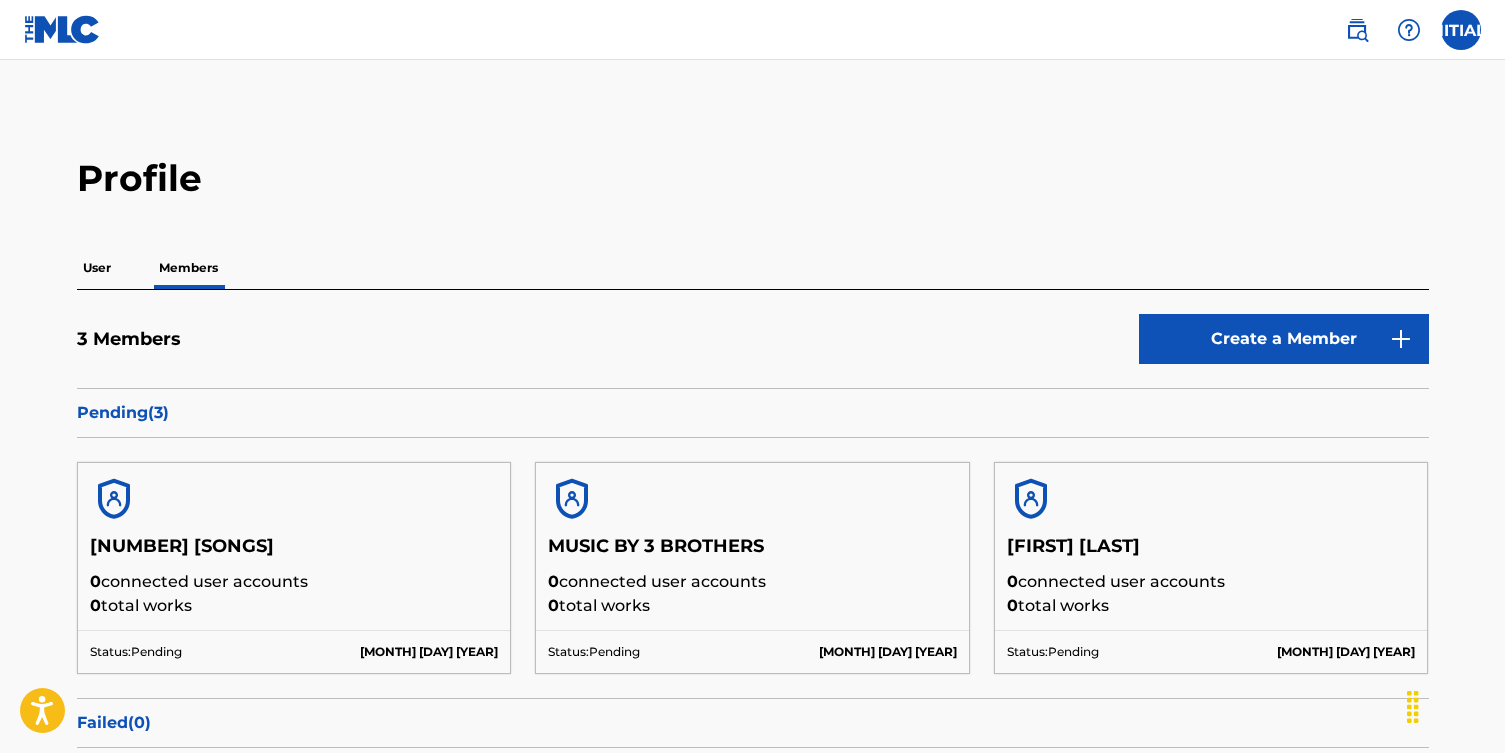 scroll, scrollTop: 0, scrollLeft: 0, axis: both 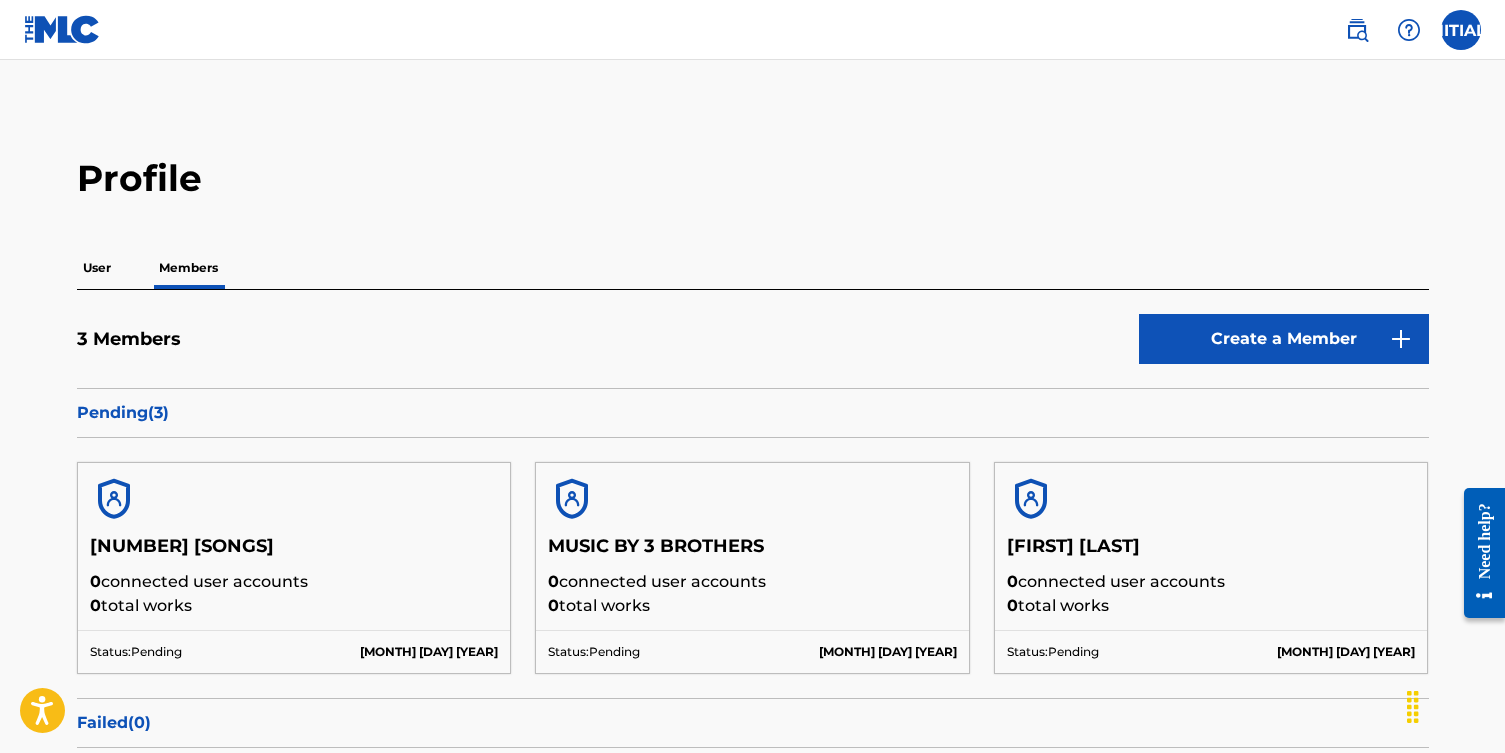 click on "User" at bounding box center (97, 268) 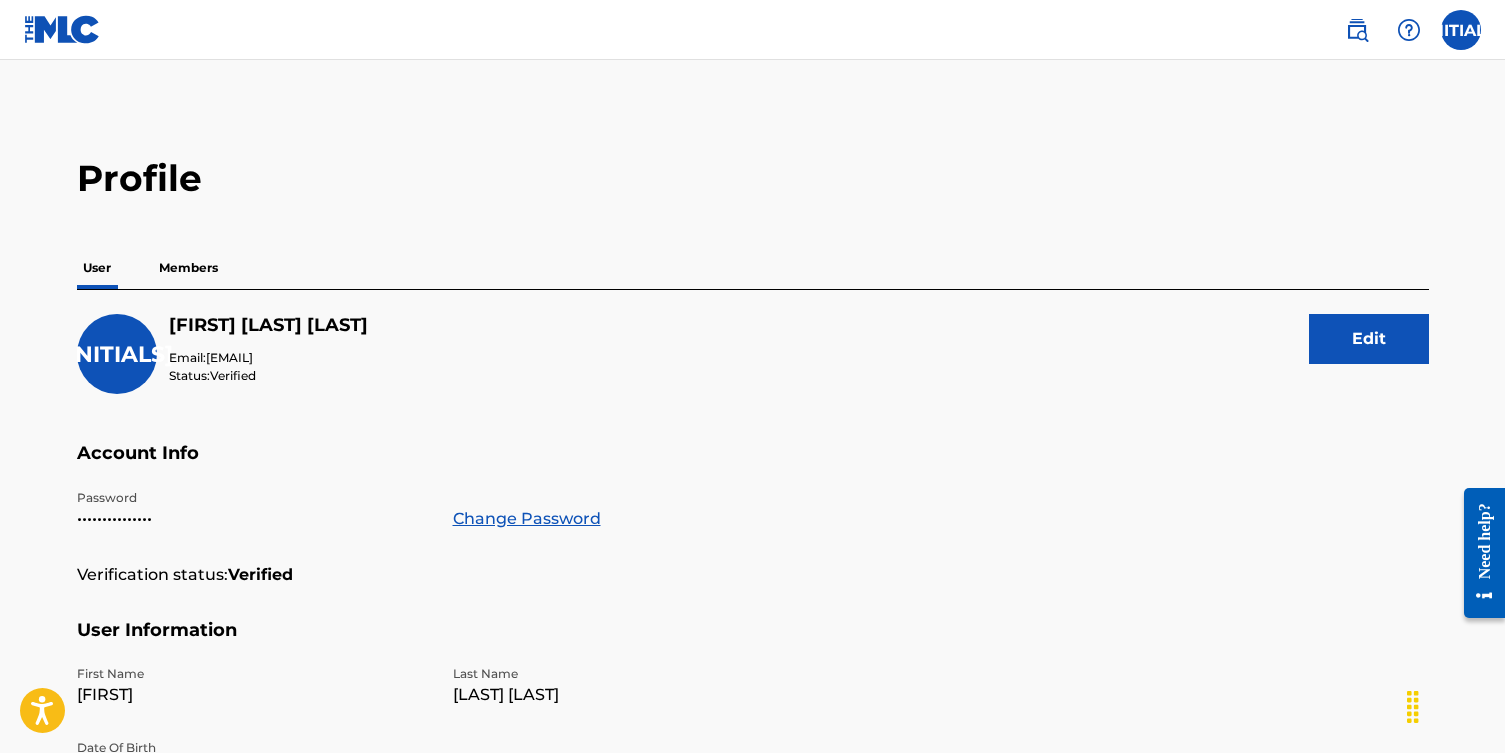 click on "Members" at bounding box center [188, 268] 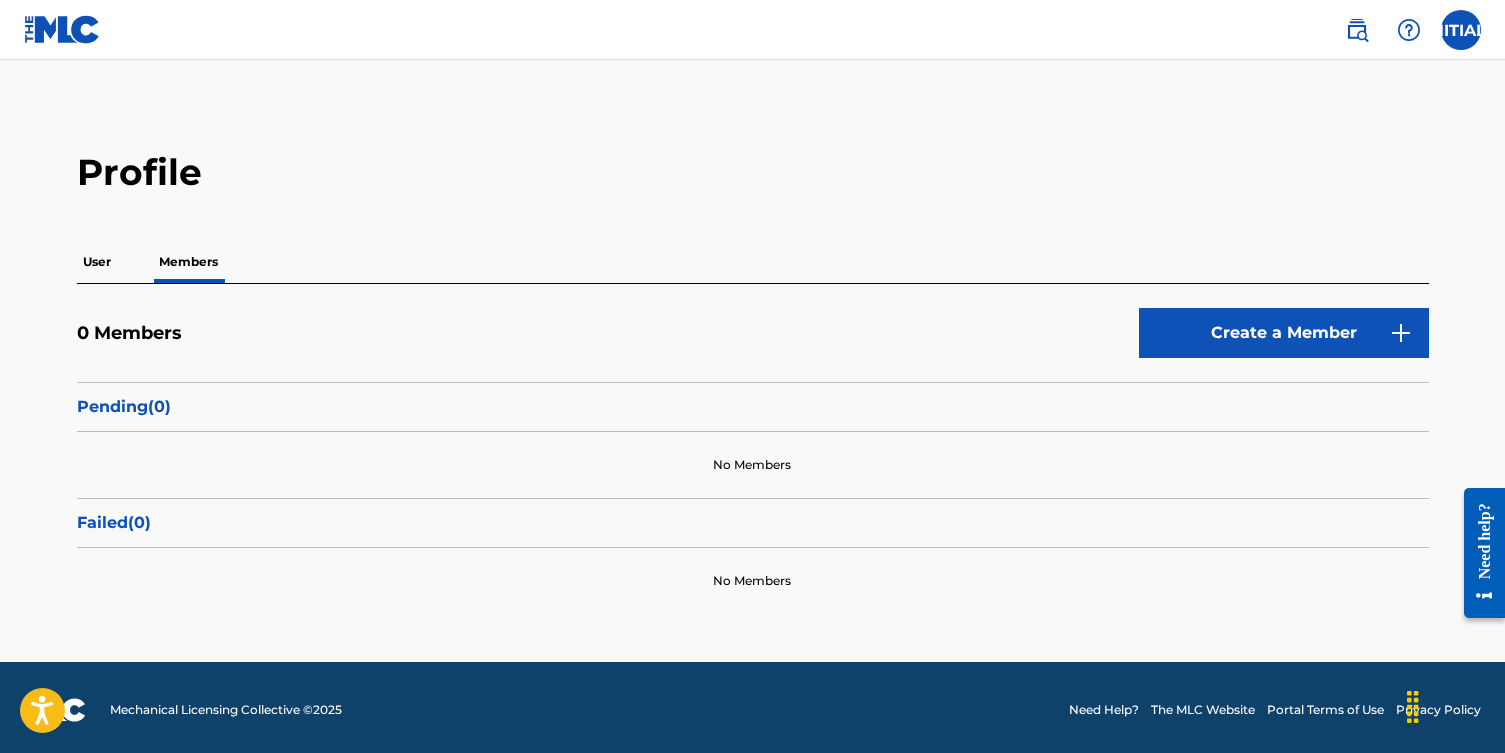 scroll, scrollTop: 11, scrollLeft: 0, axis: vertical 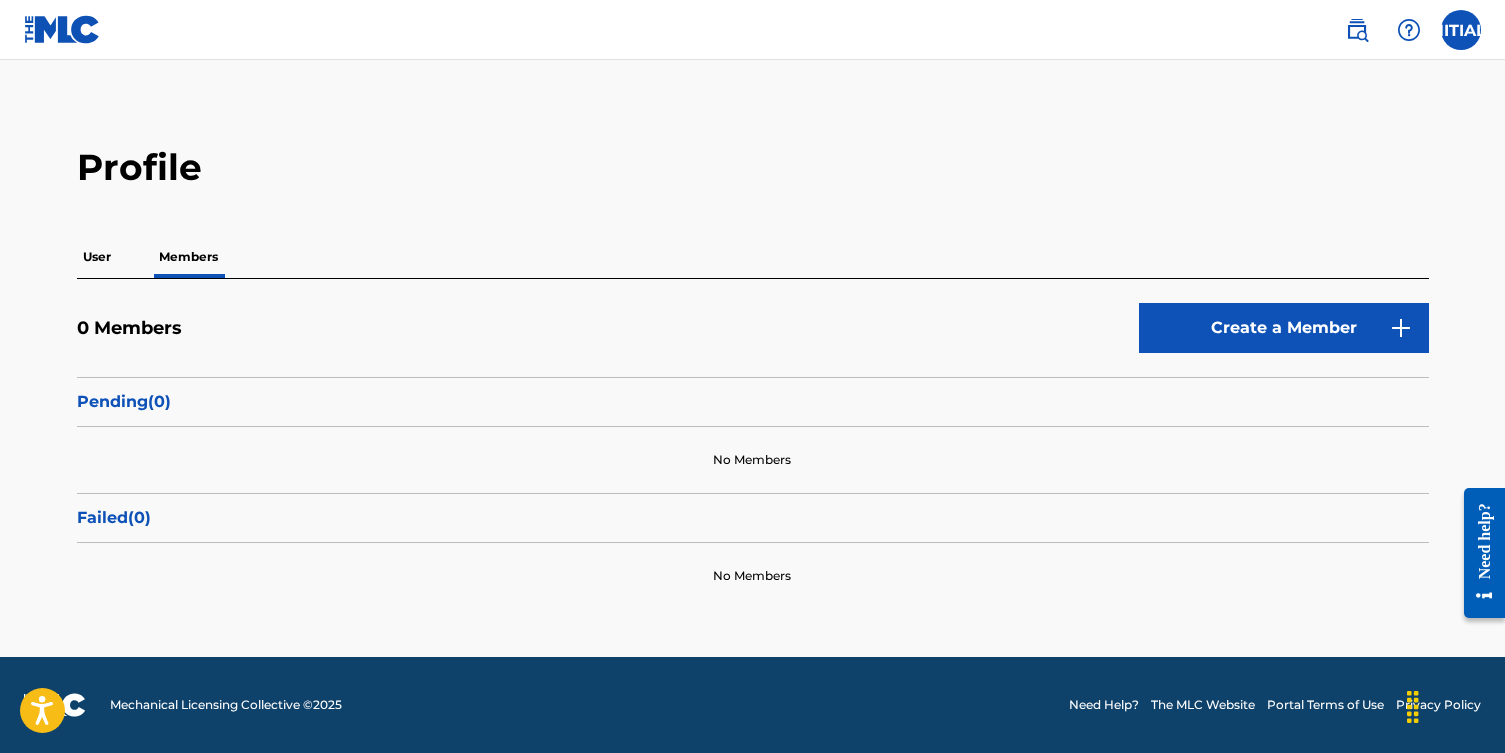 click on "User" at bounding box center (97, 257) 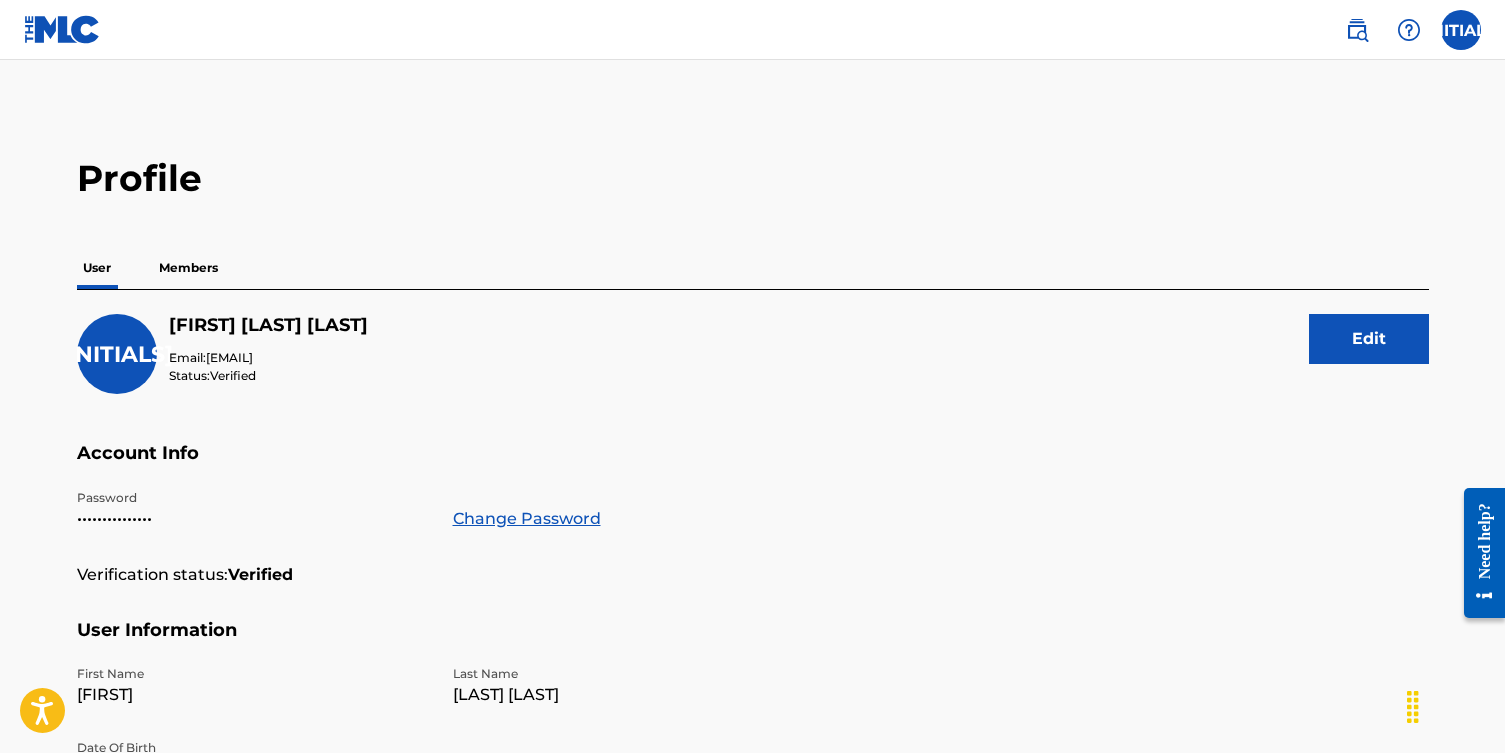 click on "Members" at bounding box center [188, 268] 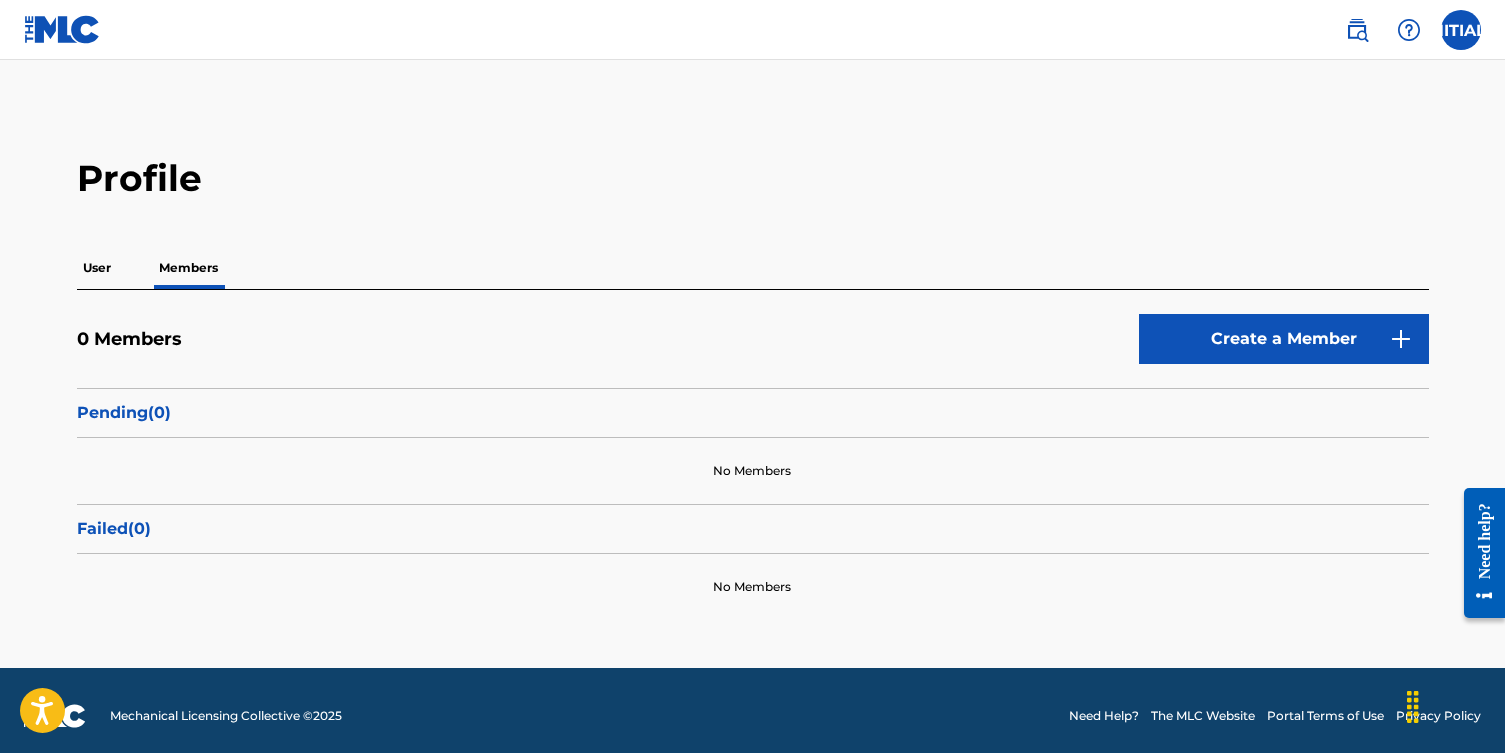 click at bounding box center [62, 29] 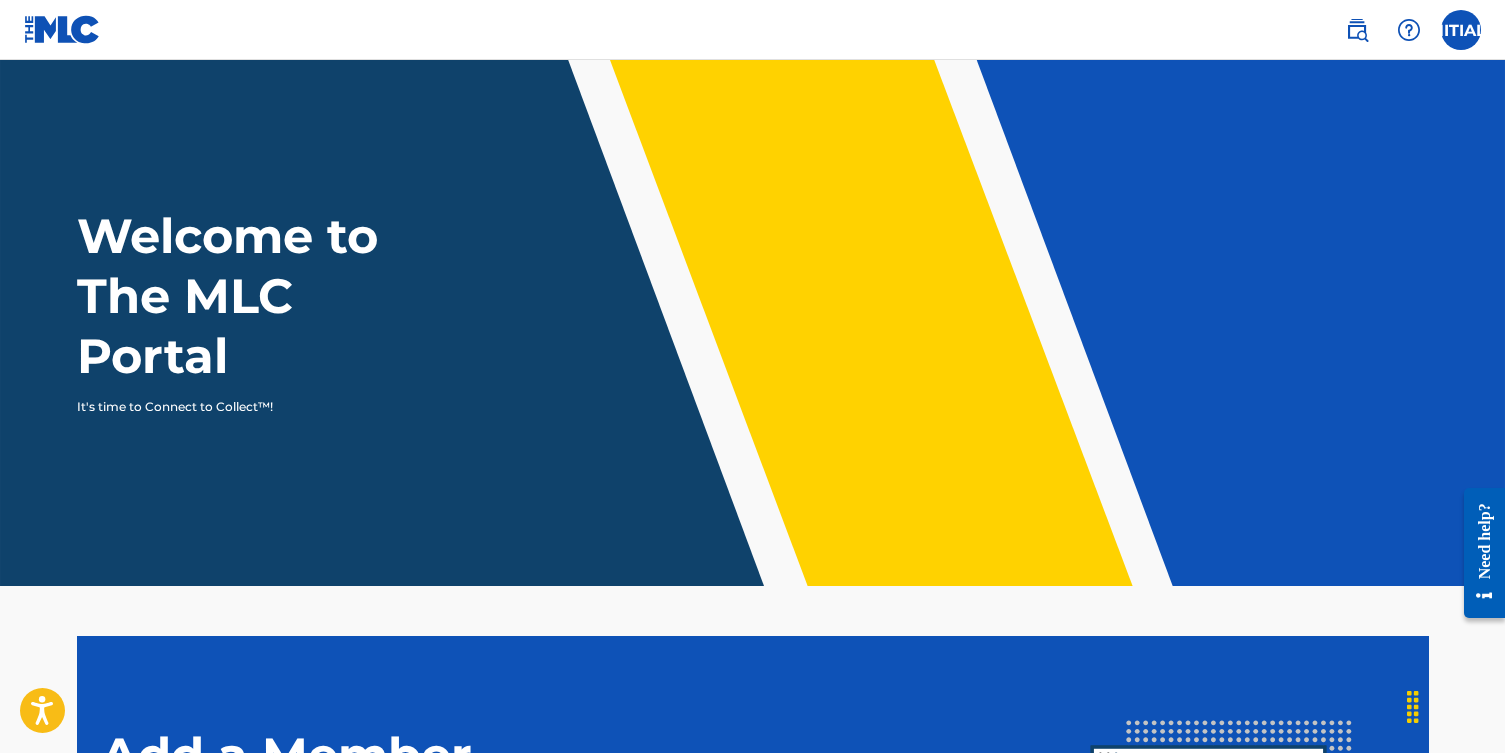 click at bounding box center (1461, 30) 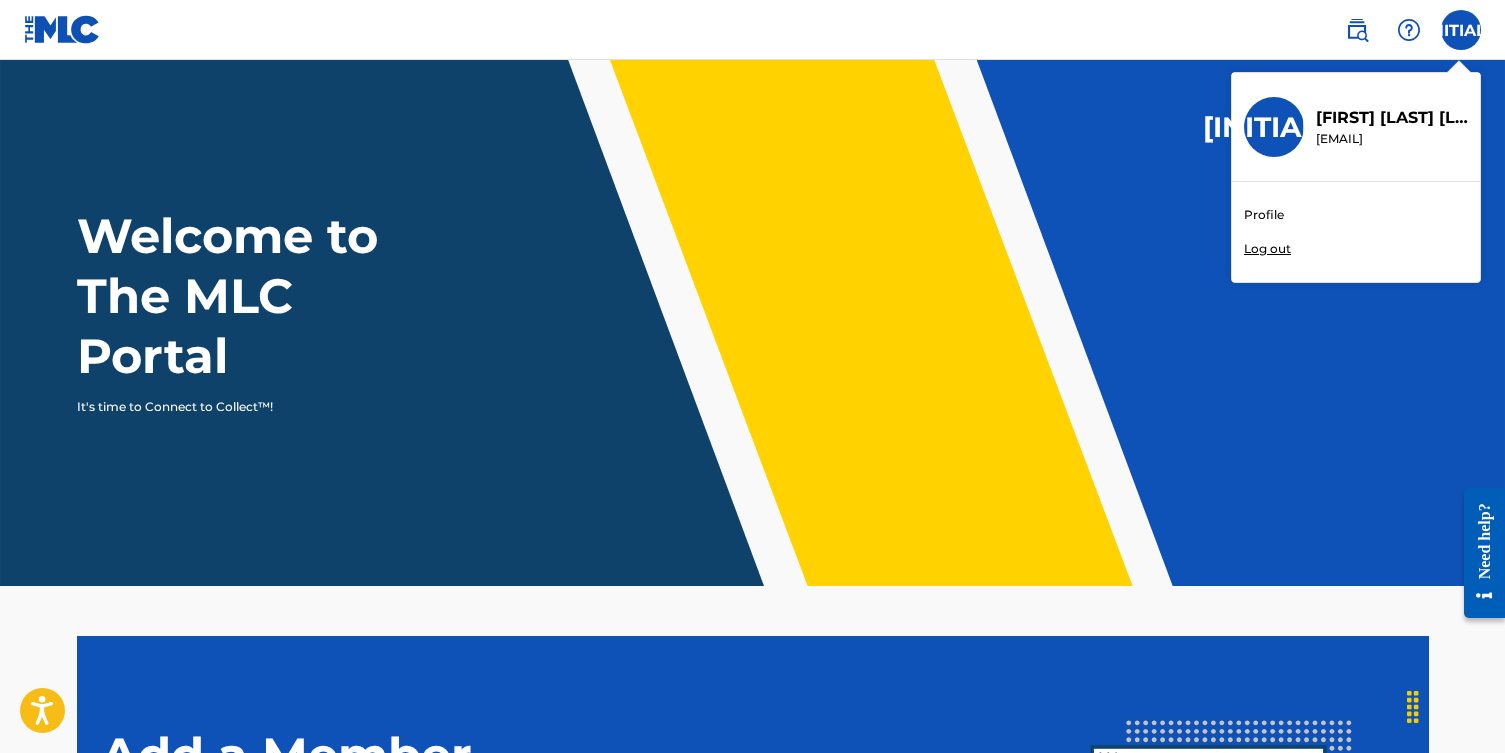 click on "Profile" at bounding box center [1264, 215] 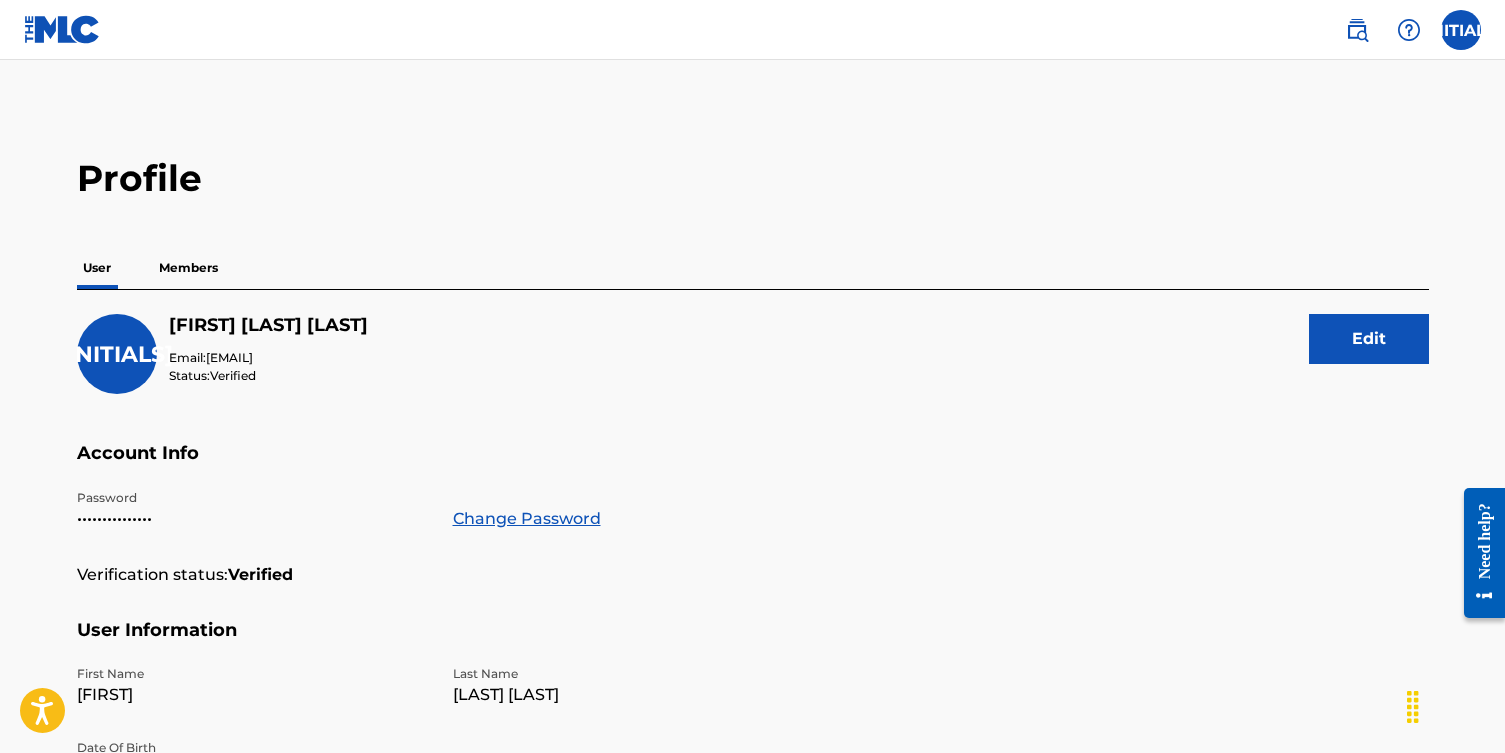 click on "Members" at bounding box center [188, 268] 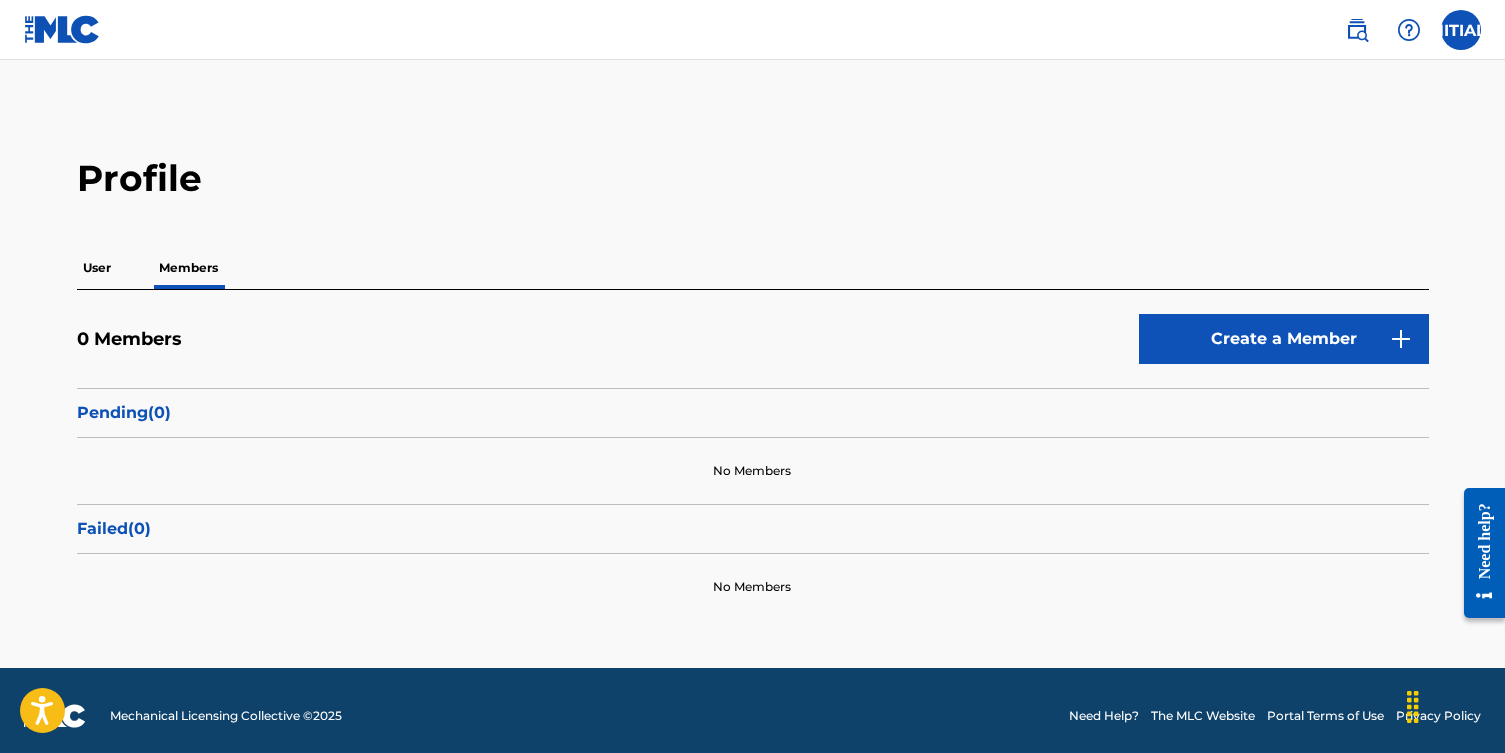 scroll, scrollTop: 11, scrollLeft: 0, axis: vertical 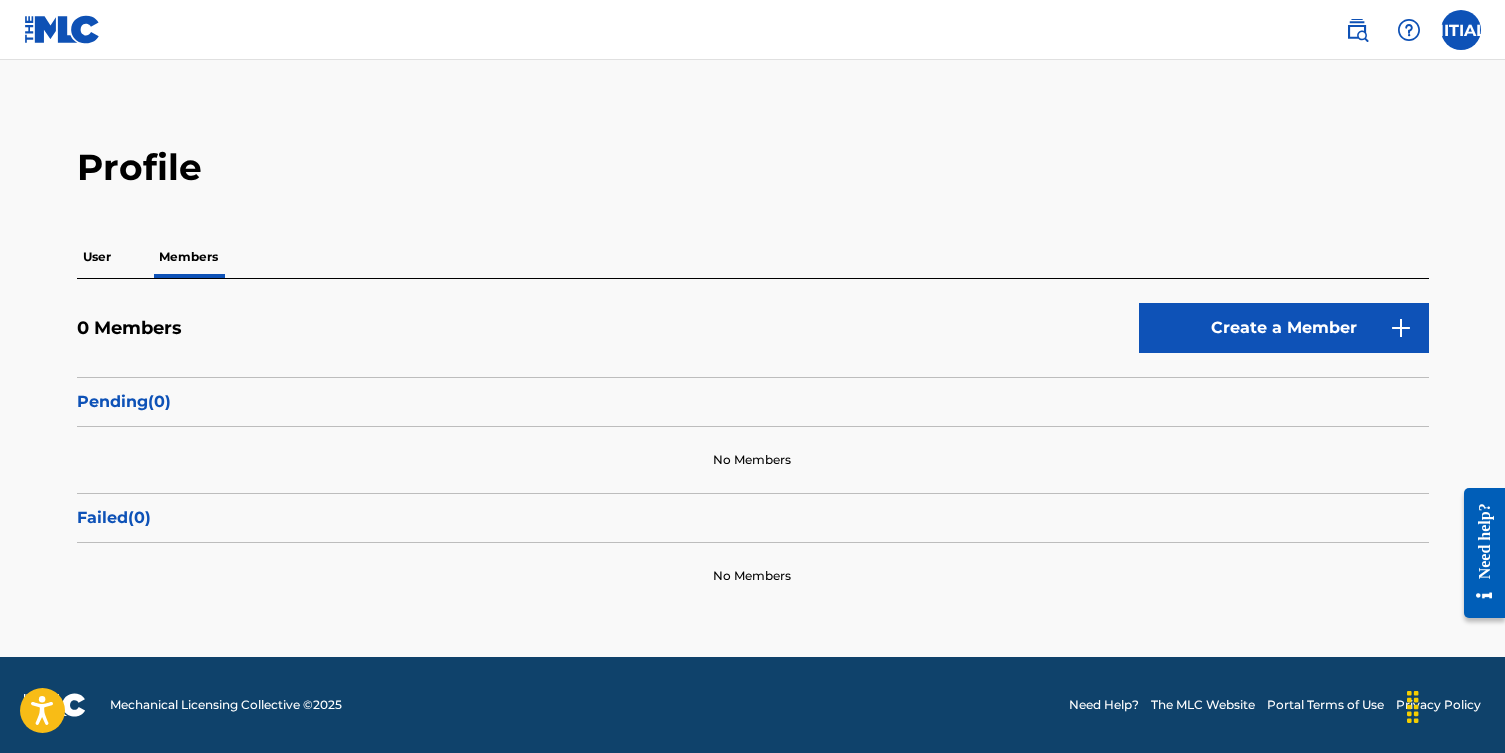 click at bounding box center [1461, 30] 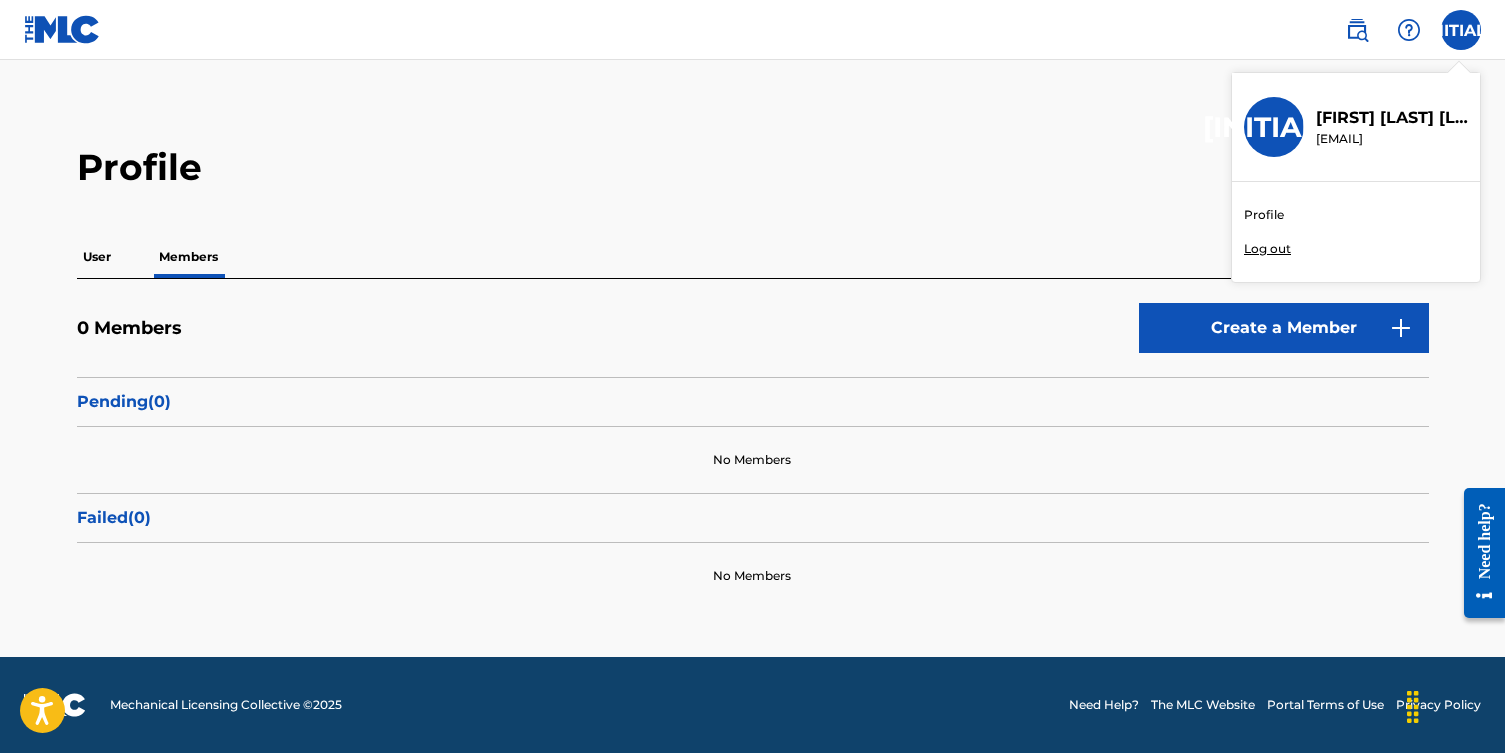 click on "Log out" at bounding box center (1267, 249) 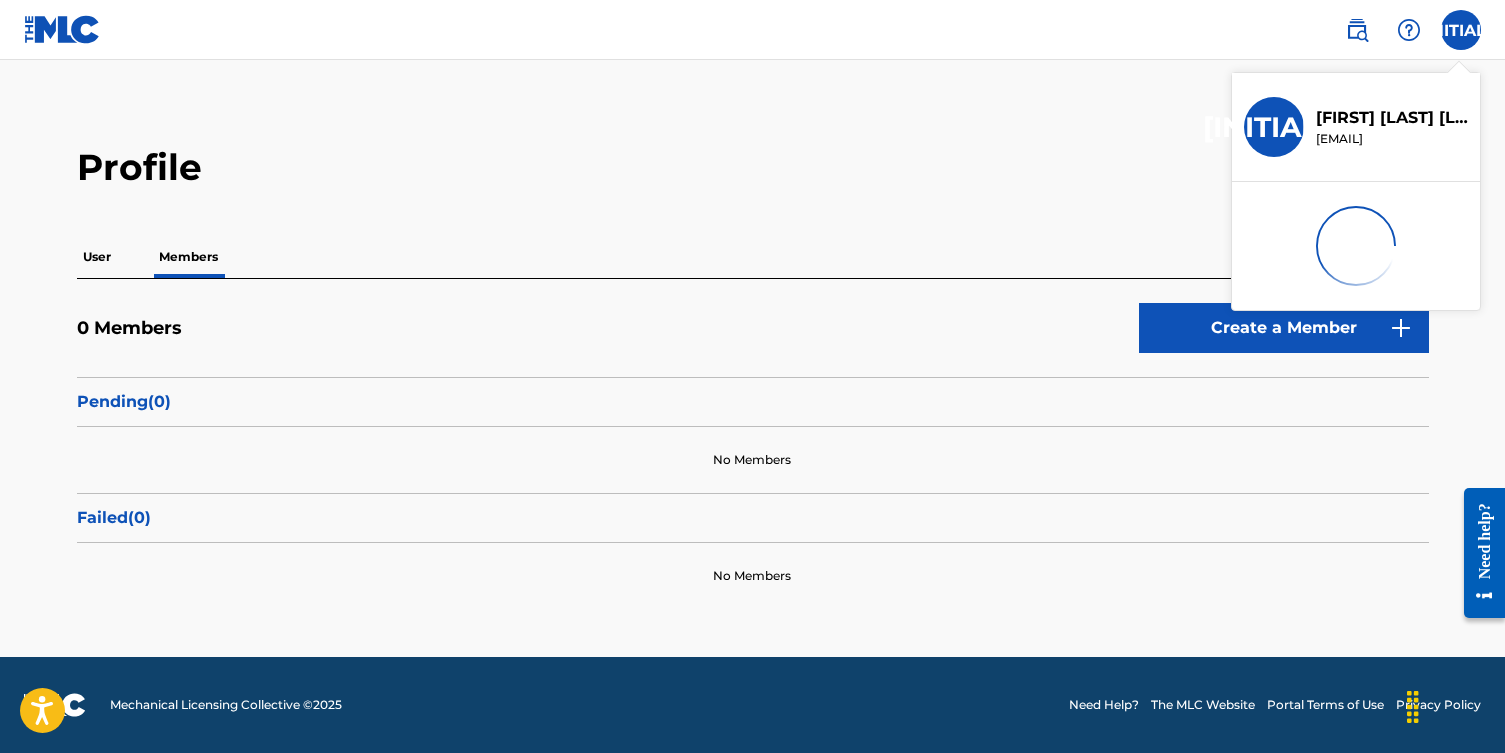 scroll, scrollTop: 0, scrollLeft: 0, axis: both 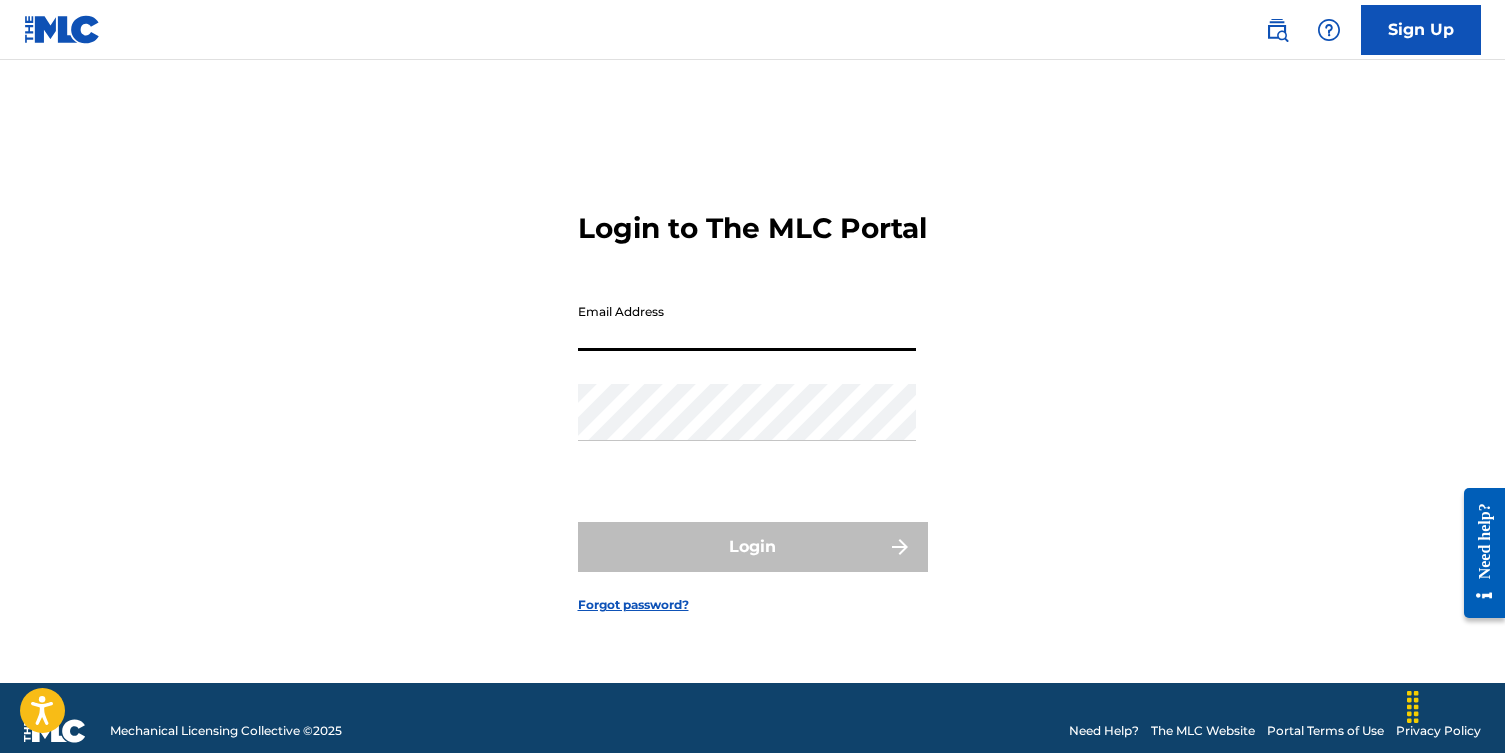 click on "Email Address" at bounding box center (747, 322) 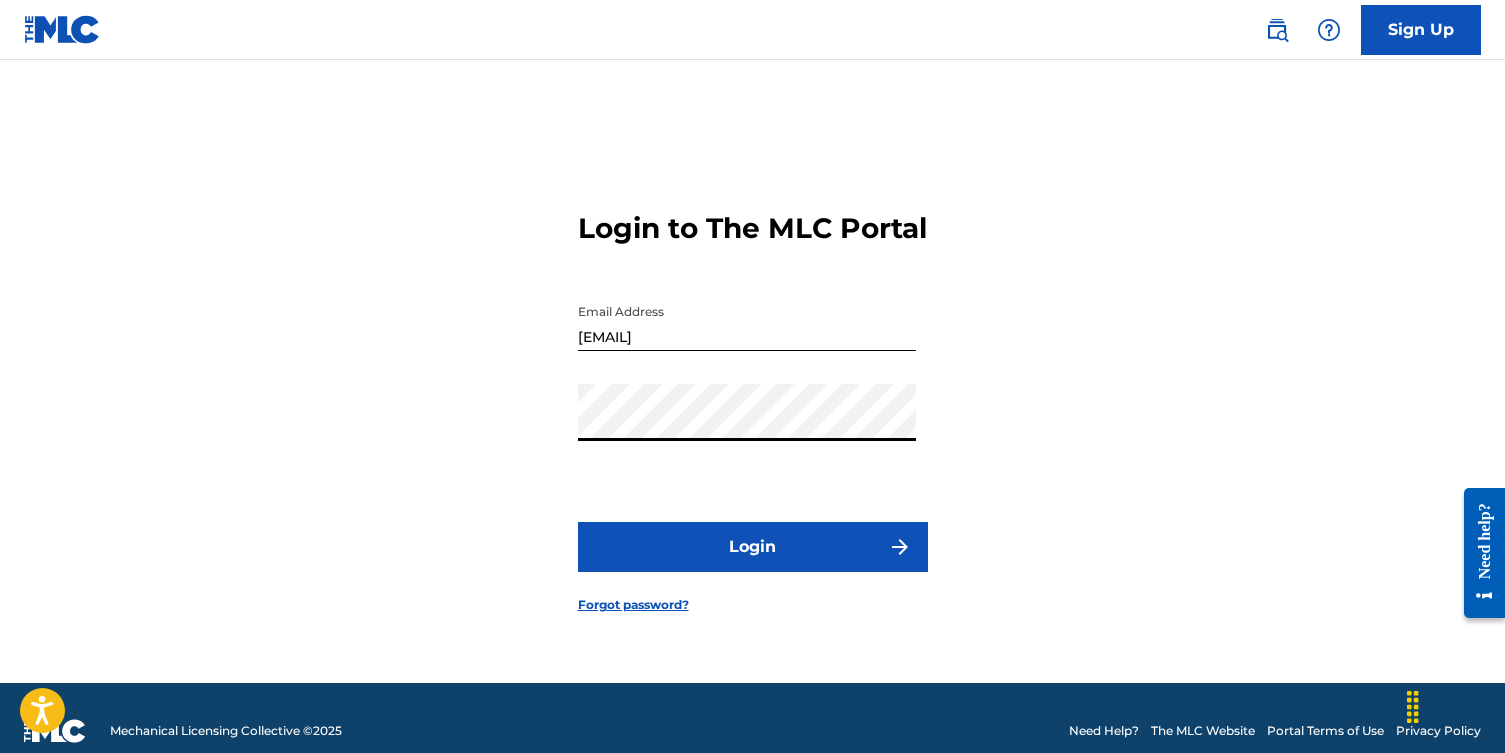 click on "Login" at bounding box center [753, 547] 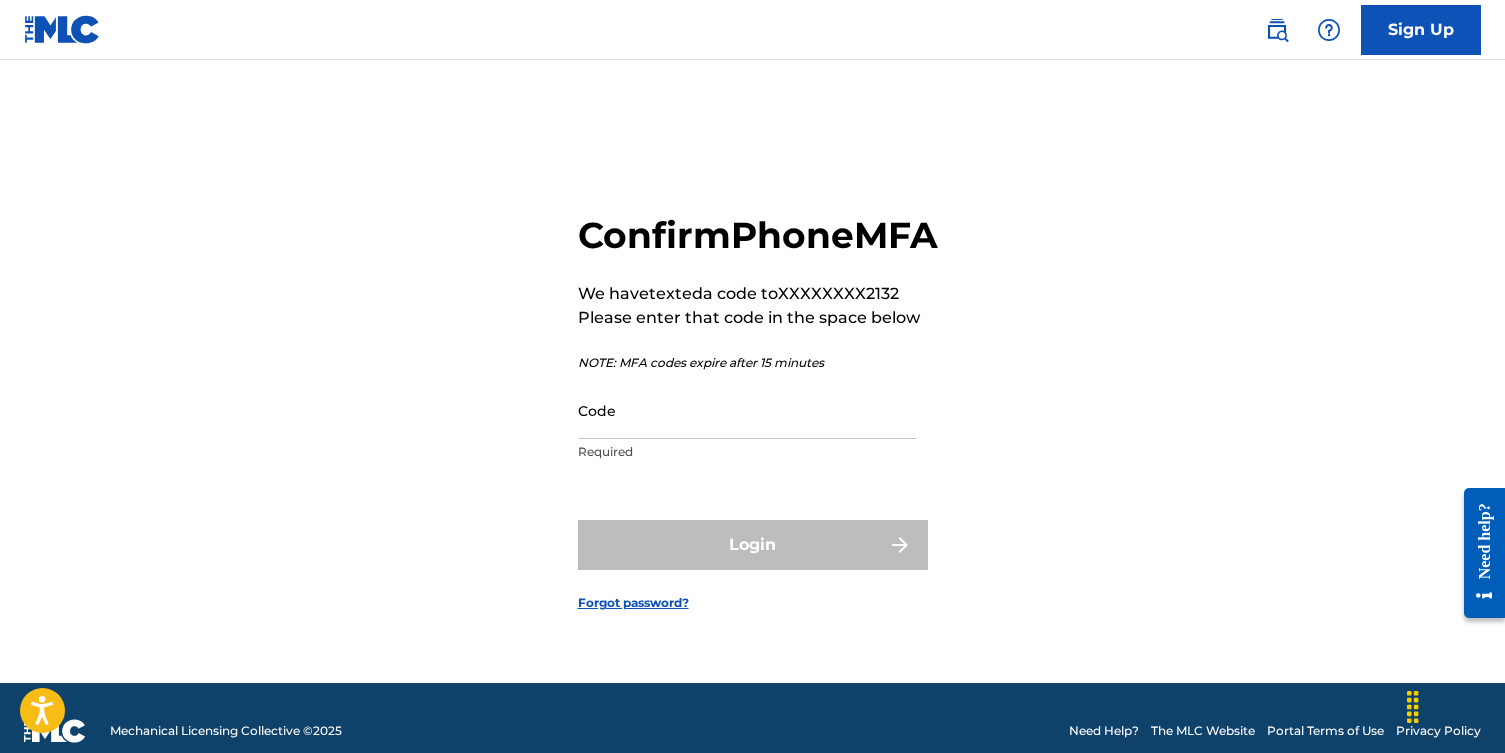 click on "Code" at bounding box center (747, 410) 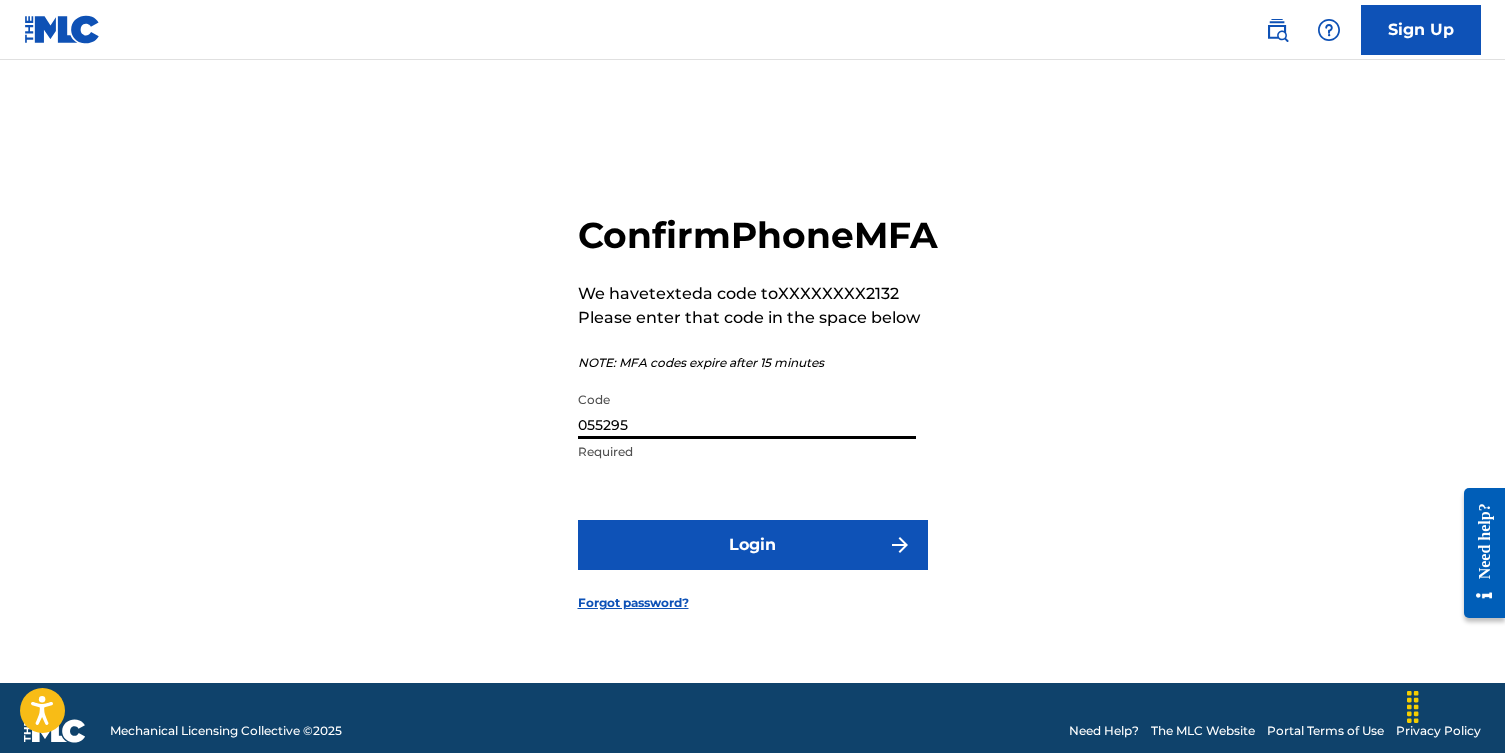 type on "055295" 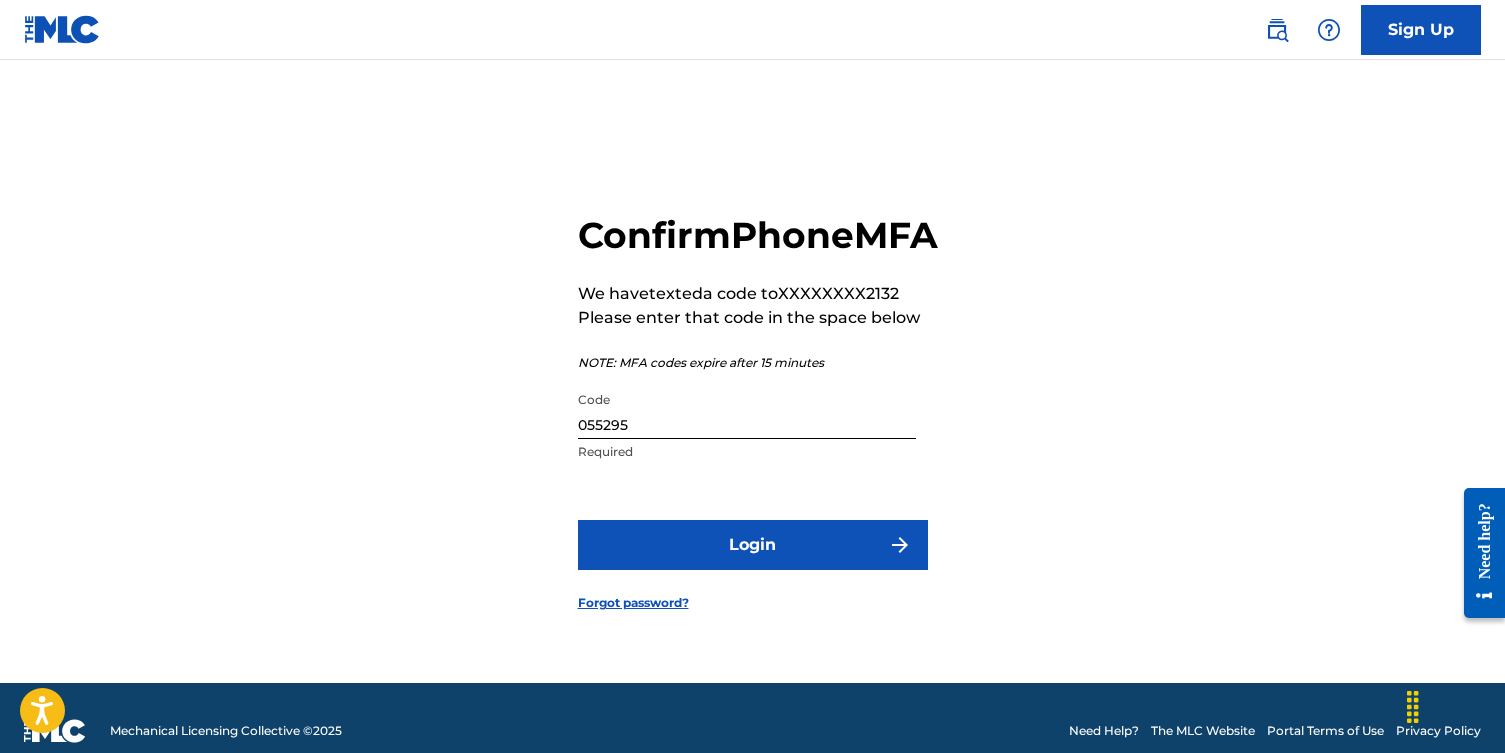 click on "Login" at bounding box center [753, 545] 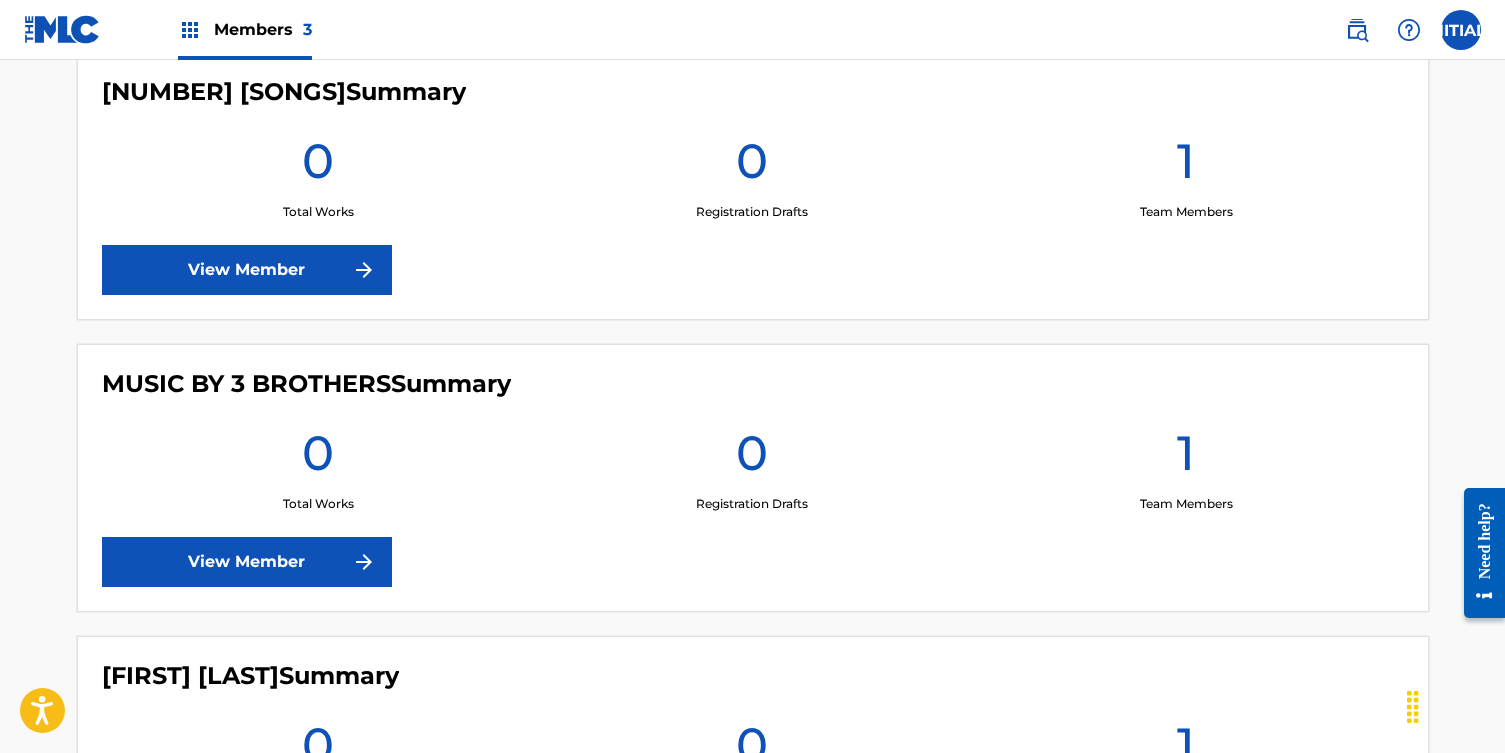 scroll, scrollTop: 513, scrollLeft: 0, axis: vertical 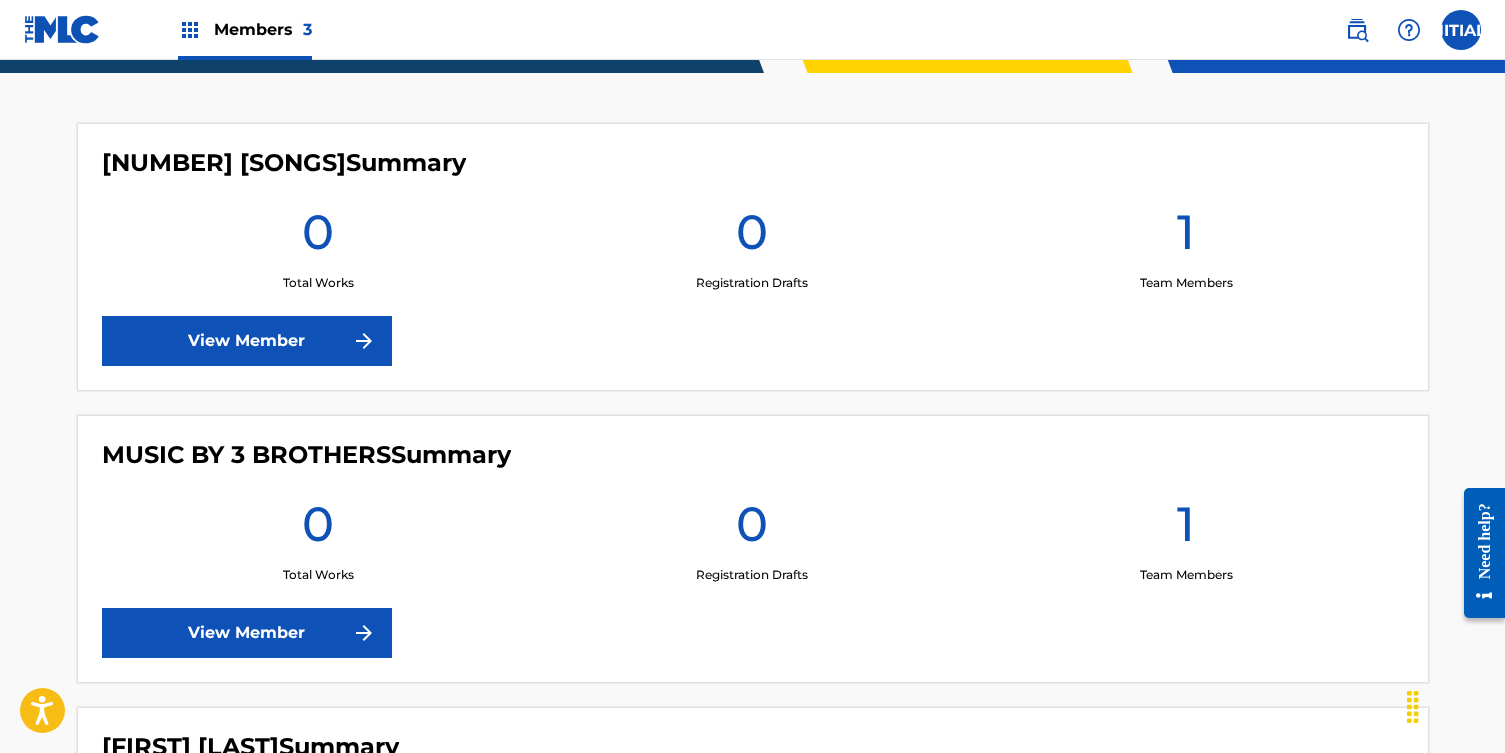 click on "View Member" at bounding box center [247, 633] 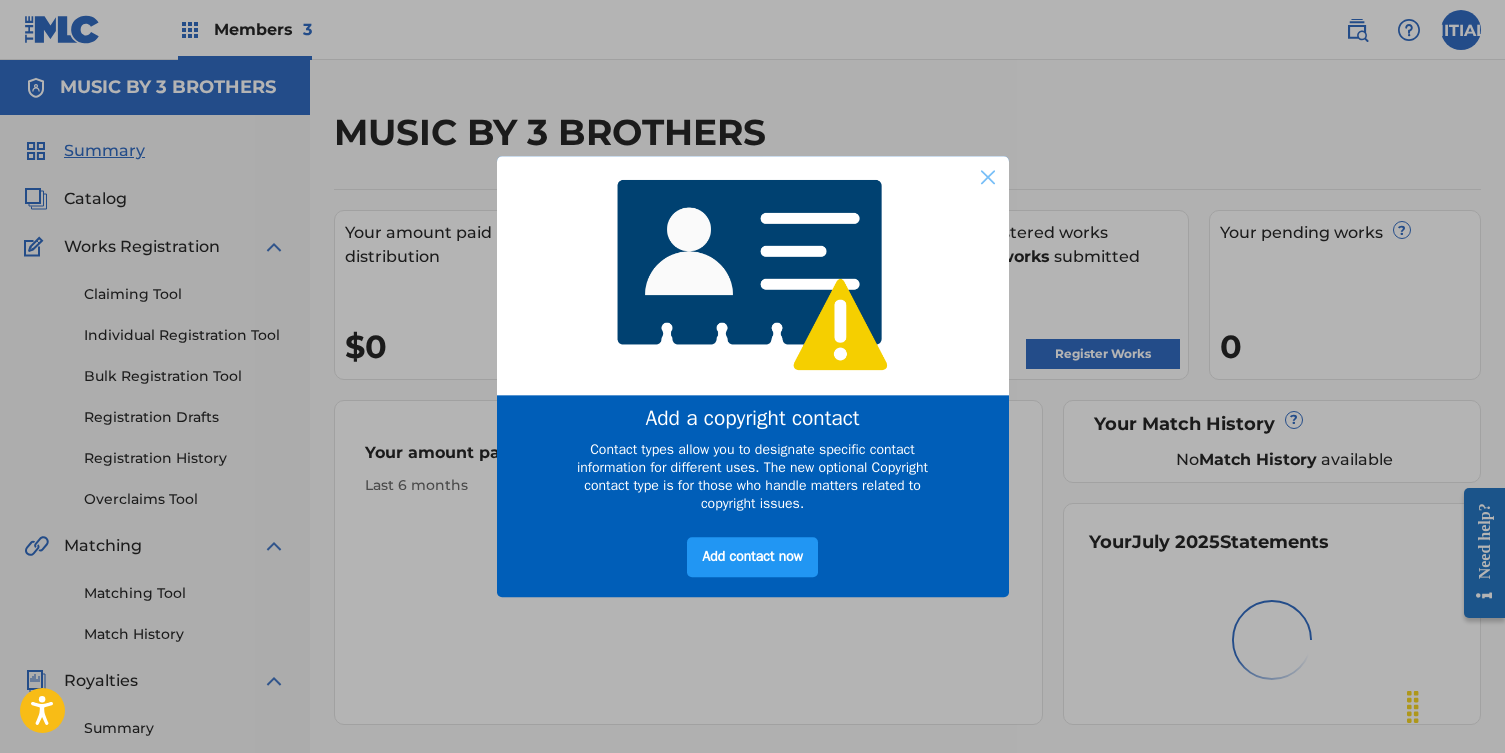 scroll, scrollTop: 0, scrollLeft: 0, axis: both 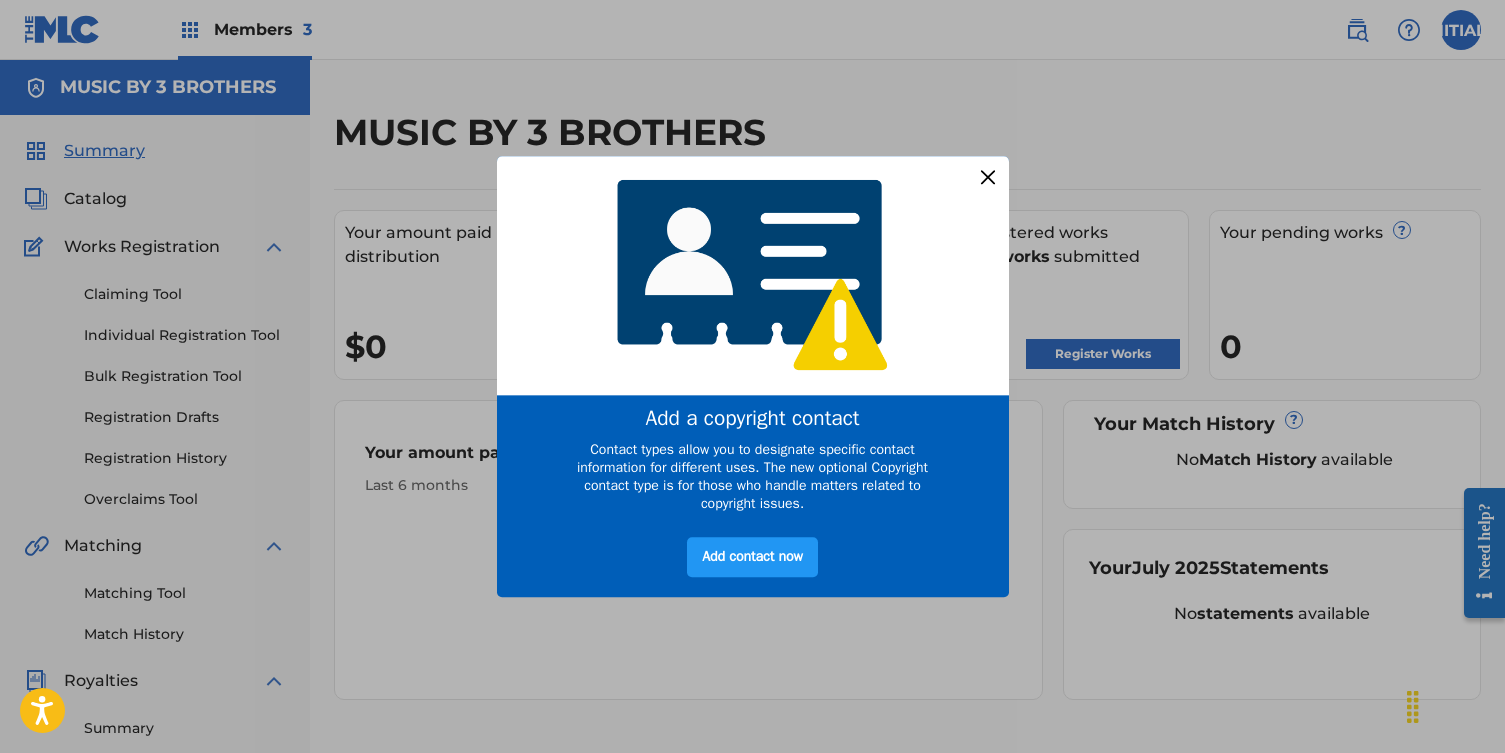 click at bounding box center (987, 177) 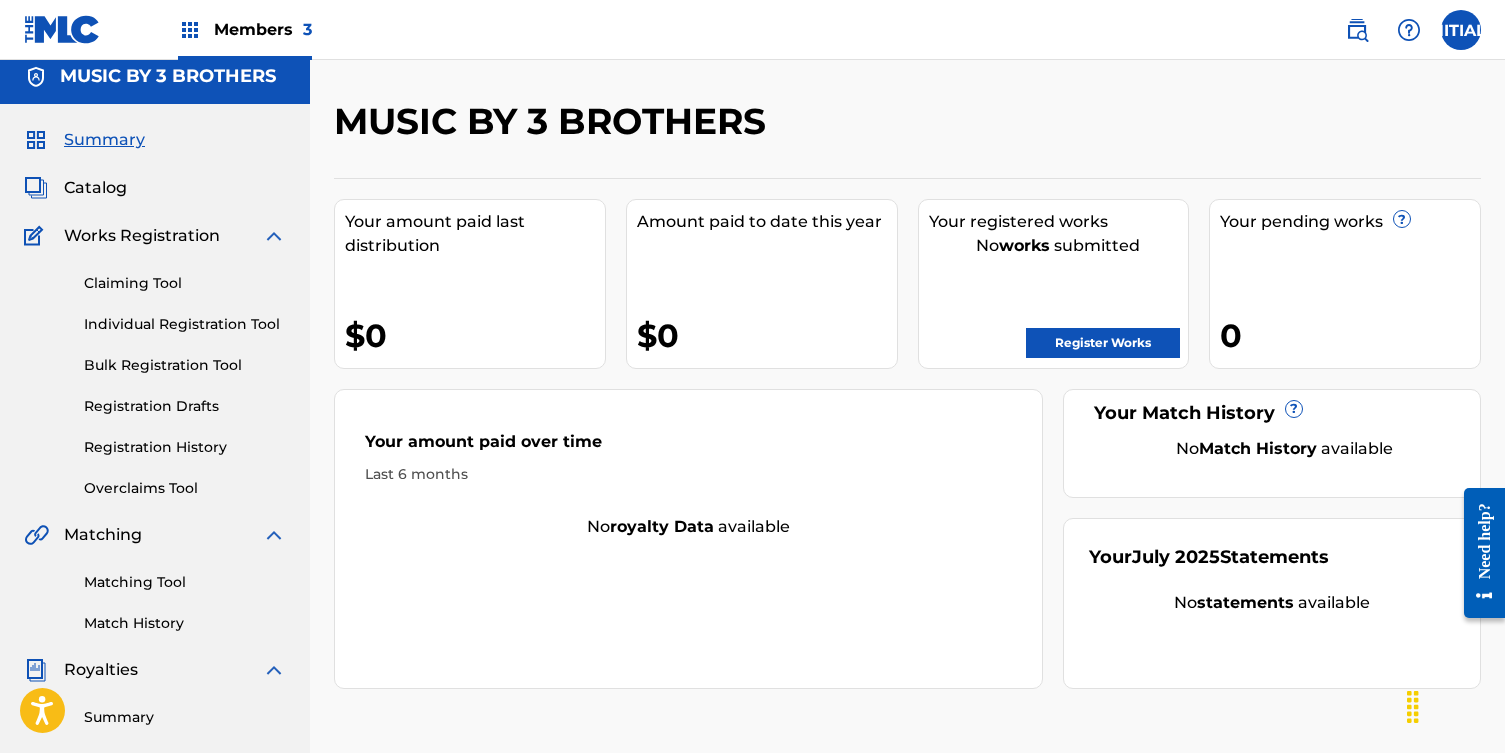 scroll, scrollTop: 9, scrollLeft: 0, axis: vertical 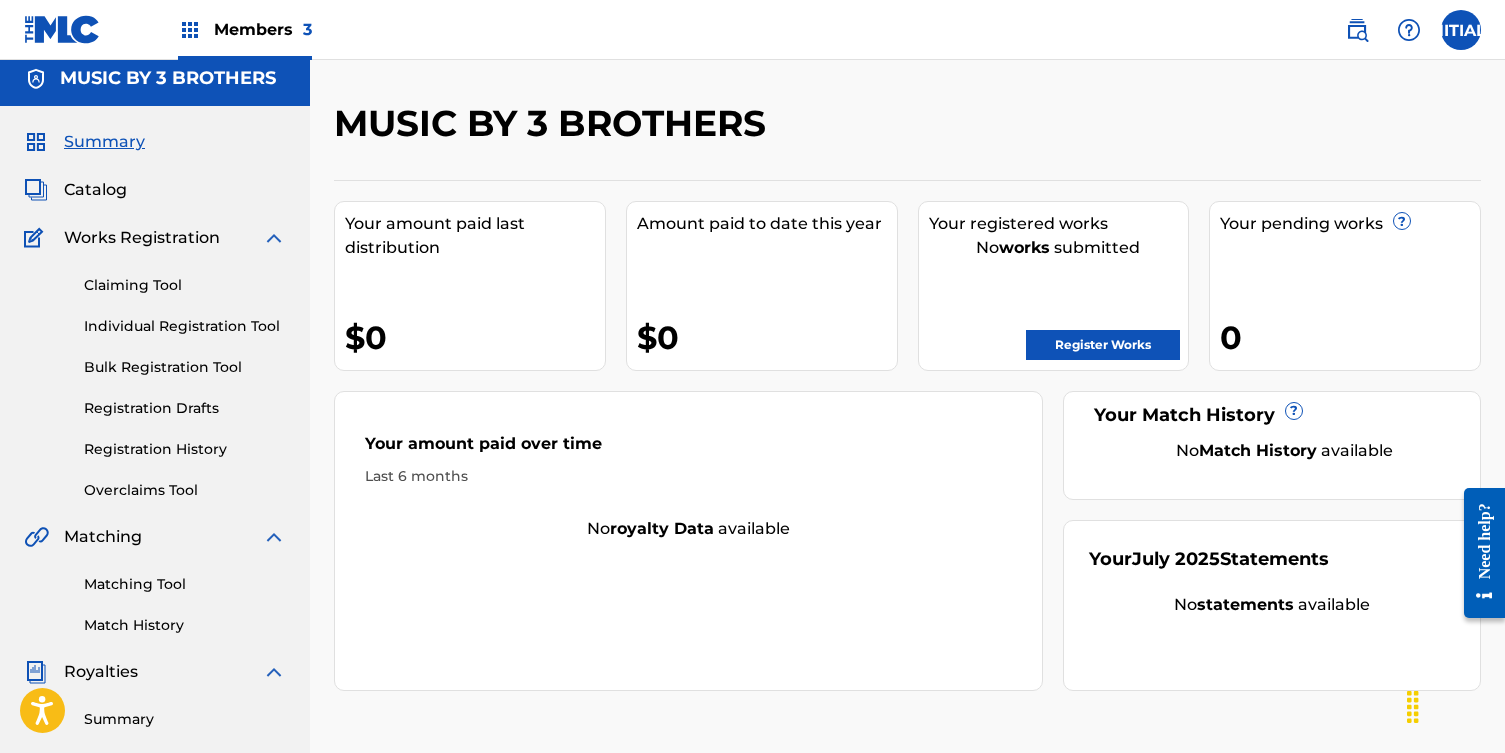 click on "Register Works" at bounding box center [1103, 345] 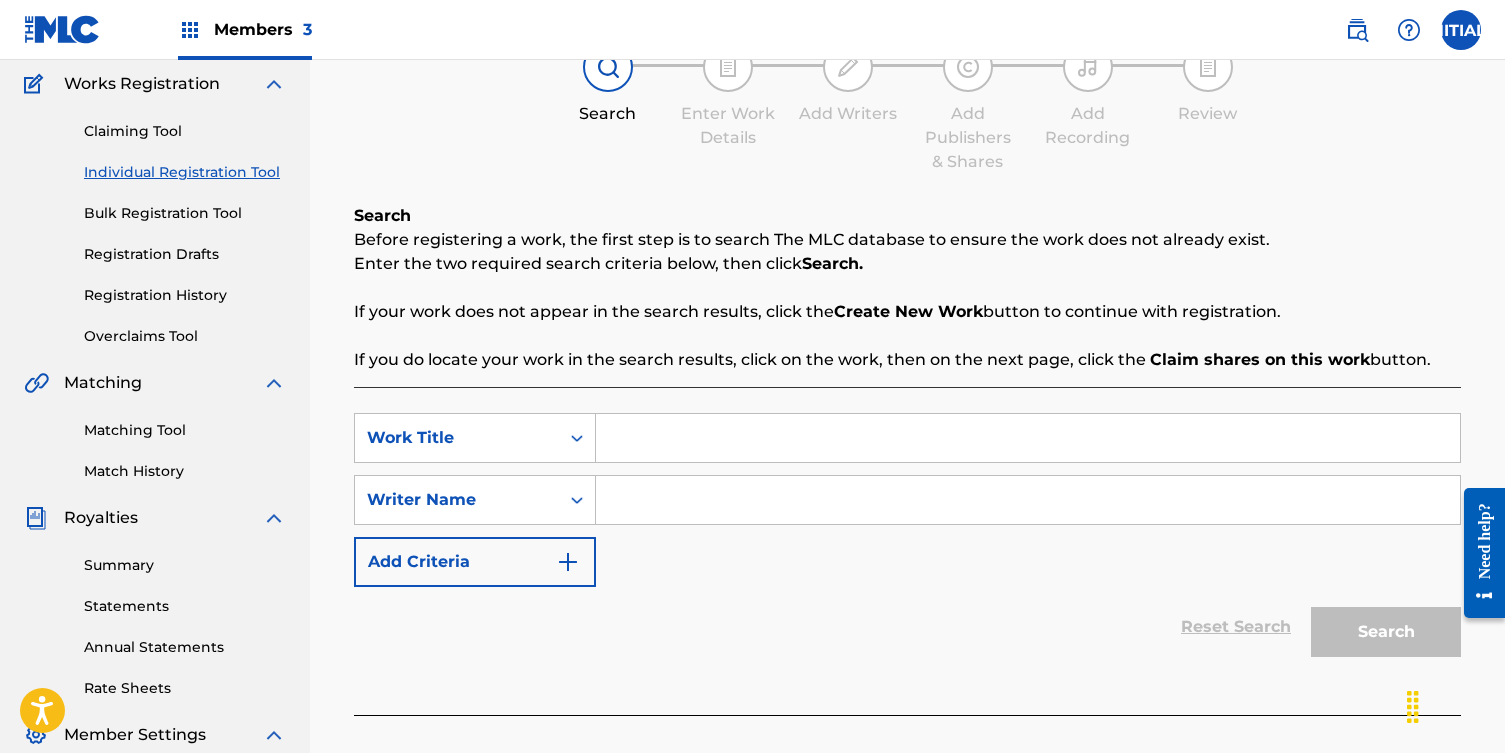 scroll, scrollTop: 142, scrollLeft: 0, axis: vertical 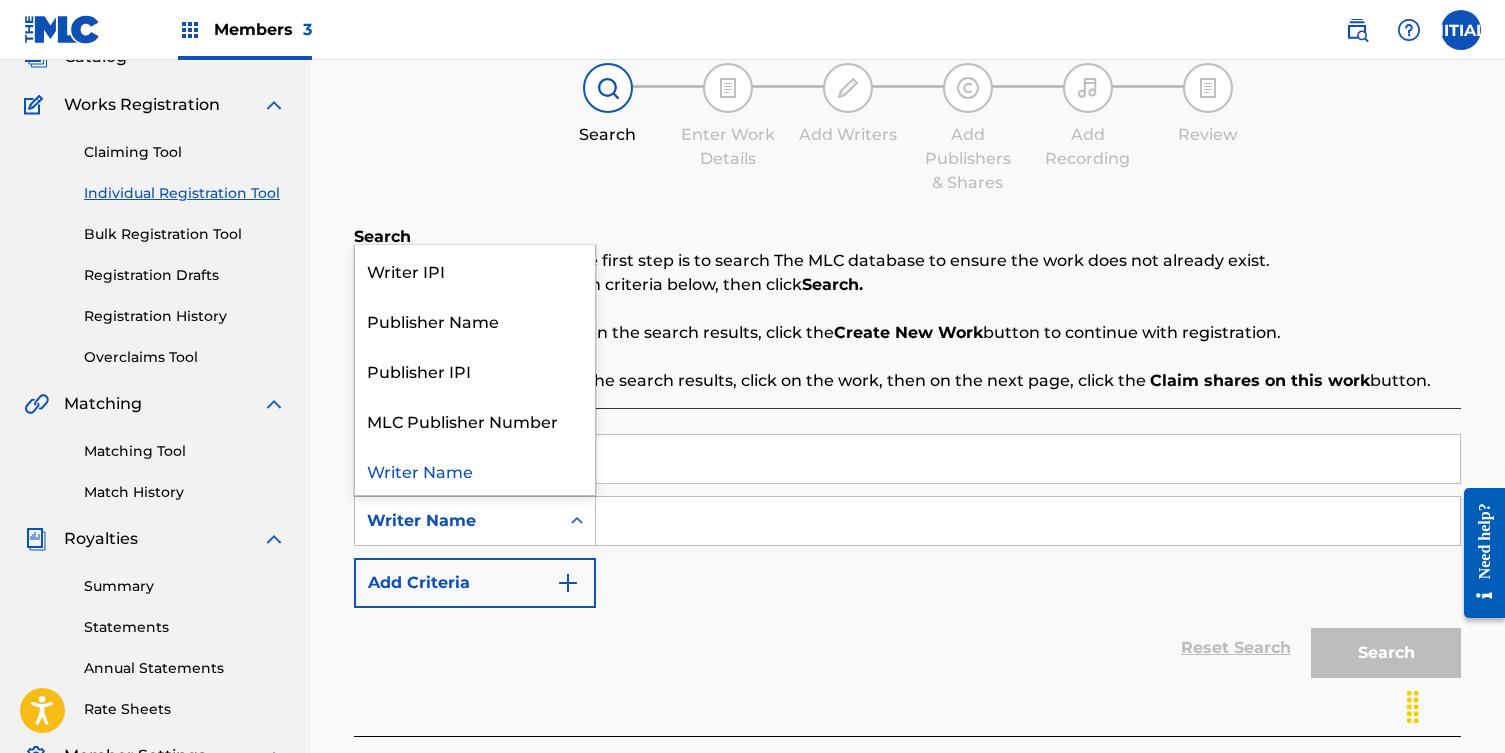 click 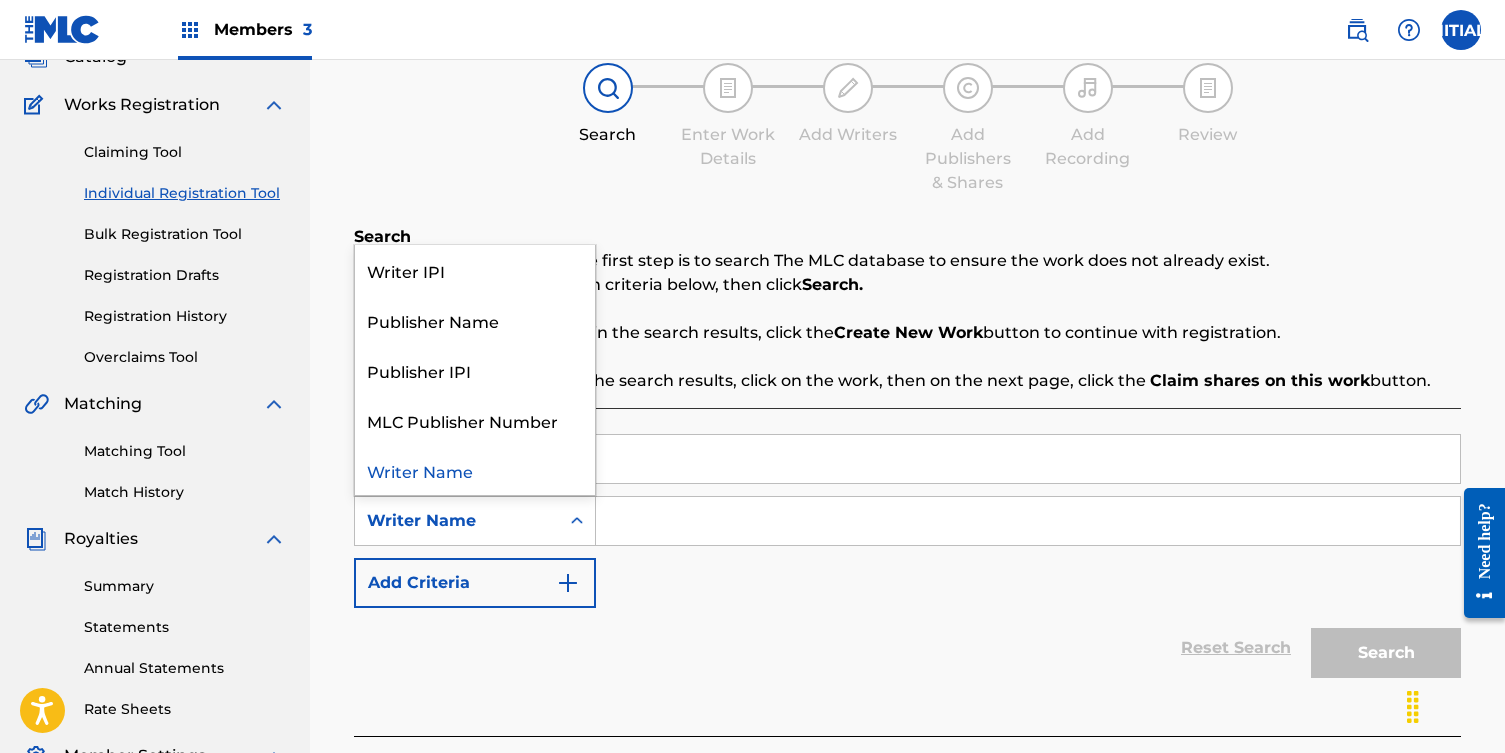 click on "[TITLE] [TITLE] [TITLE] [WRITER] Name selected, 5 of 5. 5 results available. Use Up and Down to choose options, press Enter to select the currently focused option, press Escape to exit the menu, press Tab to select the option and exit the menu. [WRITER] Name [WRITER] IPI [PUBLISHER] Name [PUBLISHER] IPI MLC [PUBLISHER] [WRITER] Name Add Criteria" at bounding box center [907, 521] 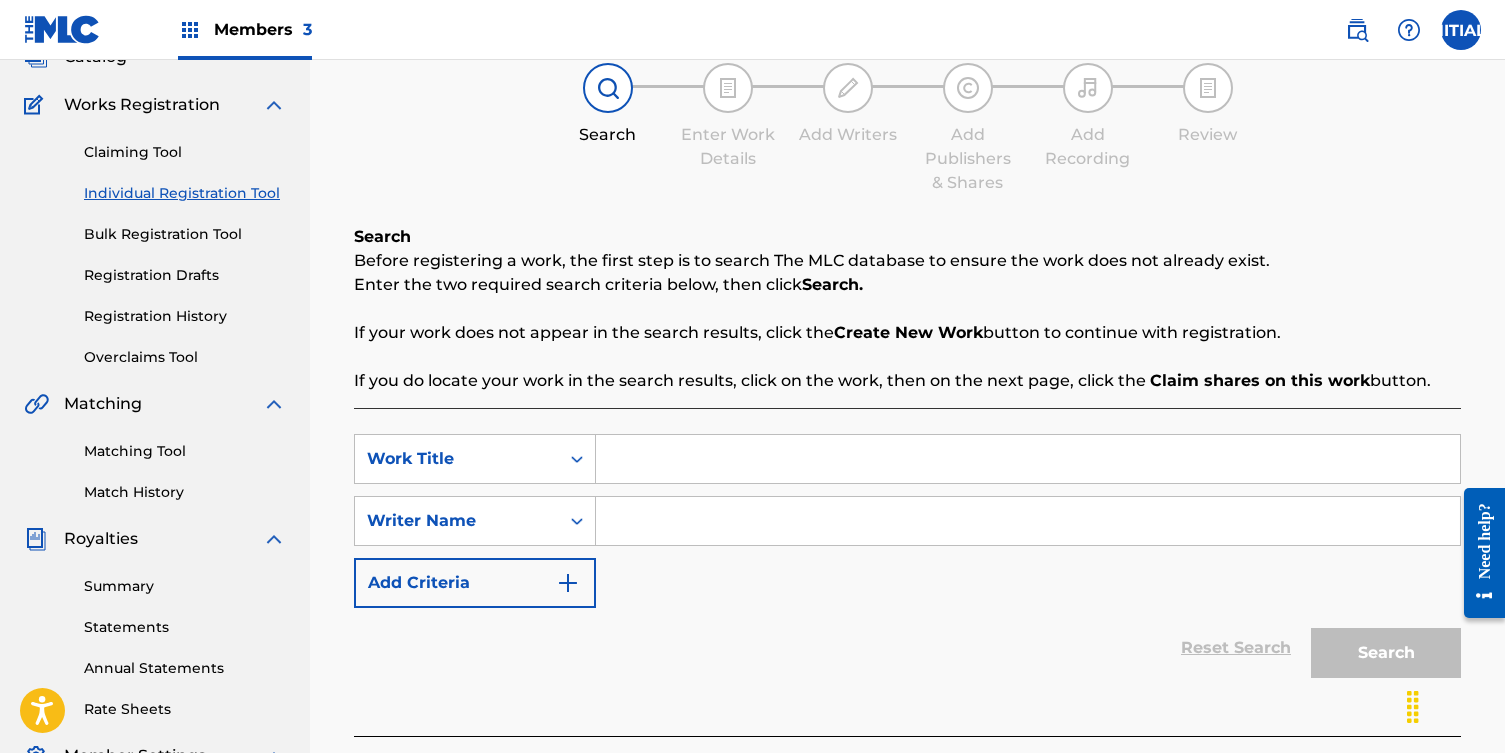 click at bounding box center [1028, 459] 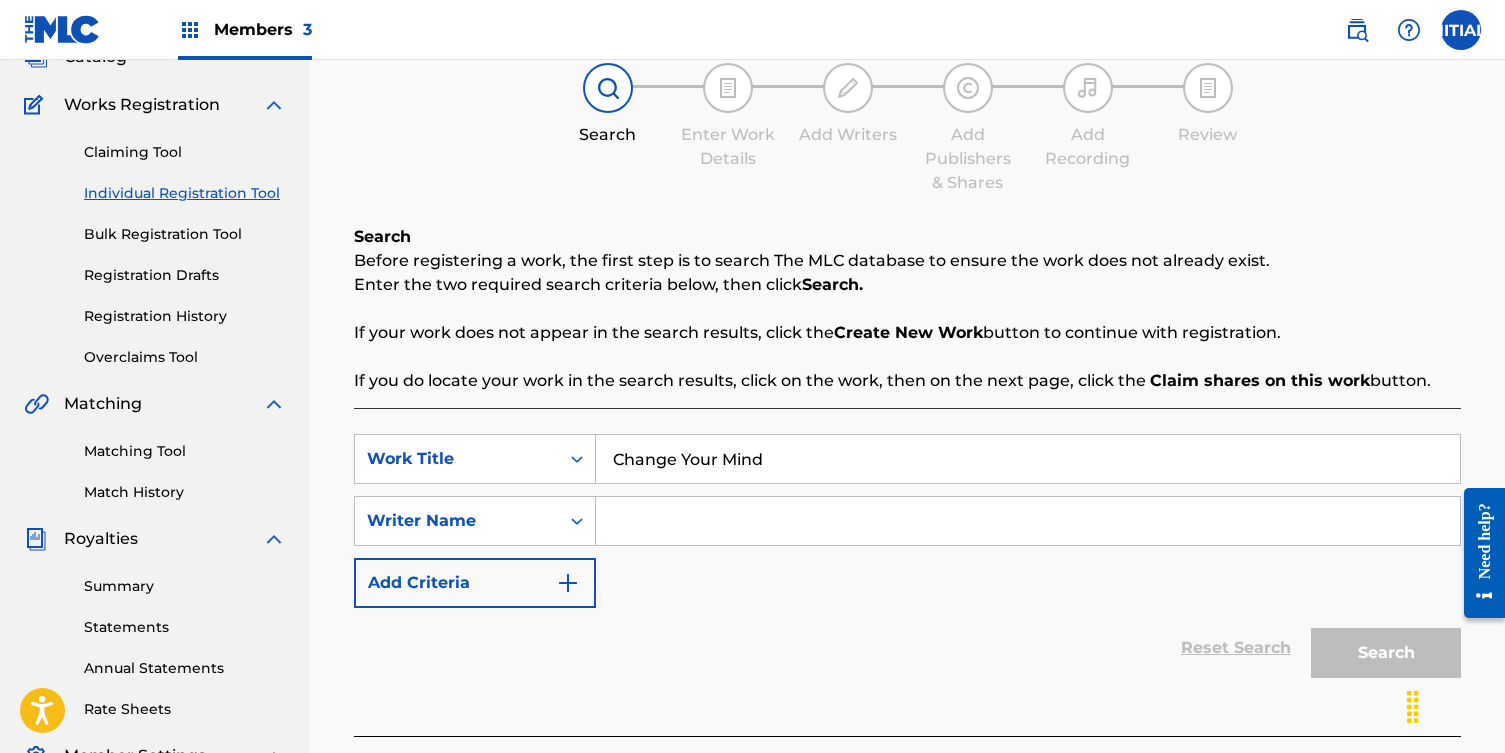 type on "Change Your Mind" 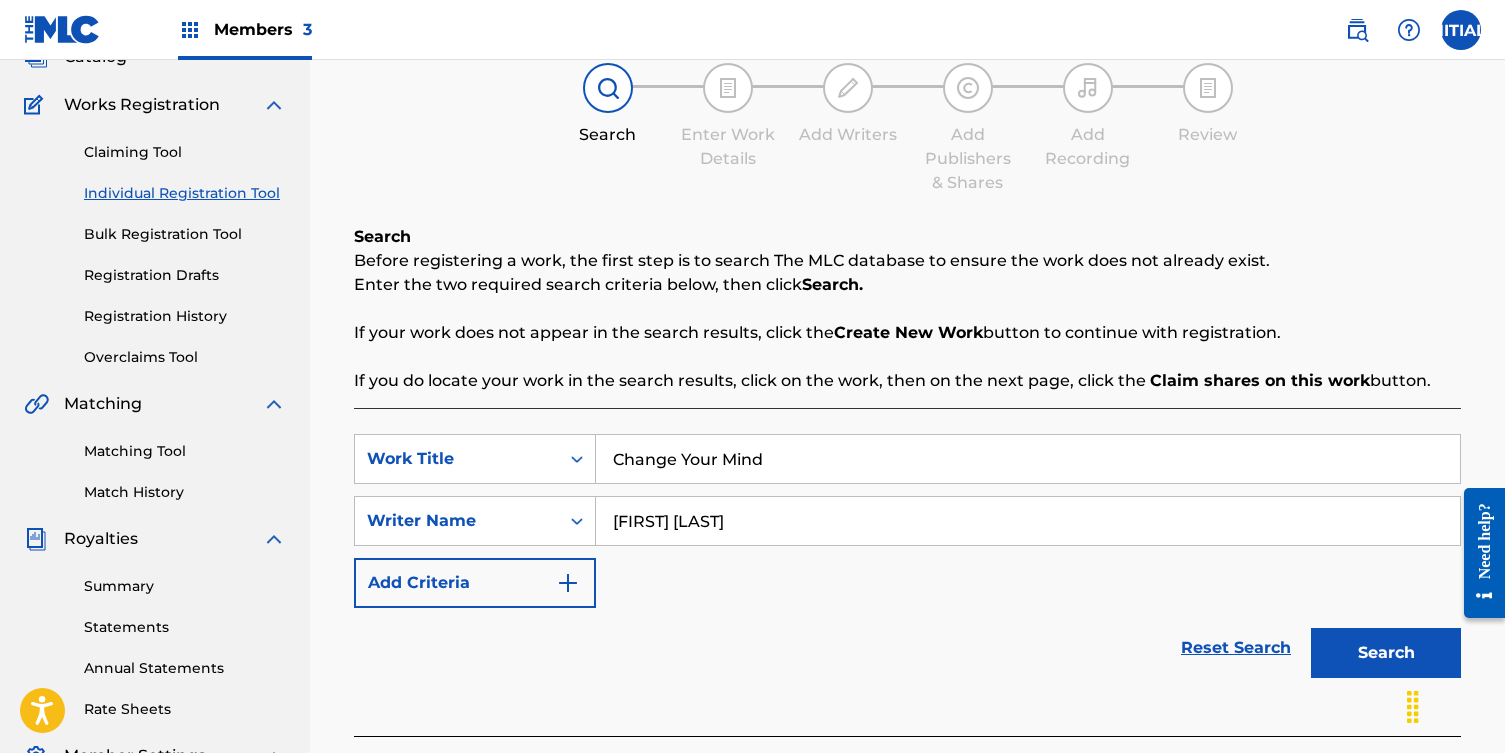 type on "[FIRST] [LAST]" 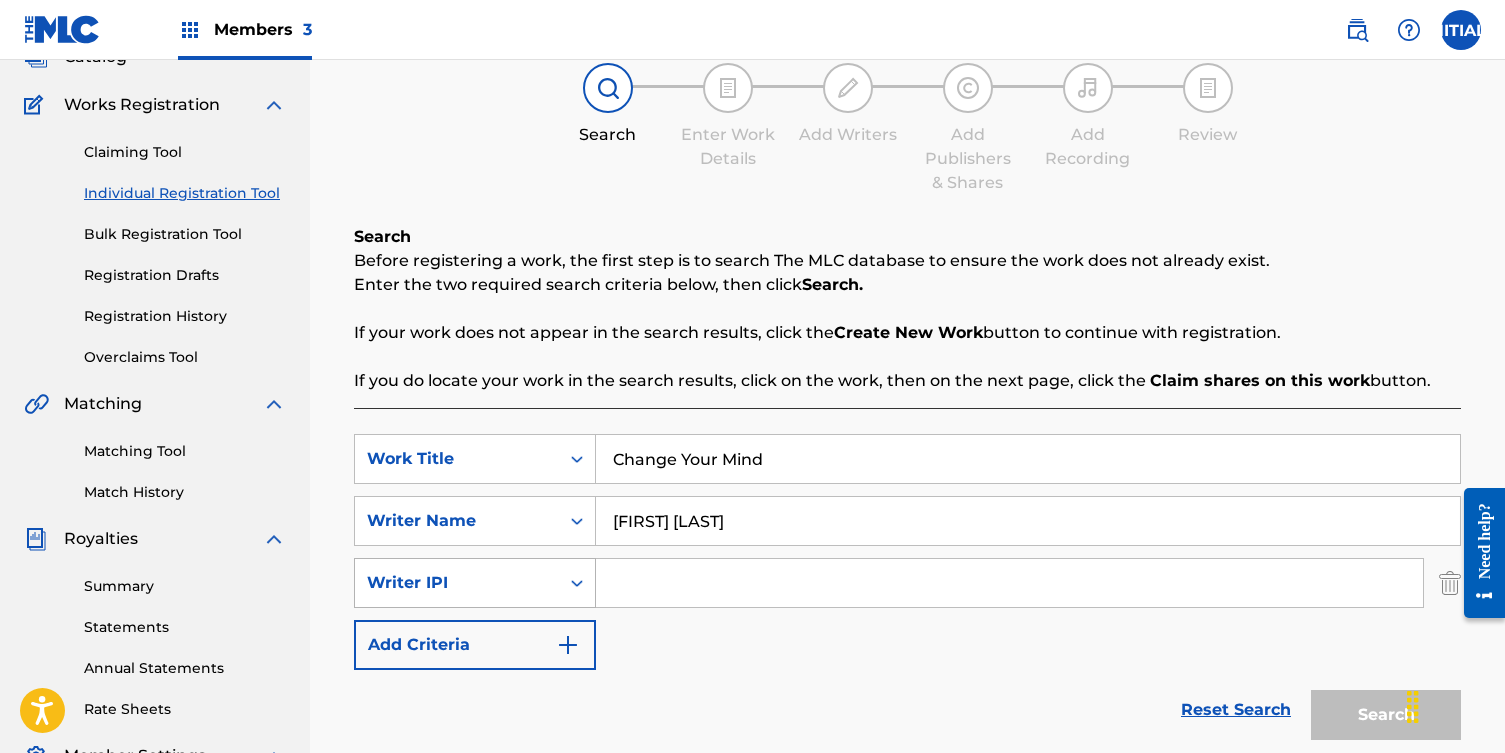 click 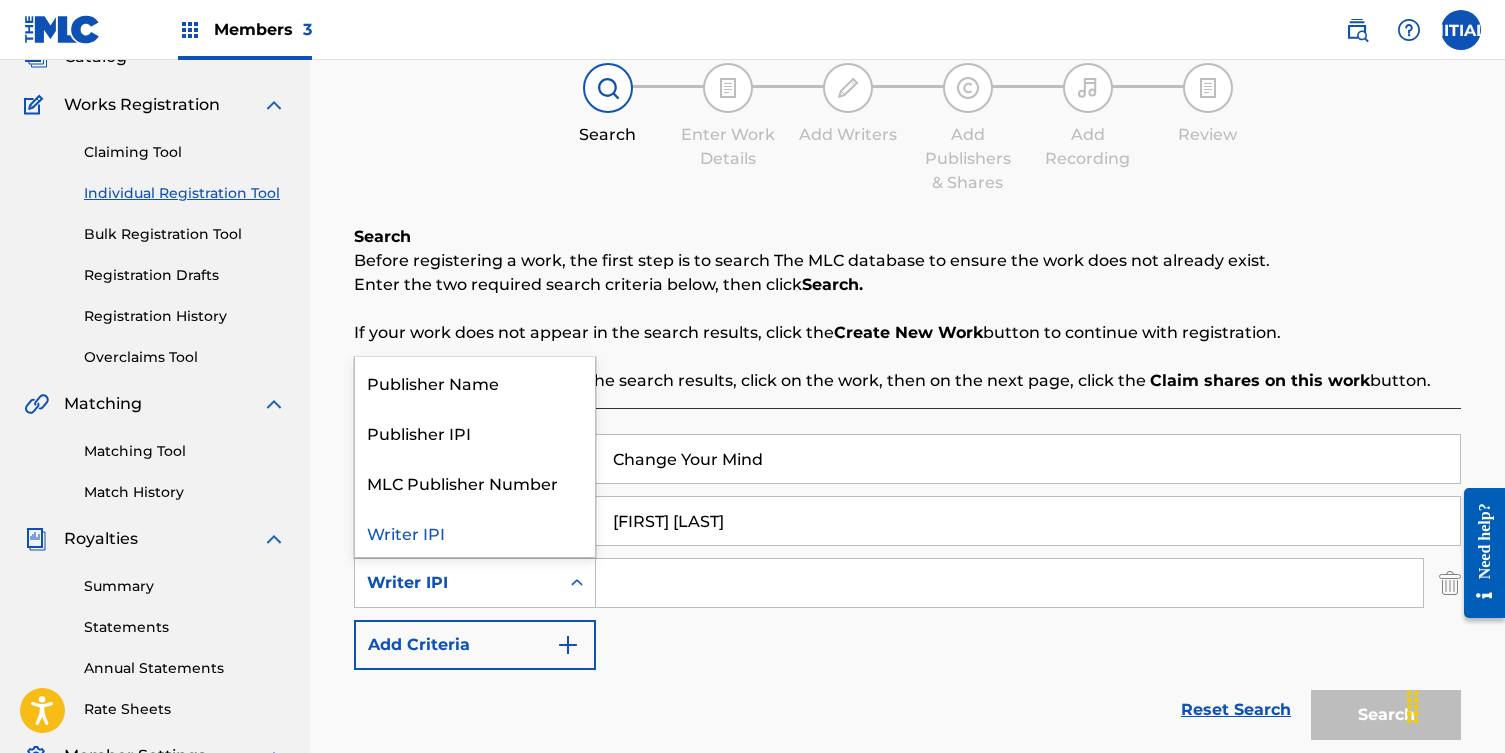 click on "SearchWithCriteria[UUID] [TITLE] [TITLE] SearchWithCriteriadcd90279-594e-4da0-a3e8-054ba3a7ef98 [WRITER] [WRITER] IPI selected, 4 of 4. 4 results available. Use Up and Down to choose options, press Enter to select the currently focused option, press Escape to exit the menu, press Tab to select the option and exit the menu. [WRITER] IPI [PUBLISHER] [PUBLISHER] IPI MLC [PUBLISHER] [WRITER] IPI Add Criteria" at bounding box center [907, 552] 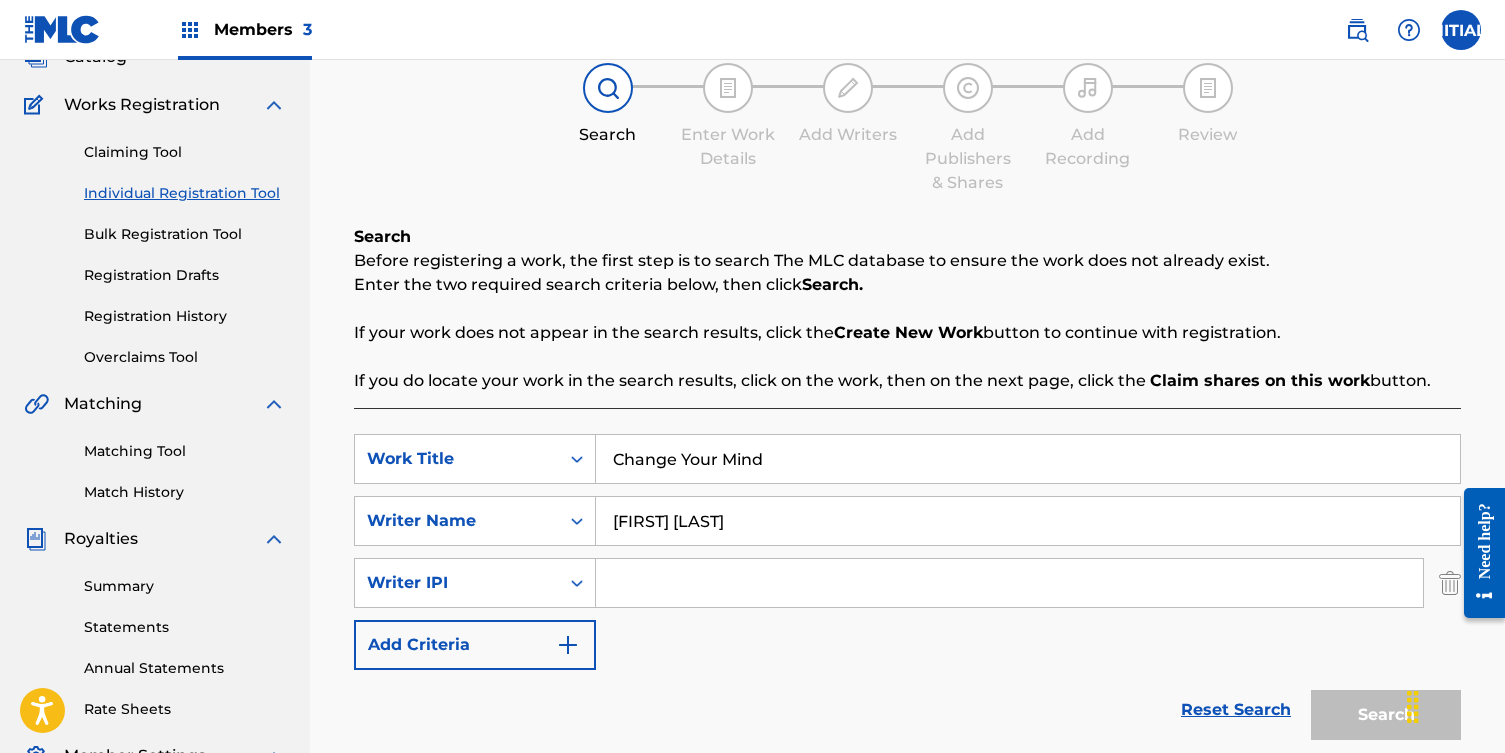 scroll, scrollTop: 158, scrollLeft: 0, axis: vertical 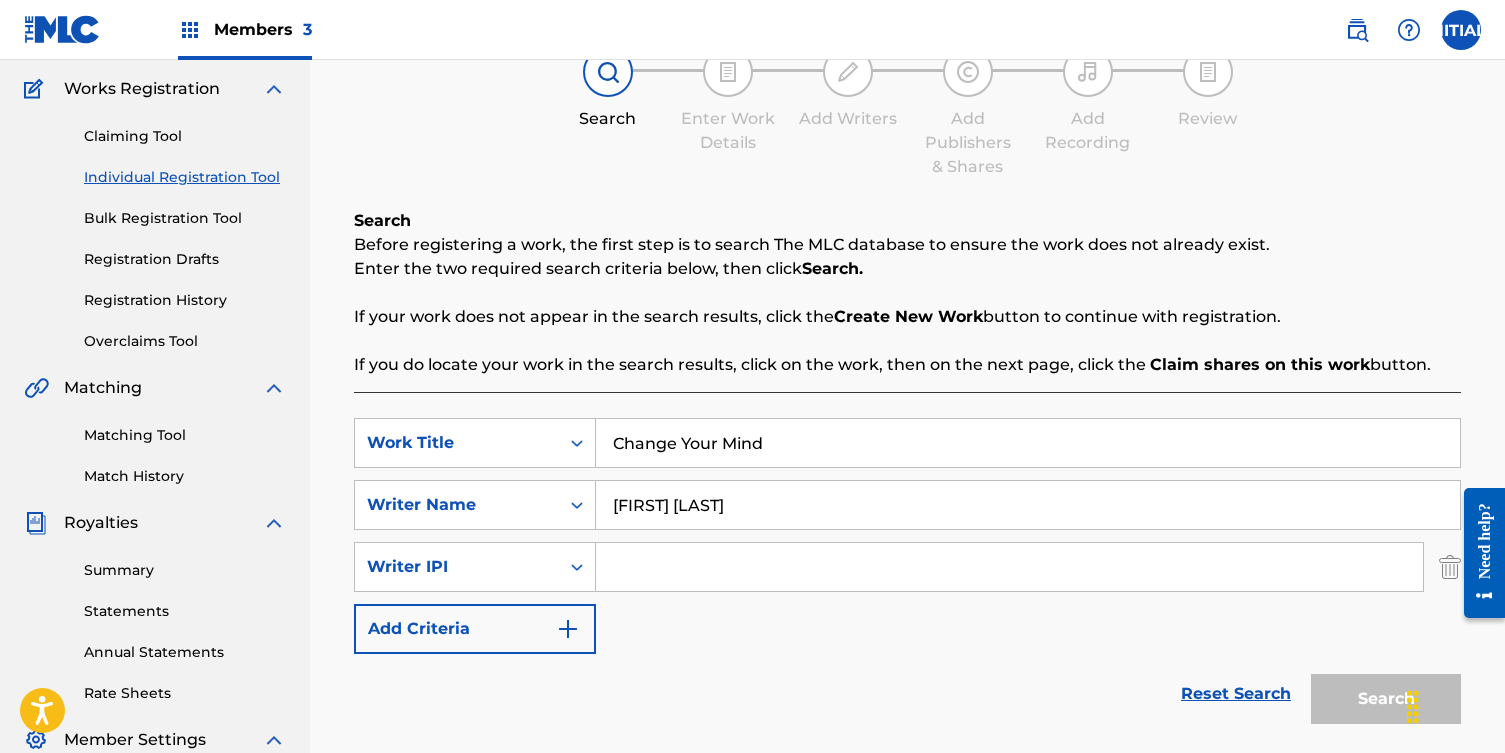 click at bounding box center [568, 629] 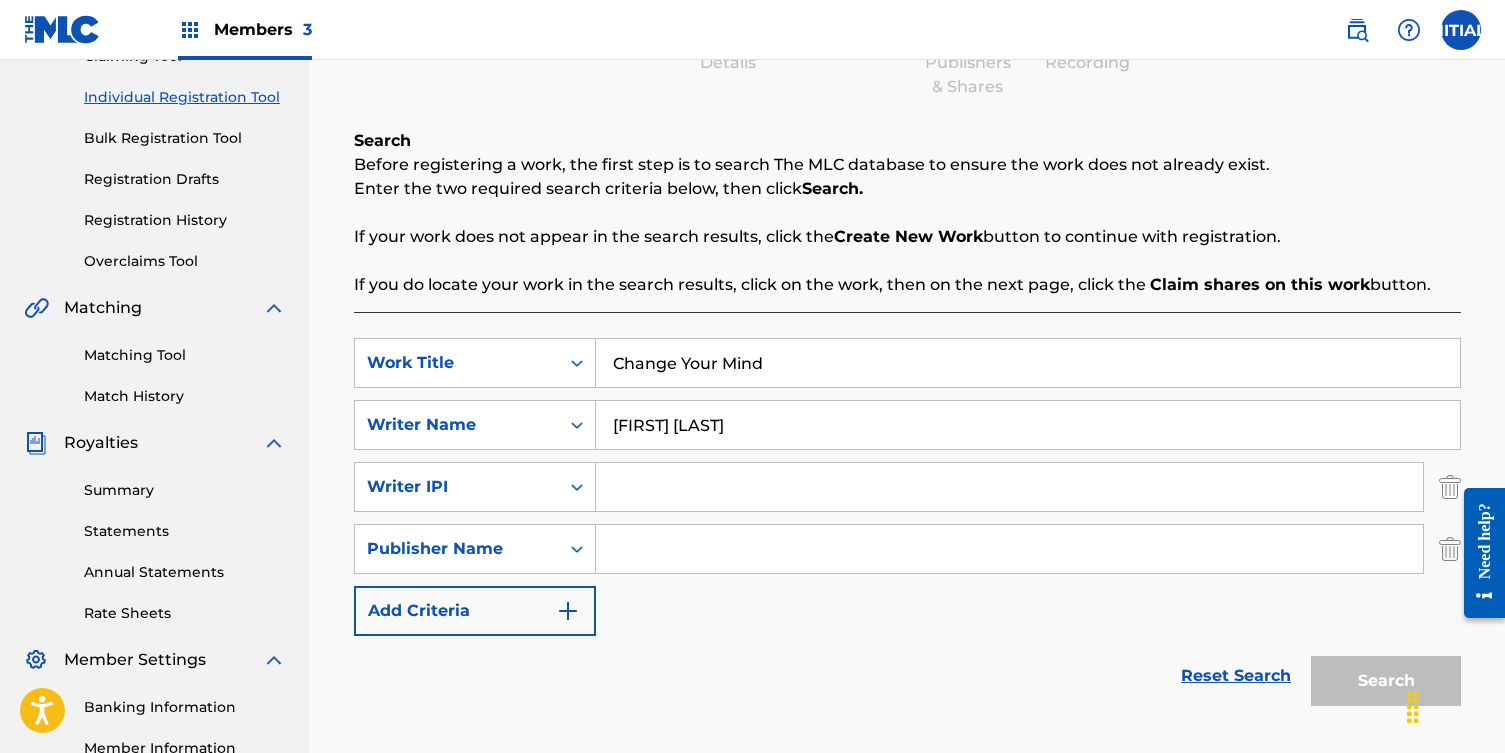 scroll, scrollTop: 229, scrollLeft: 0, axis: vertical 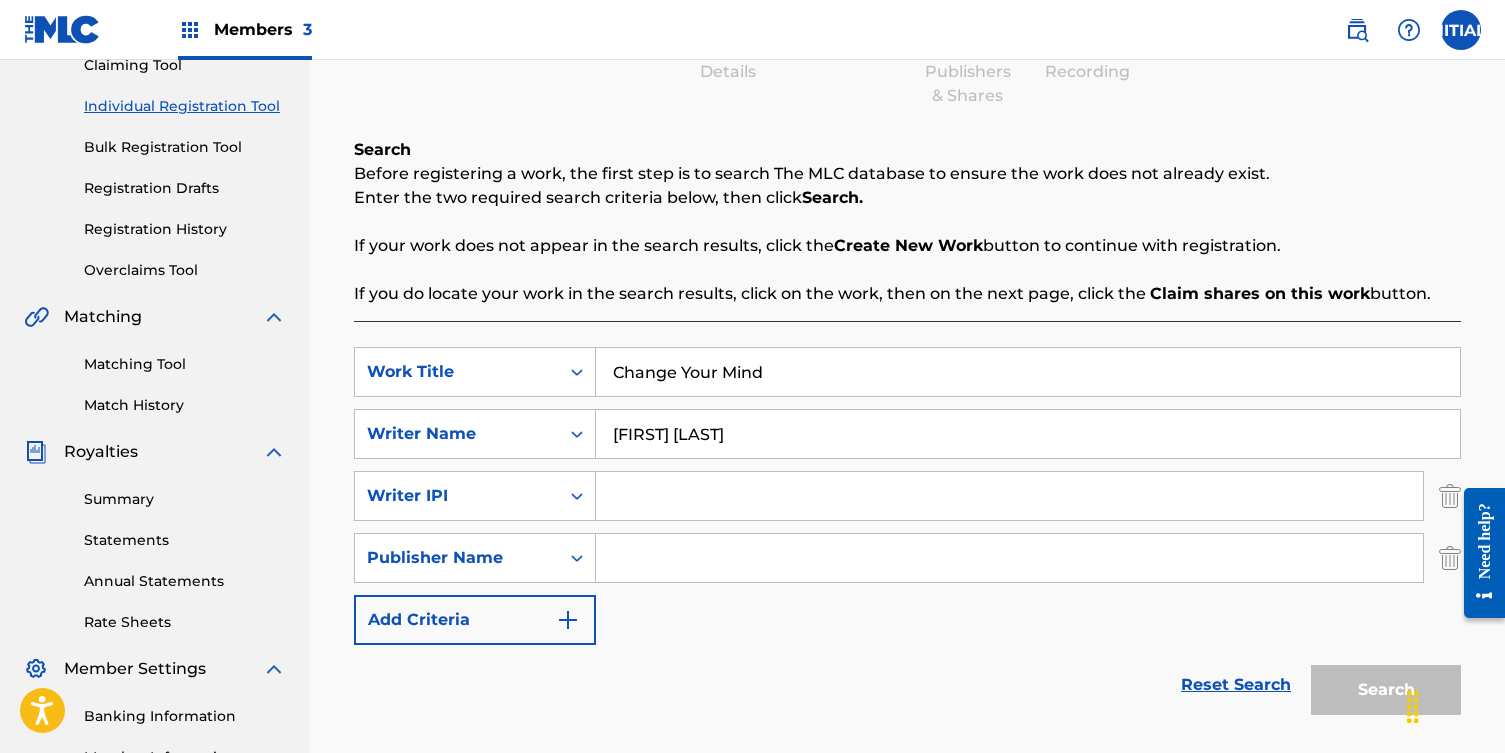 click at bounding box center [1477, 553] 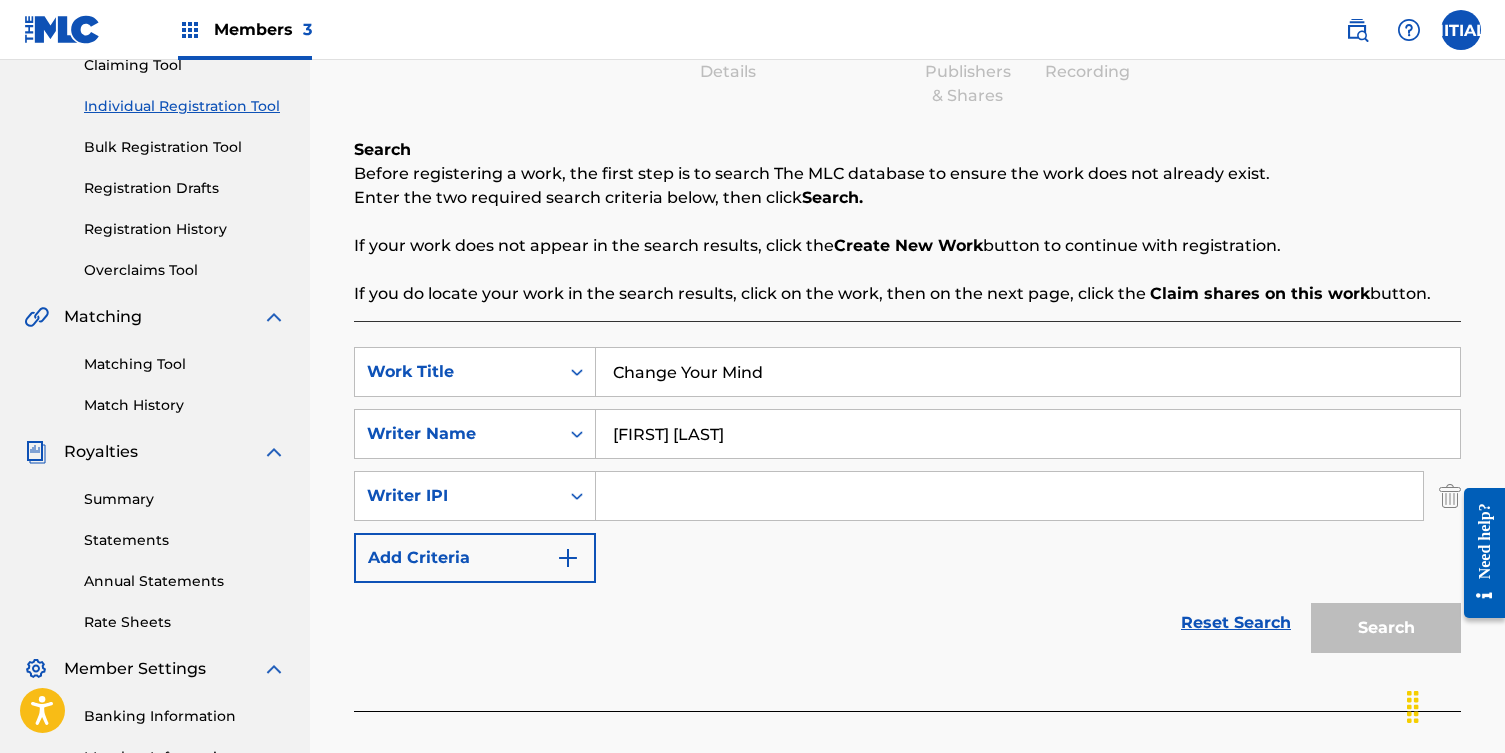 click at bounding box center (1450, 496) 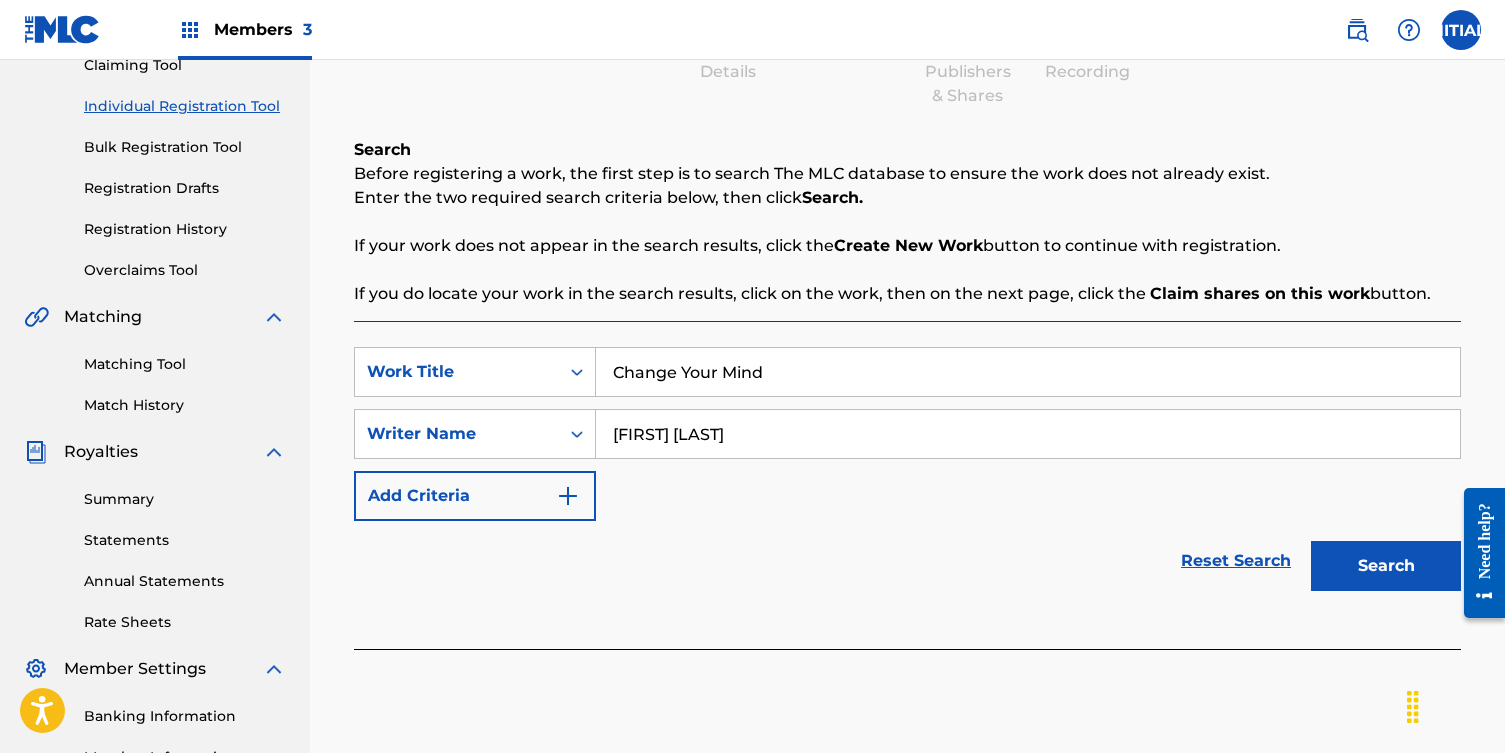click on "Search" at bounding box center [1386, 566] 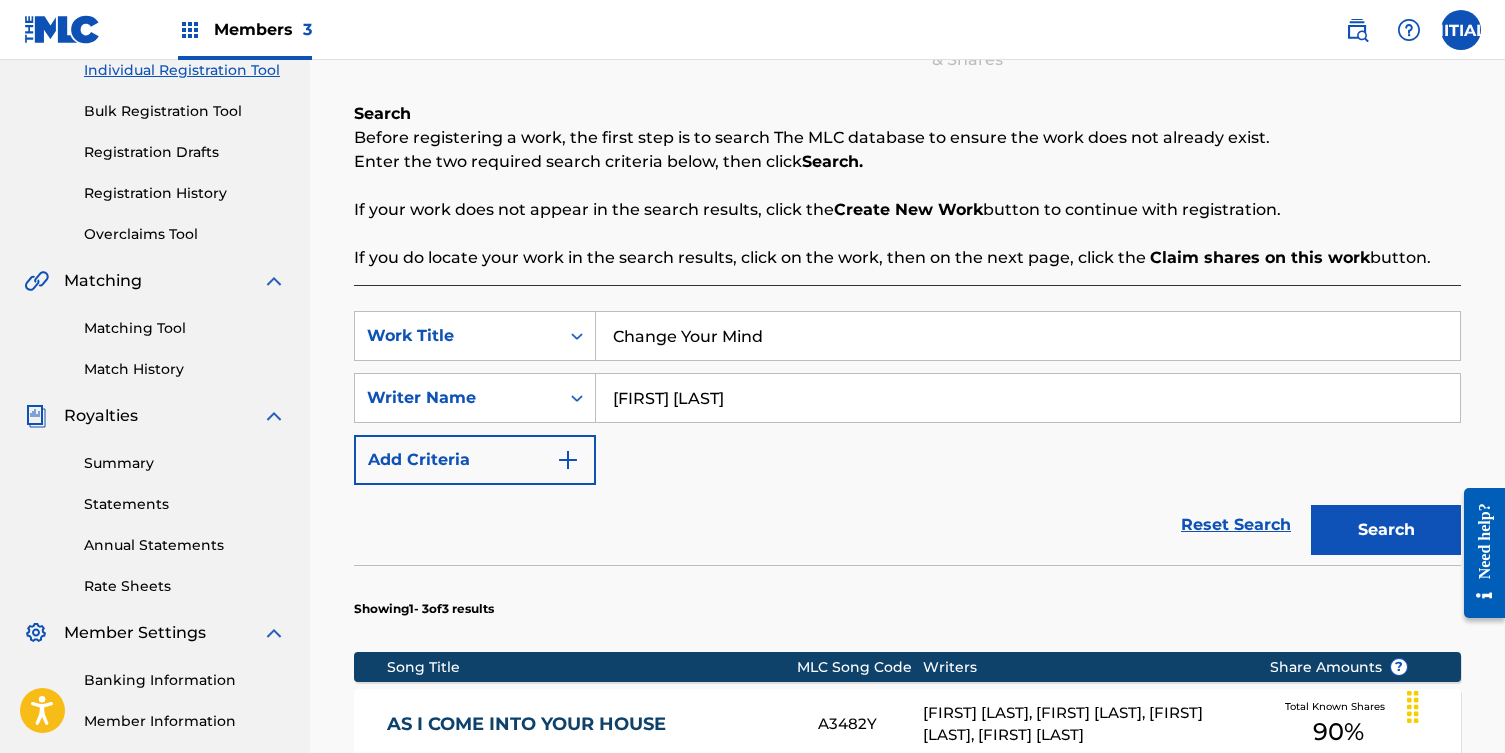 scroll, scrollTop: 190, scrollLeft: 0, axis: vertical 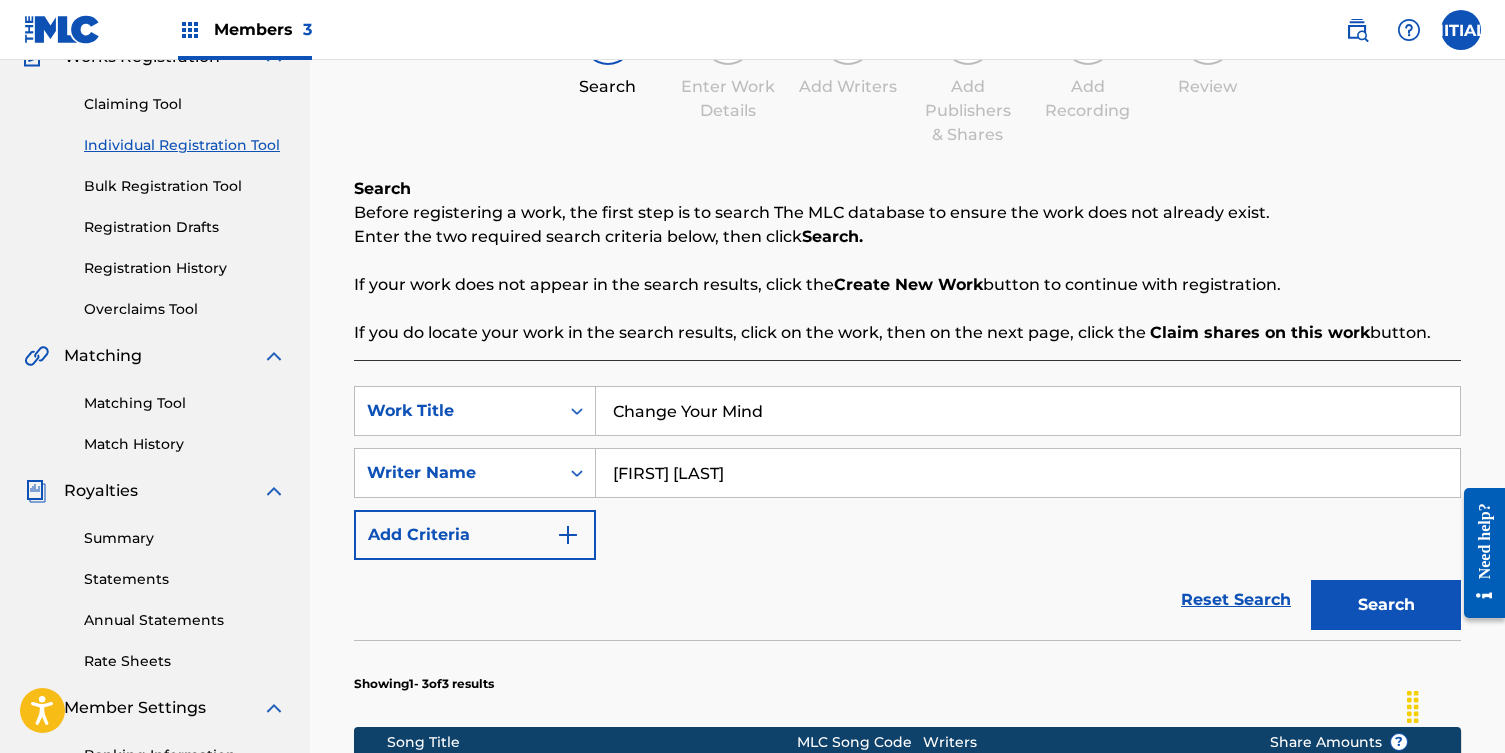 click on "Change Your Mind" at bounding box center [1028, 411] 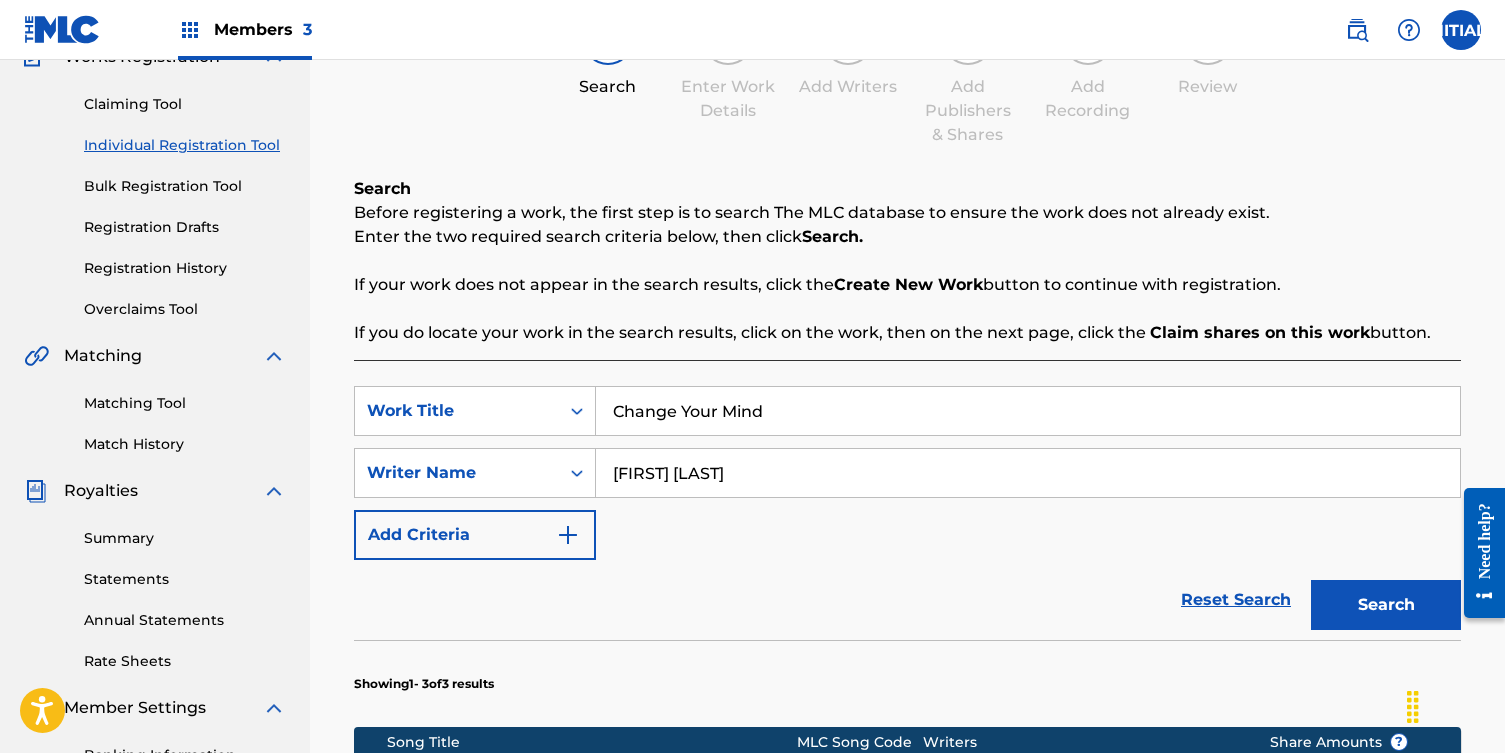 type on "D" 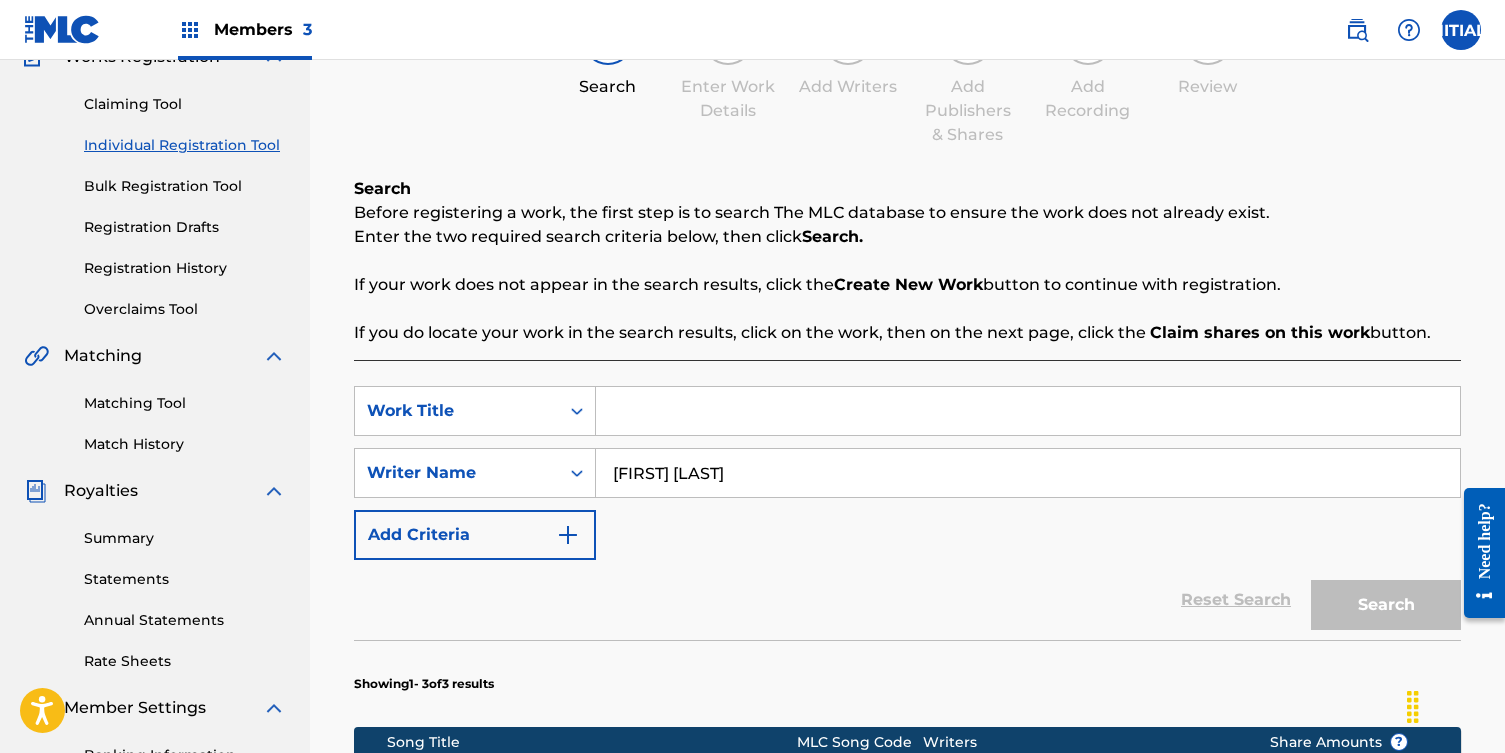type 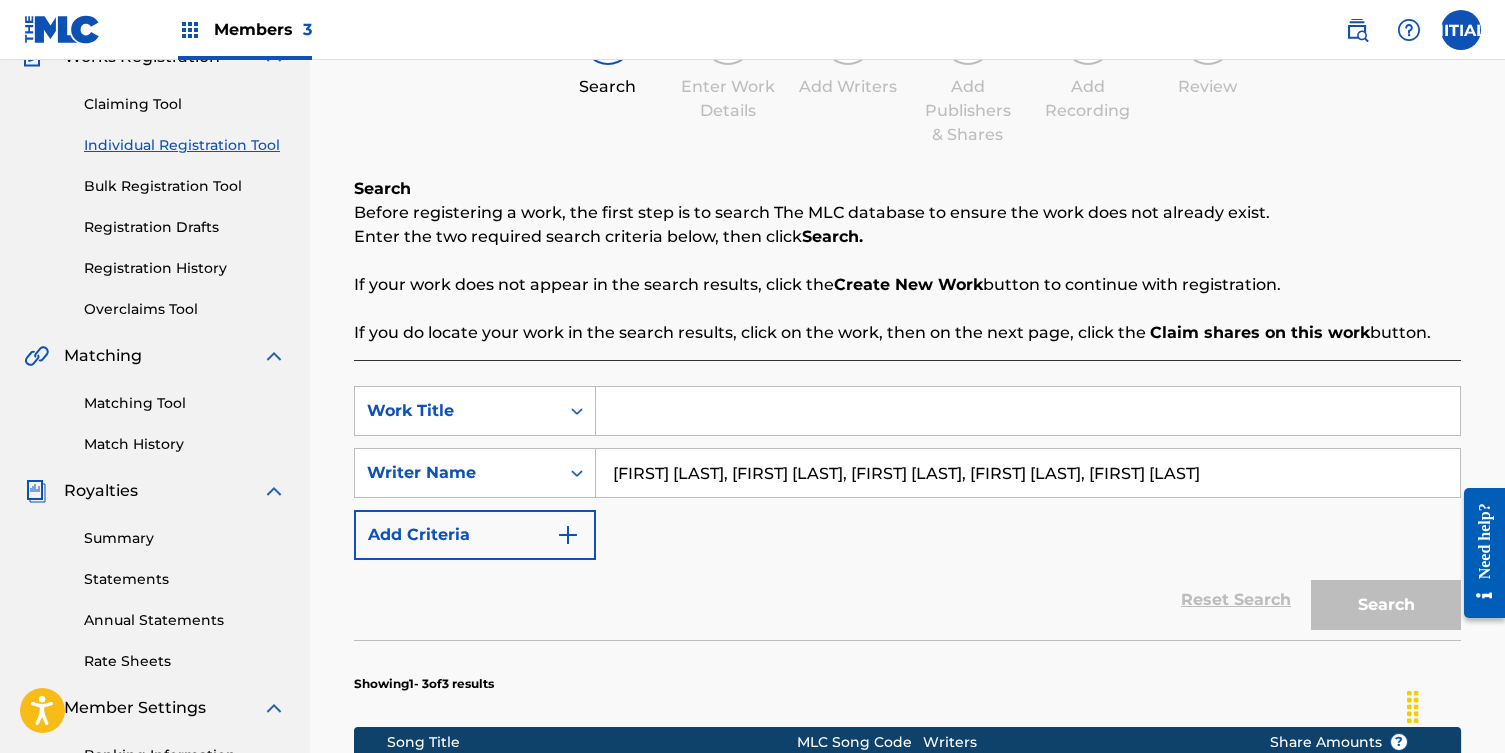 type on "[FIRST] [LAST], [FIRST] [LAST], [FIRST] [LAST], [FIRST] [LAST], [FIRST] [LAST]" 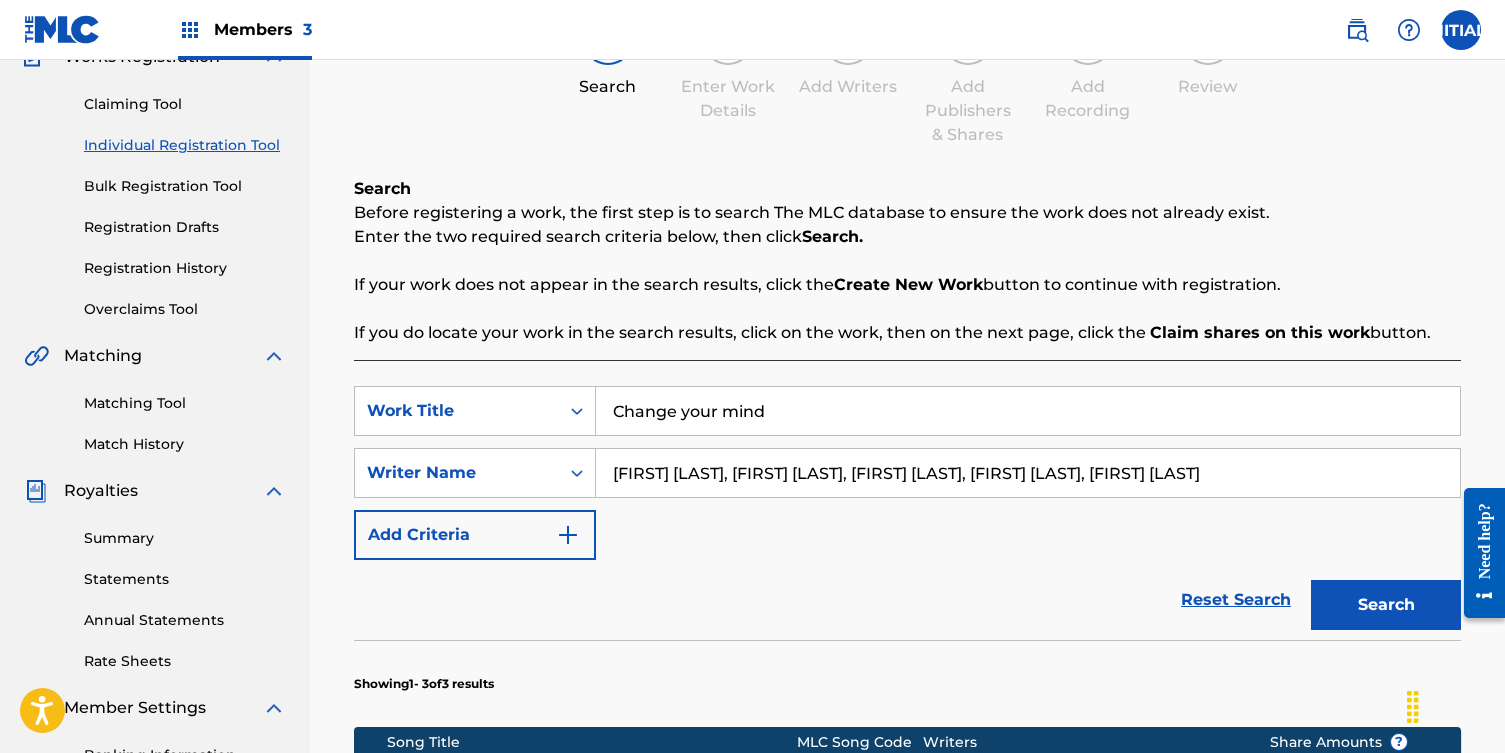 click on "Search" at bounding box center [1386, 605] 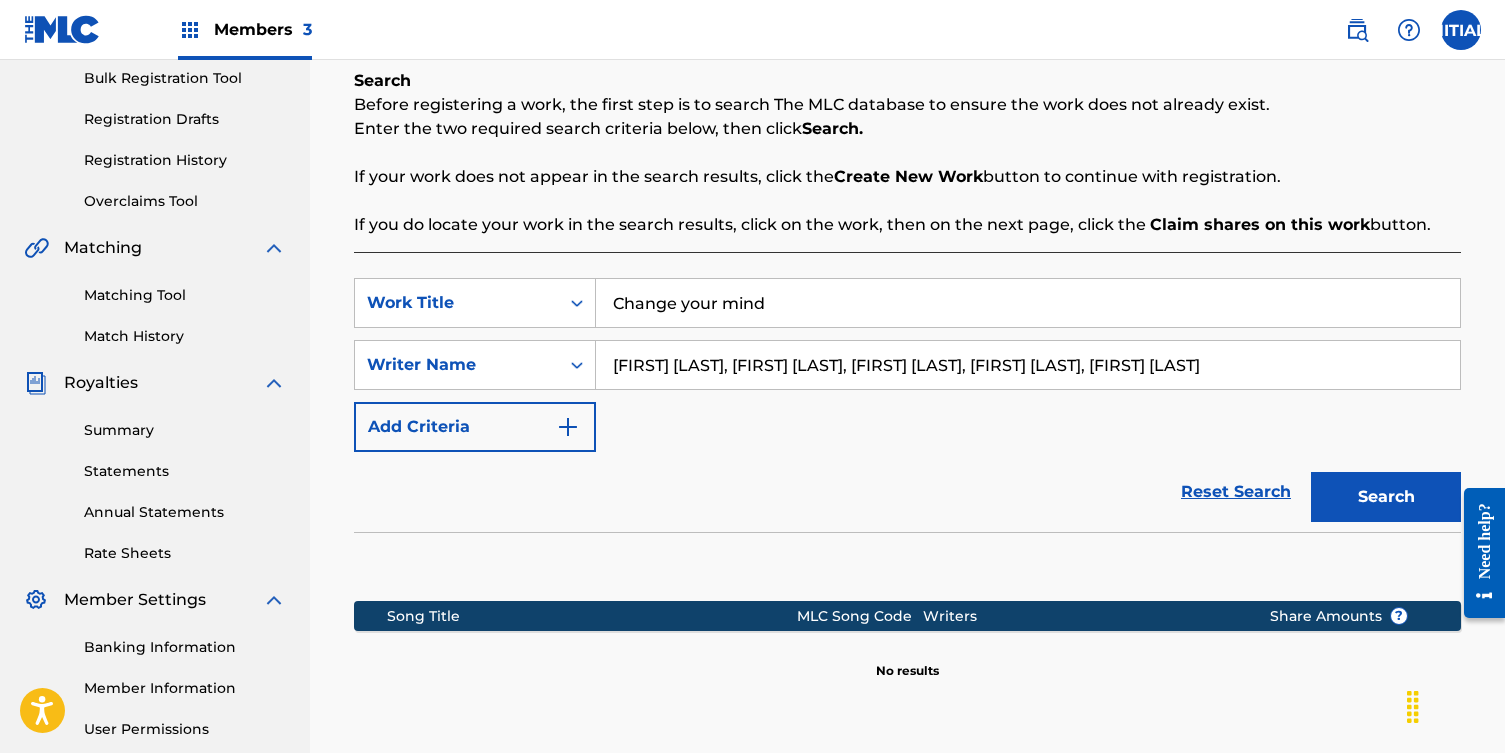 scroll, scrollTop: 297, scrollLeft: 0, axis: vertical 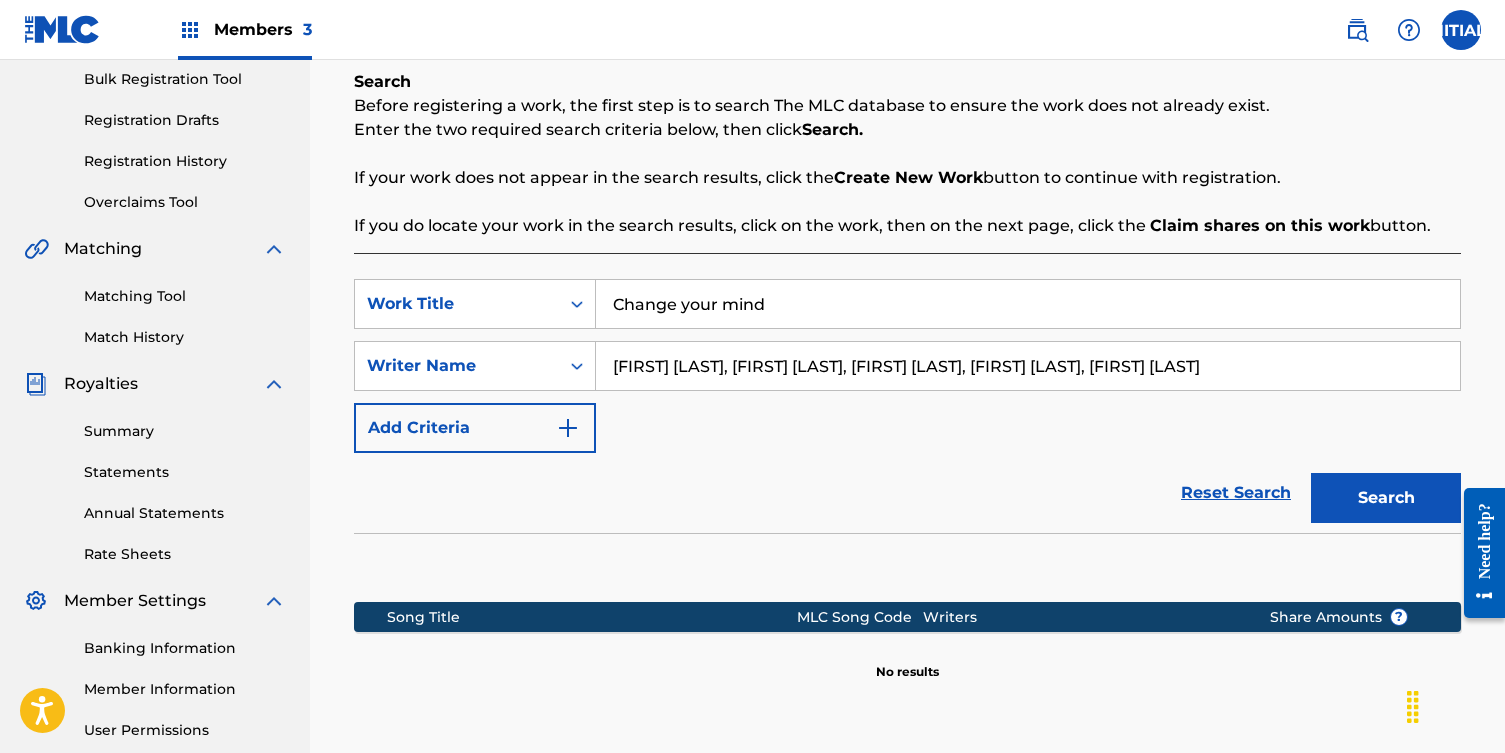 click on "Change your mind" at bounding box center (1028, 304) 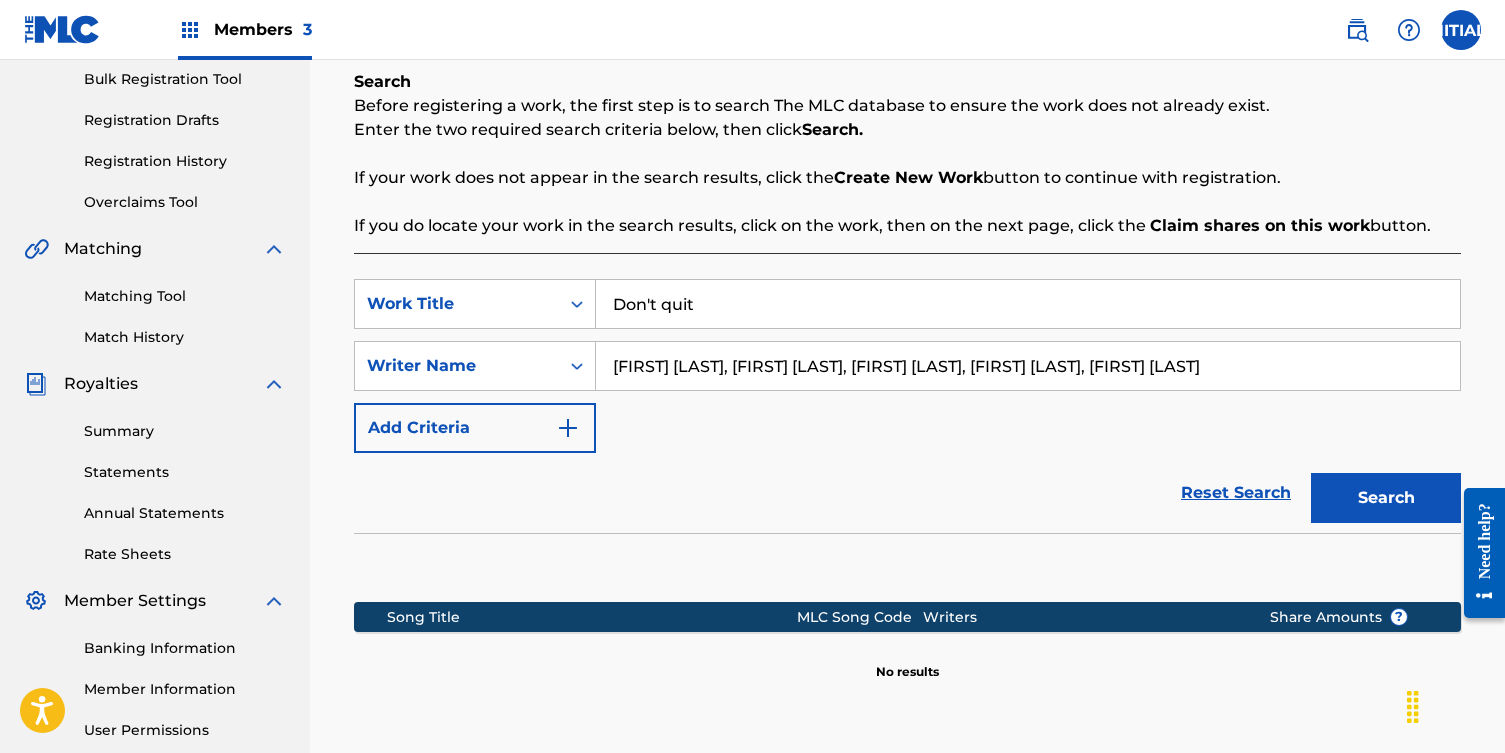 type on "Don't quit" 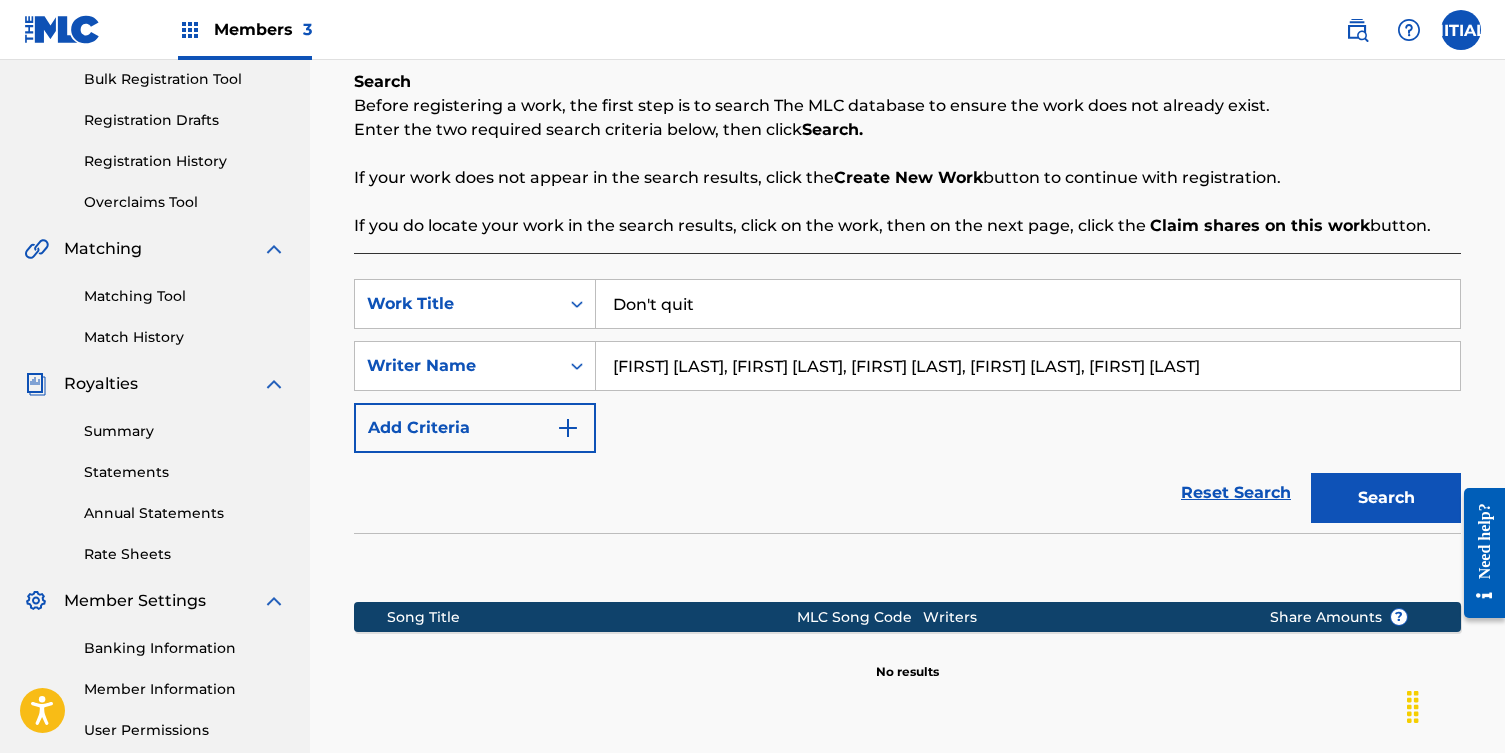 click on "[FIRST] [LAST], [FIRST] [LAST], [FIRST] [LAST], [FIRST] [LAST], [FIRST] [LAST]" at bounding box center [1028, 366] 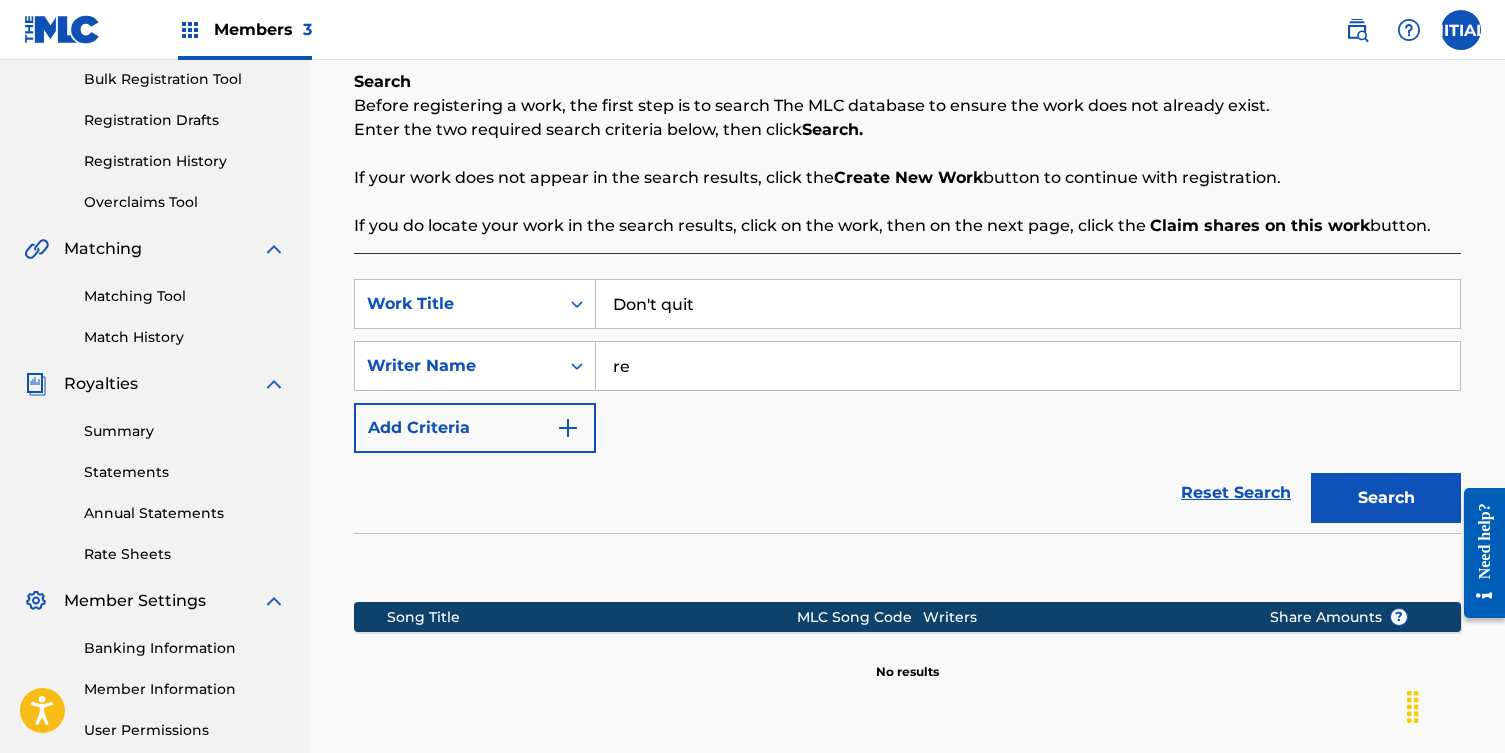 type on "r" 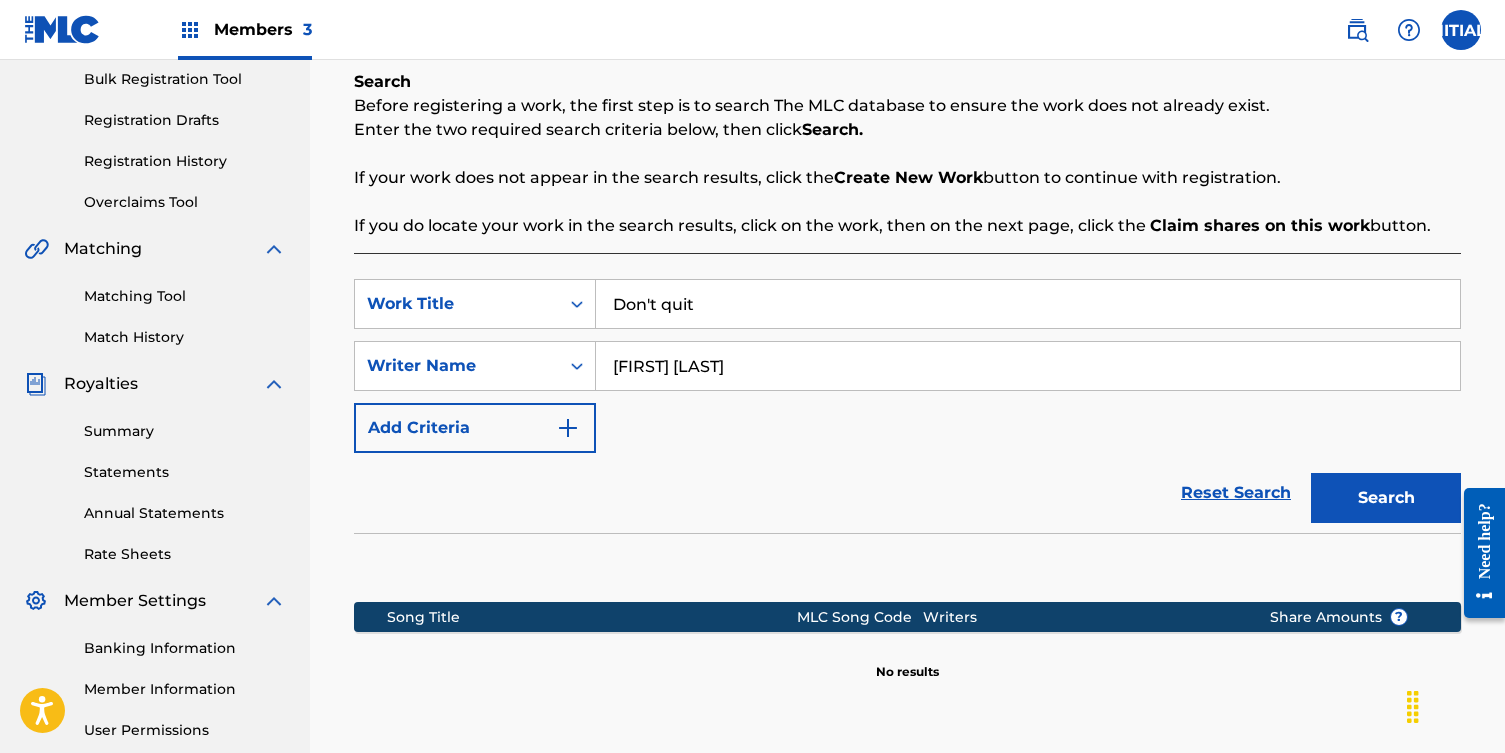 type on "[FIRST] [LAST]" 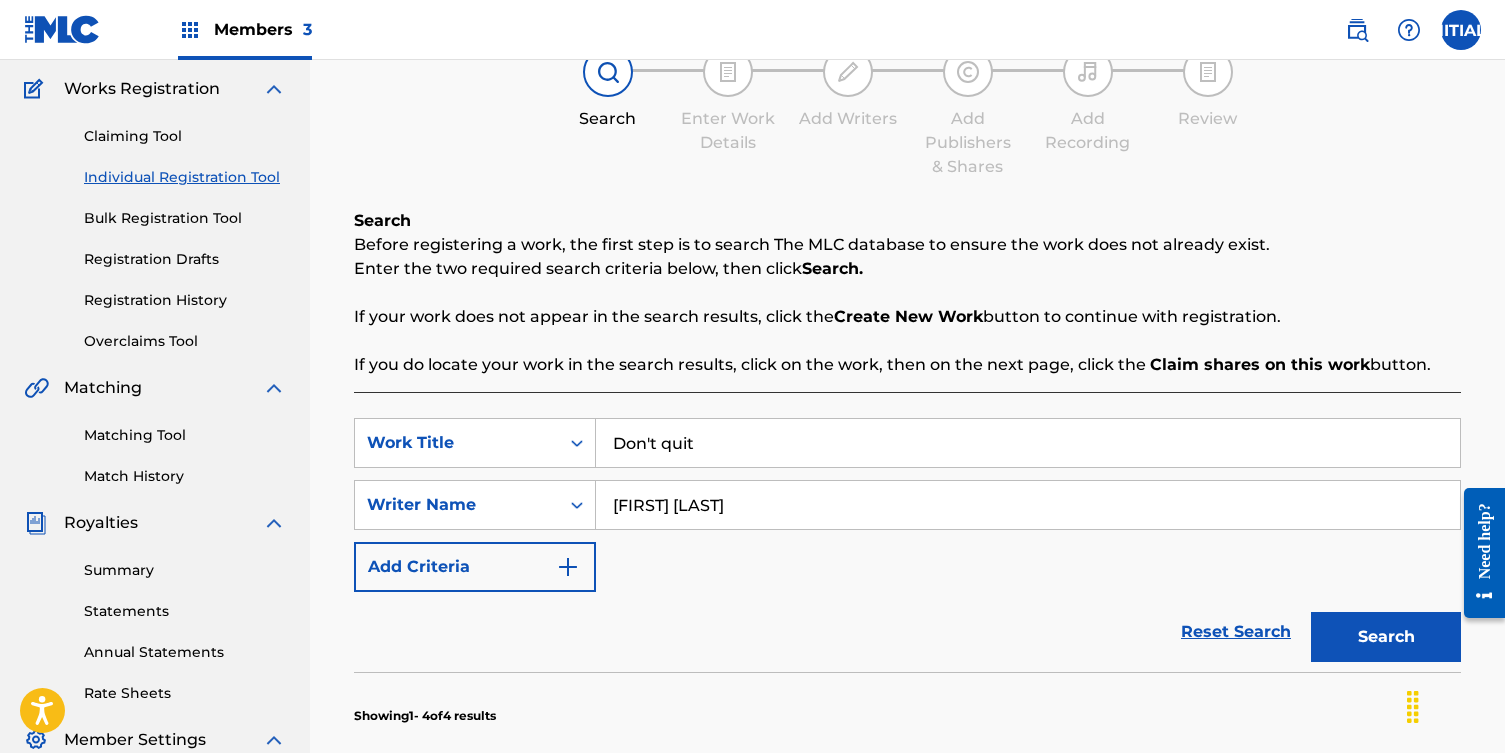 scroll, scrollTop: 35, scrollLeft: 0, axis: vertical 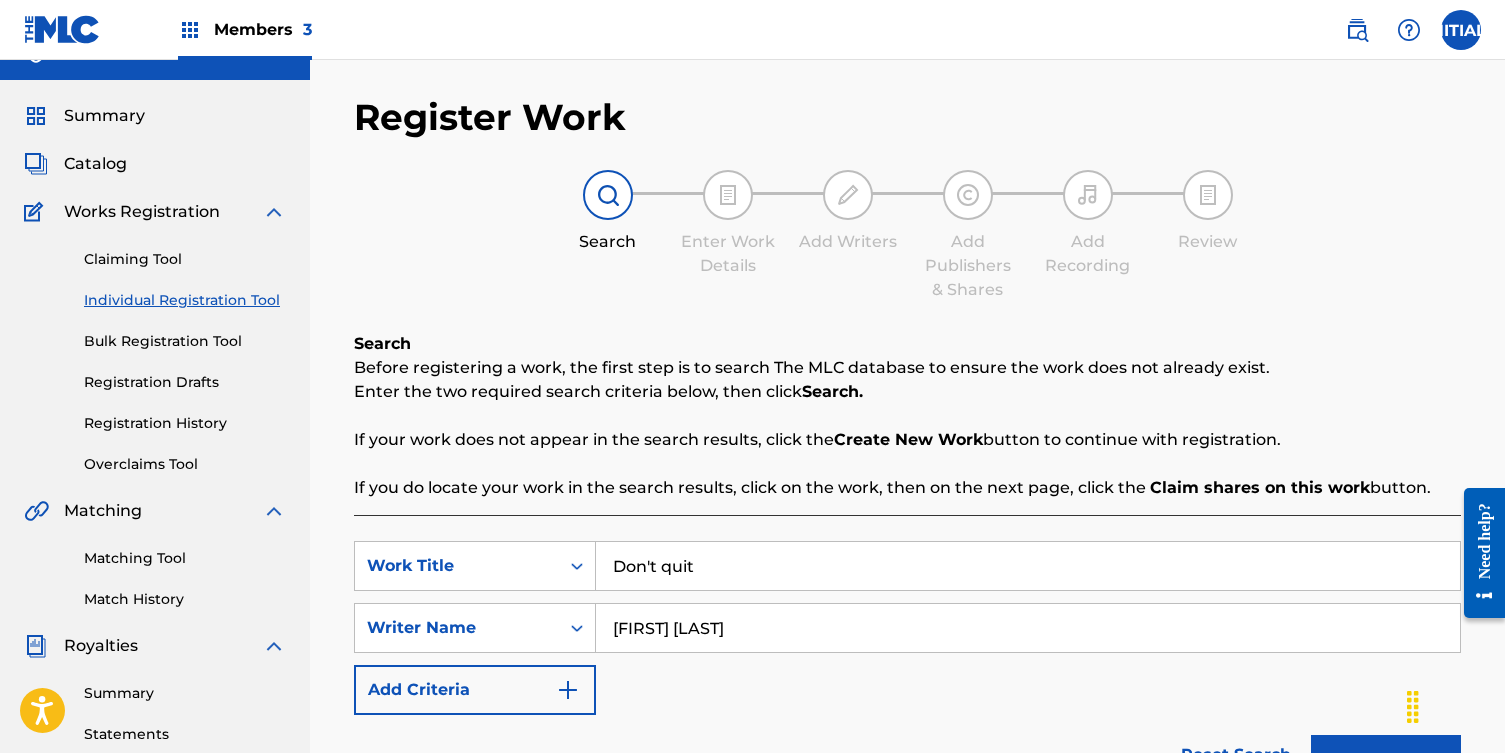 click on "Catalog" at bounding box center (95, 164) 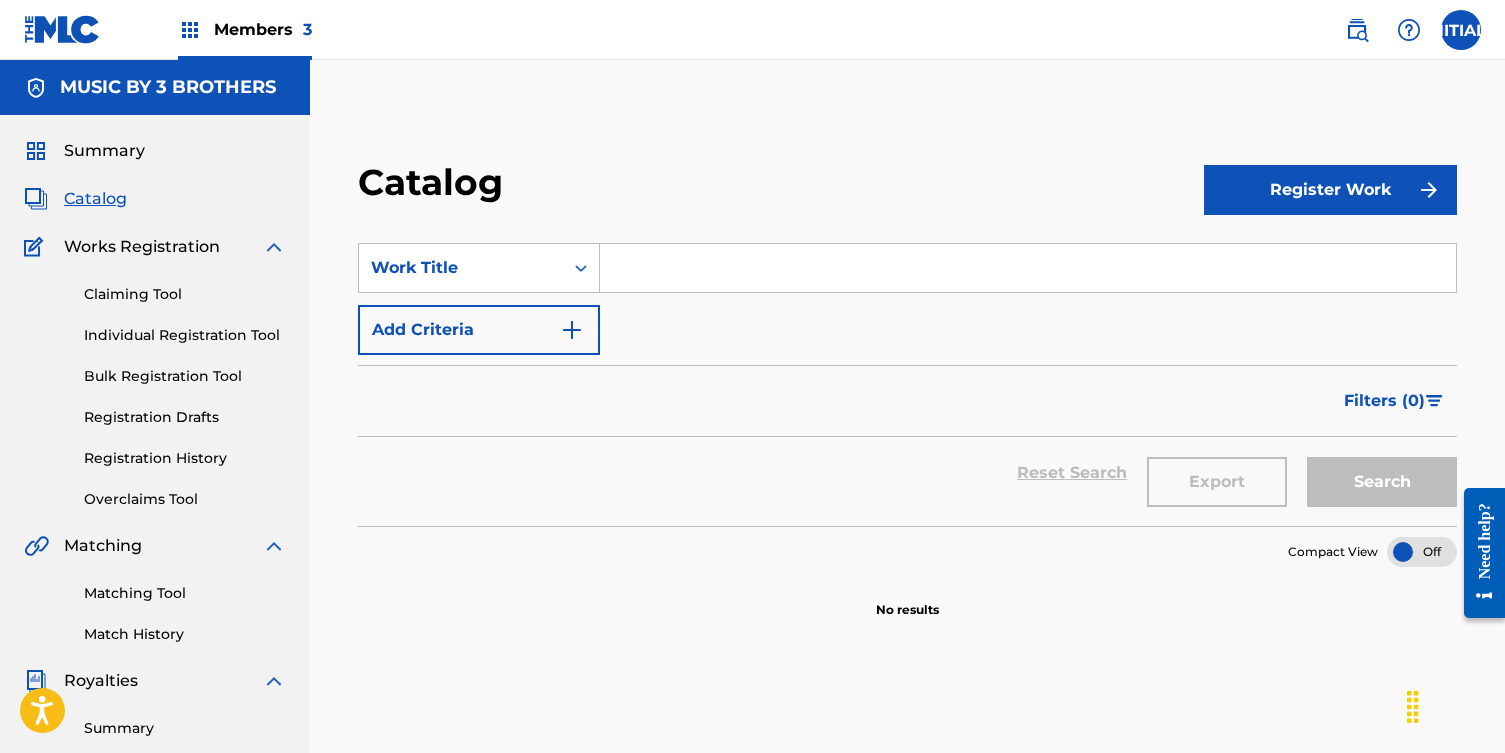 click on "Summary" at bounding box center [104, 151] 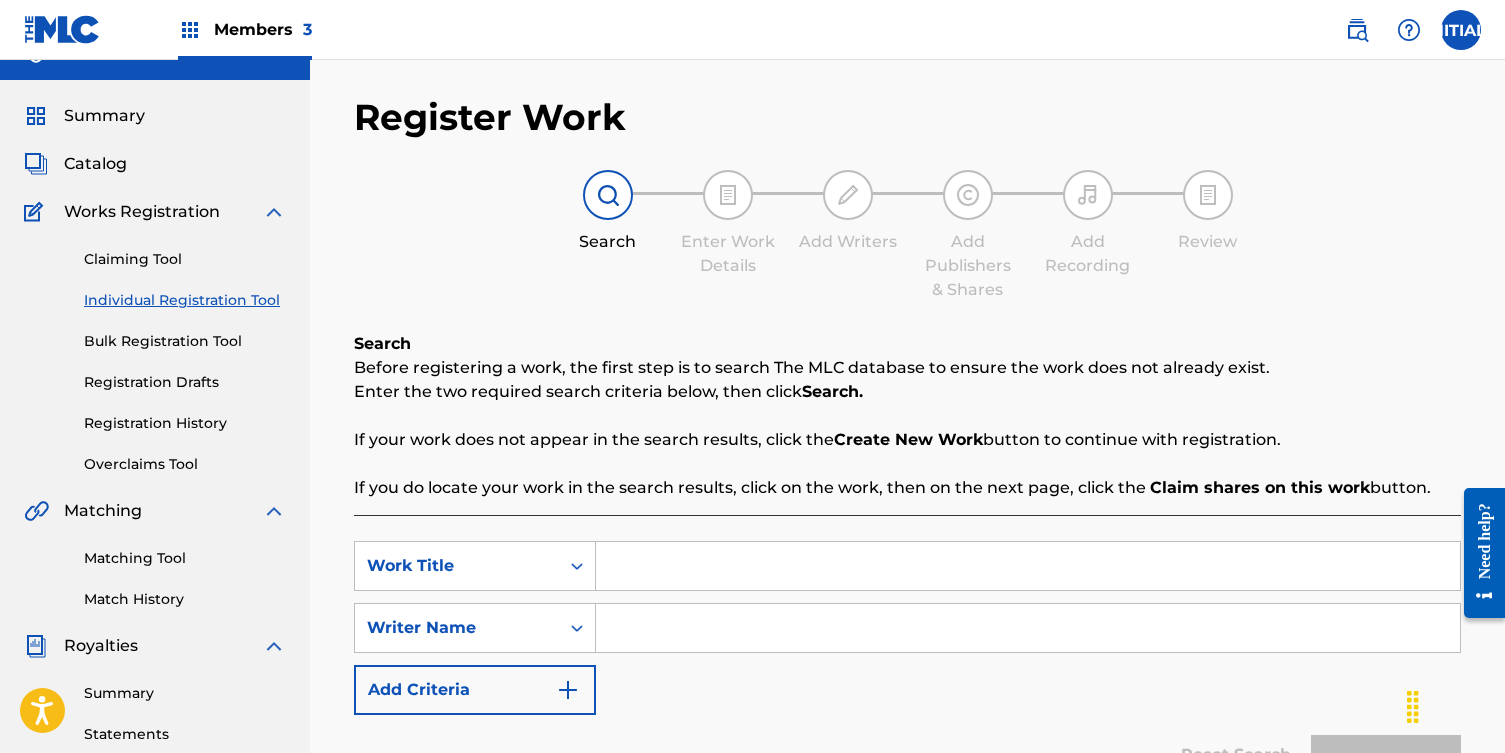 scroll, scrollTop: 9, scrollLeft: 0, axis: vertical 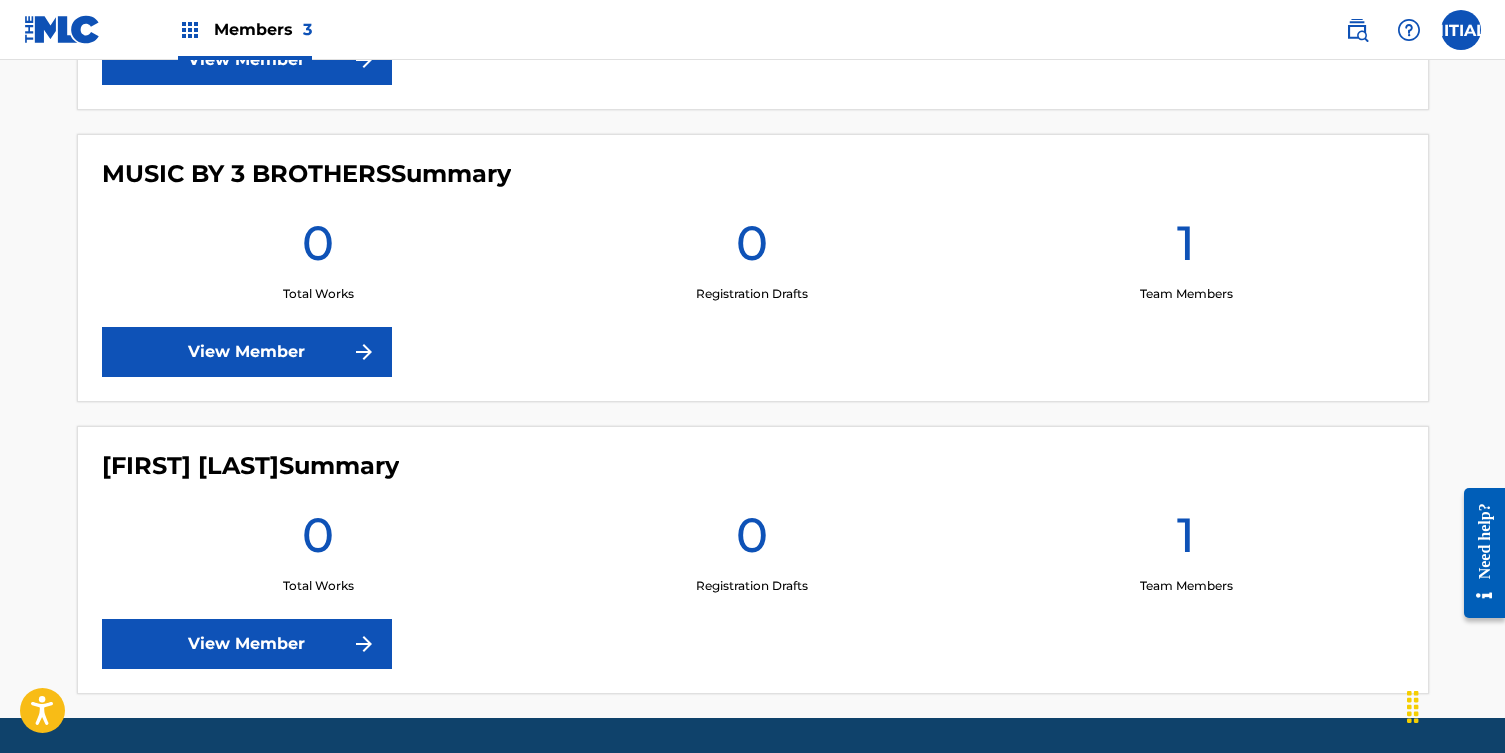 click on "View Member" at bounding box center (247, 644) 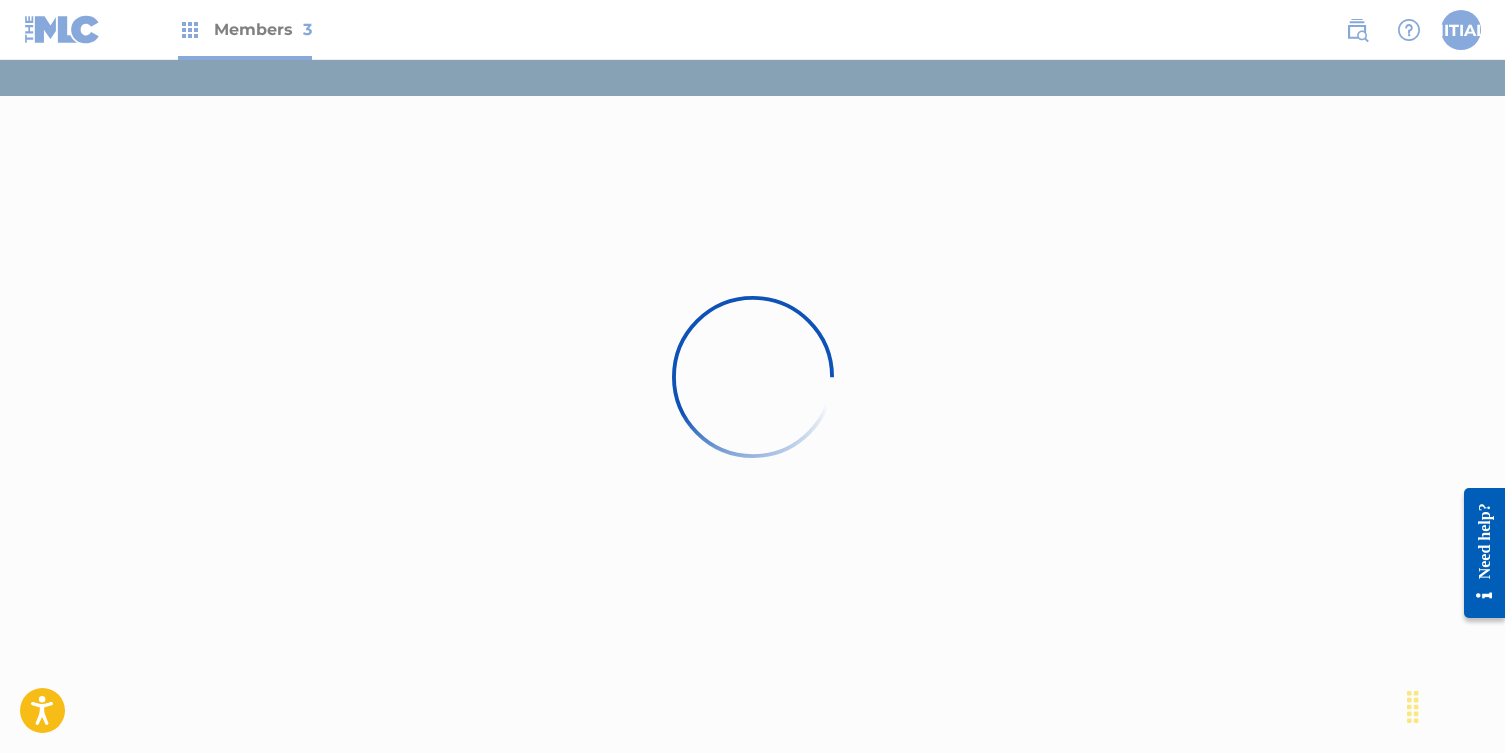 scroll, scrollTop: 0, scrollLeft: 0, axis: both 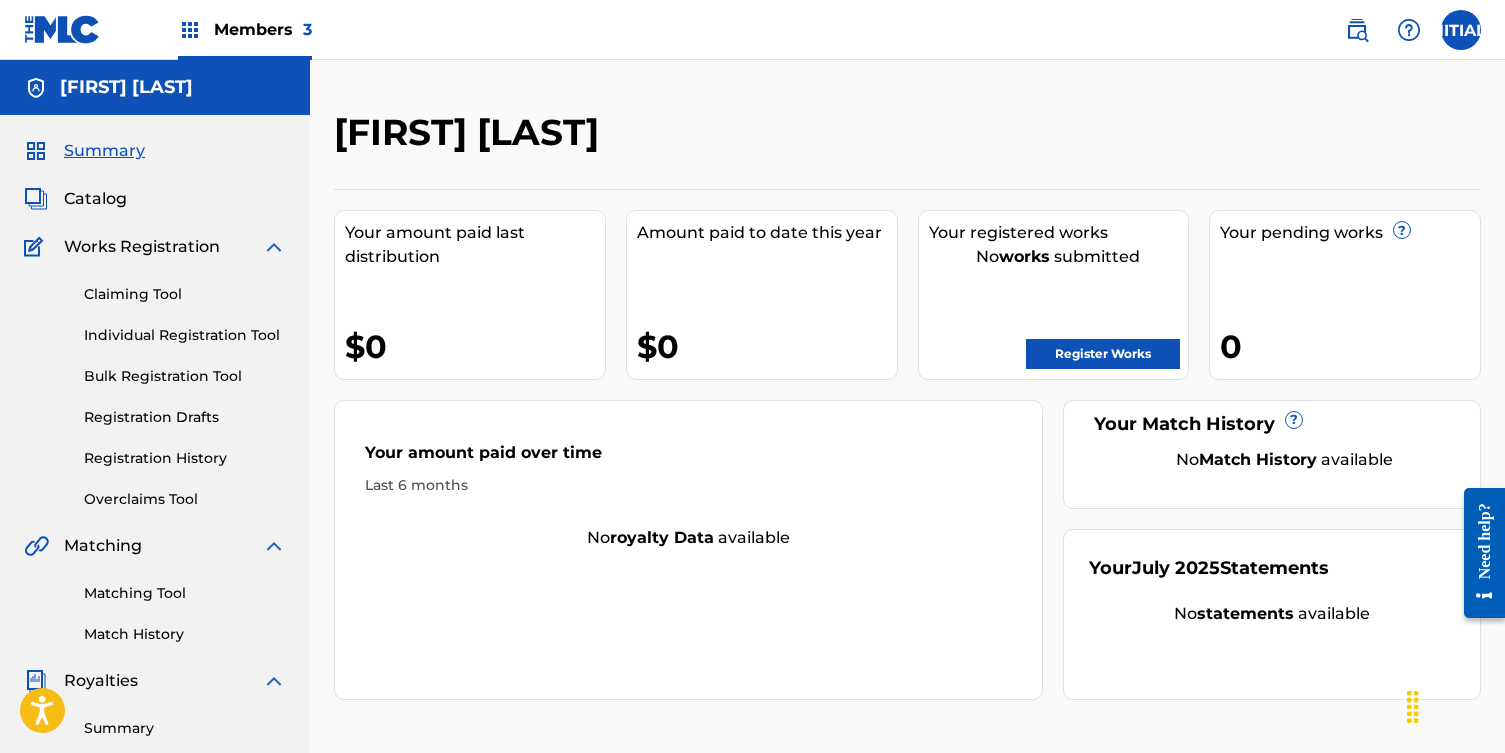 click on "Register Works" at bounding box center [1103, 354] 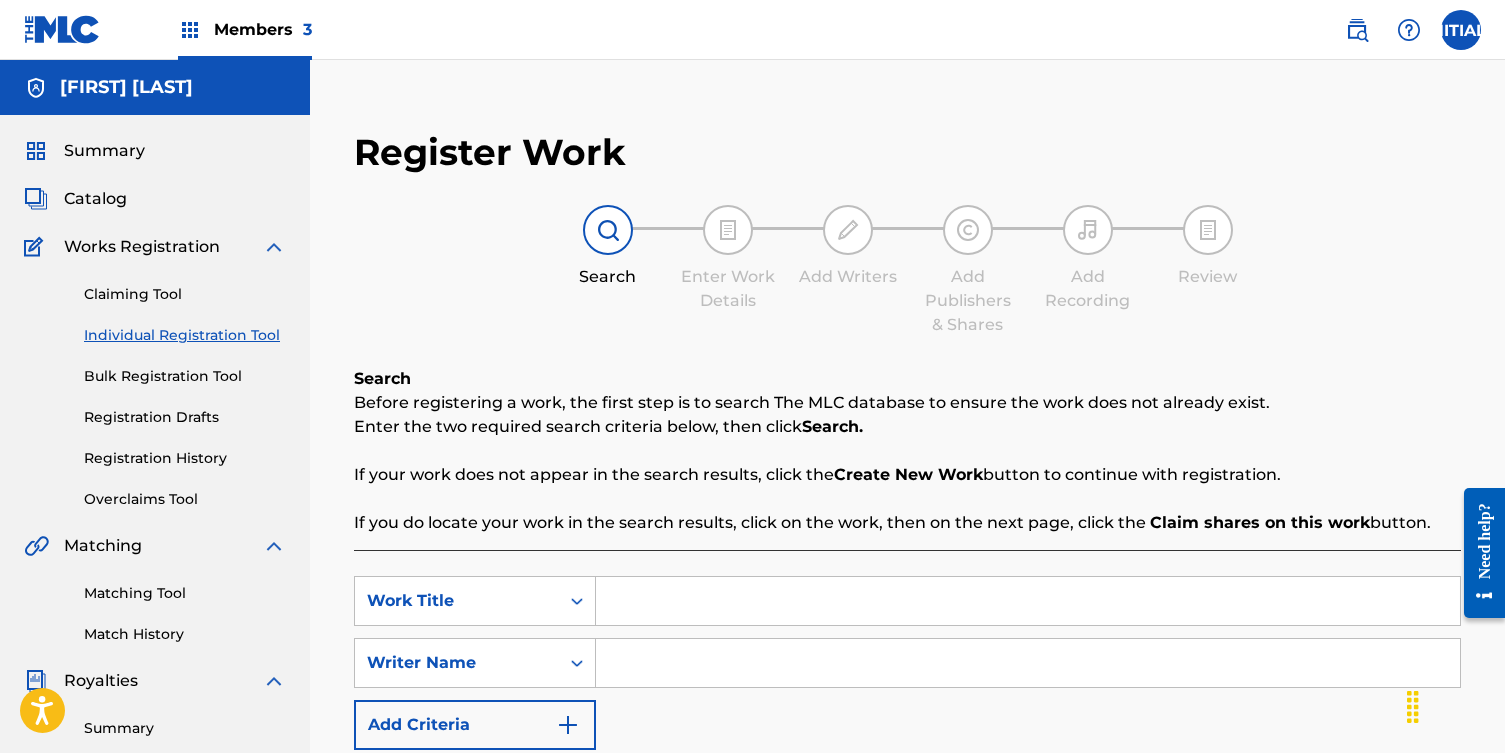 click at bounding box center (1028, 601) 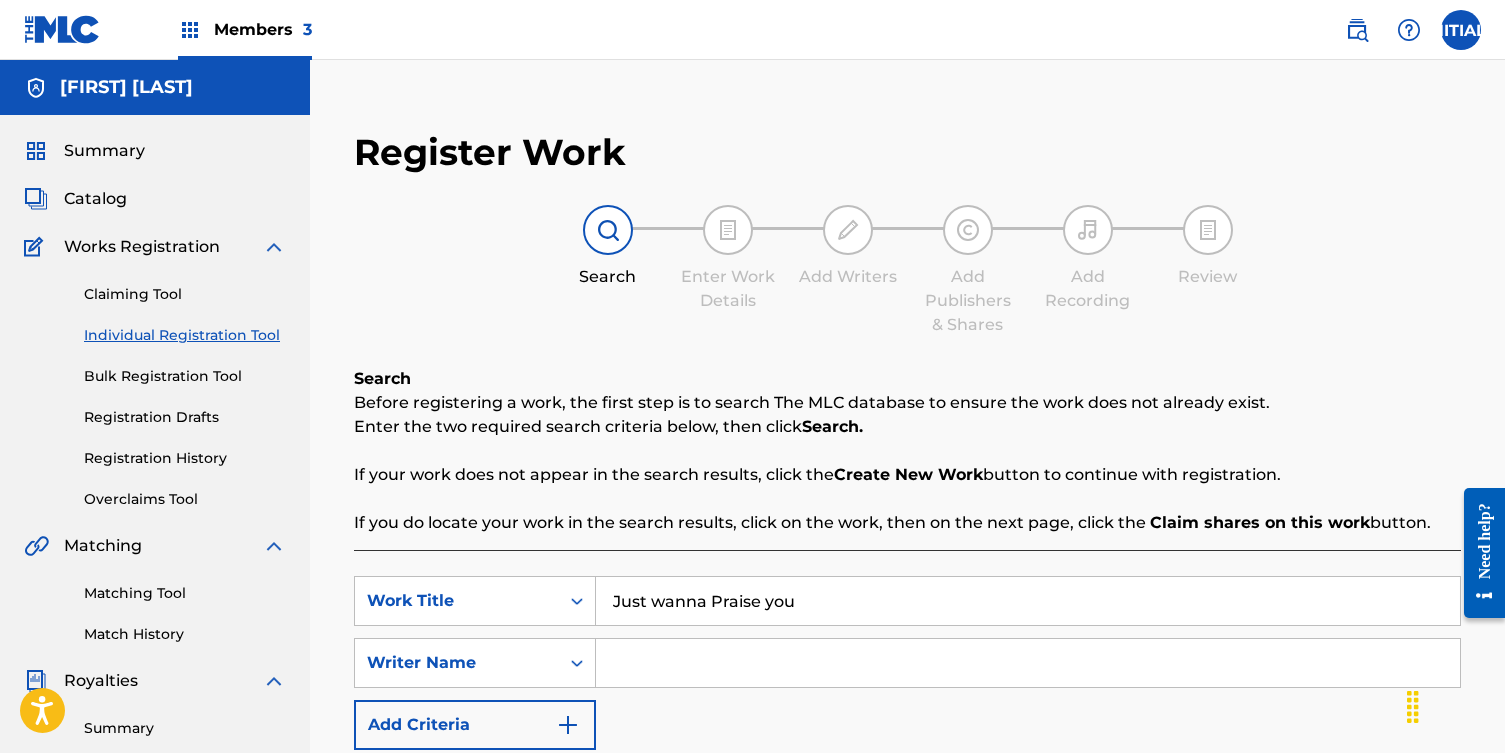 type on "Just wanna Praise you" 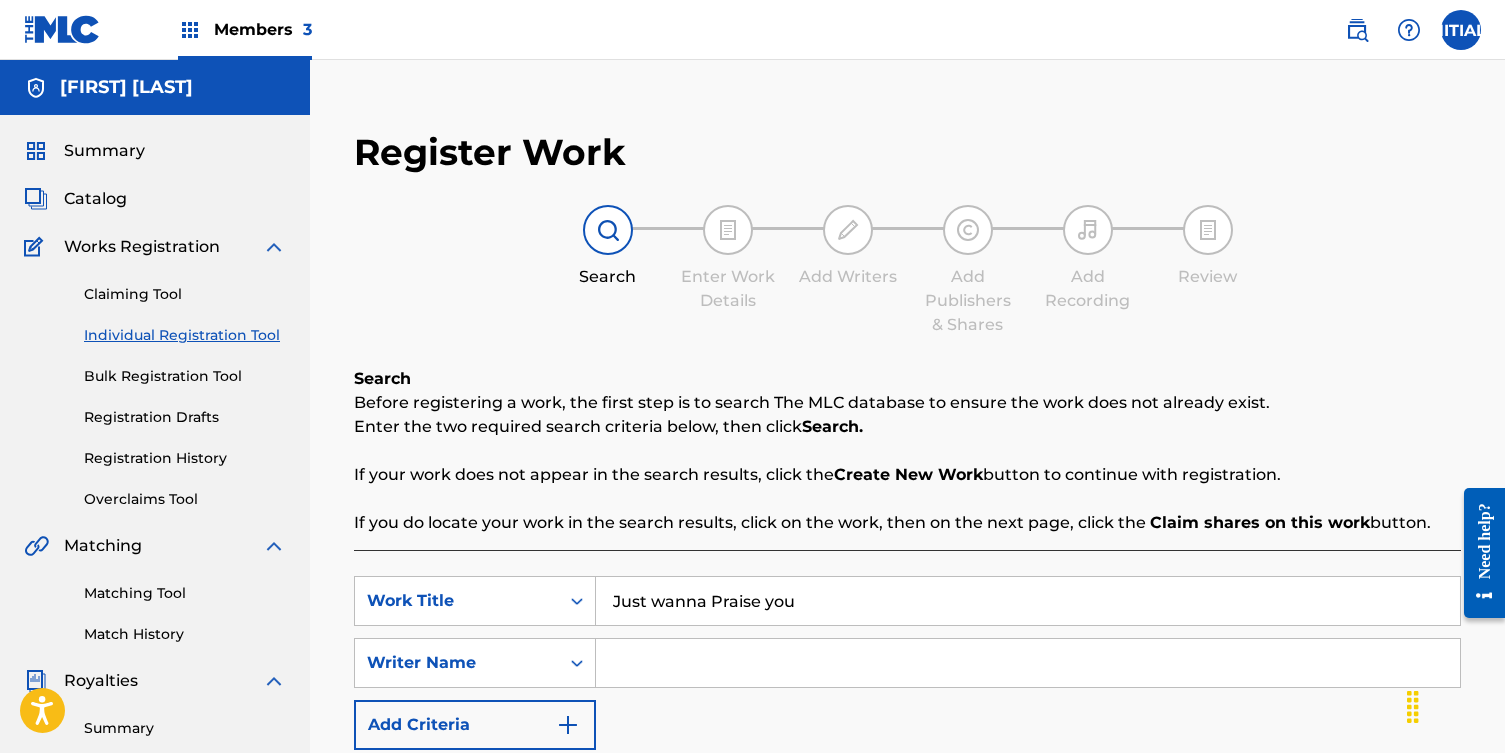click at bounding box center (1028, 663) 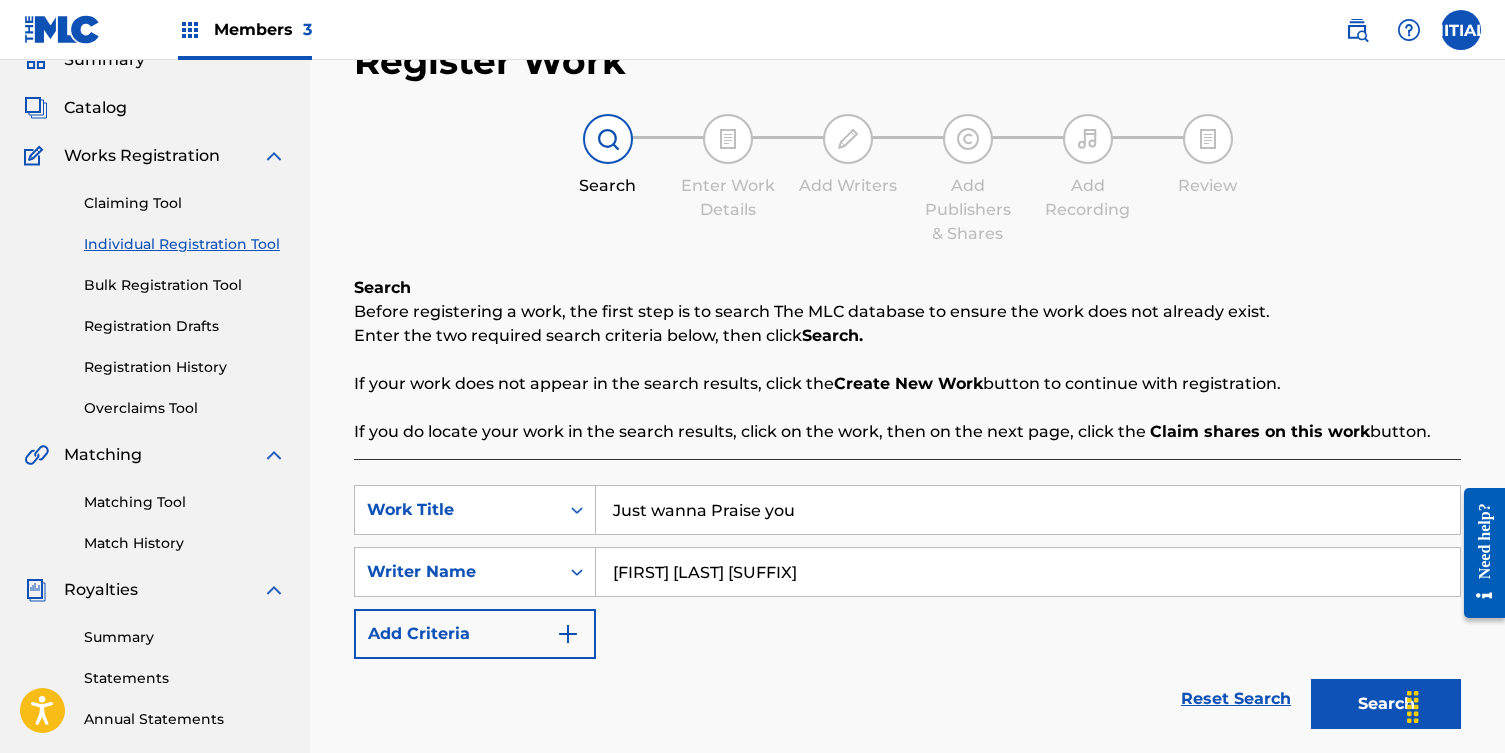 scroll, scrollTop: 156, scrollLeft: 0, axis: vertical 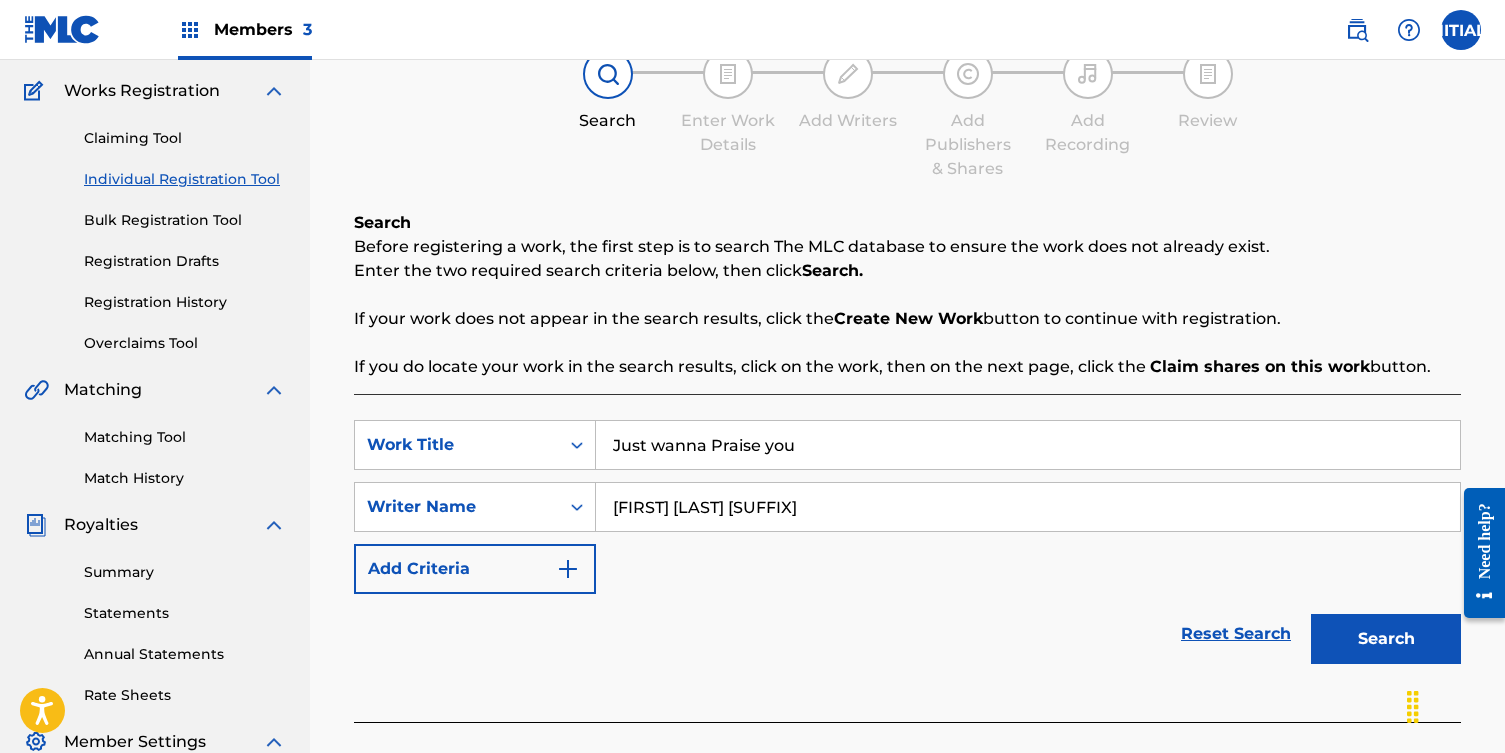 type on "[FIRST] [LAST] [SUFFIX]" 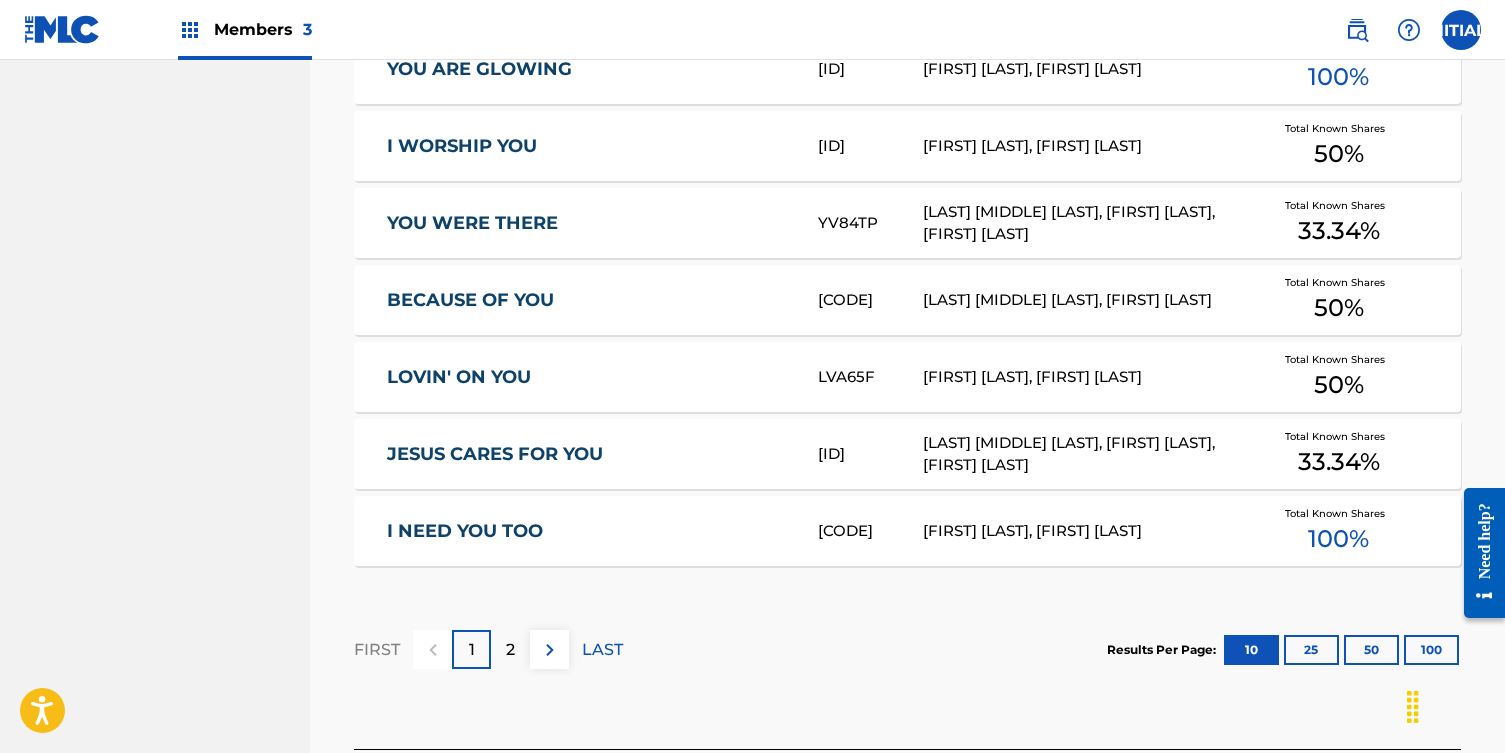 scroll, scrollTop: 1163, scrollLeft: 0, axis: vertical 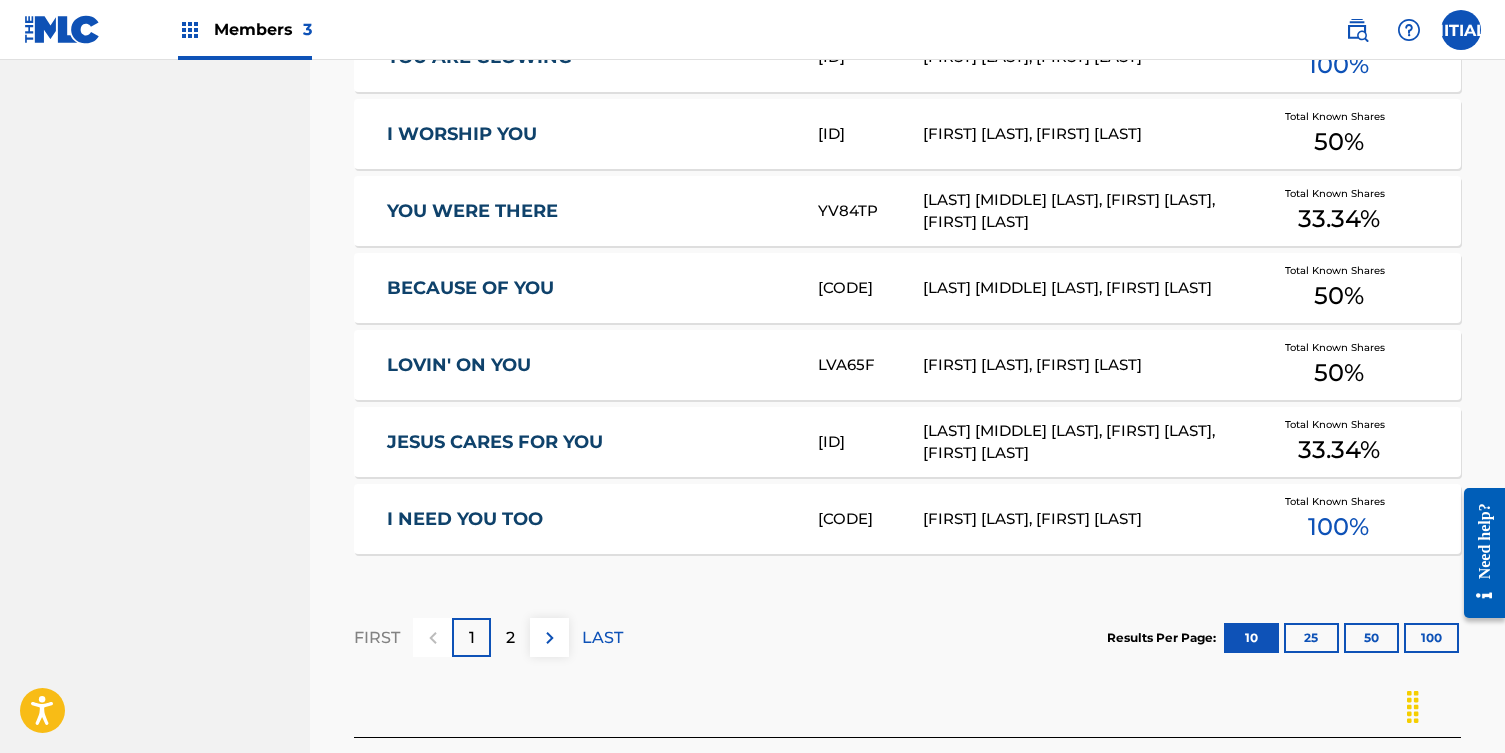click on "2" at bounding box center [510, 637] 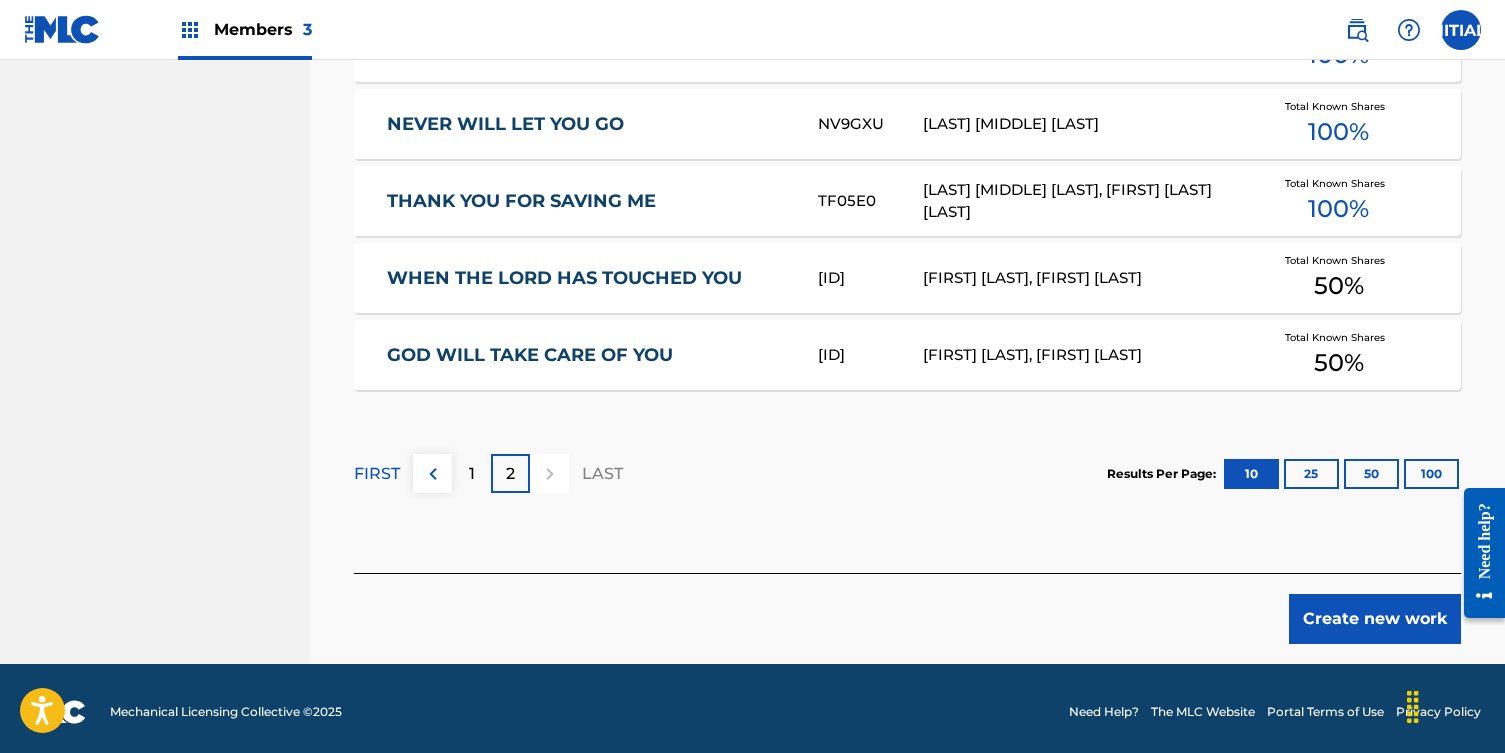 scroll, scrollTop: 1257, scrollLeft: 0, axis: vertical 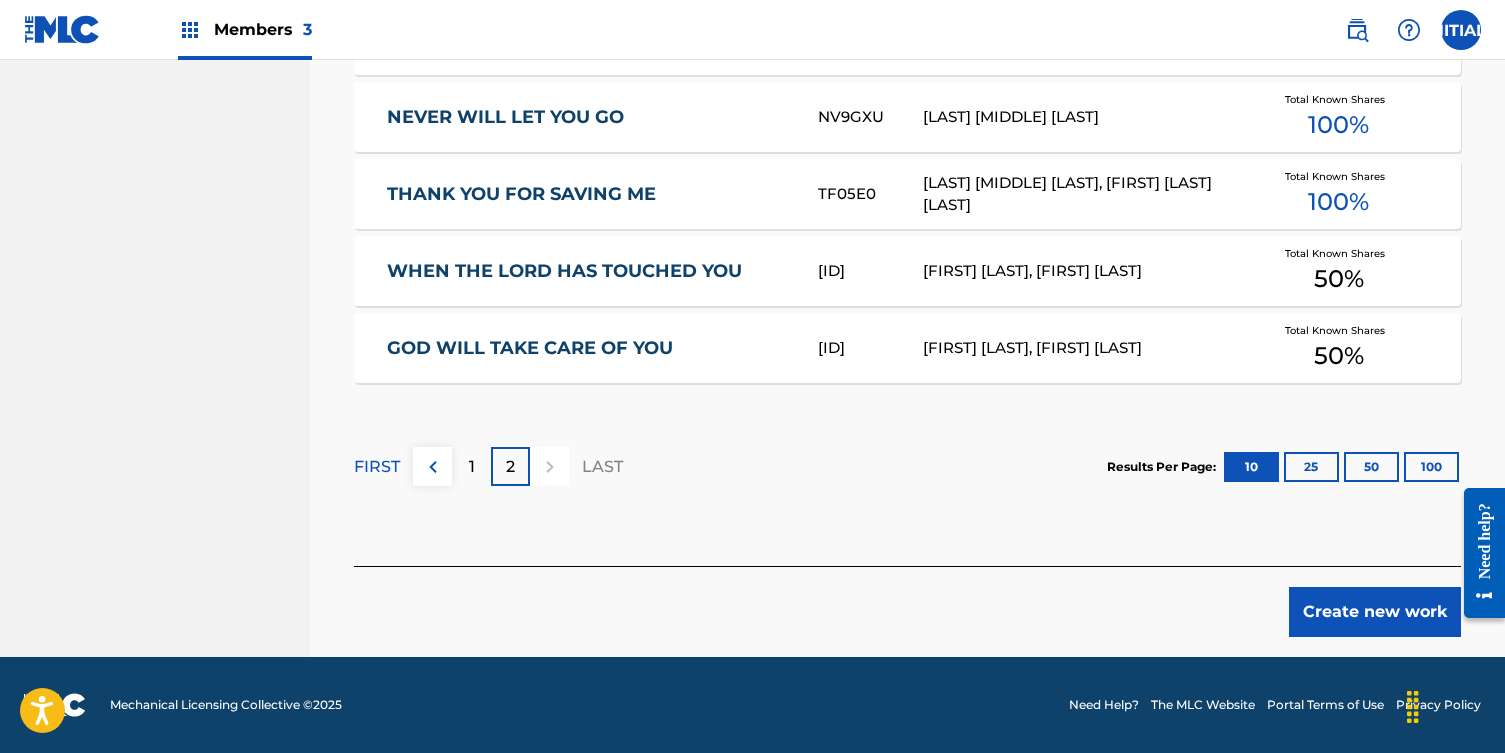 click on "GOD WILL TAKE CARE OF YOU" at bounding box center [589, 348] 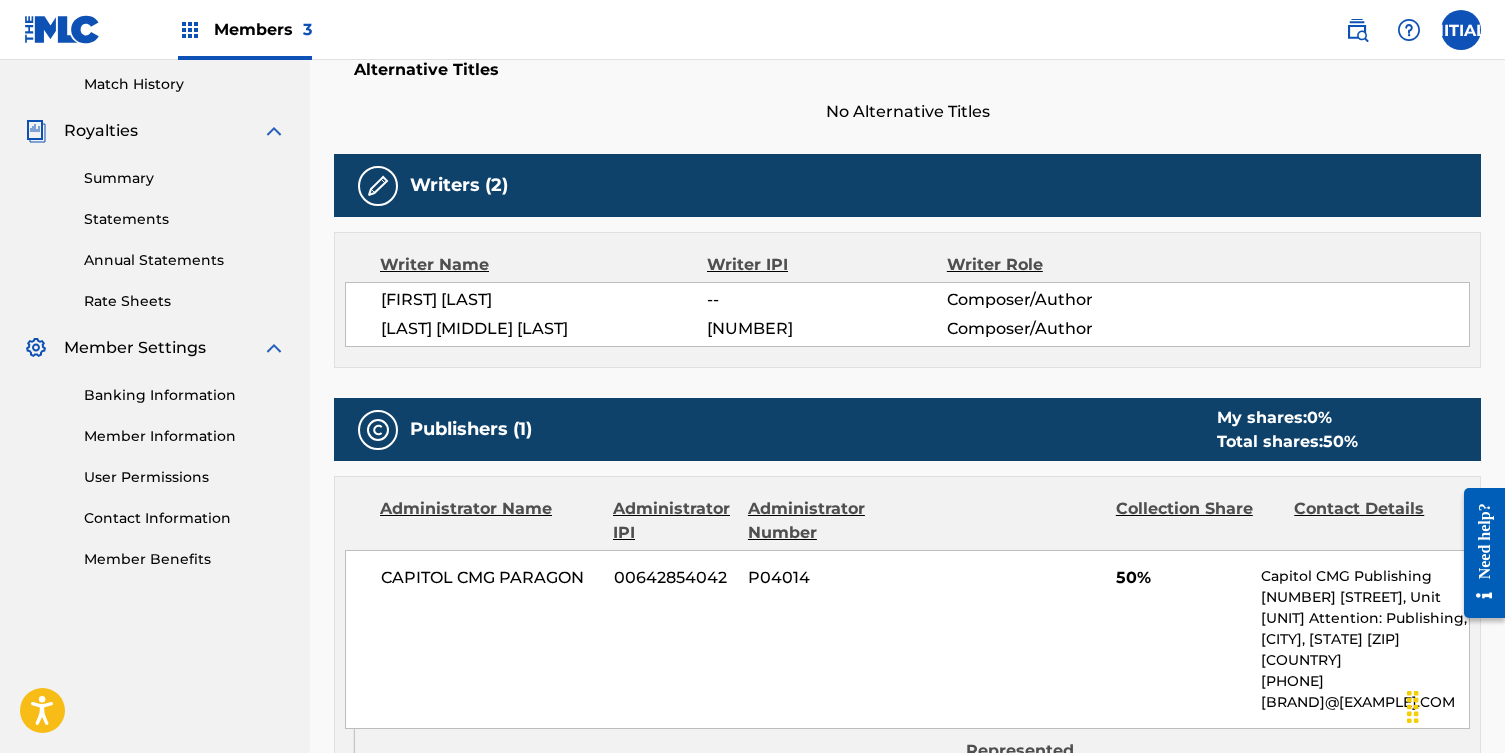 scroll, scrollTop: 552, scrollLeft: 0, axis: vertical 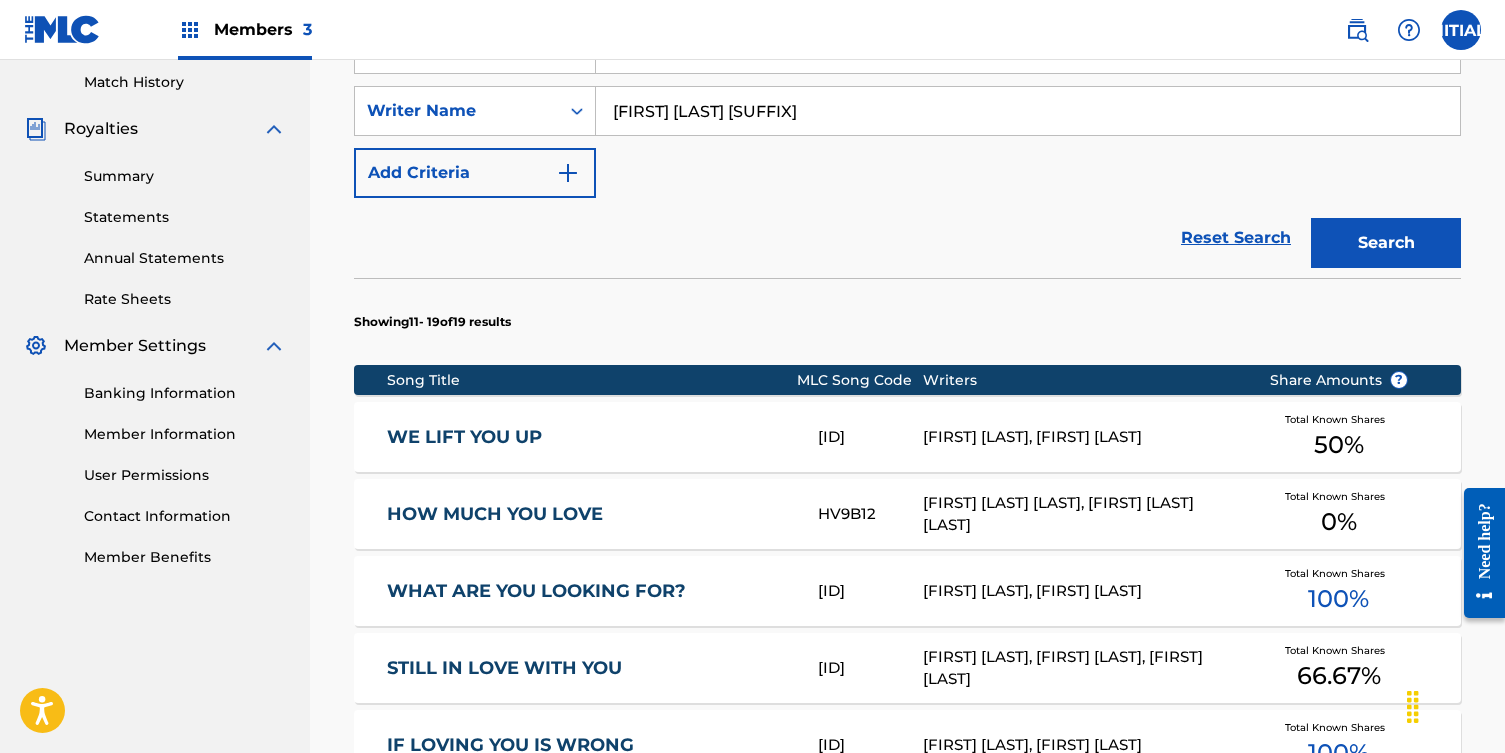 click on "WE LIFT YOU UP" at bounding box center (589, 437) 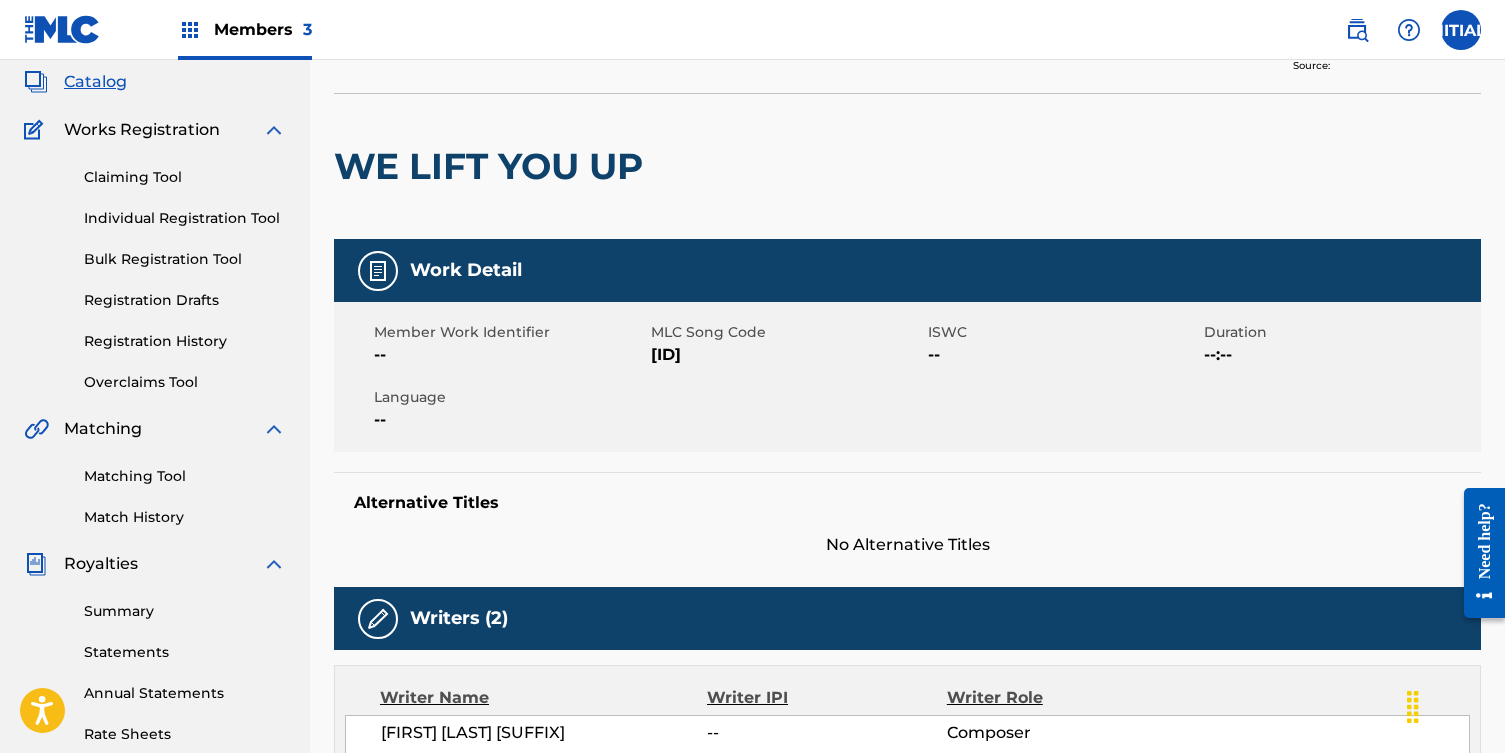 scroll, scrollTop: 0, scrollLeft: 0, axis: both 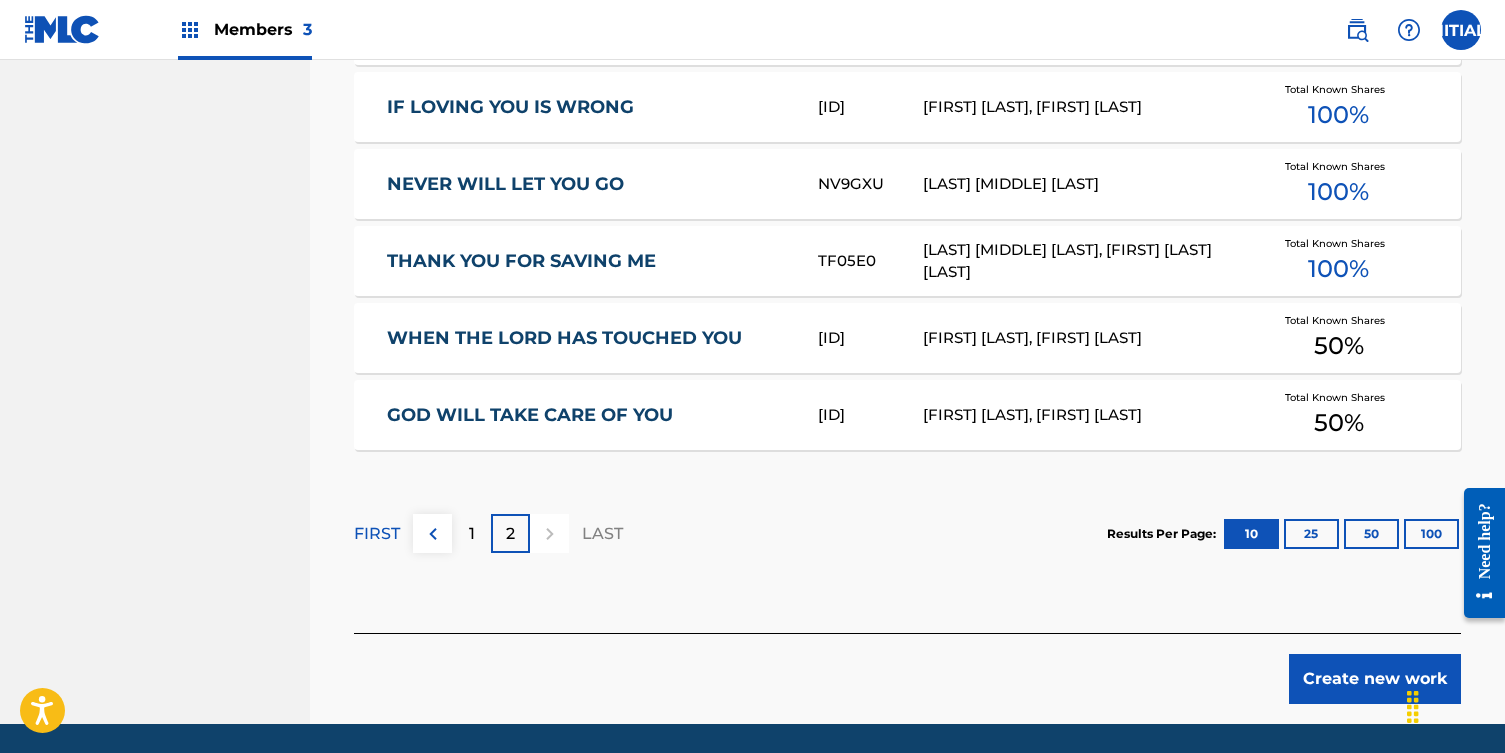 click on "1" at bounding box center (471, 533) 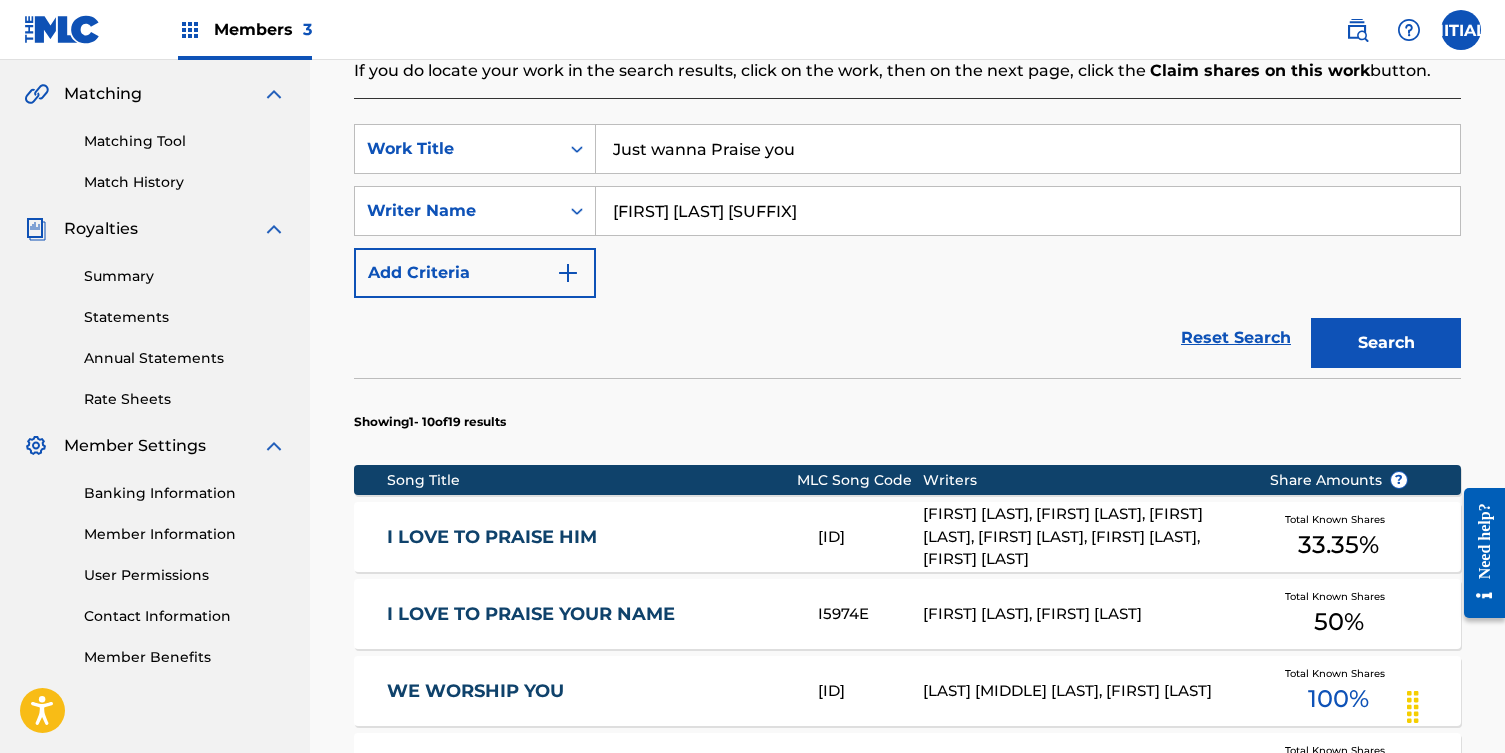 scroll, scrollTop: 448, scrollLeft: 0, axis: vertical 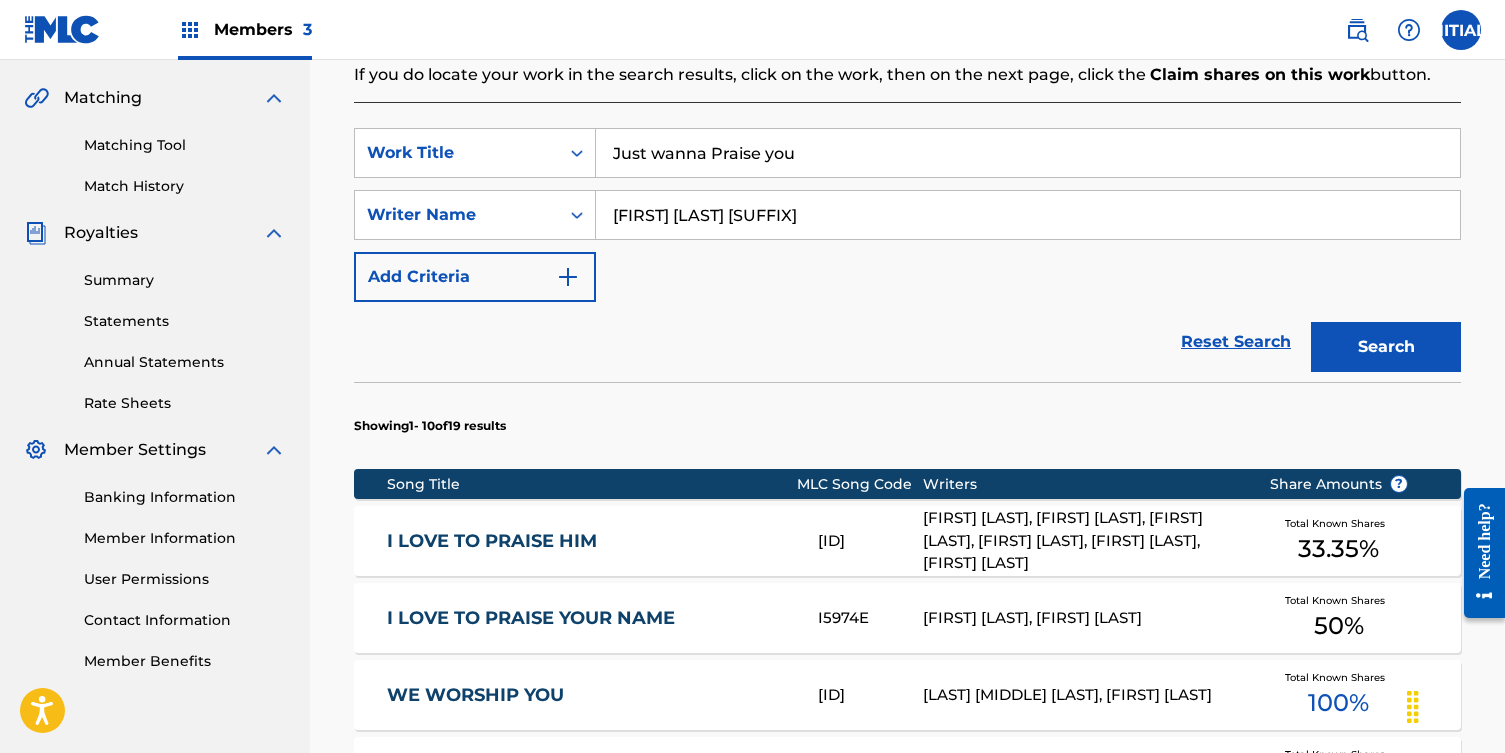 click on "Just wanna Praise you" at bounding box center (1028, 153) 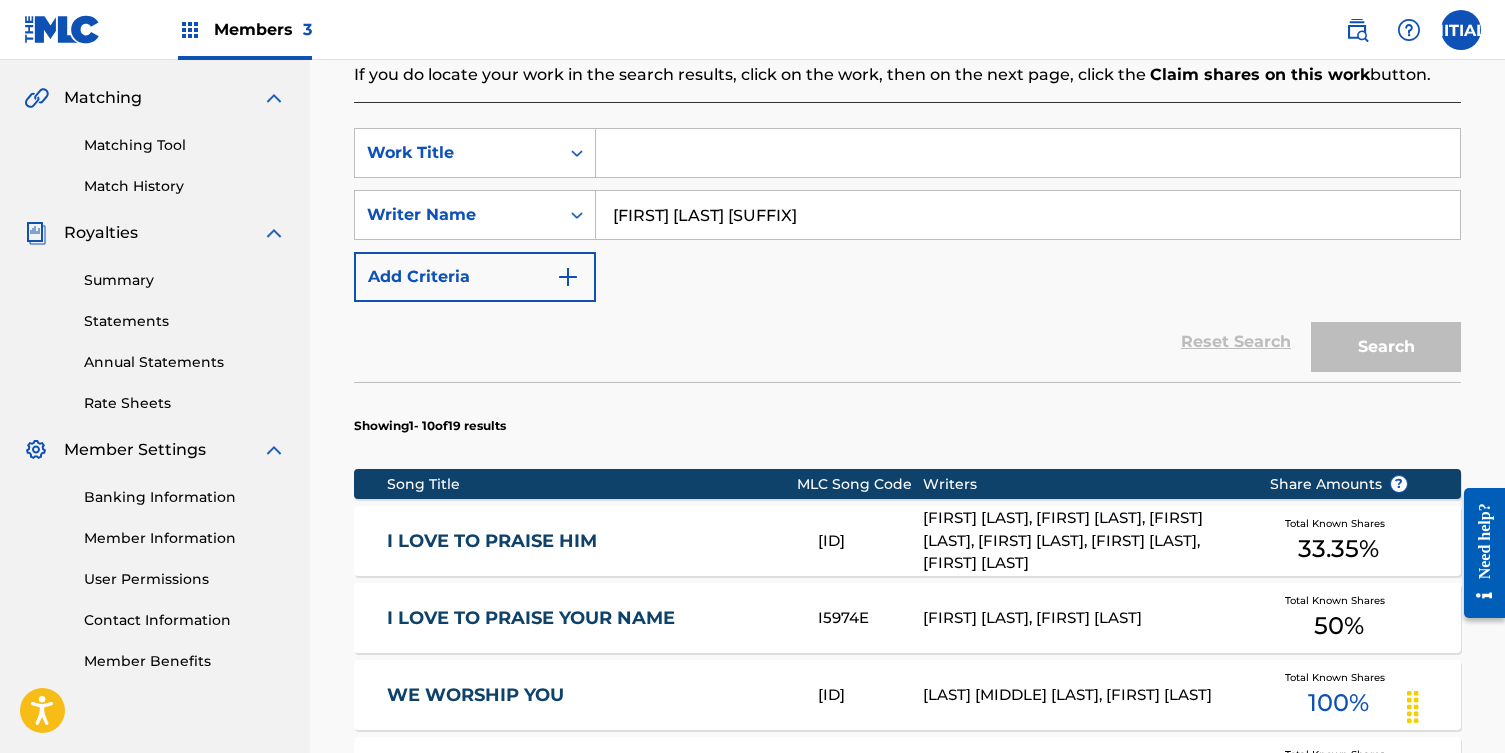 click at bounding box center (1028, 153) 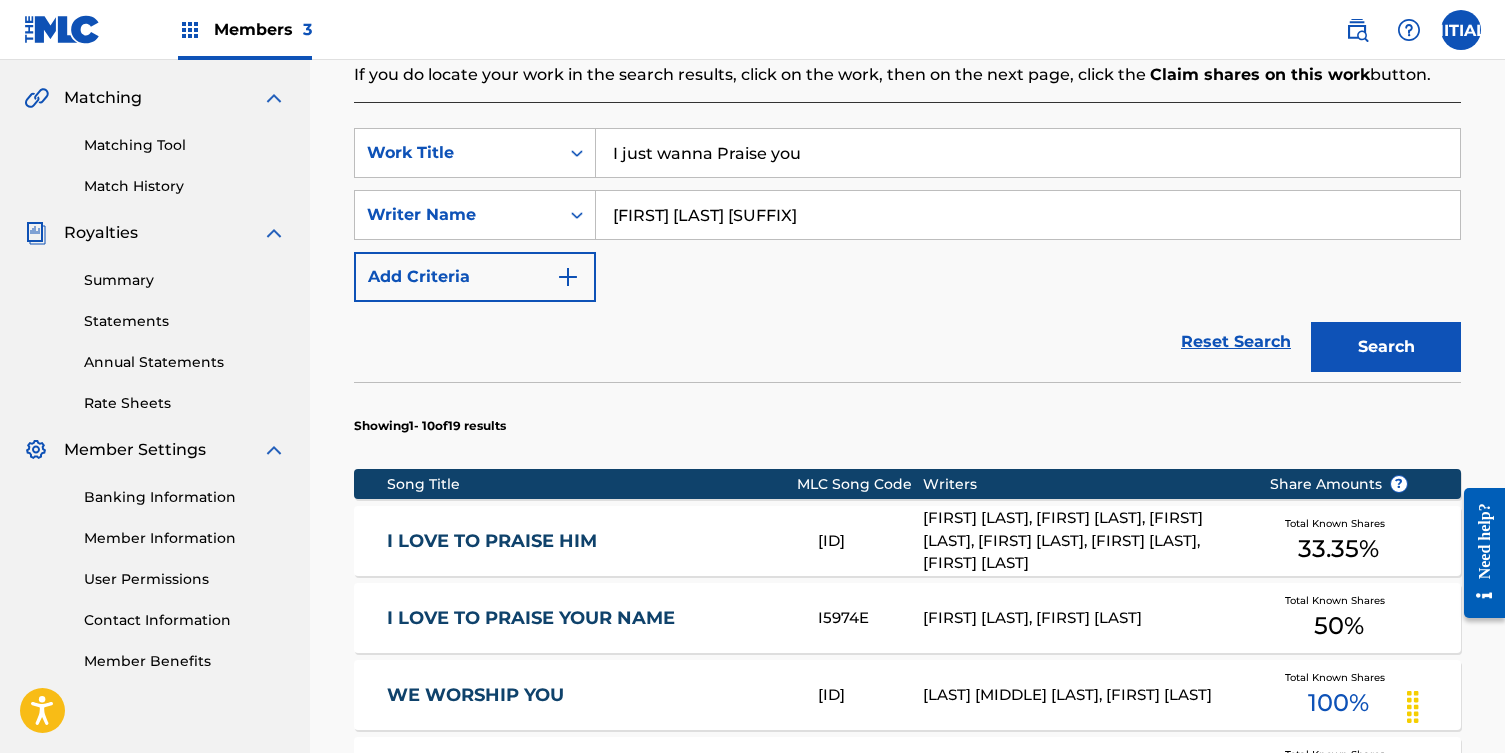 type on "I just wanna Praise you" 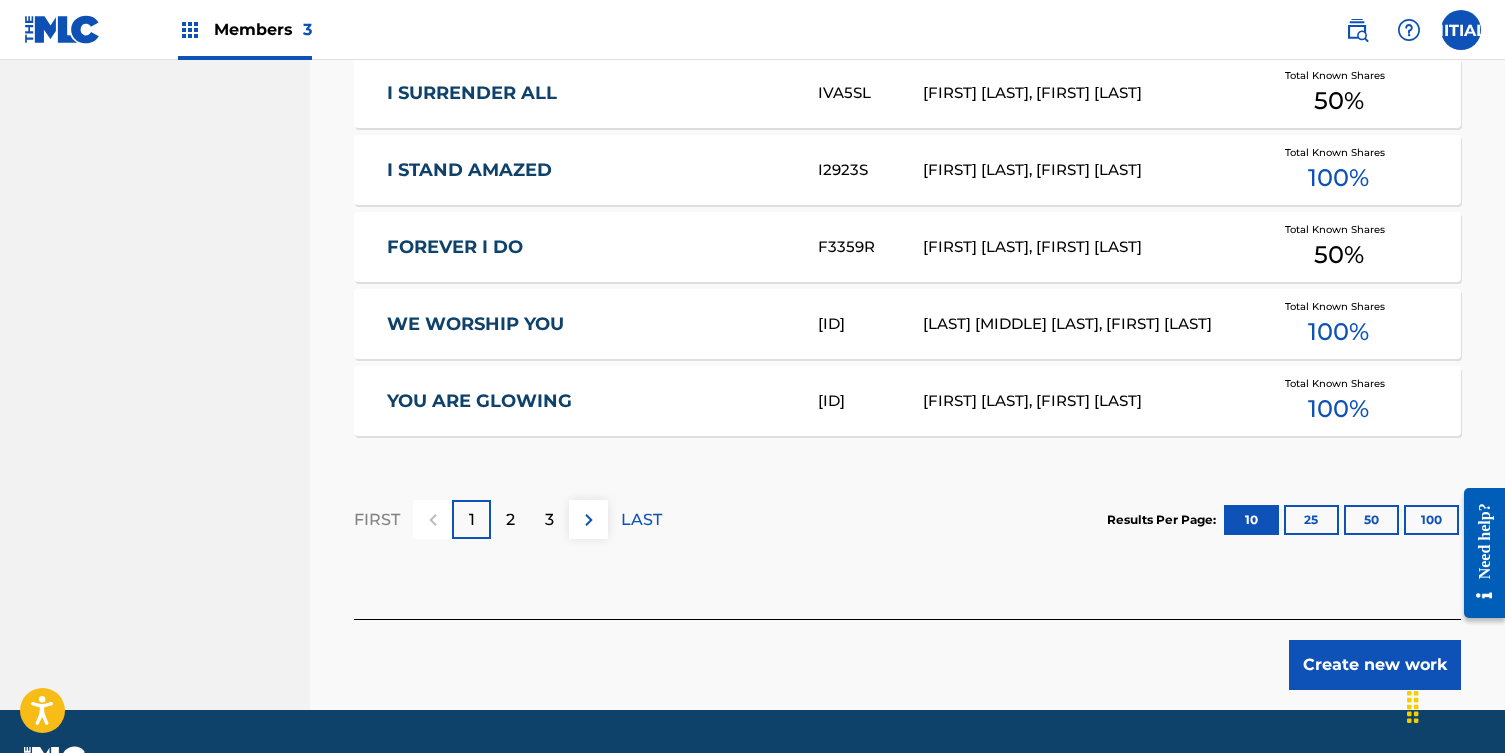 scroll, scrollTop: 1262, scrollLeft: 0, axis: vertical 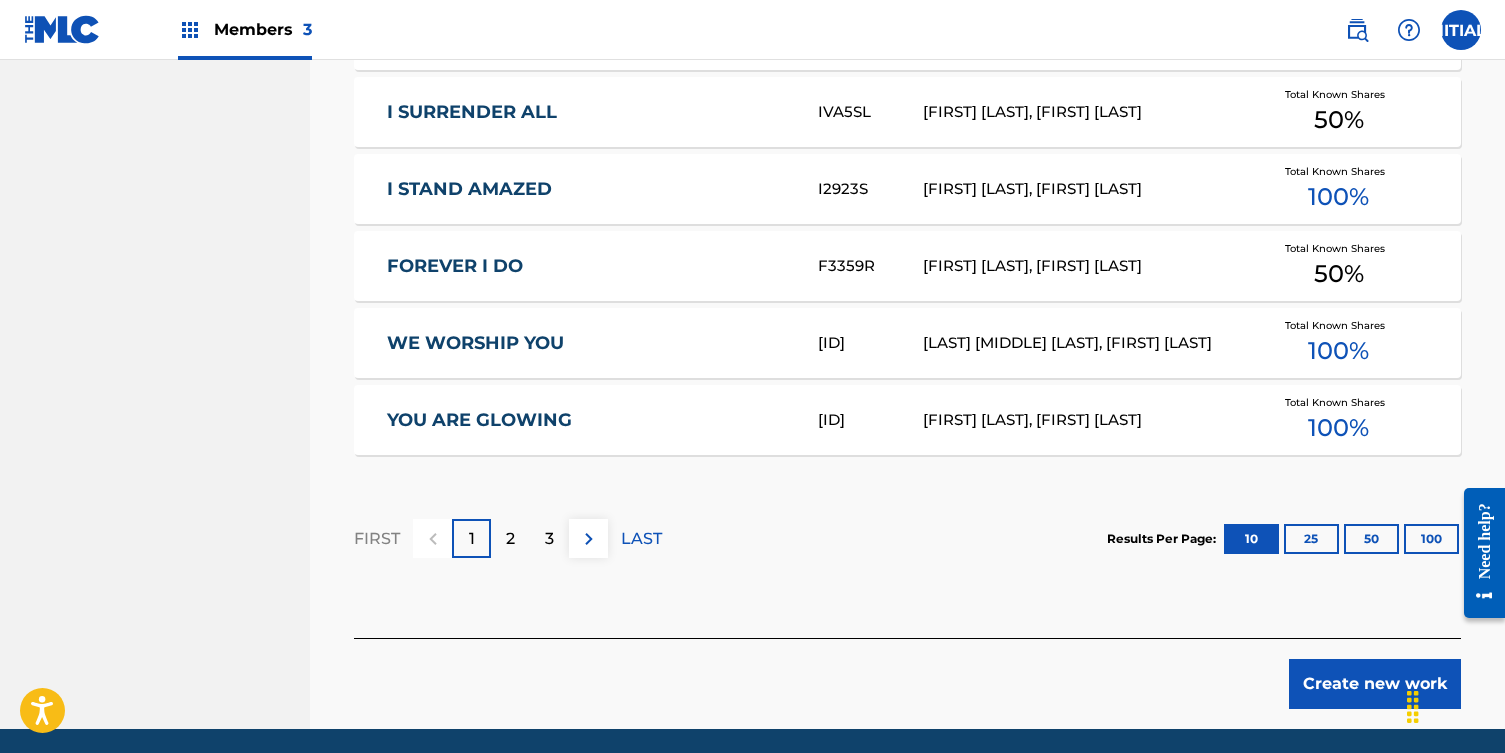 click on "2" at bounding box center (510, 539) 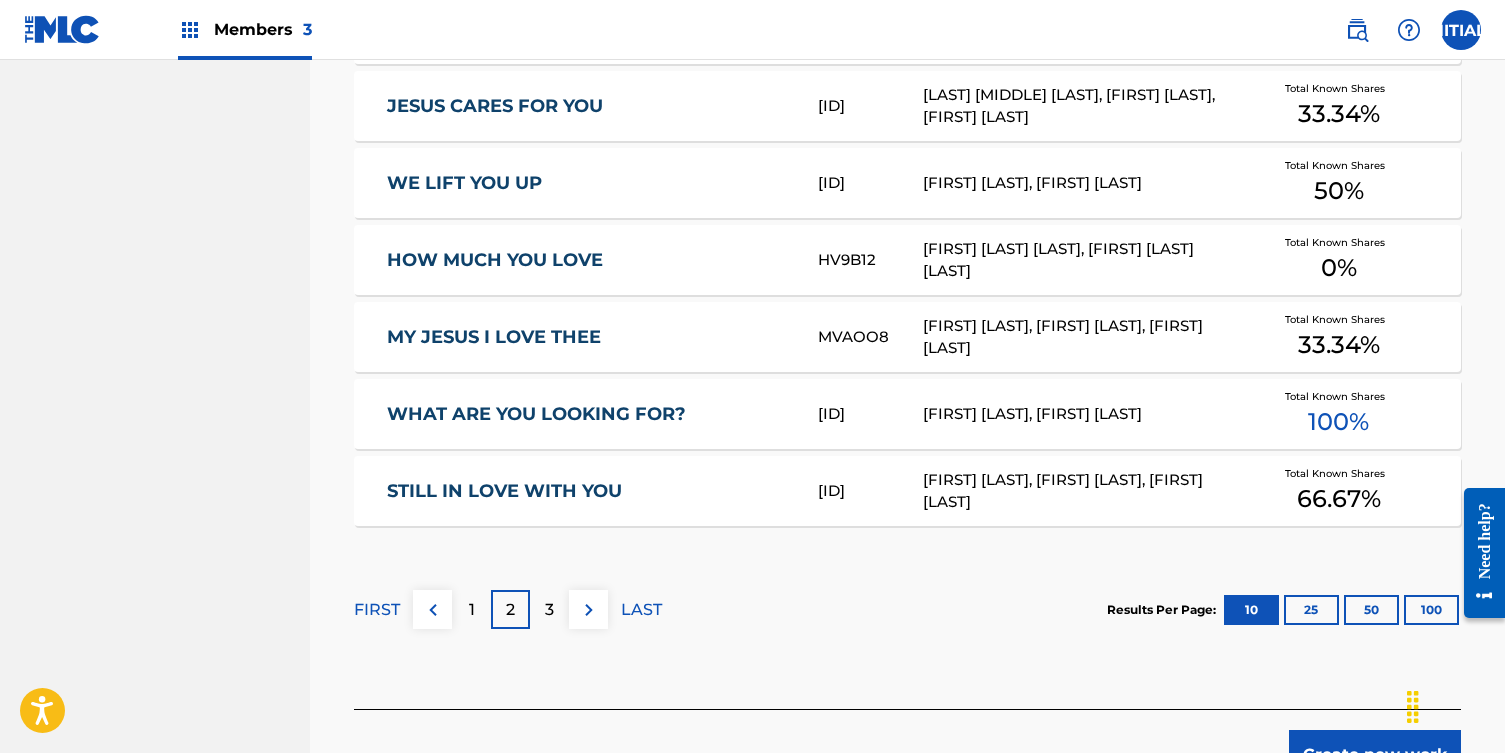 scroll, scrollTop: 1198, scrollLeft: 0, axis: vertical 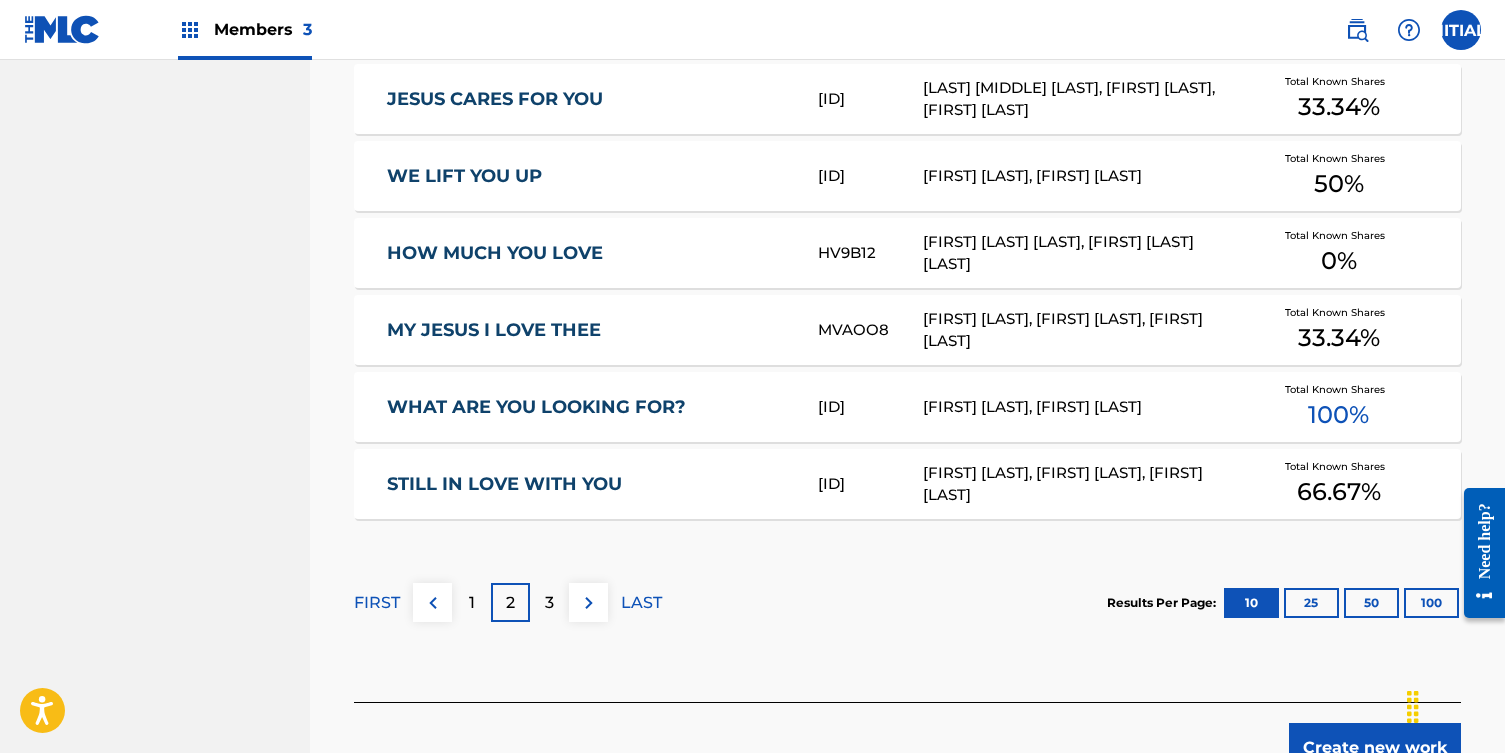 click on "3" at bounding box center (549, 602) 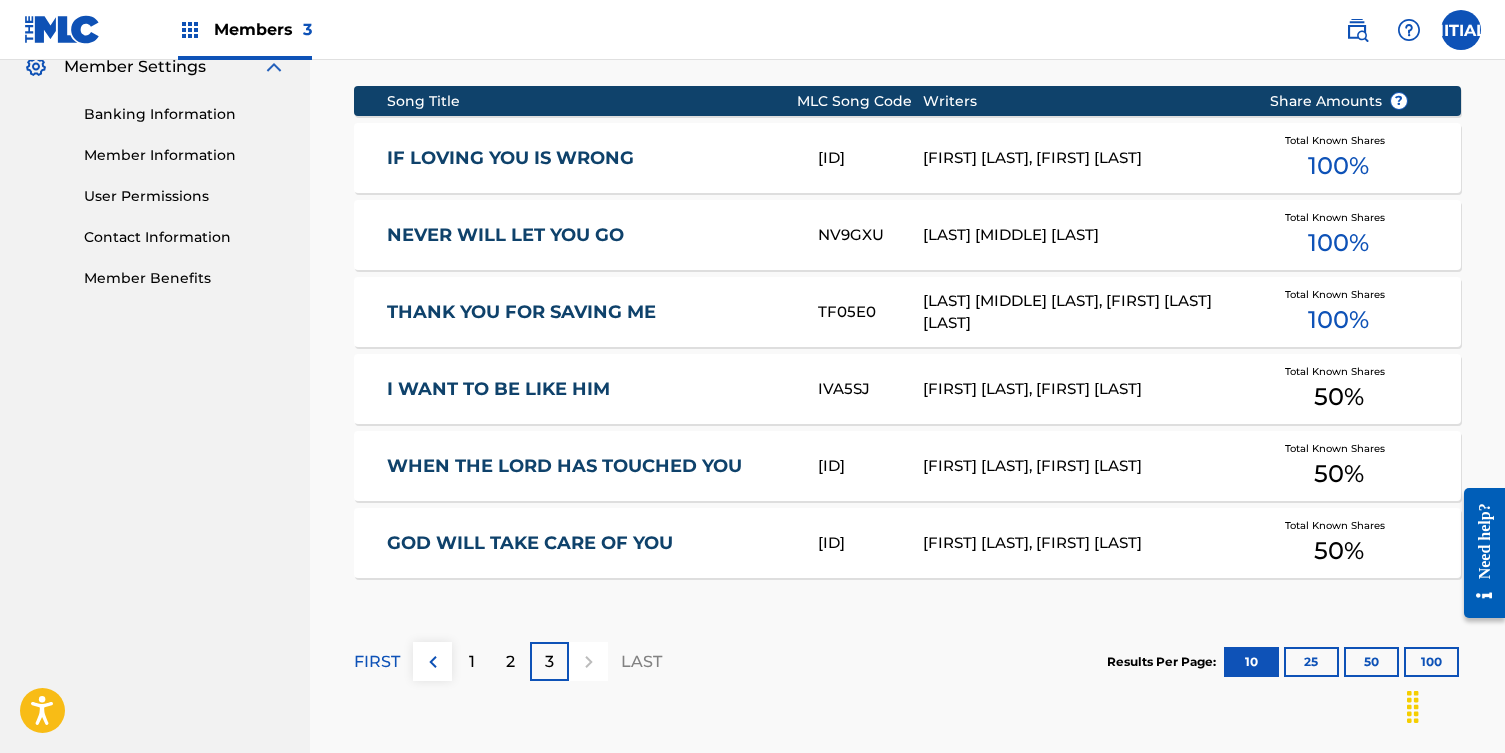 scroll, scrollTop: 820, scrollLeft: 0, axis: vertical 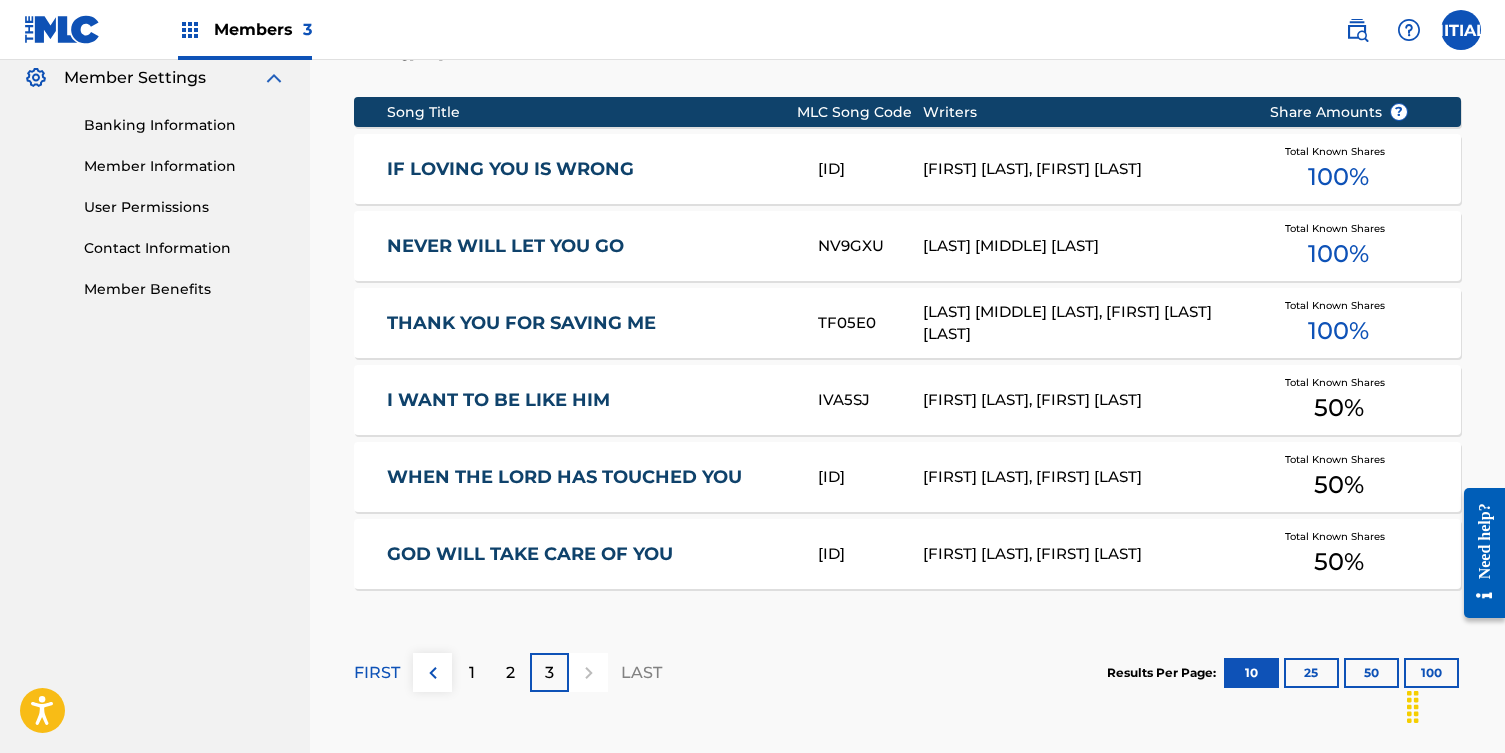 click on "IF LOVING YOU IS WRONG" at bounding box center (589, 169) 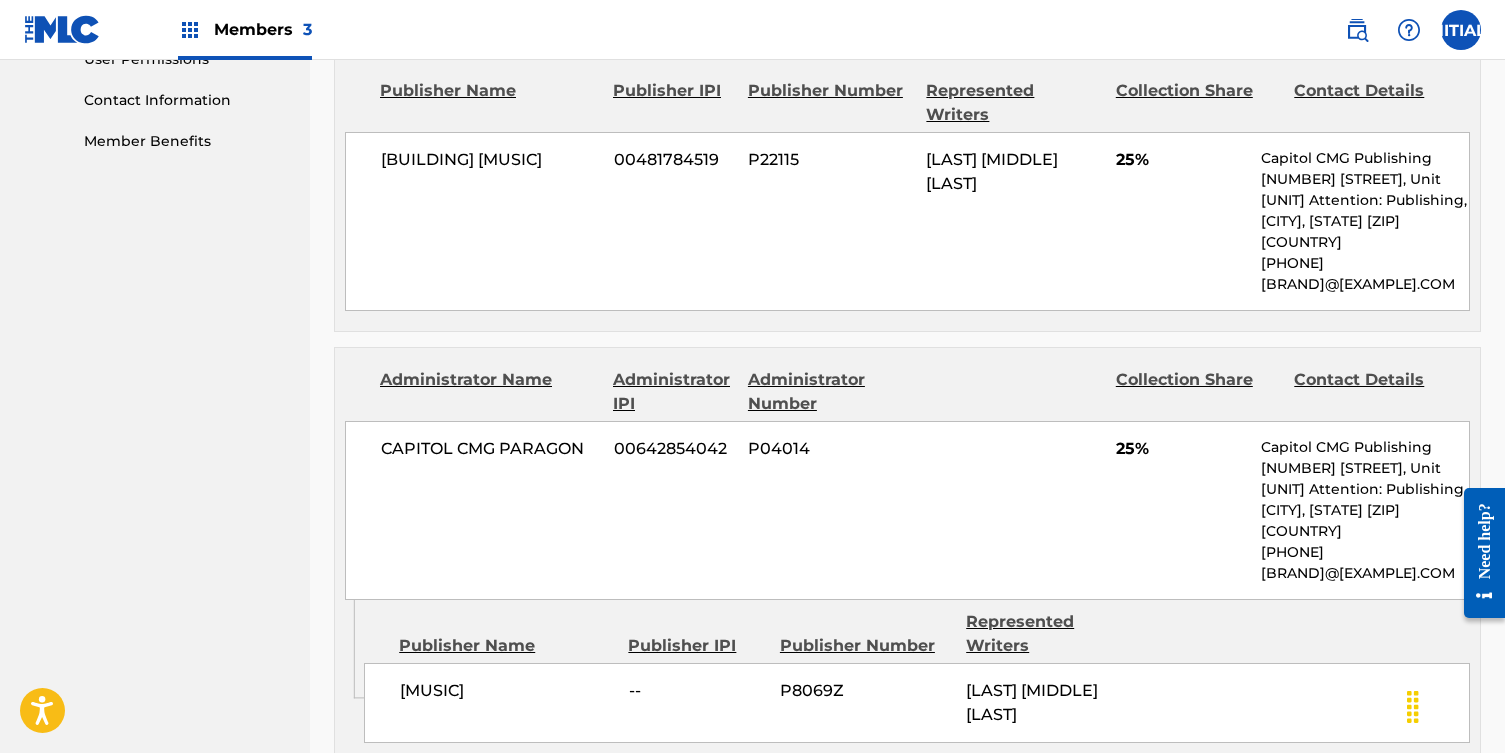 scroll, scrollTop: 960, scrollLeft: 0, axis: vertical 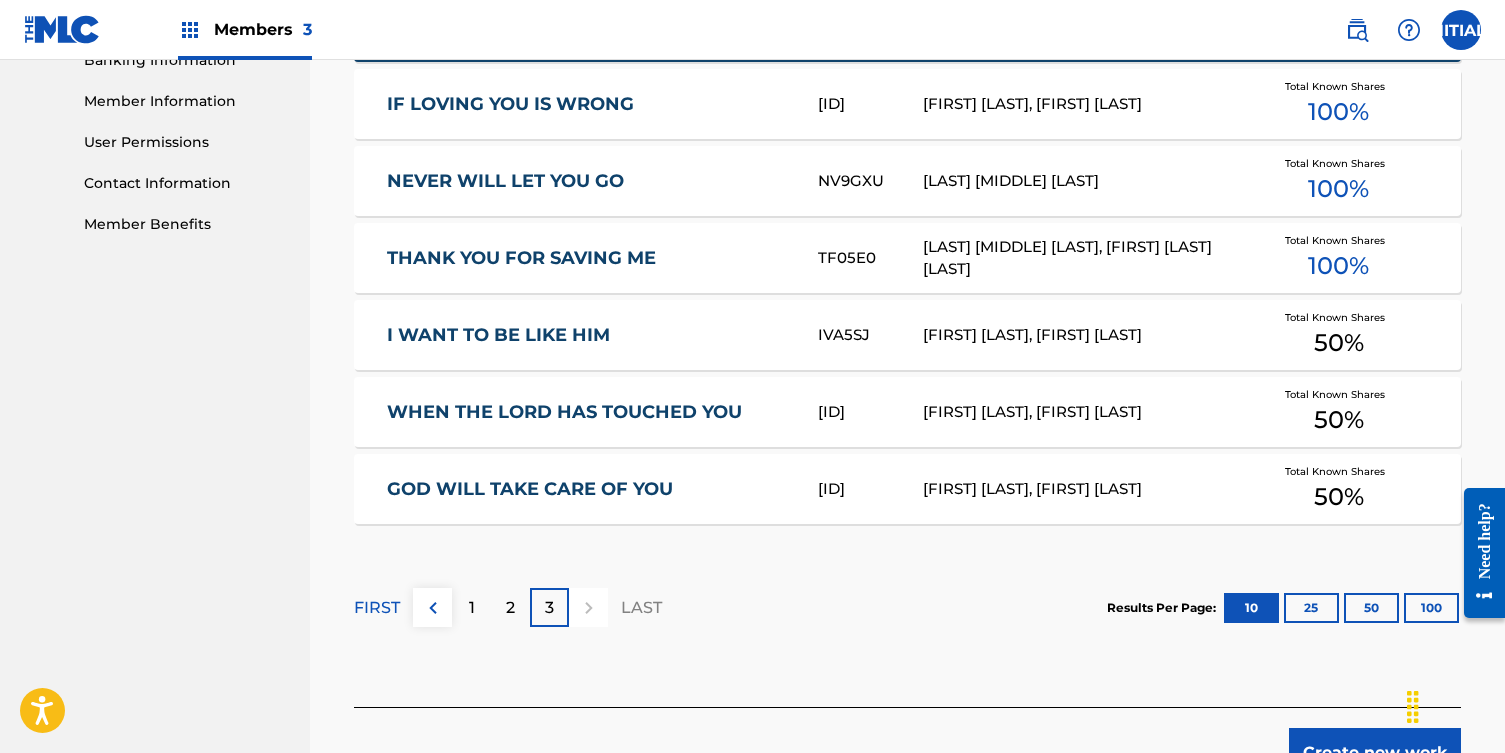 click on "WHEN THE LORD HAS TOUCHED YOU" at bounding box center [589, 412] 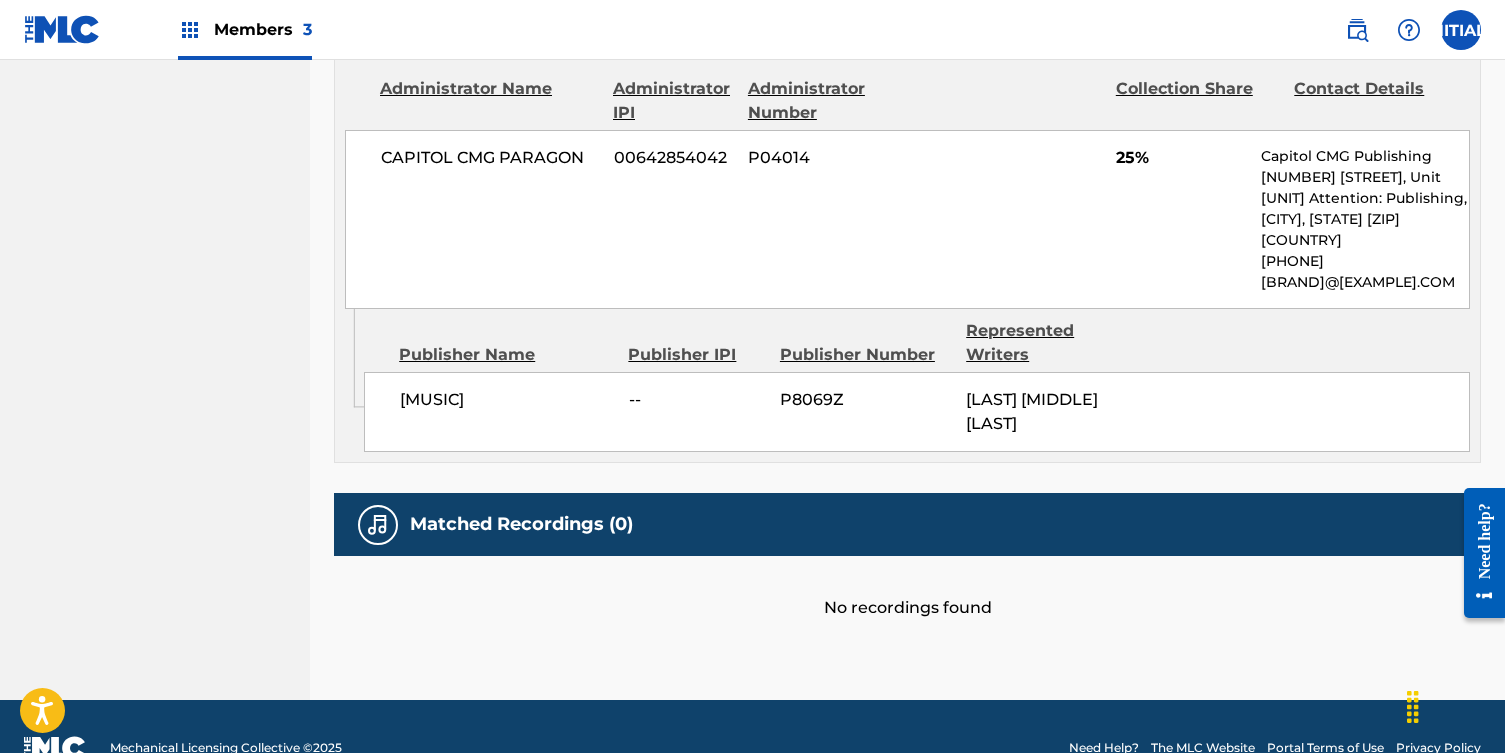 scroll, scrollTop: 1337, scrollLeft: 0, axis: vertical 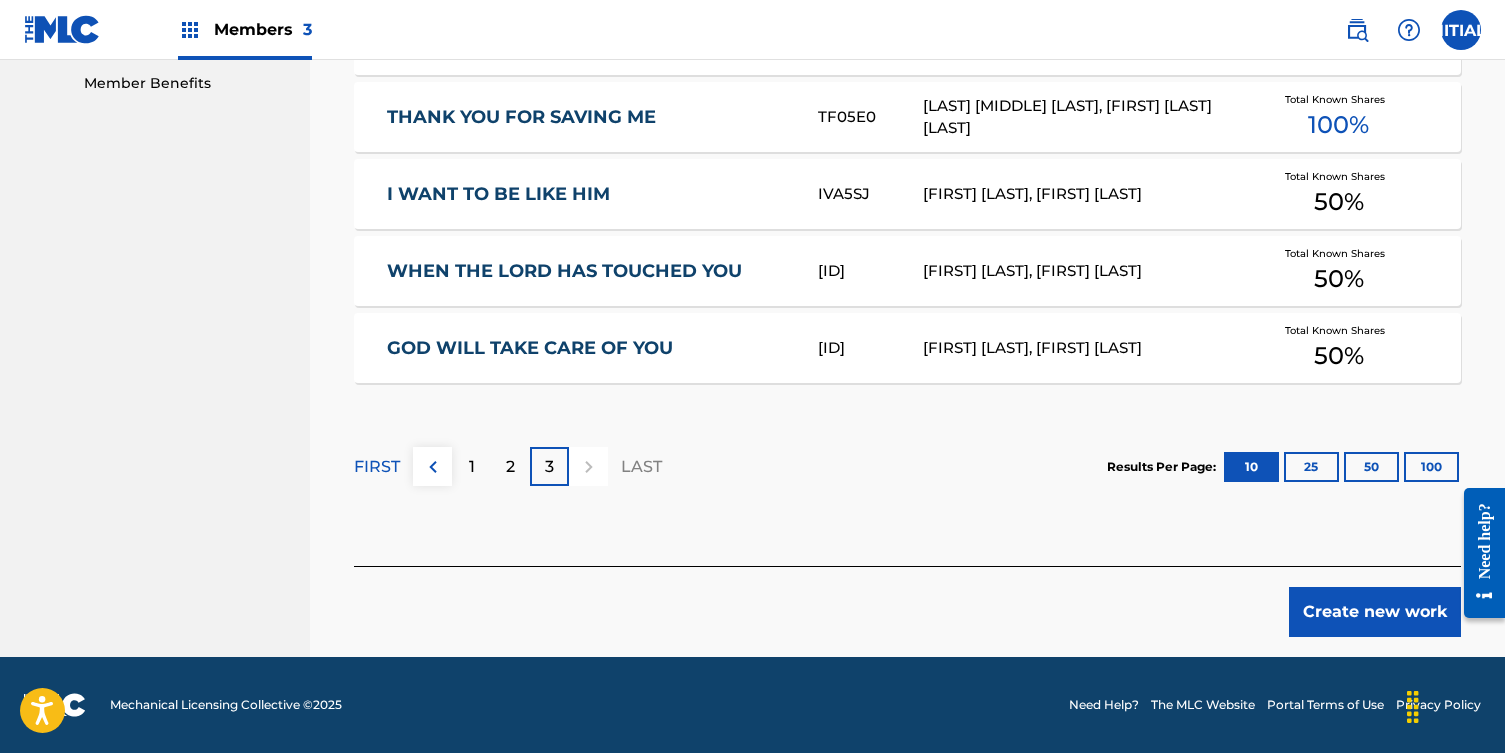 click on "I WANT TO BE LIKE HIM" at bounding box center [589, 194] 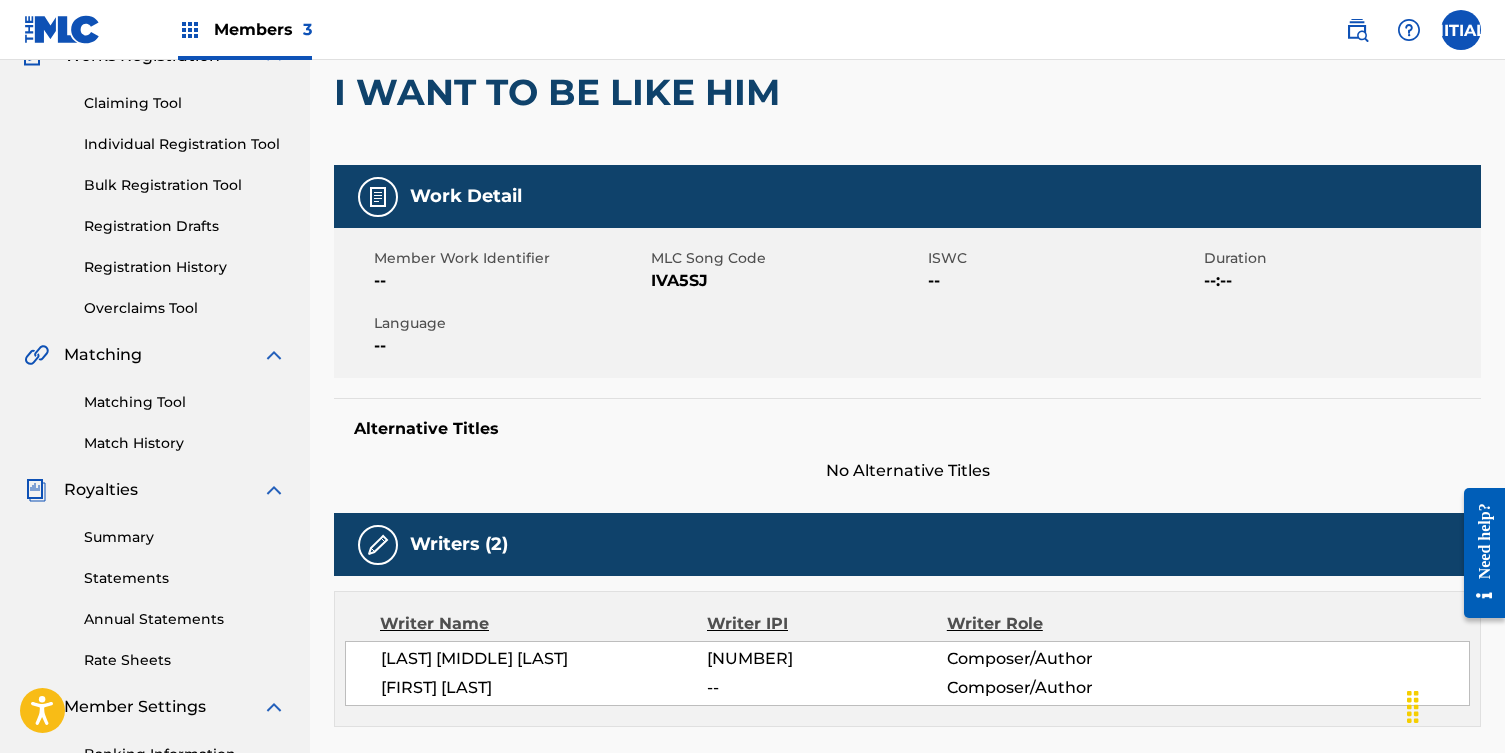 scroll, scrollTop: 0, scrollLeft: 0, axis: both 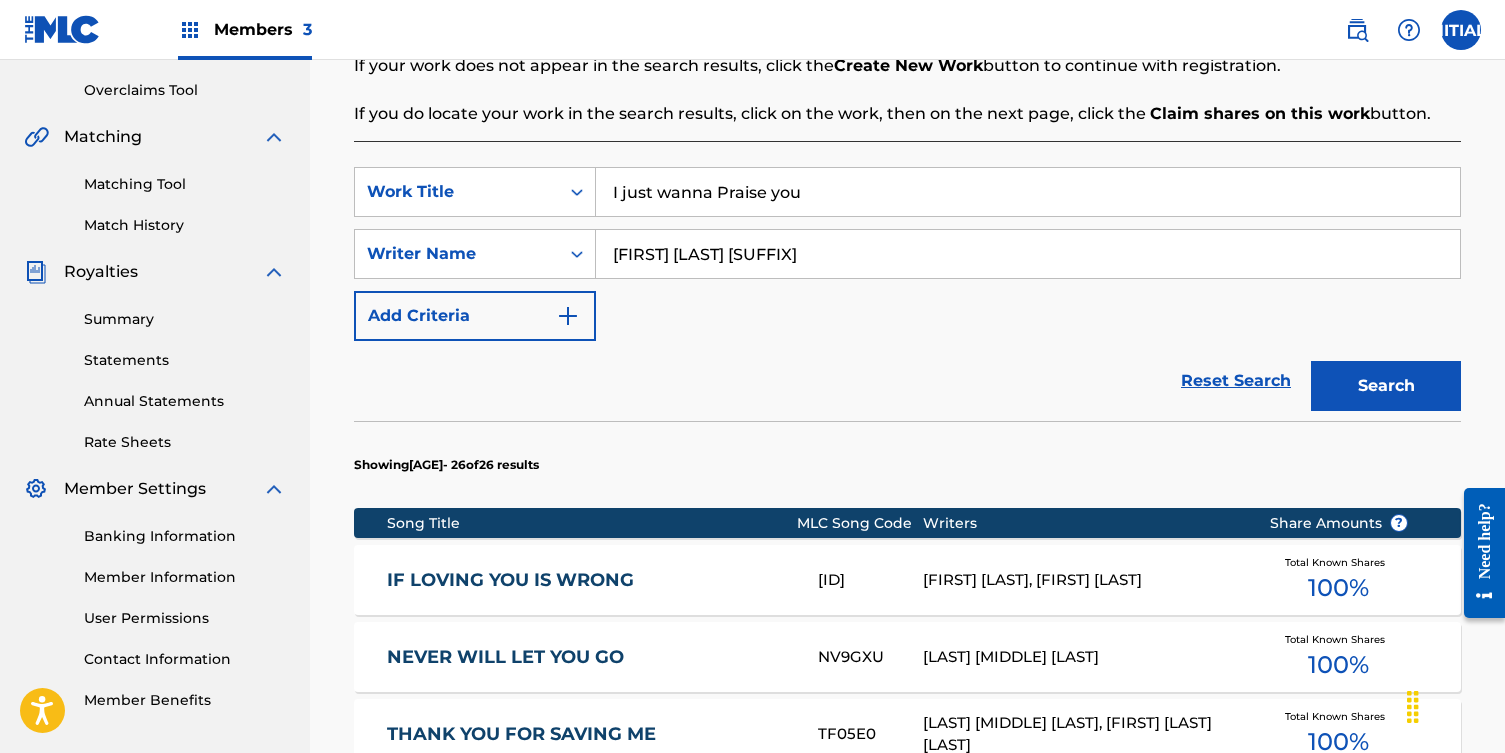 click on "[FIRST] [LAST] [SUFFIX]" at bounding box center [1028, 254] 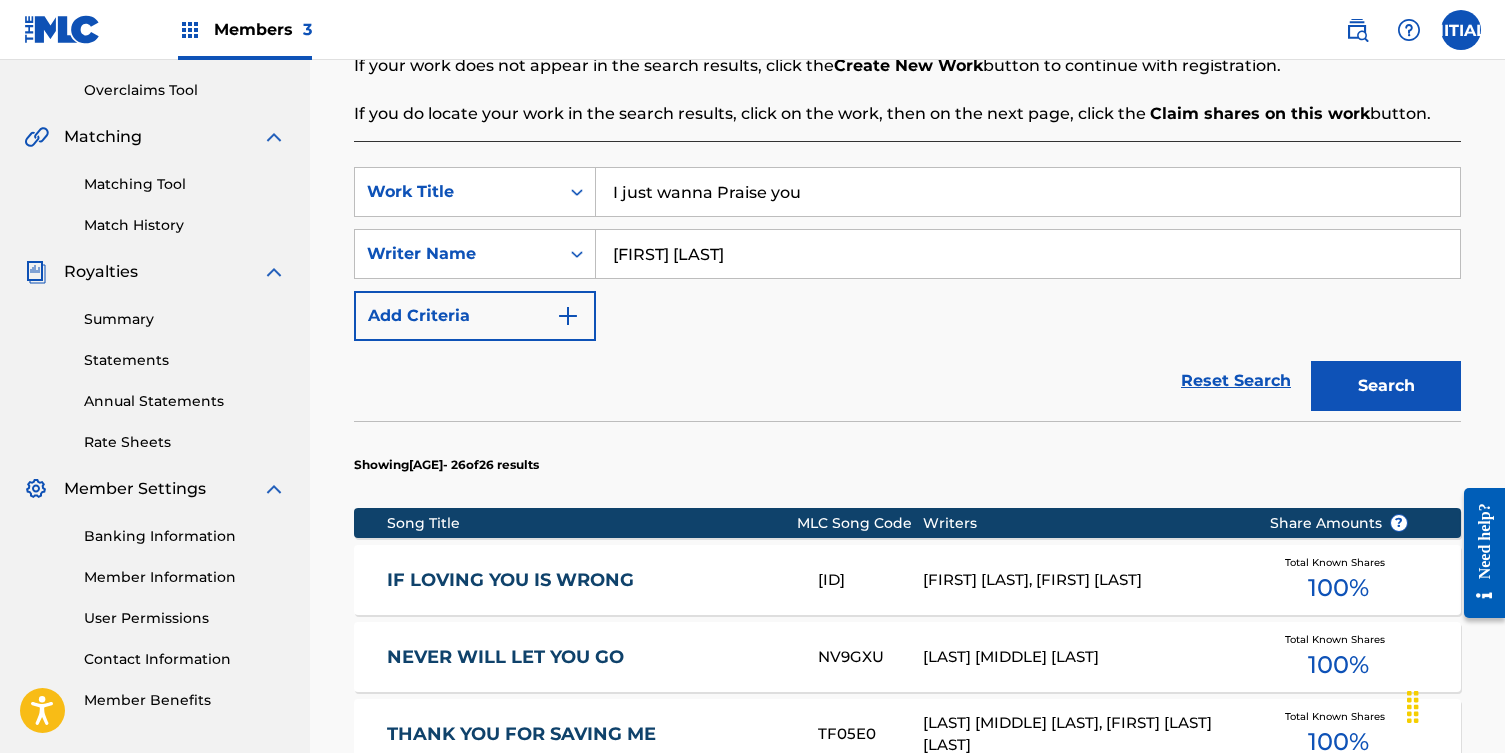 click on "Search" at bounding box center [1386, 386] 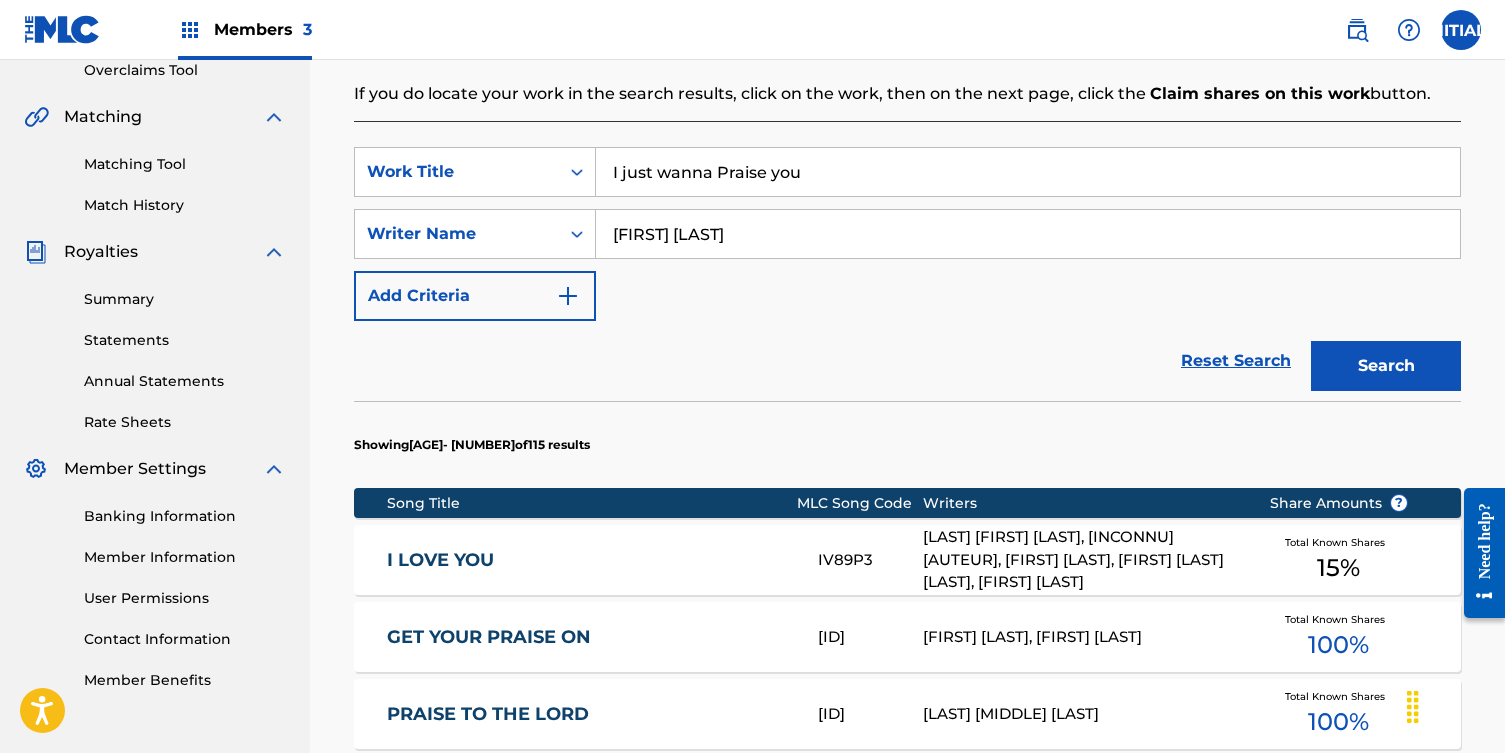 scroll, scrollTop: 355, scrollLeft: 0, axis: vertical 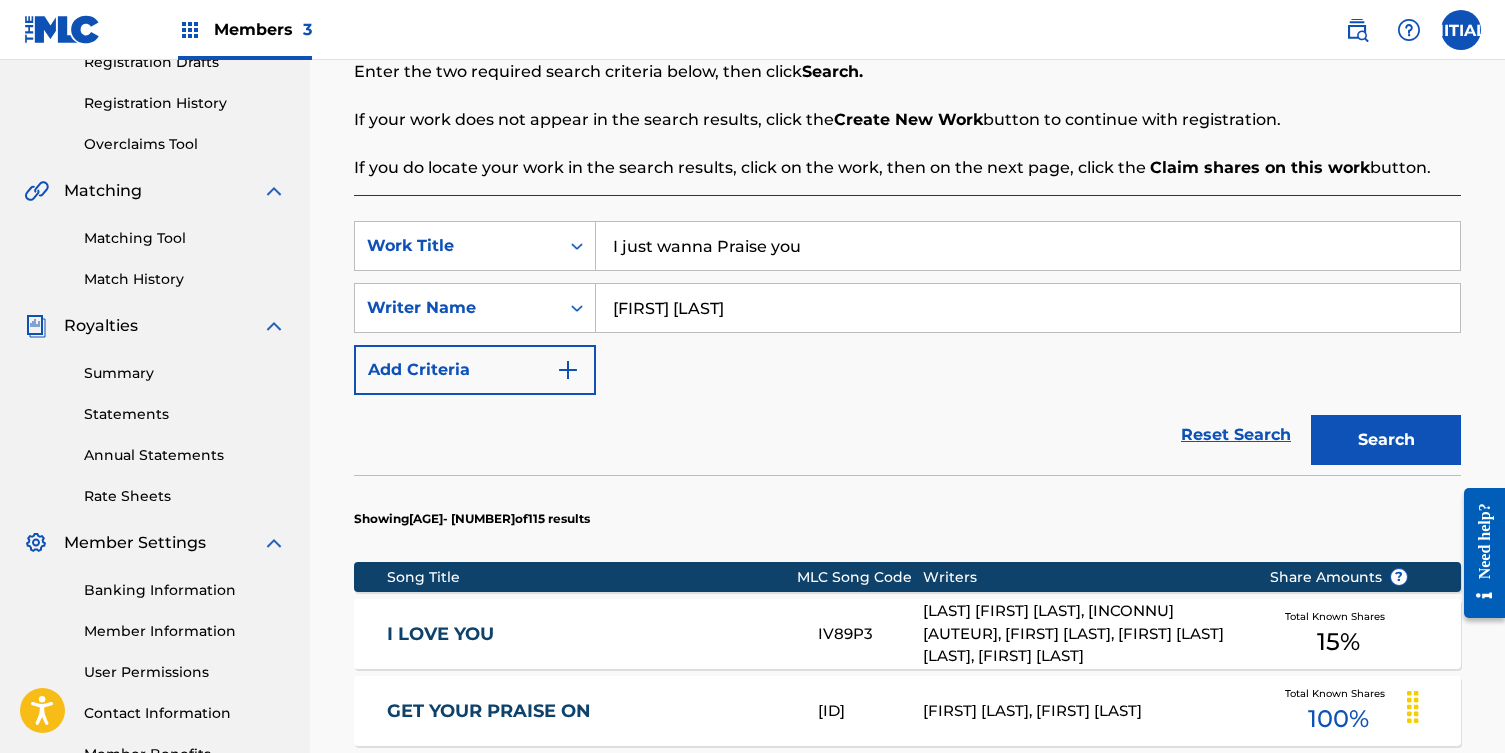 click on "[FIRST] [LAST]" at bounding box center (1028, 308) 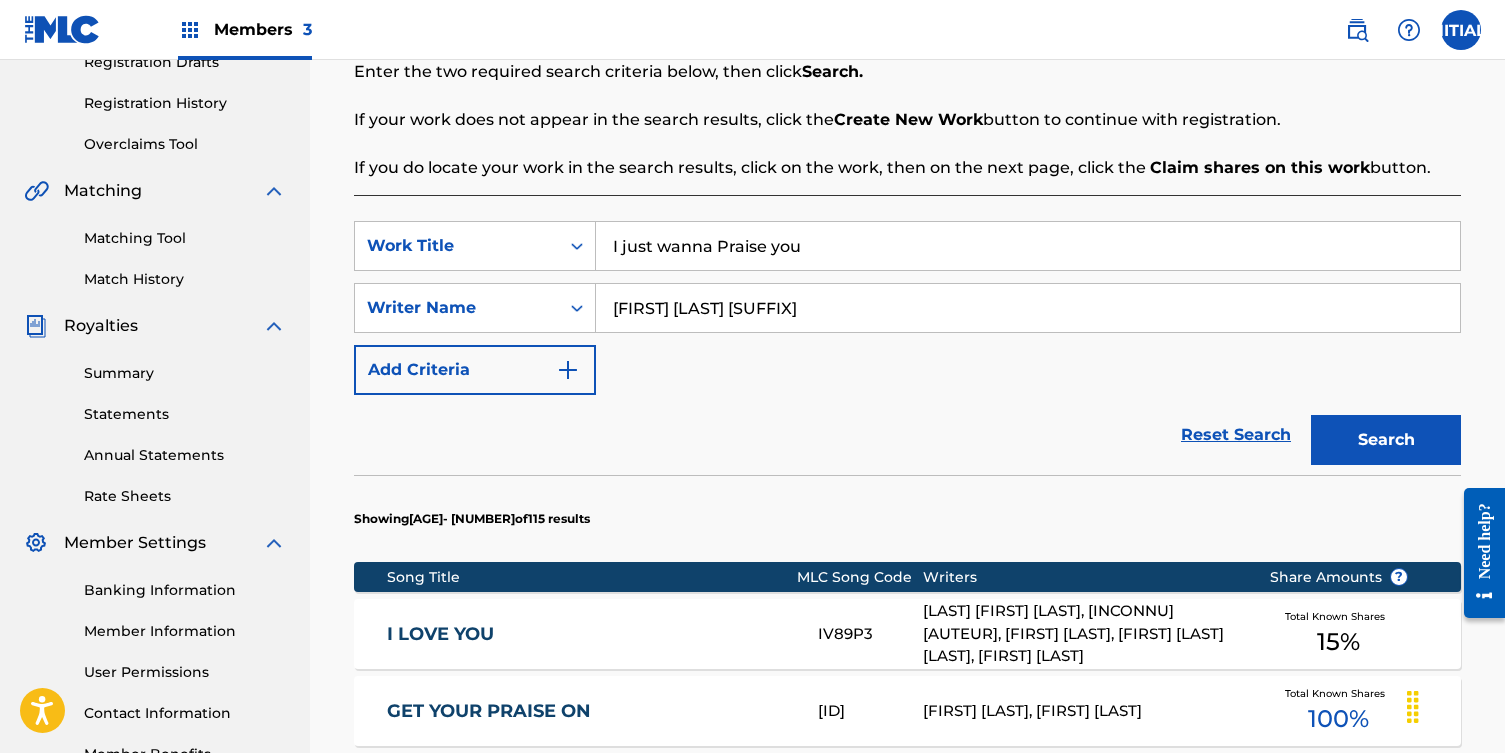 type on "[FIRST] [LAST] [SUFFIX]" 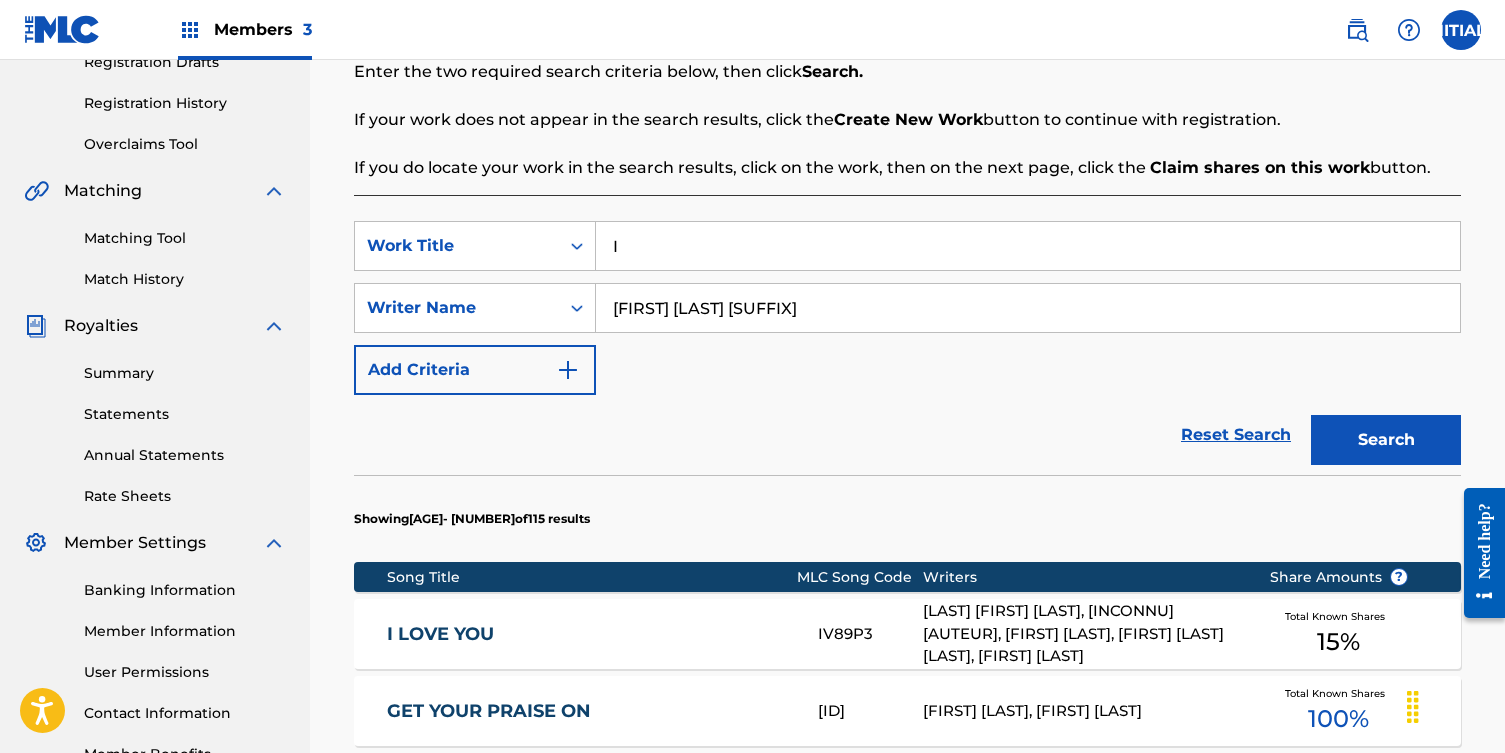 type on "I" 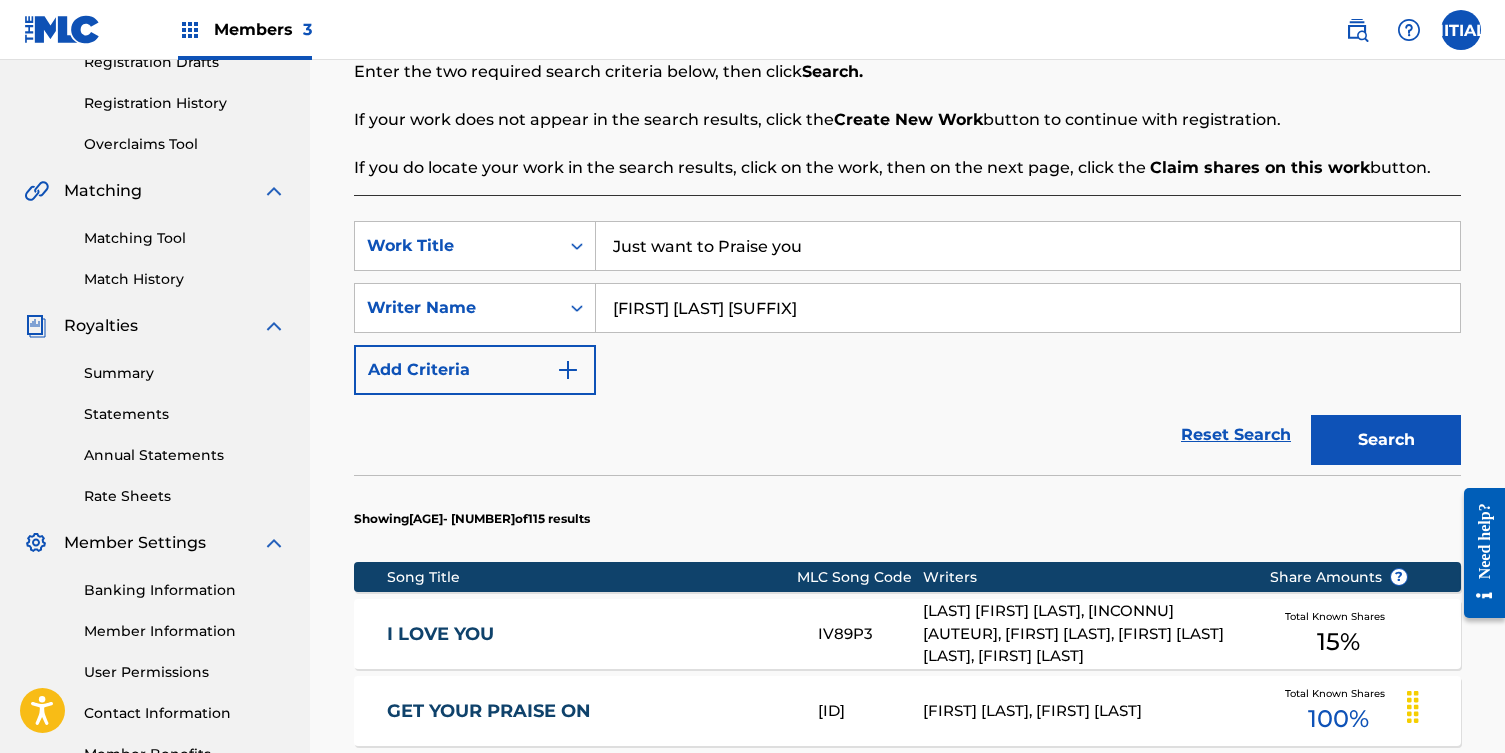 type on "Just want to Praise you" 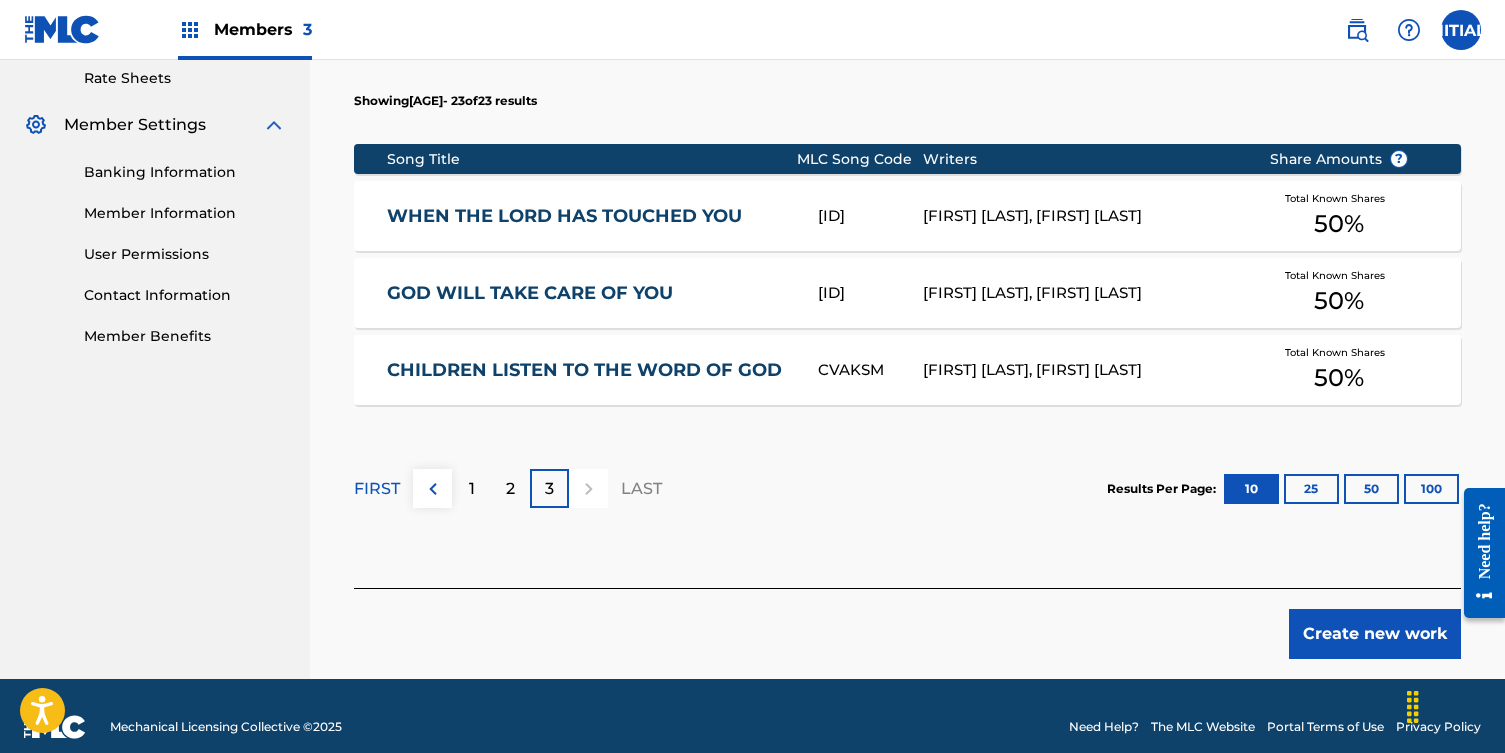 scroll, scrollTop: 795, scrollLeft: 0, axis: vertical 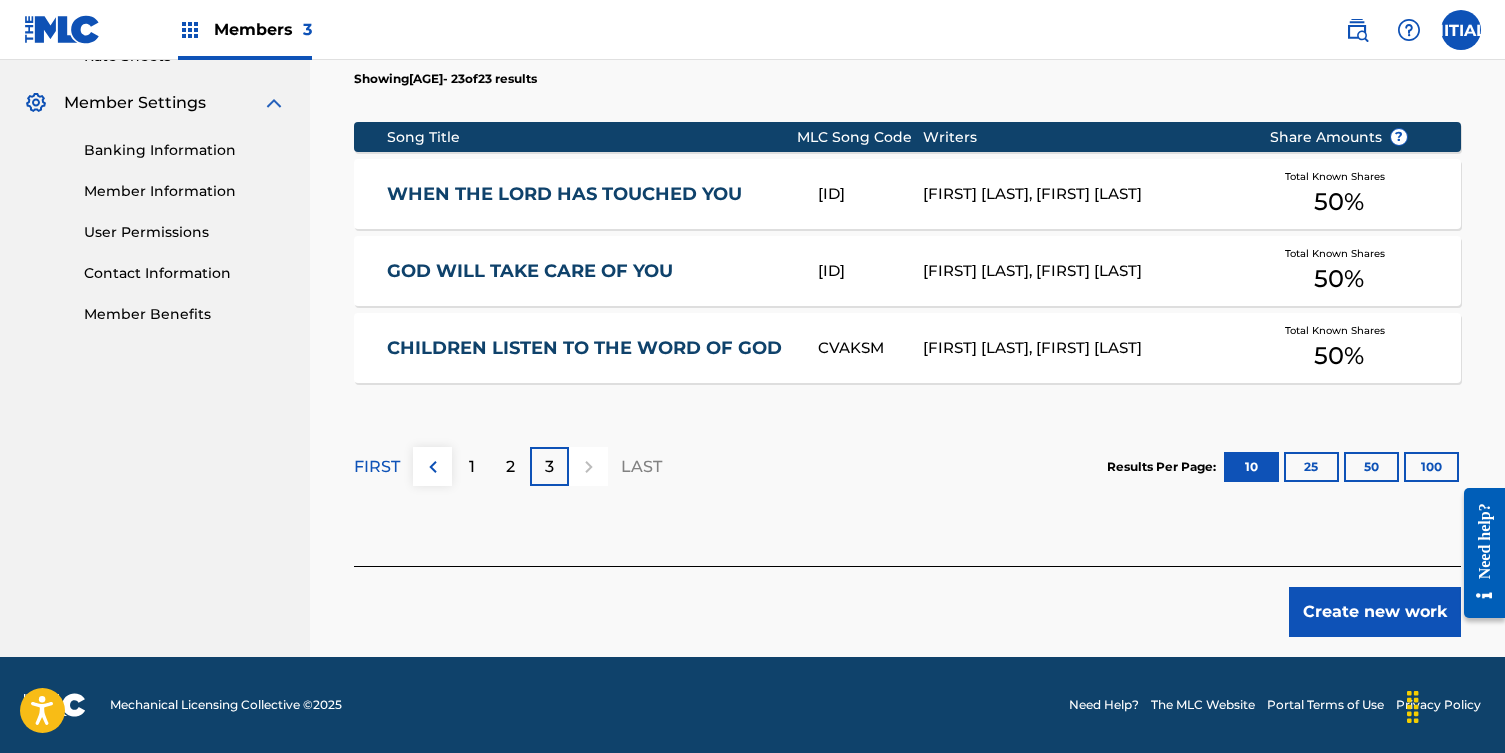 click on "GOD WILL TAKE CARE OF YOU" at bounding box center (589, 271) 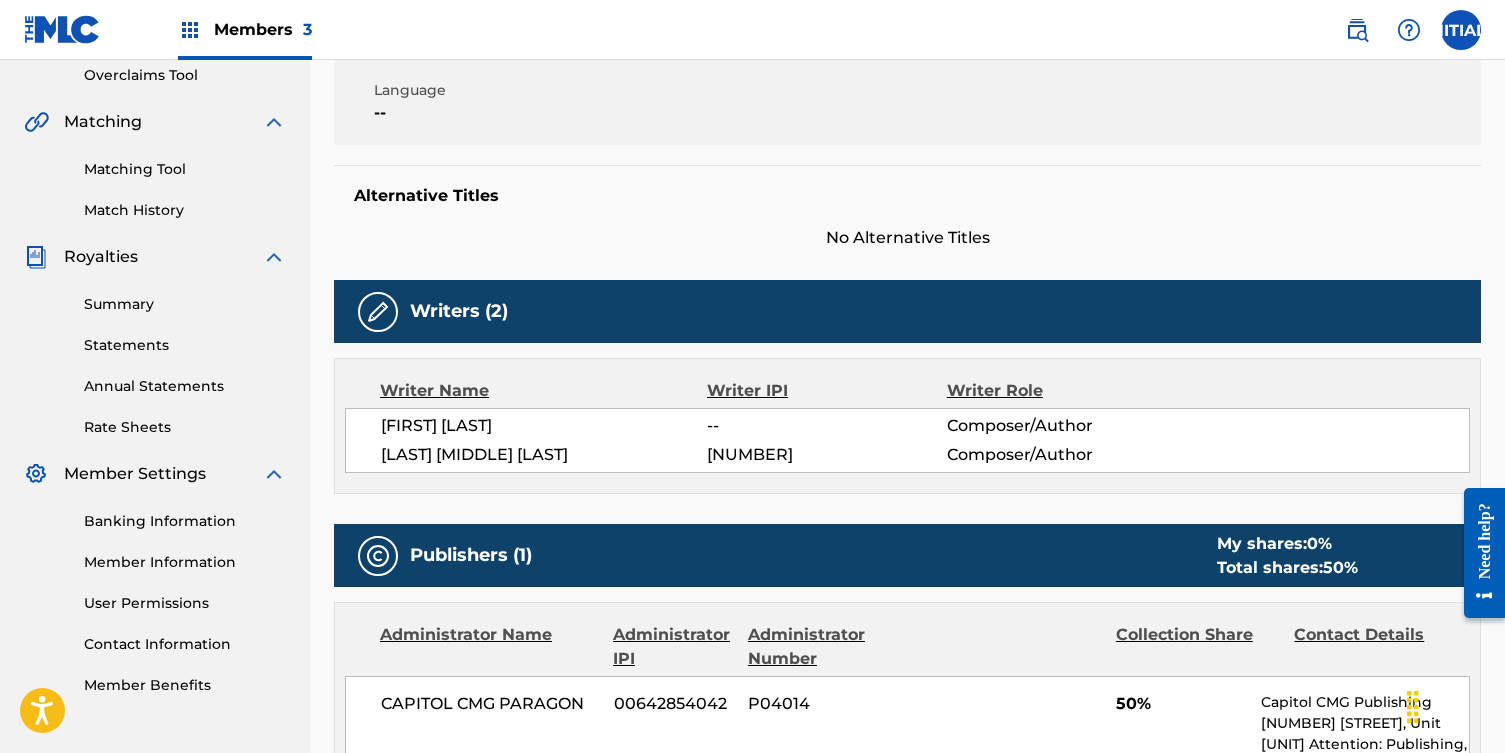 scroll, scrollTop: 0, scrollLeft: 0, axis: both 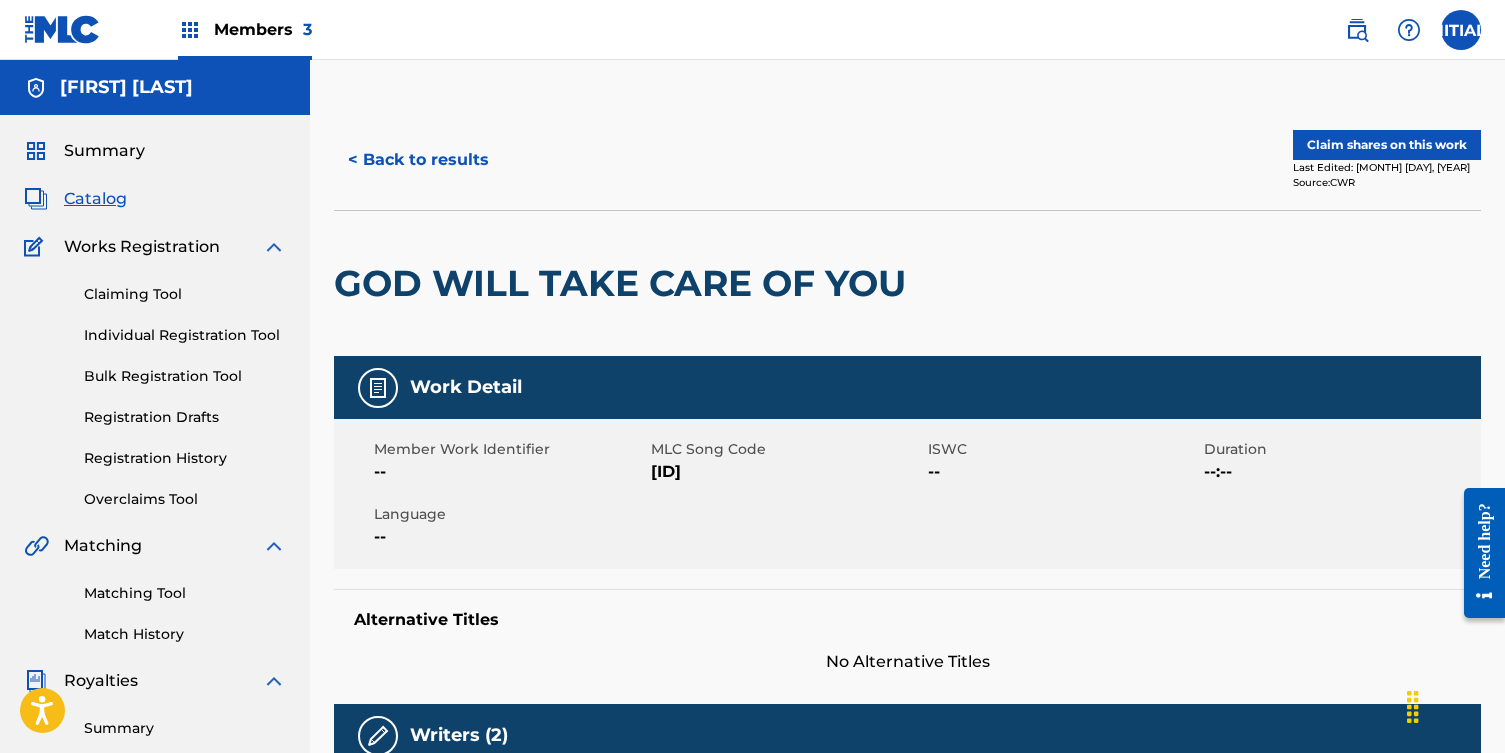 click on "< Back to results" at bounding box center (418, 160) 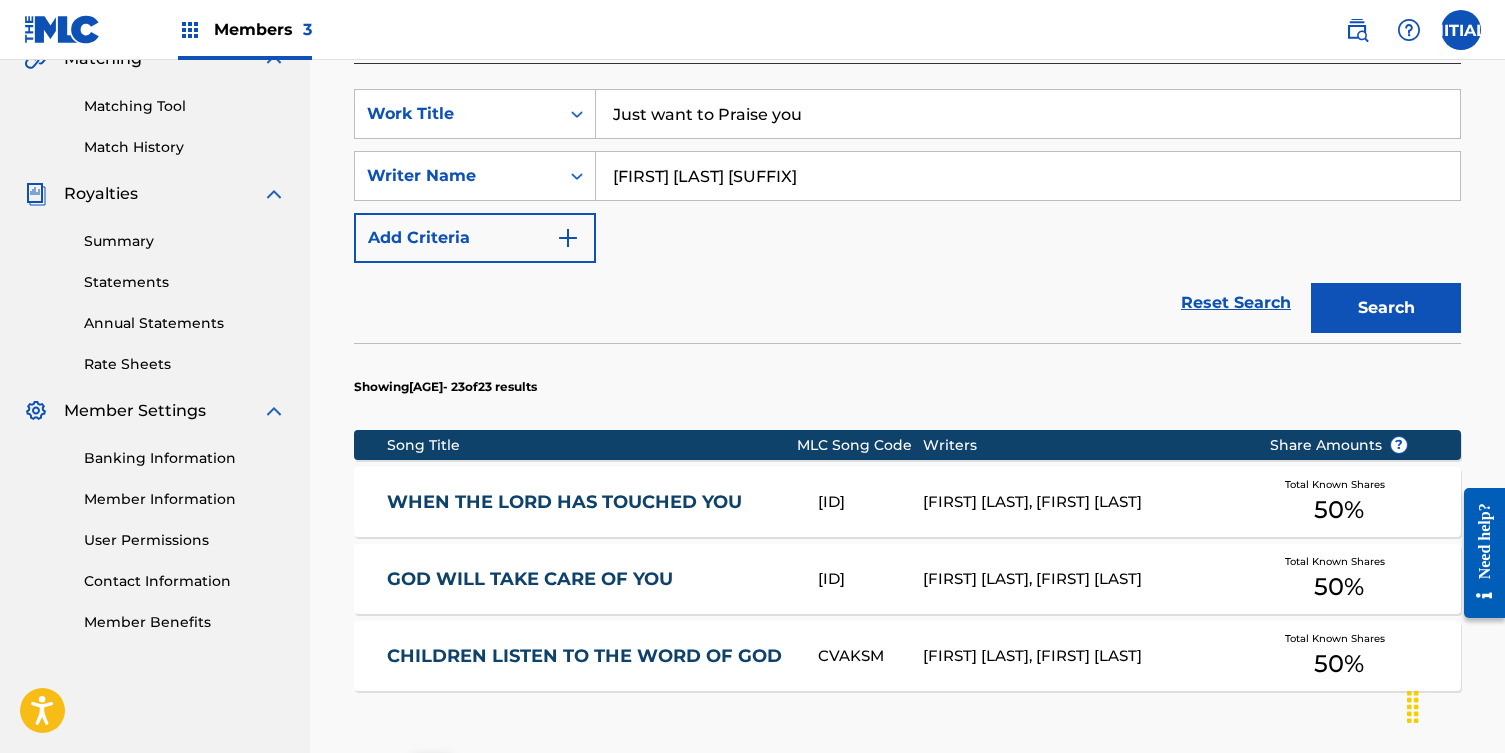 click on "Just want to Praise you" at bounding box center (1028, 114) 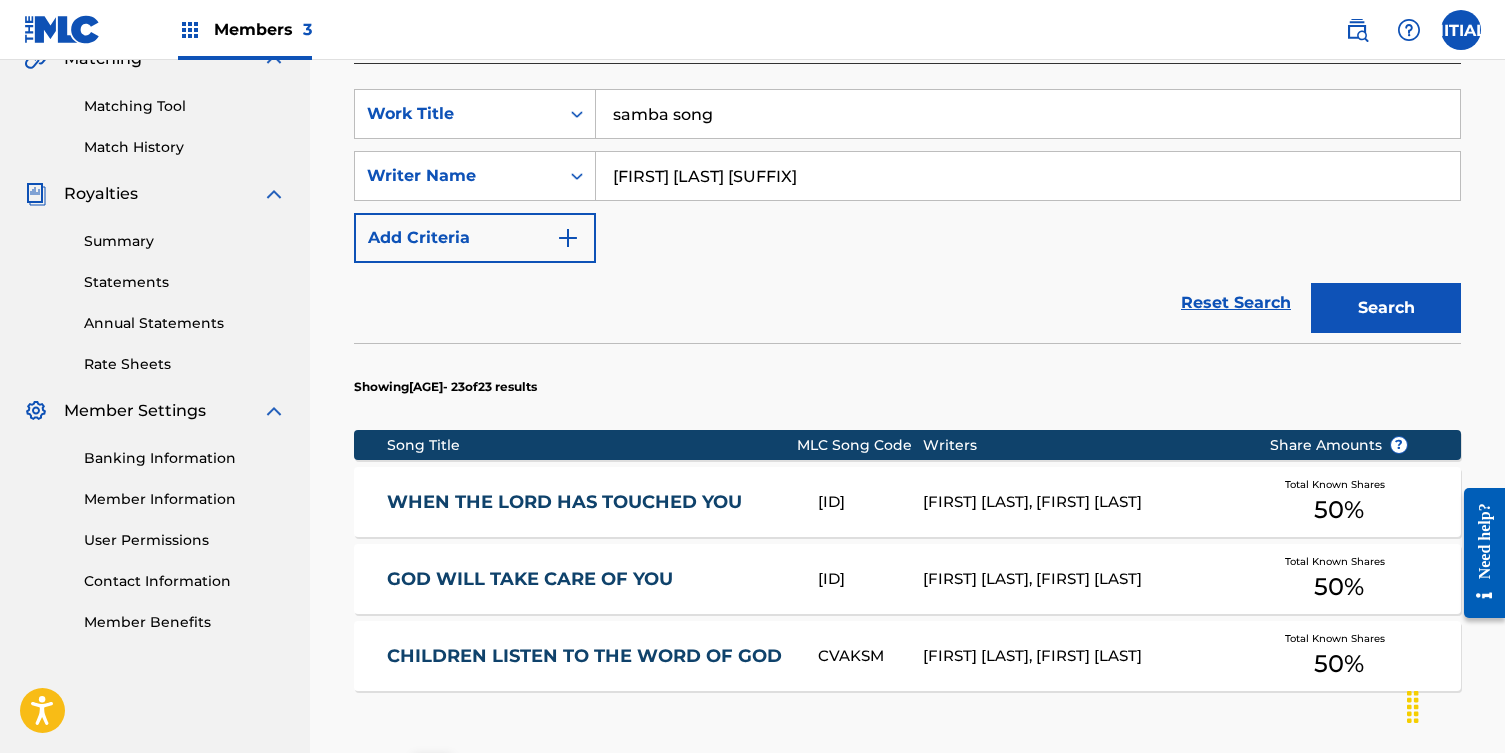 click on "Search" at bounding box center [1386, 308] 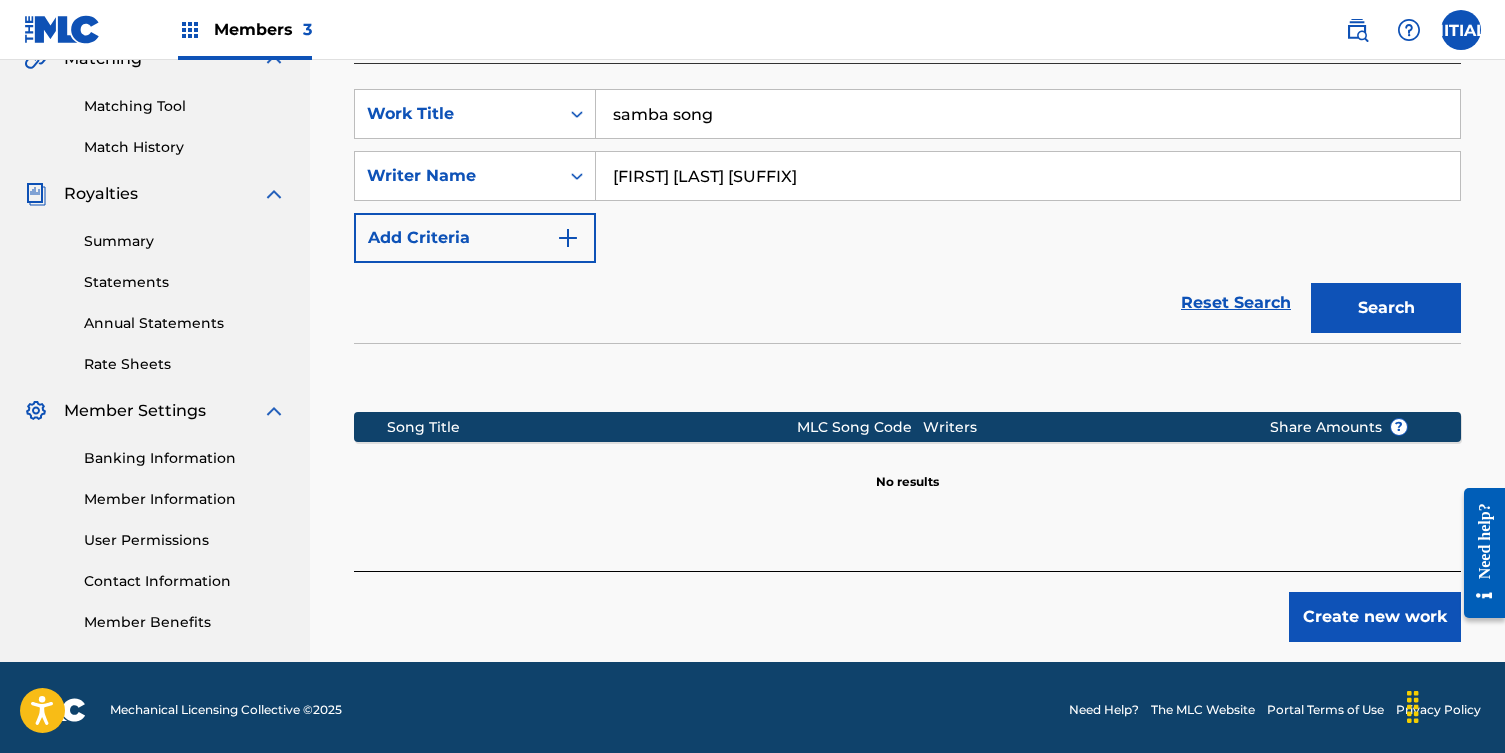 click on "samba song" at bounding box center (1028, 114) 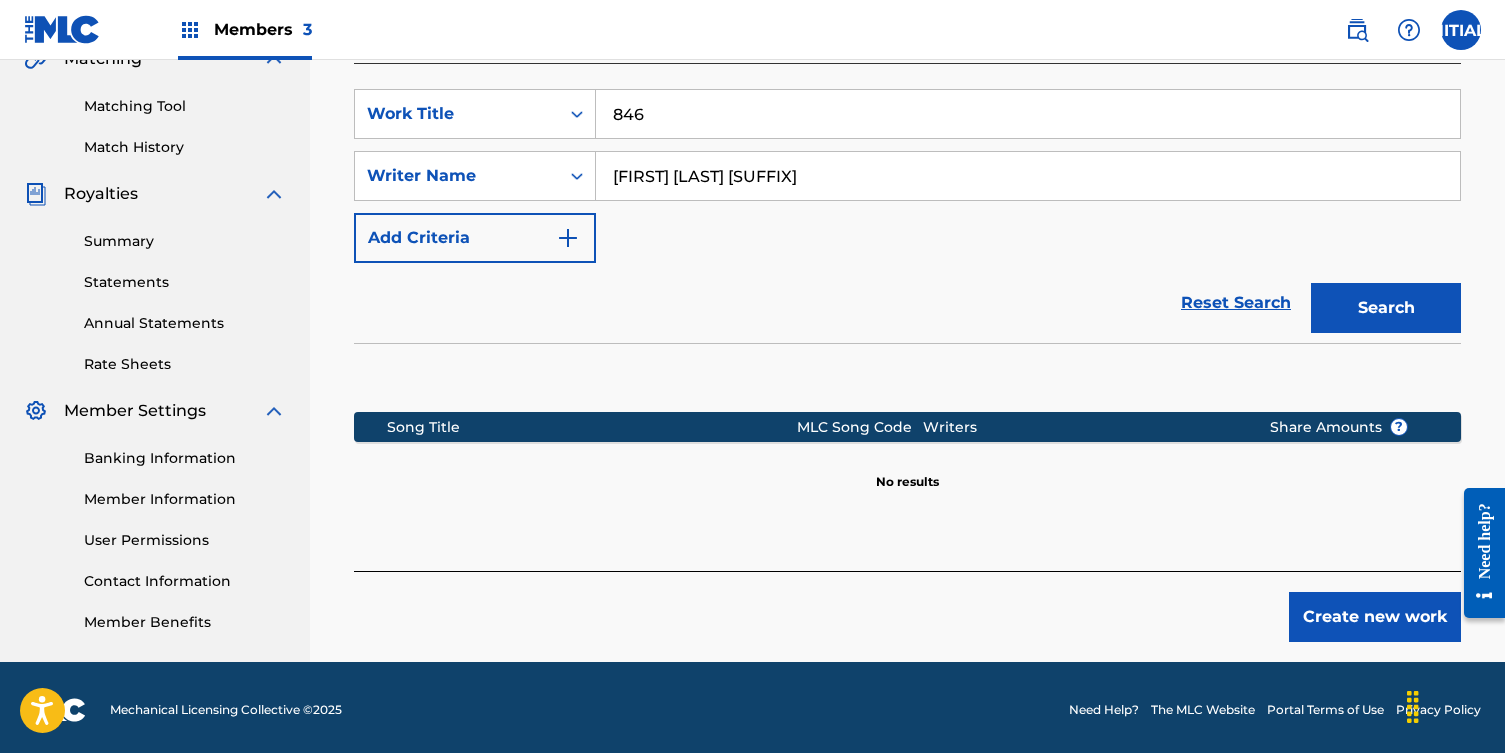 click on "Search" at bounding box center (1386, 308) 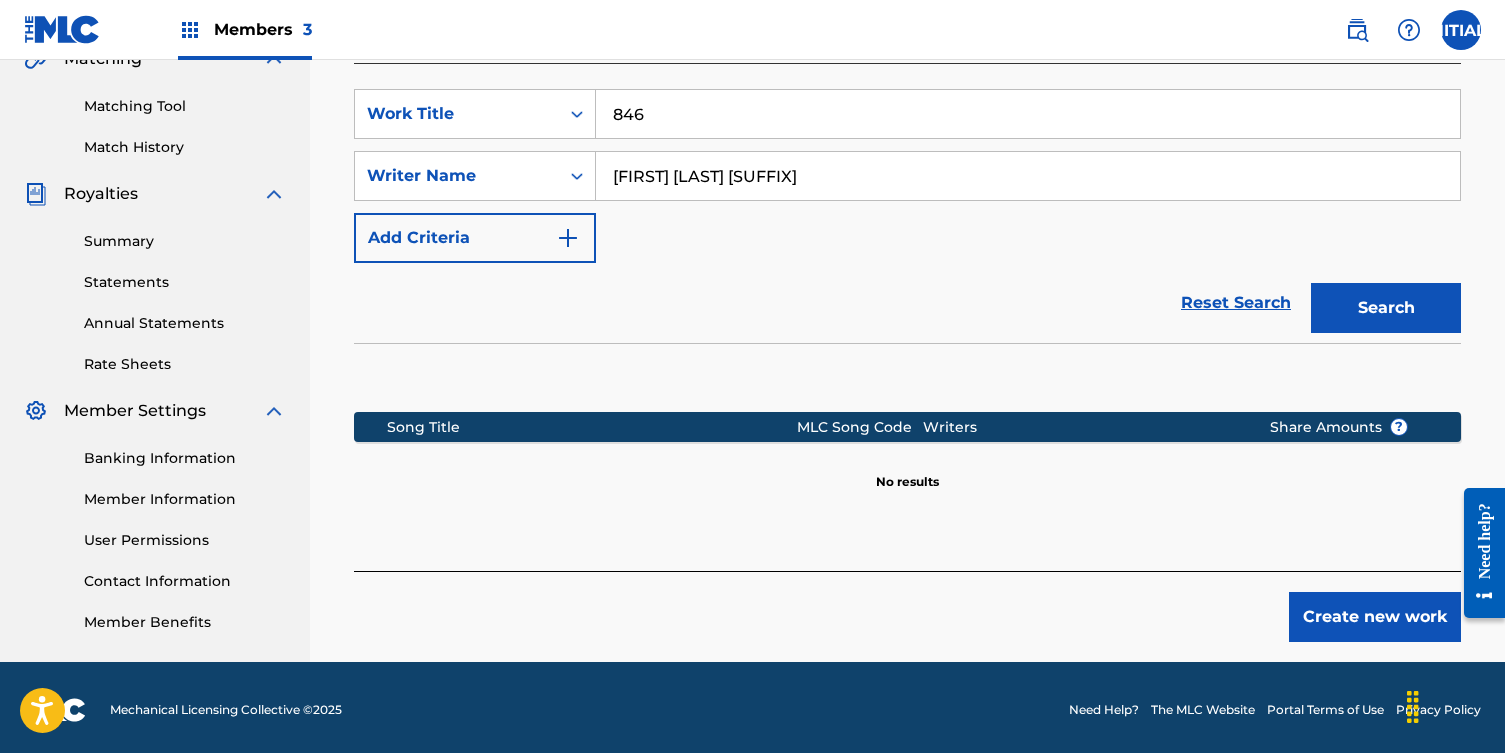 click on "846" at bounding box center [1028, 114] 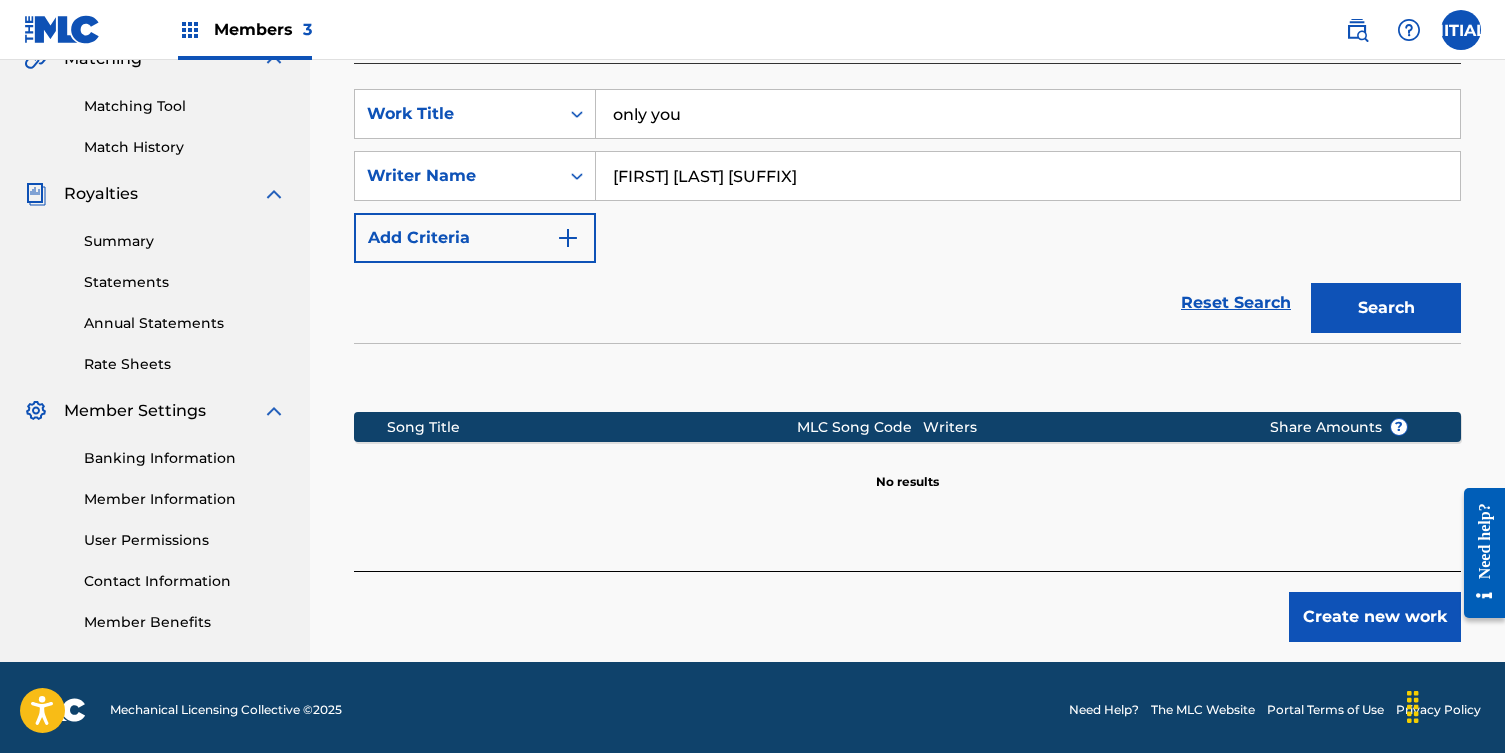 type on "only you" 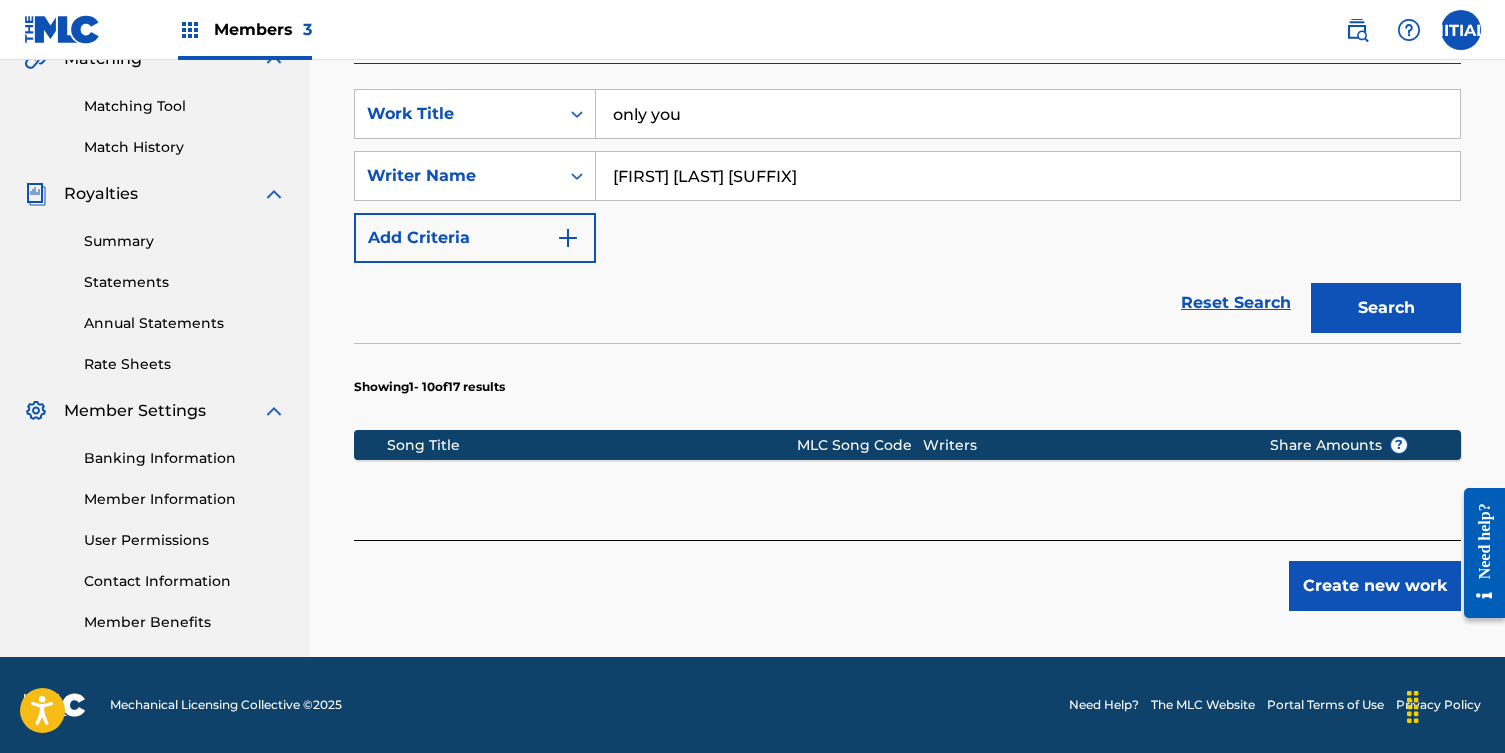 click on "[FIRST] [LAST] [SUFFIX]" at bounding box center [1028, 176] 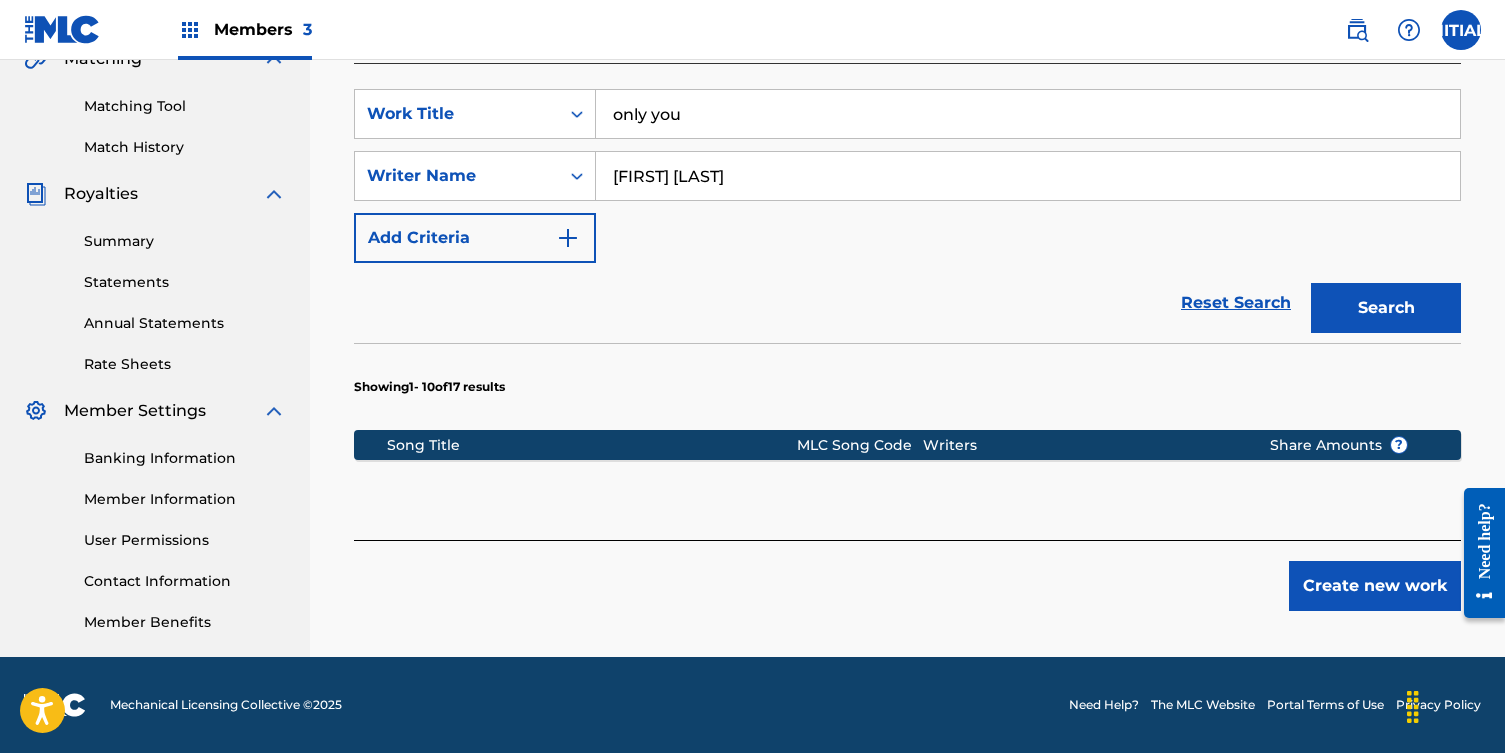 type on "[FIRST] [LAST]" 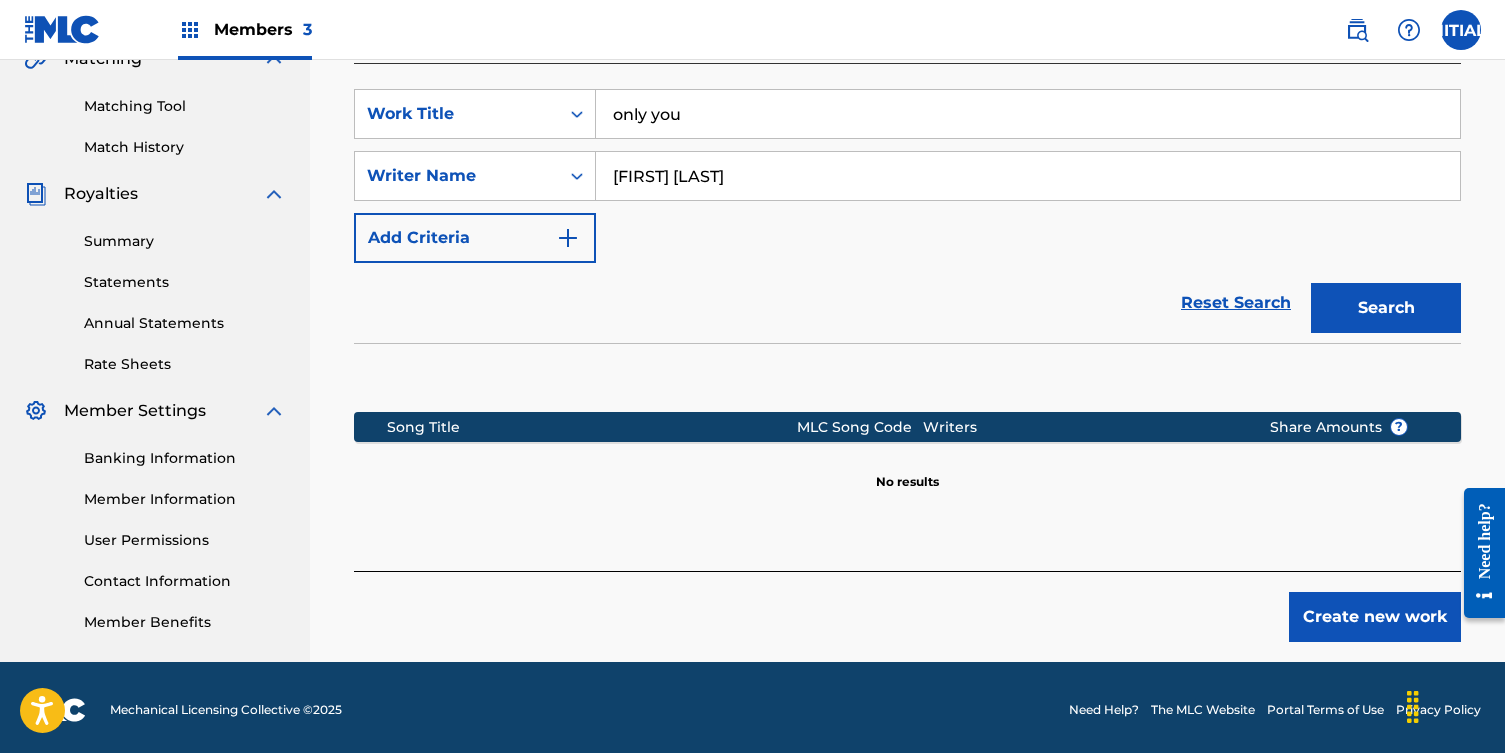 click on "only you" at bounding box center [1028, 114] 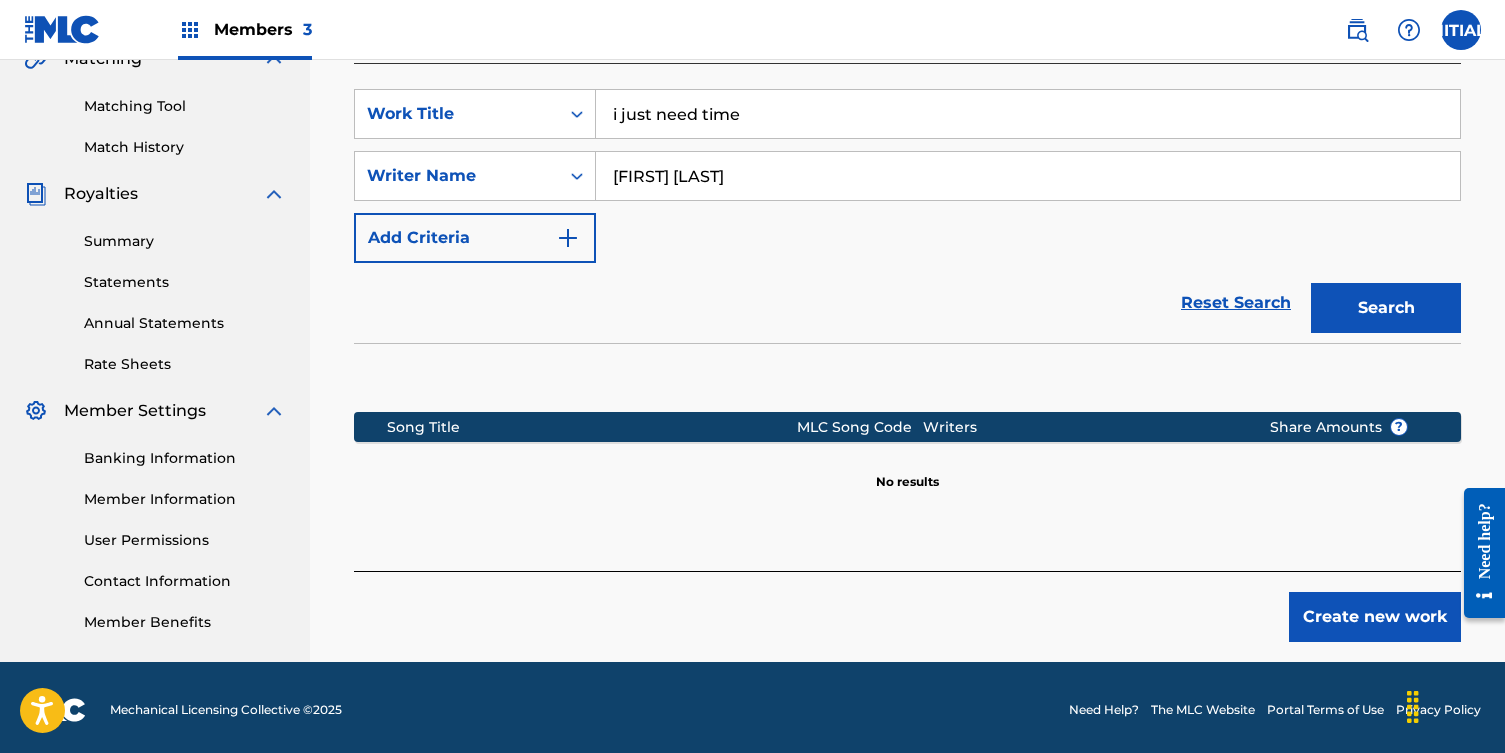 click on "Search" at bounding box center [1386, 308] 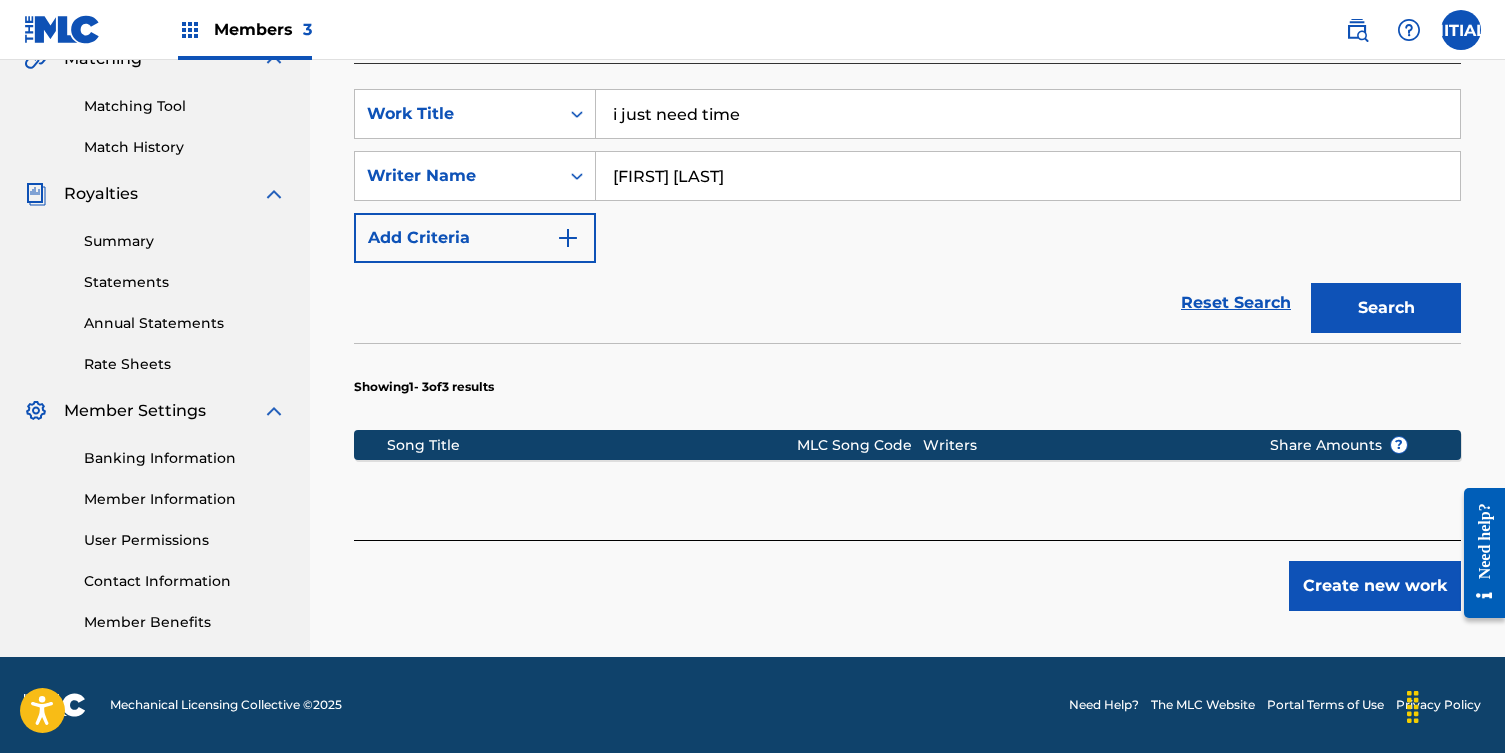 click on "i just need time" at bounding box center (1028, 114) 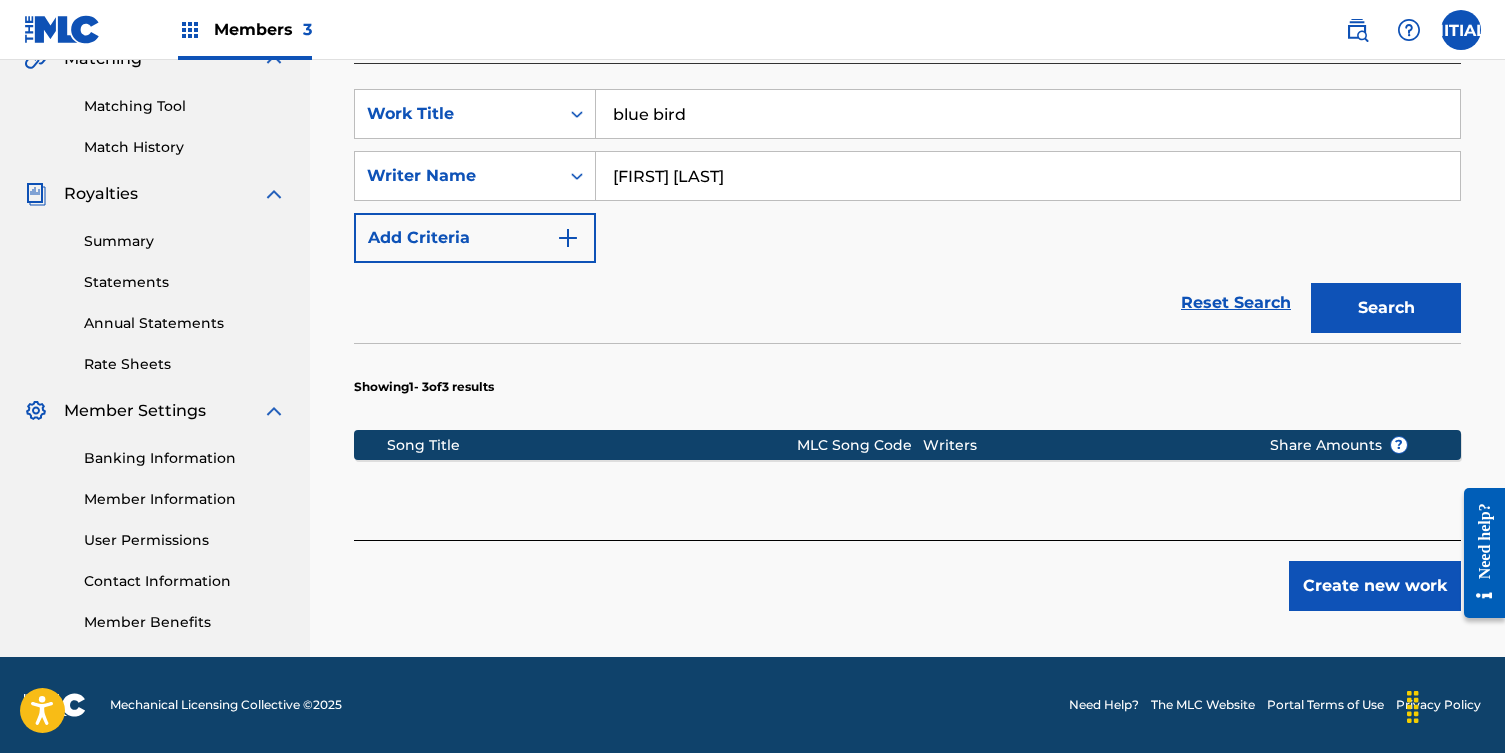 type on "blue bird" 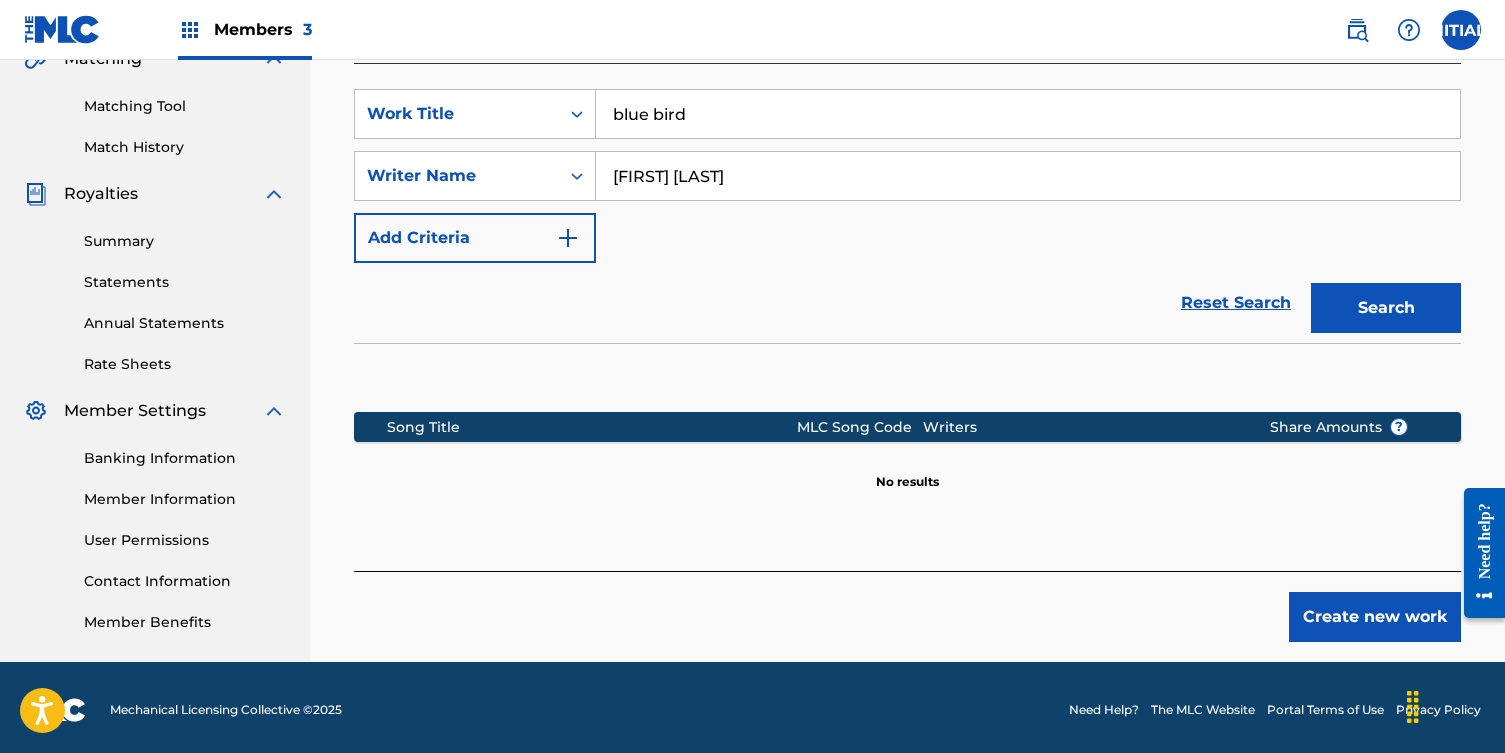 click on "blue bird" at bounding box center (1028, 114) 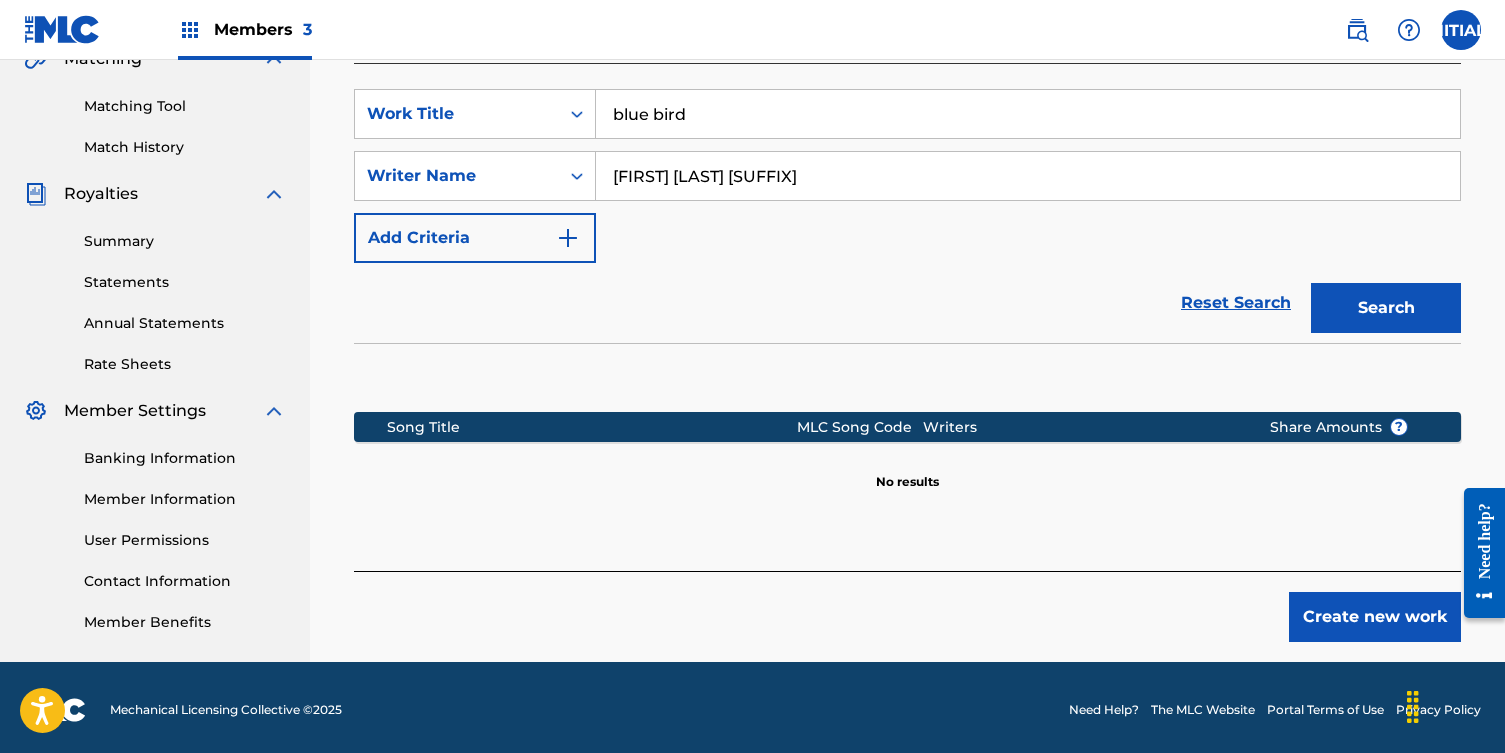 type on "[FIRST] [LAST] [SUFFIX]" 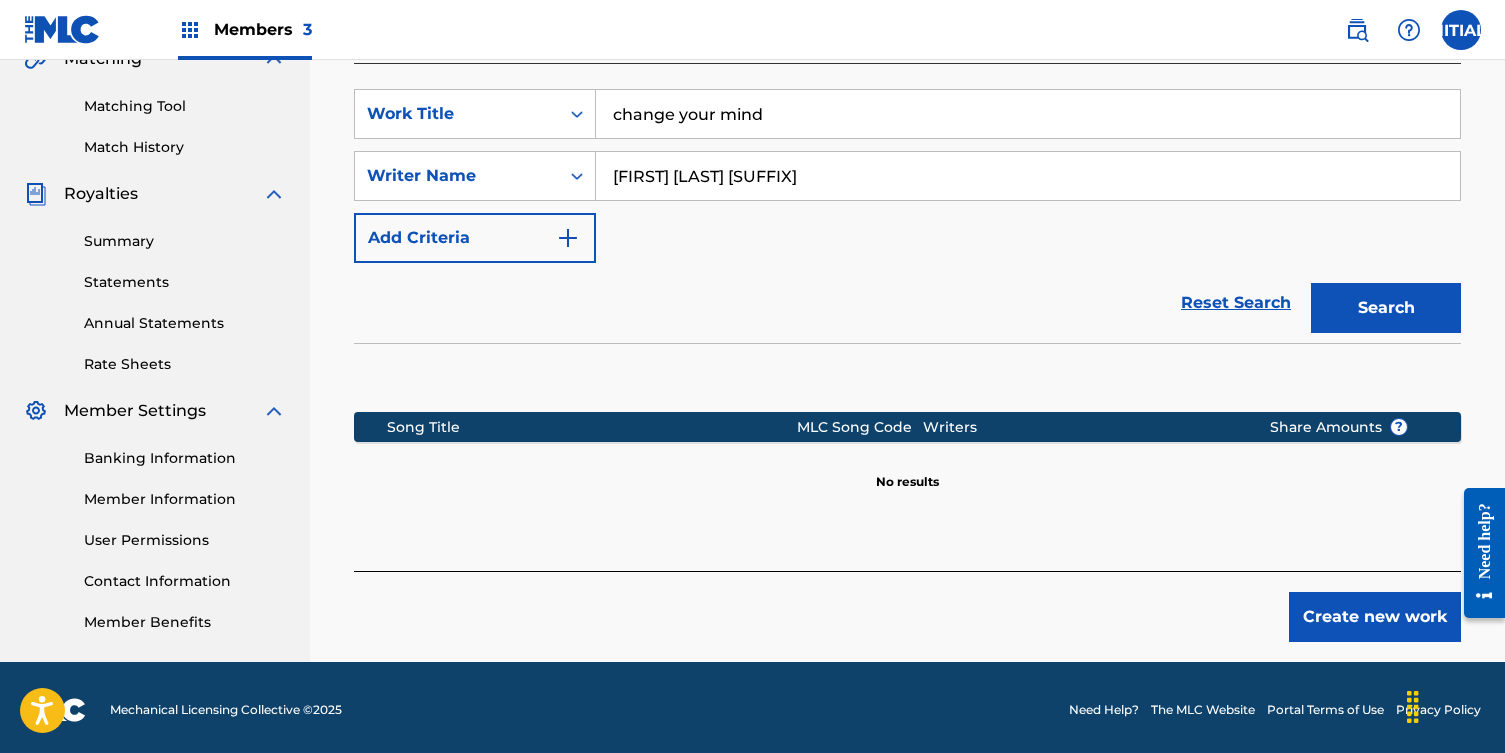 click on "Search" at bounding box center (1386, 308) 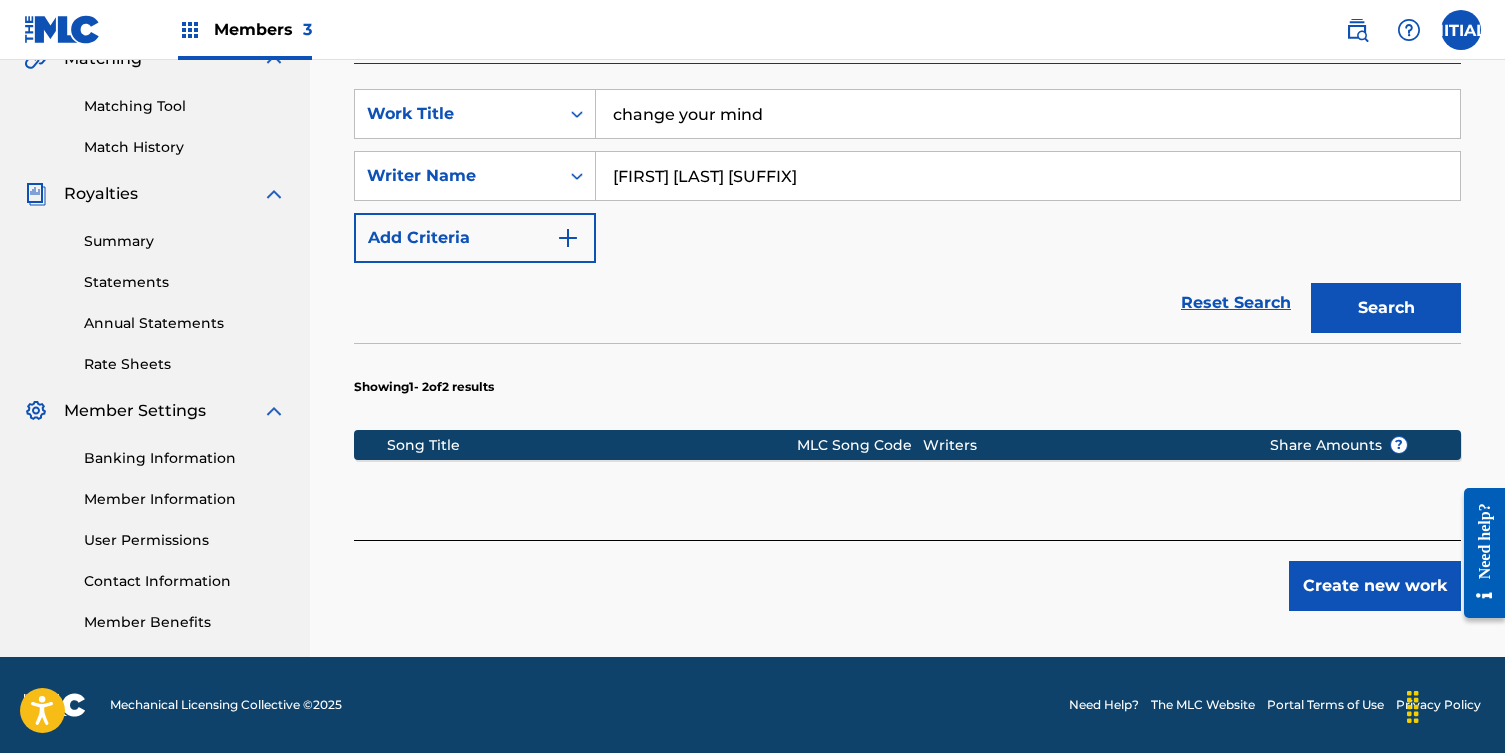 click on "change your mind" at bounding box center (1028, 114) 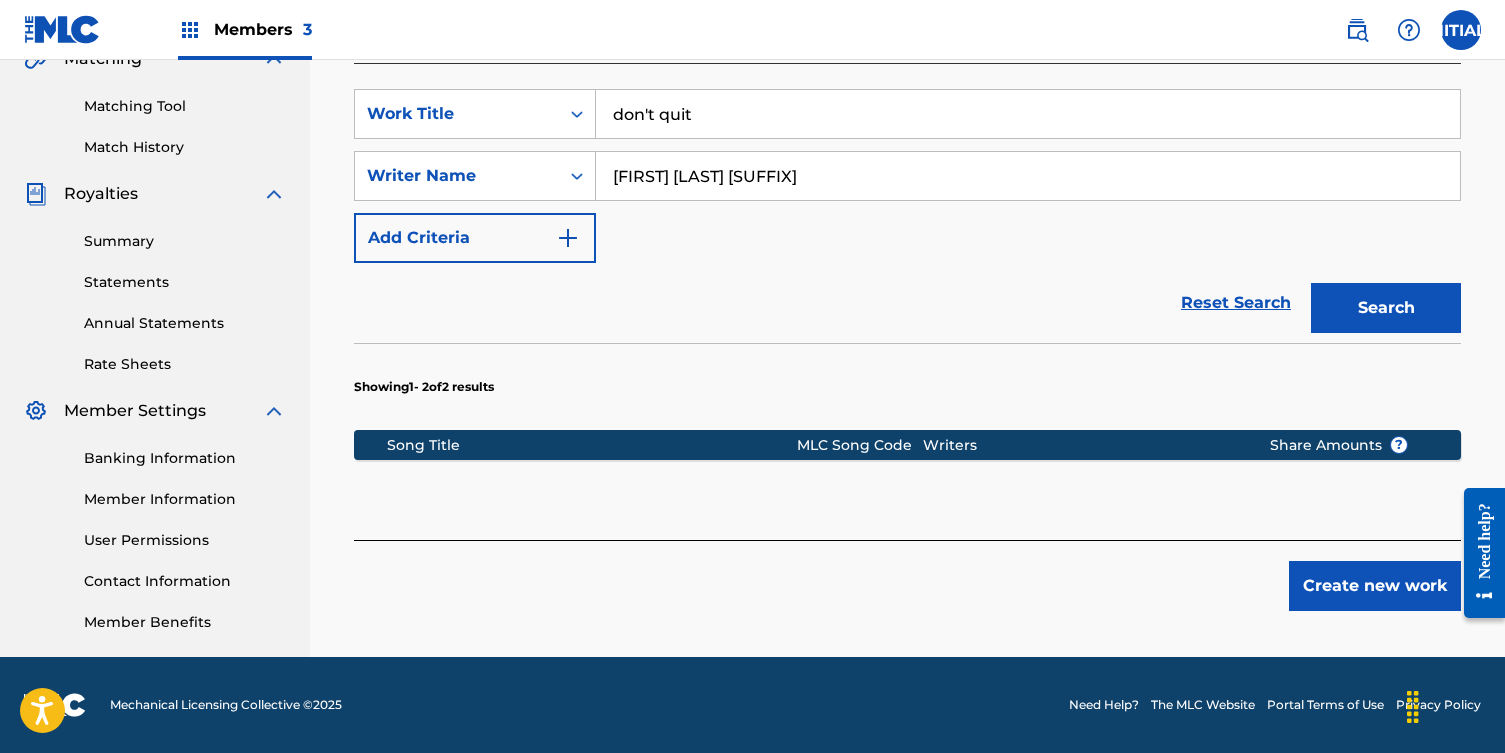 type on "don't quit" 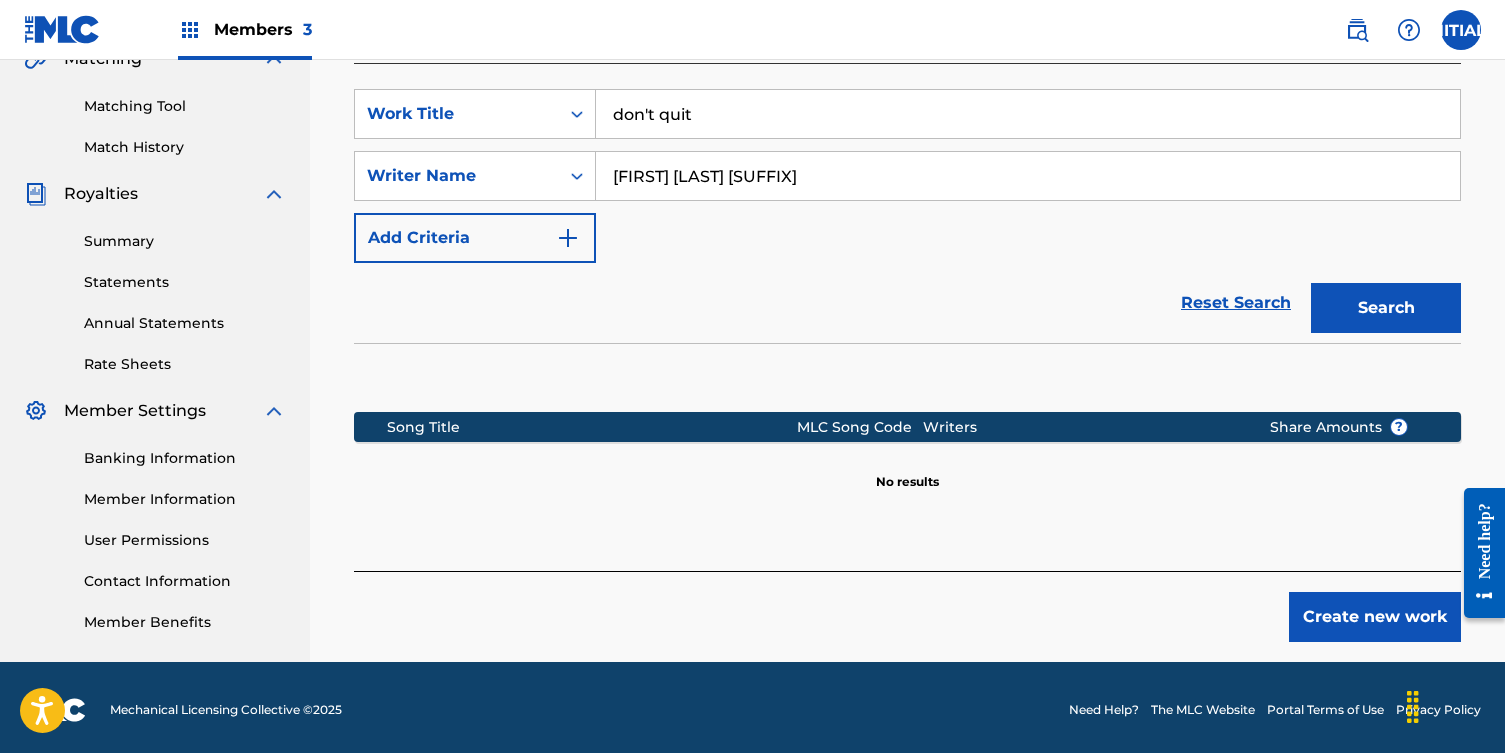 click on "don't quit" at bounding box center (1028, 114) 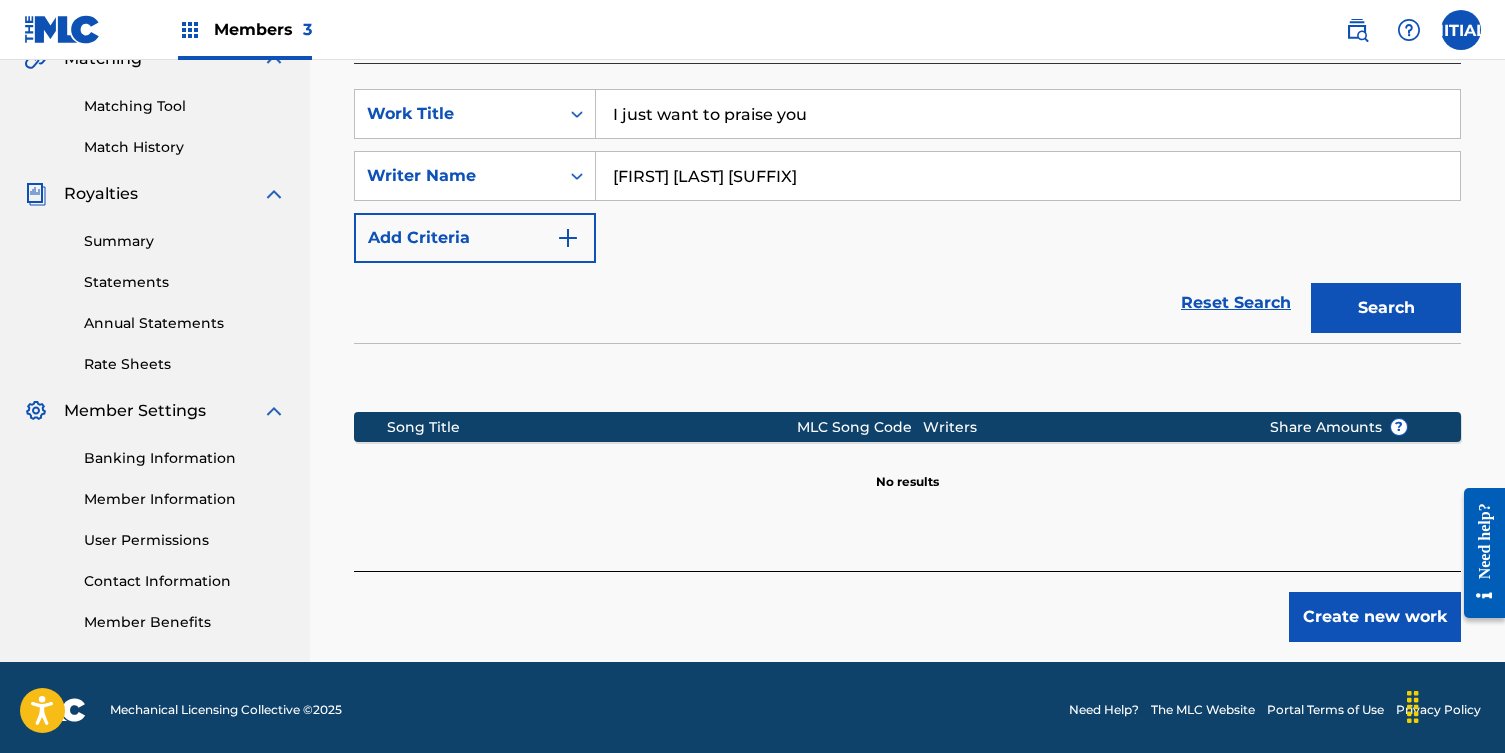 type on "I just want to praise you" 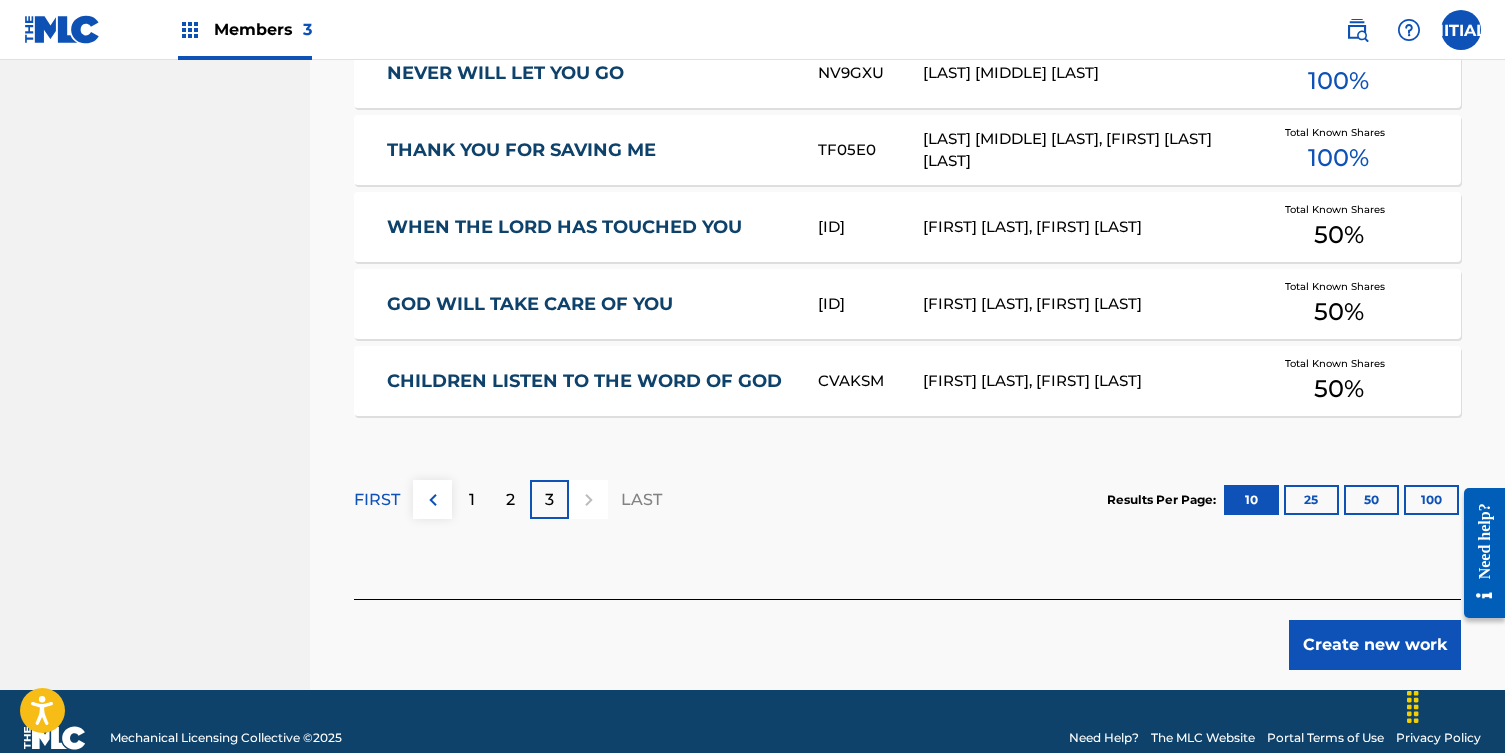 scroll, scrollTop: 1233, scrollLeft: 0, axis: vertical 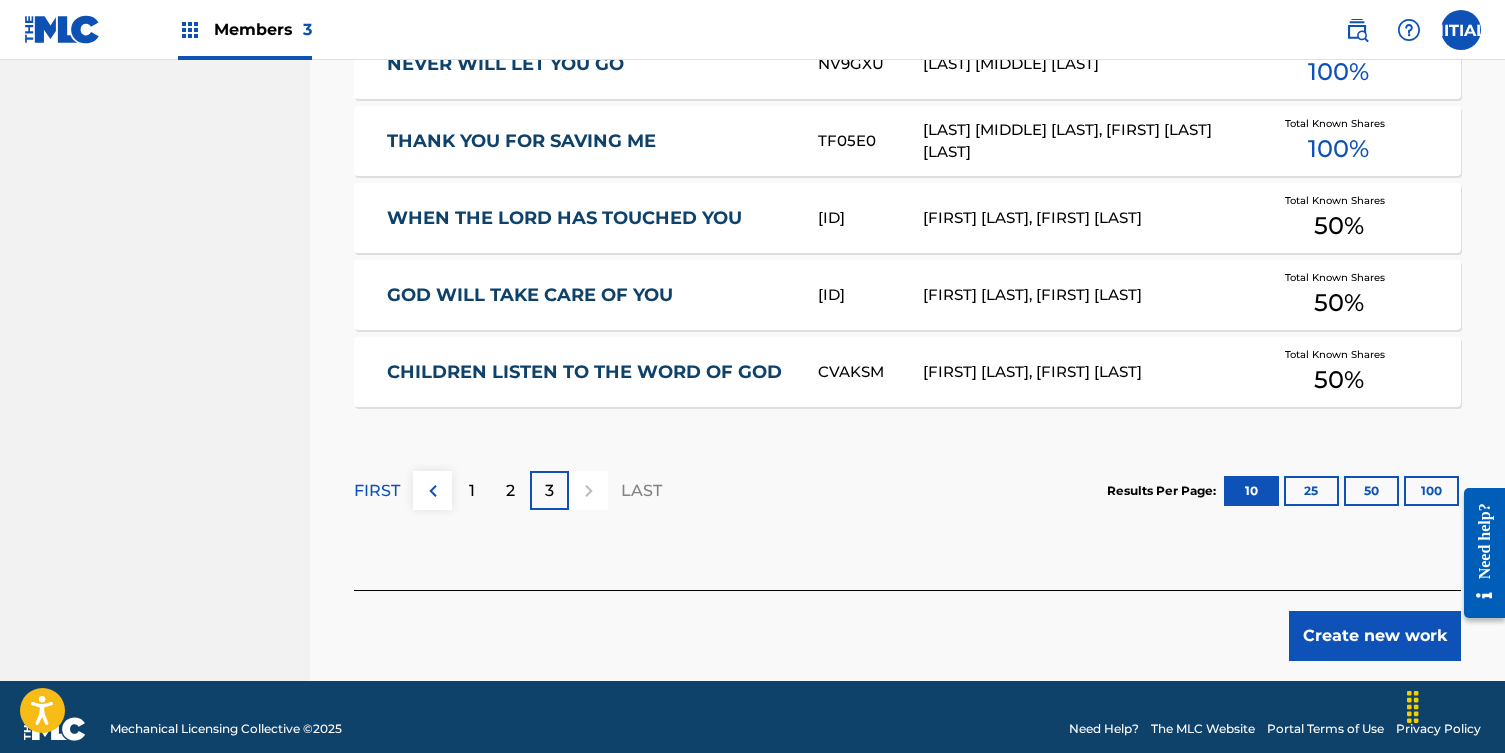 click on "1" at bounding box center (472, 491) 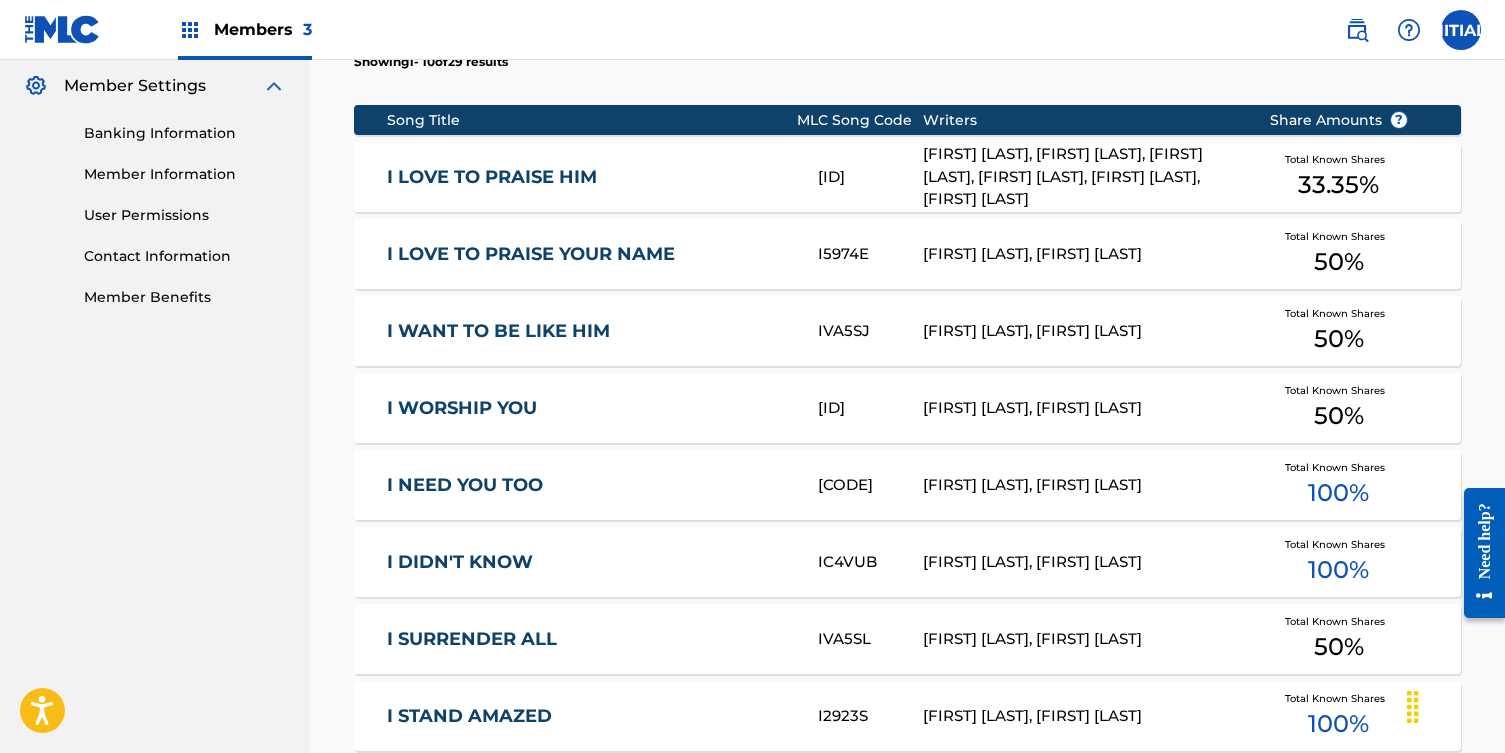 scroll, scrollTop: 797, scrollLeft: 0, axis: vertical 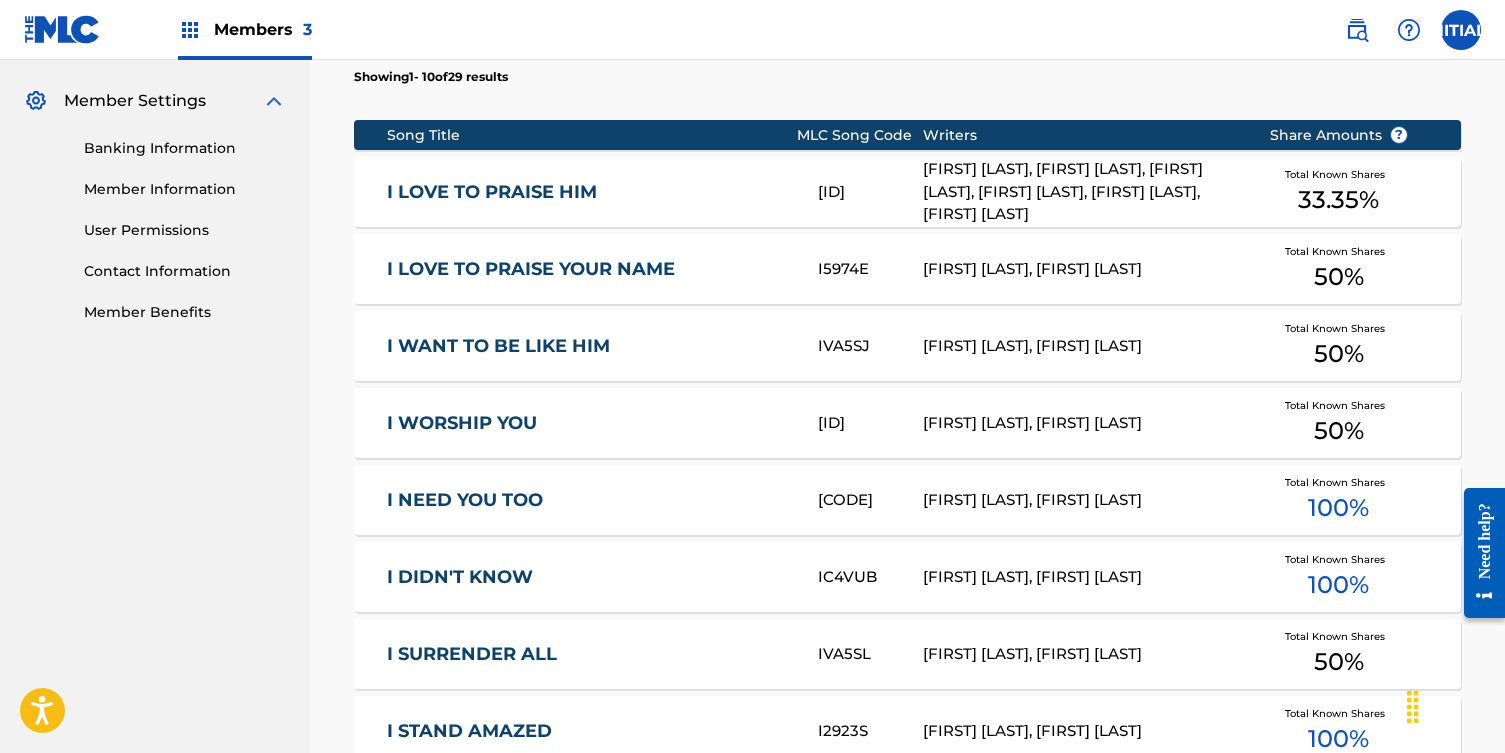 click on "[ARTIST] I MUST TELL JESUS [ID] [ARTIST] [BRAND] [TIME]" at bounding box center [907, 269] 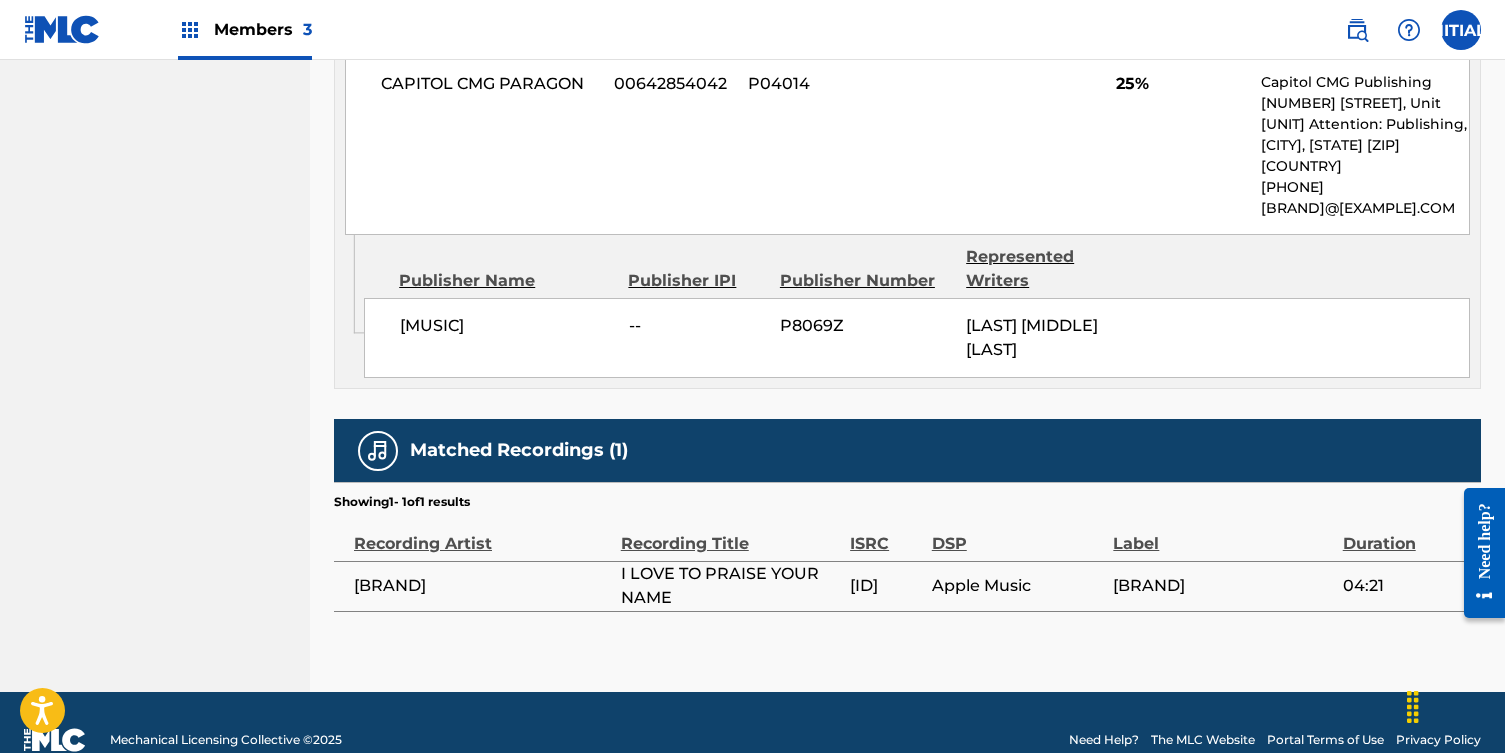 scroll, scrollTop: 1357, scrollLeft: 0, axis: vertical 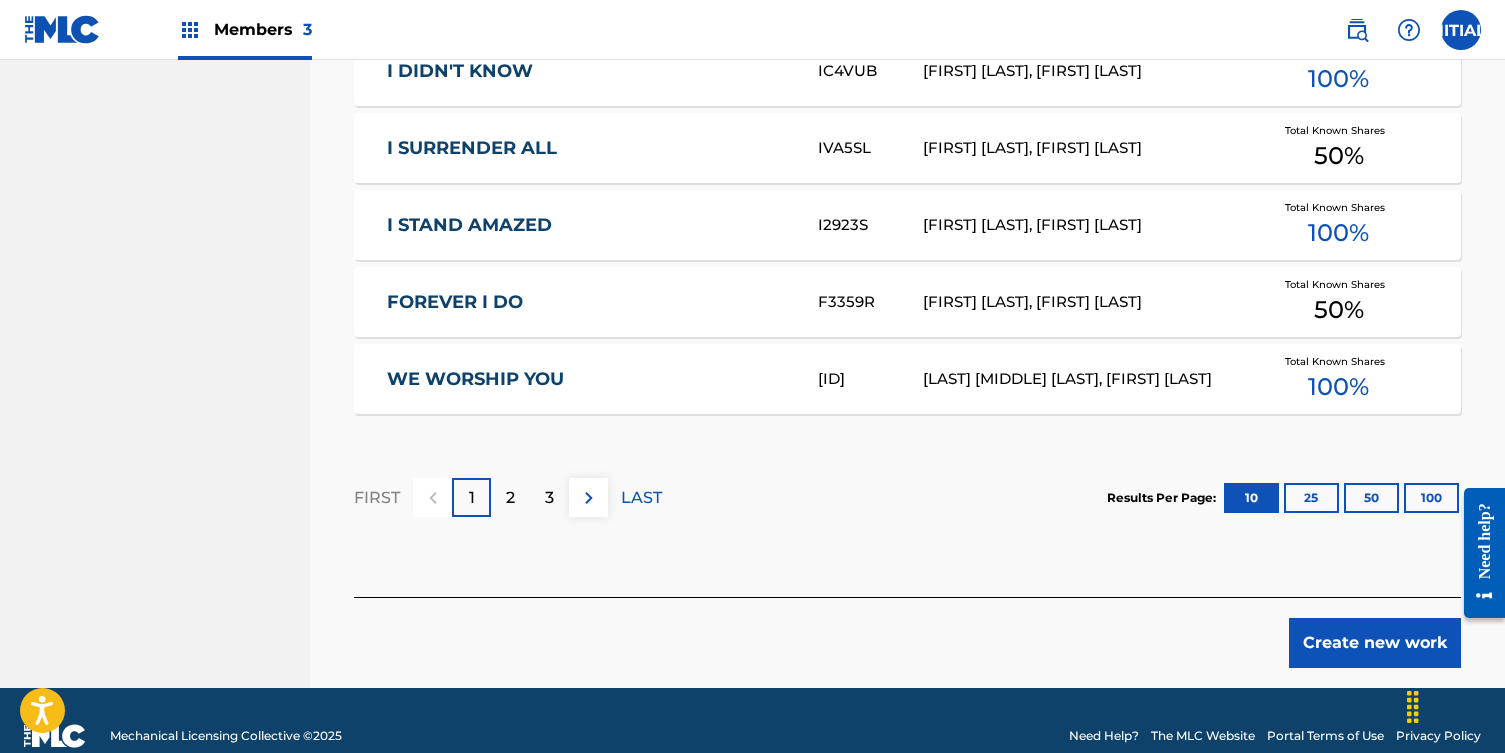 click on "I STAND AMAZED" at bounding box center (589, 225) 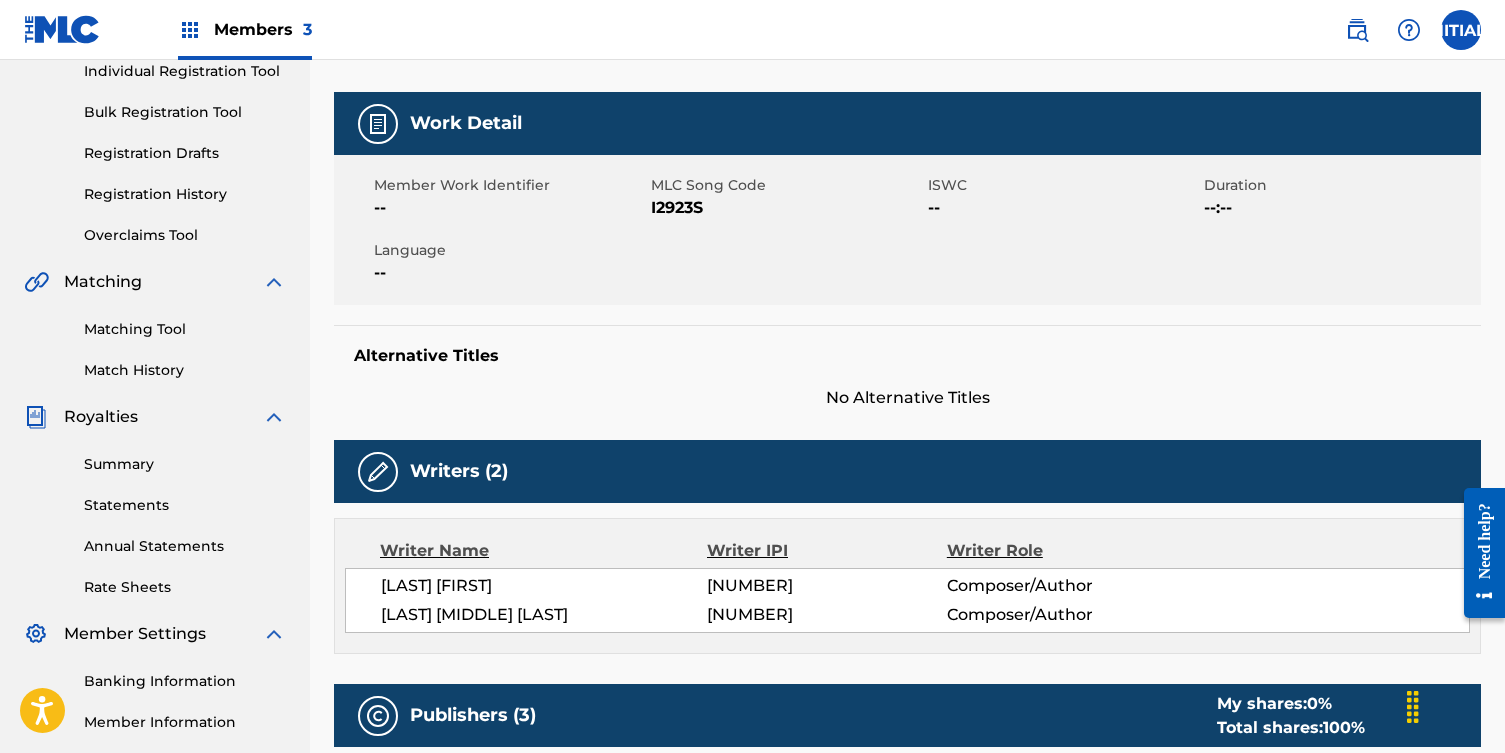 scroll, scrollTop: 0, scrollLeft: 0, axis: both 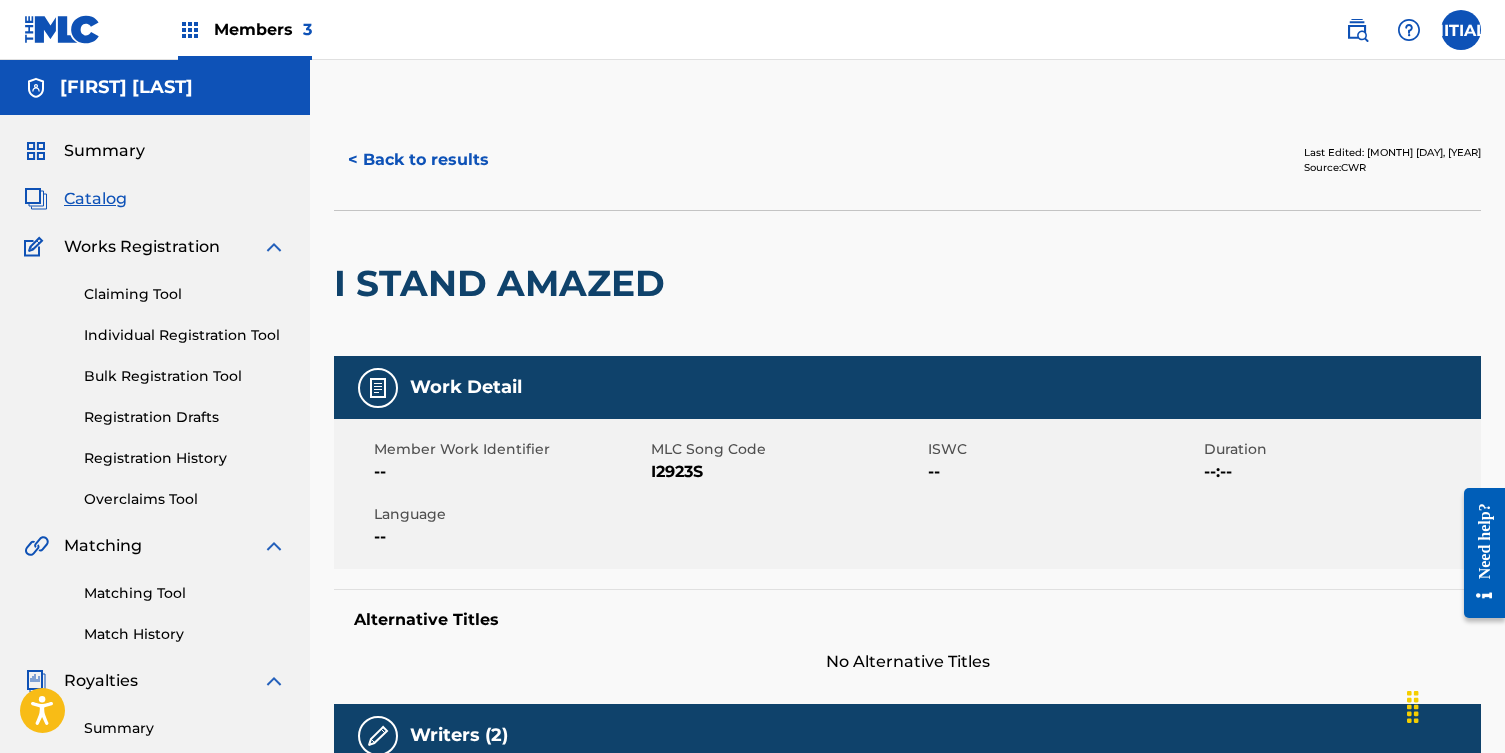 click on "< Back to results" at bounding box center [418, 160] 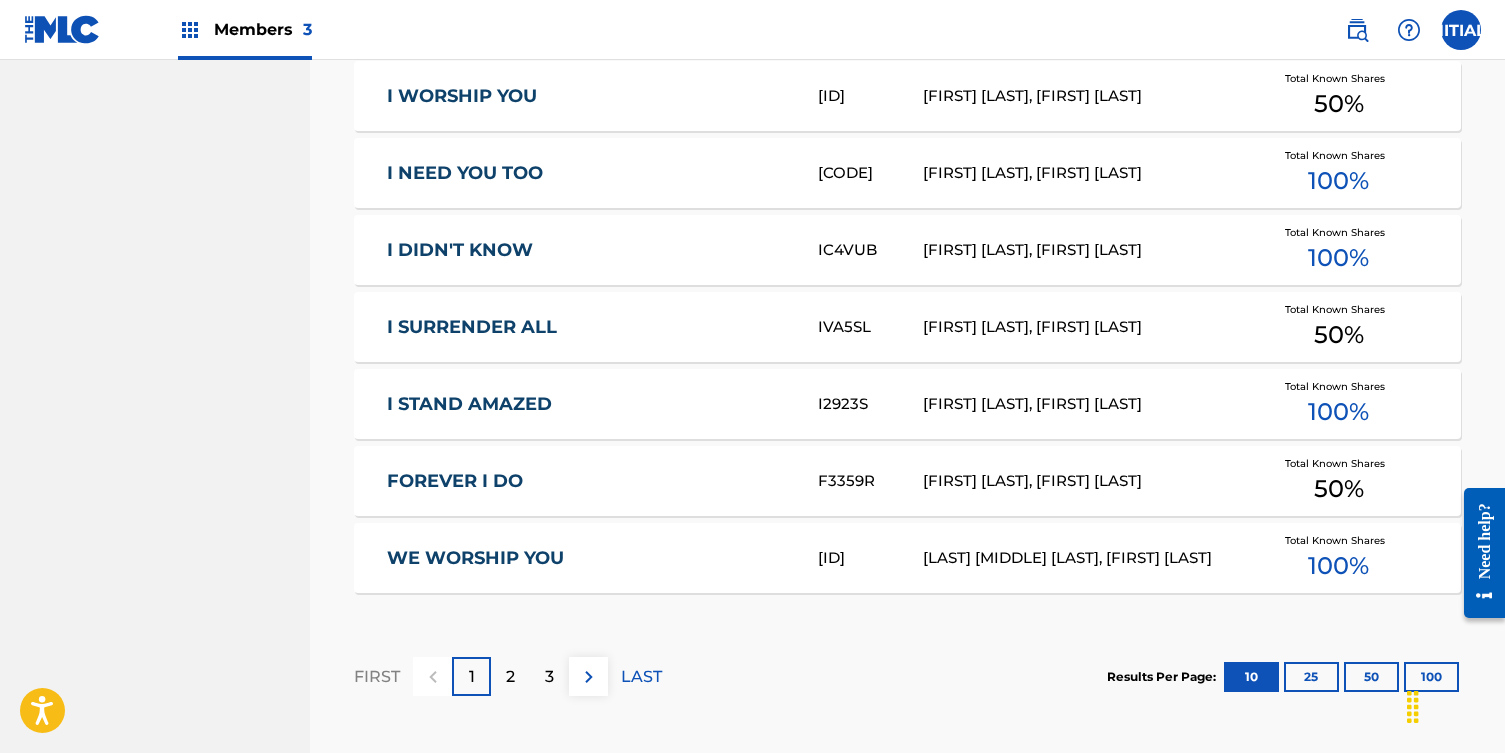 scroll, scrollTop: 1128, scrollLeft: 0, axis: vertical 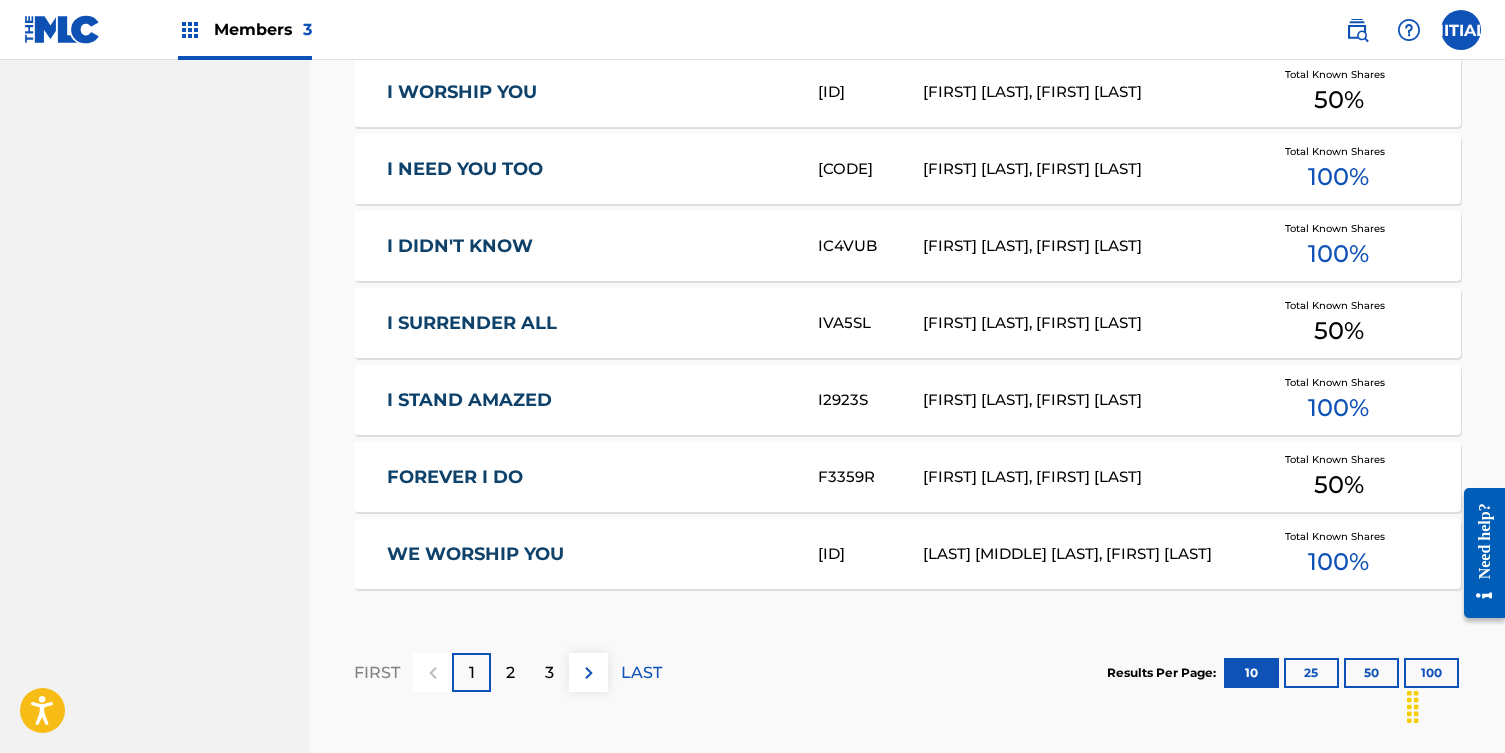 click on "FOREVER I DO" at bounding box center (589, 477) 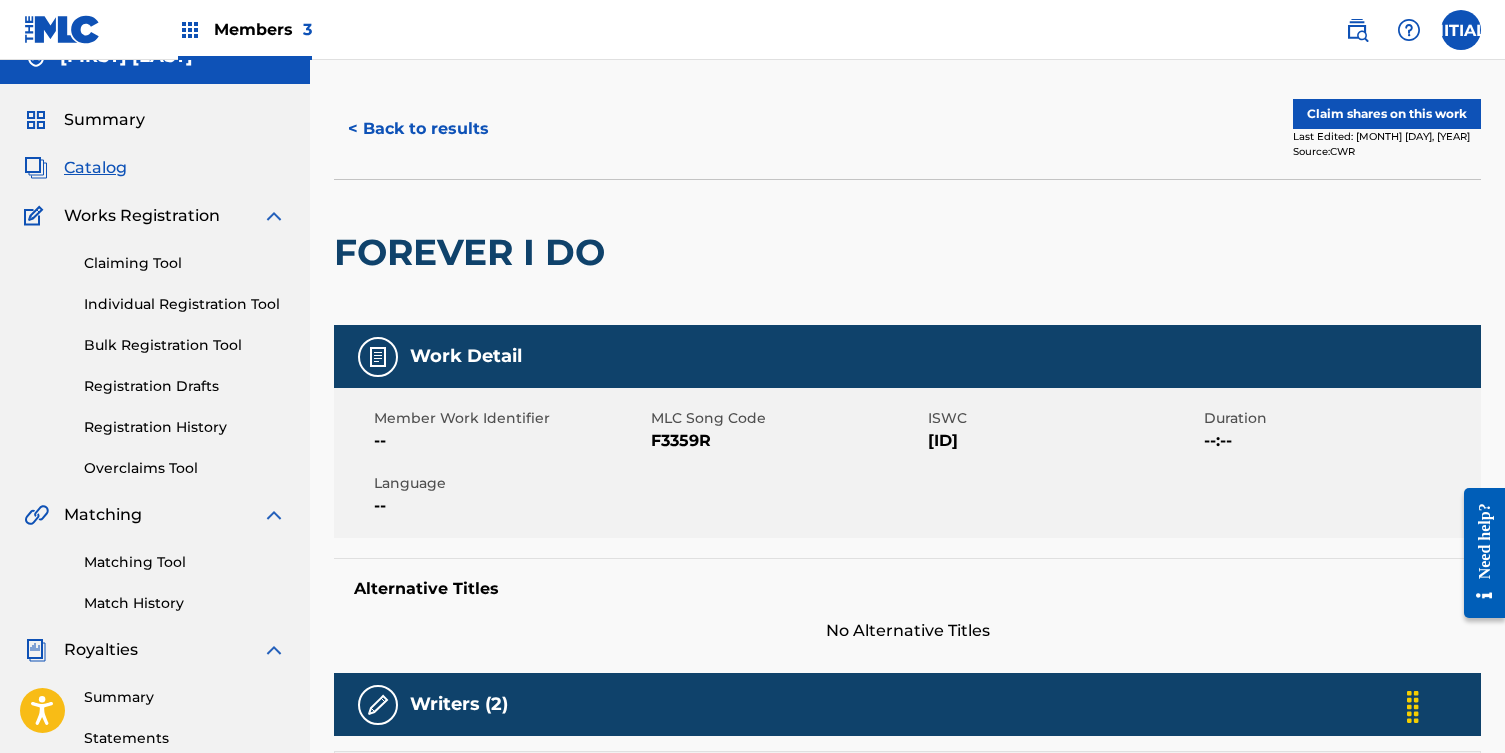 scroll, scrollTop: 0, scrollLeft: 0, axis: both 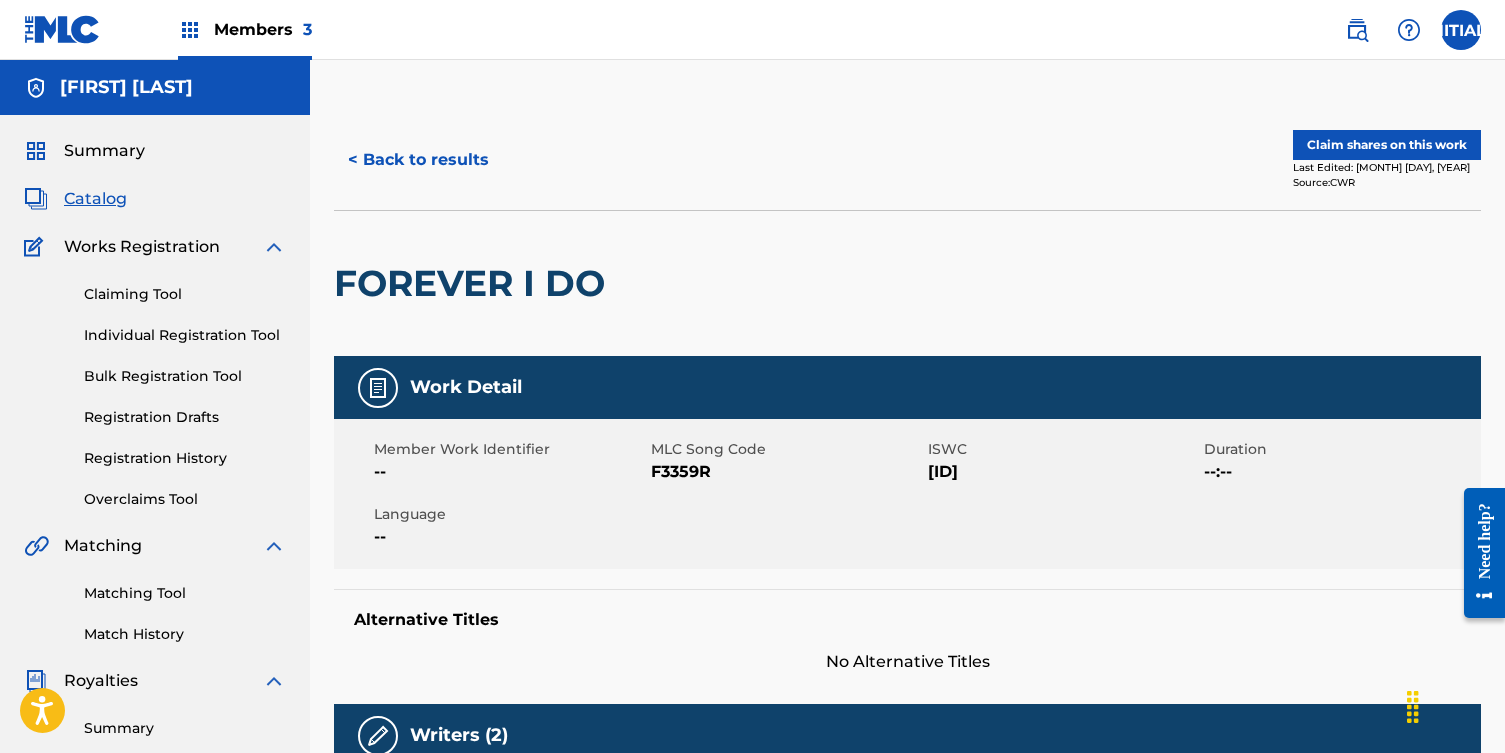 click on "< Back to results" at bounding box center (418, 160) 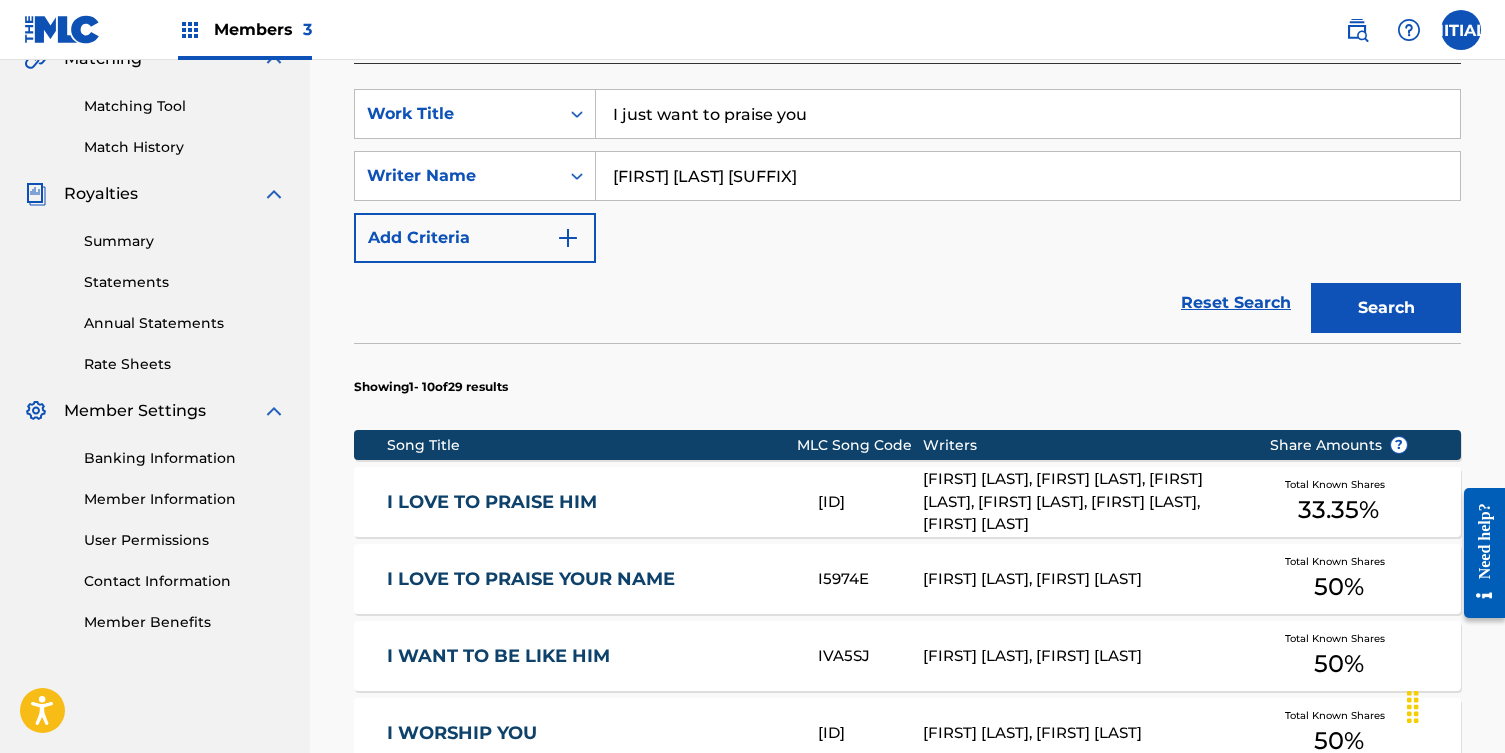 click on "I just want to praise you" at bounding box center (1028, 114) 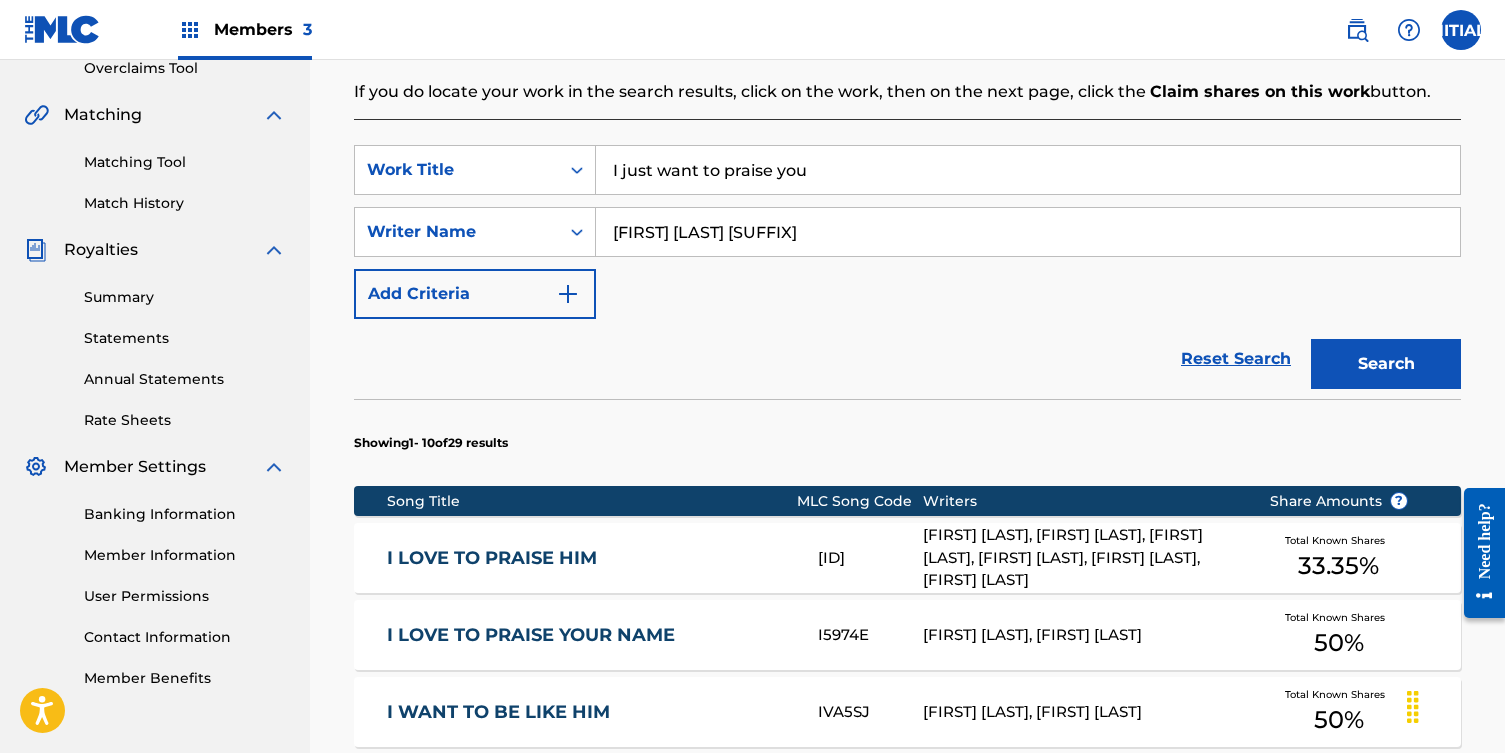 scroll, scrollTop: 408, scrollLeft: 0, axis: vertical 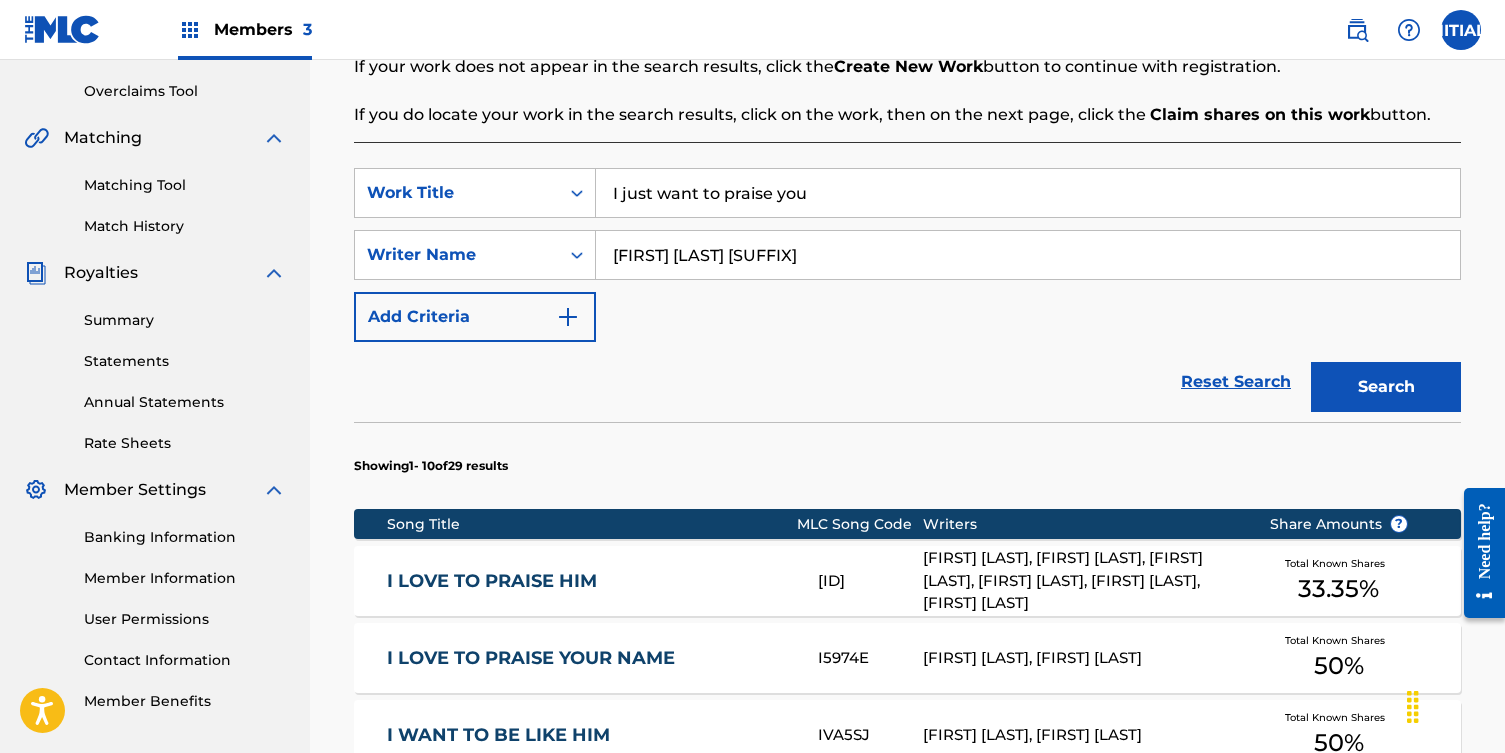 click on "I just want to praise you" at bounding box center (1028, 193) 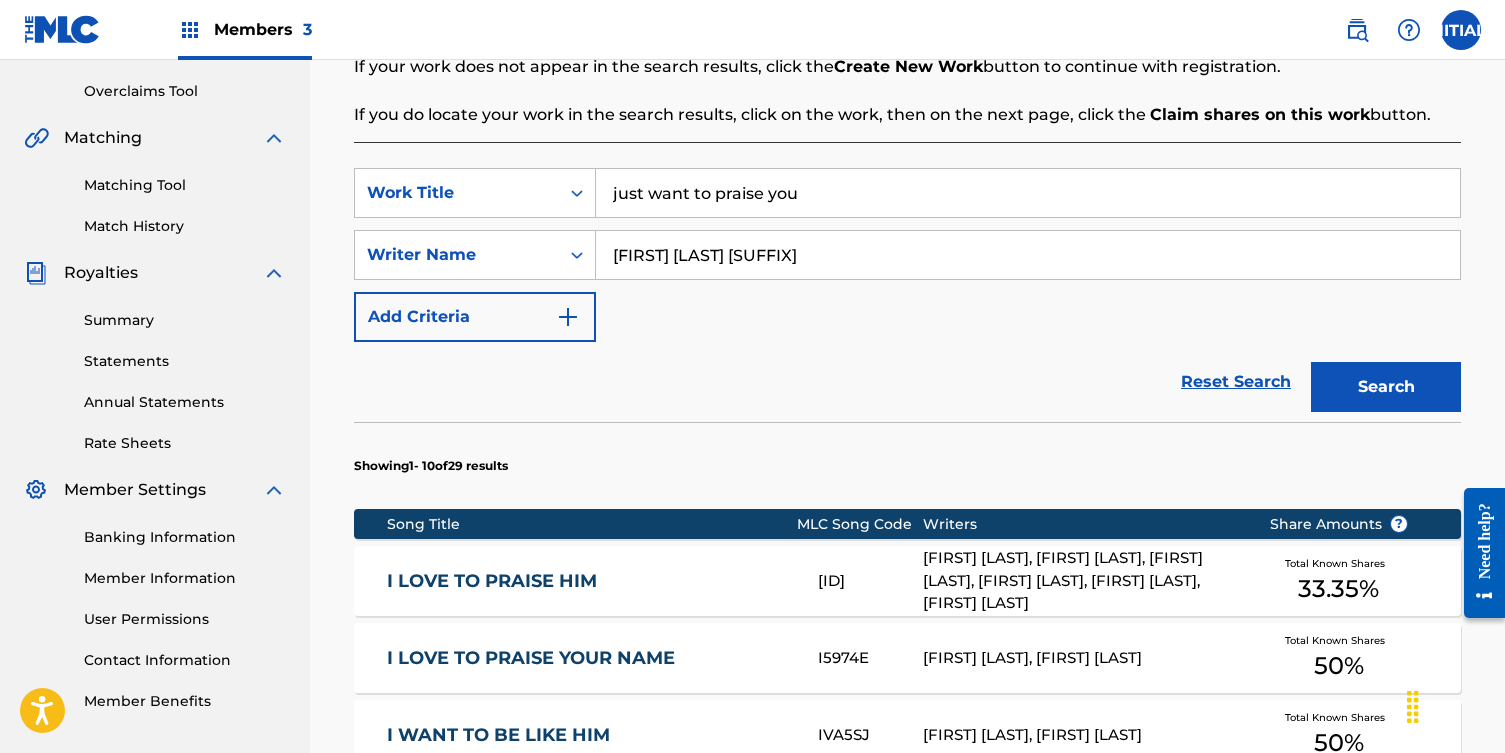 type on "just want to praise you" 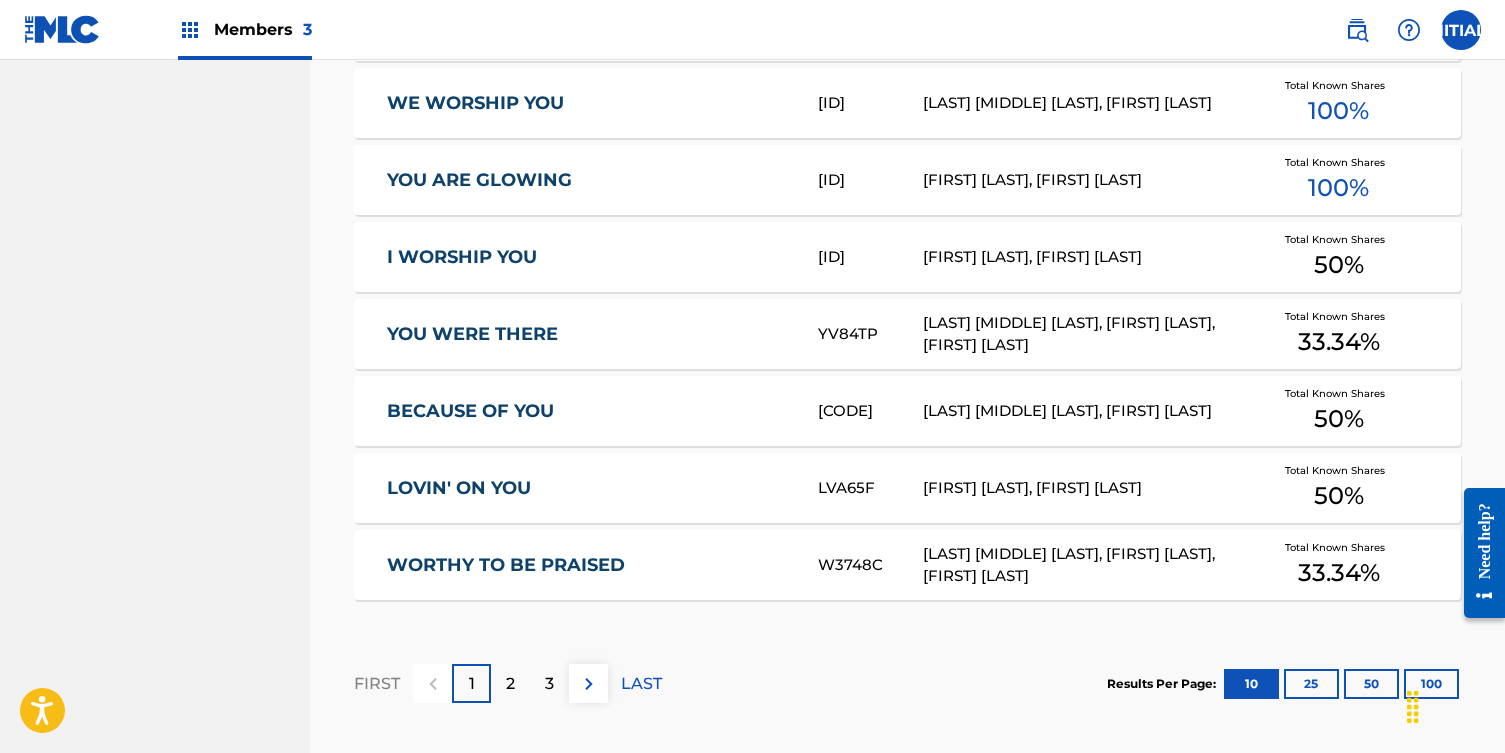 scroll, scrollTop: 1142, scrollLeft: 0, axis: vertical 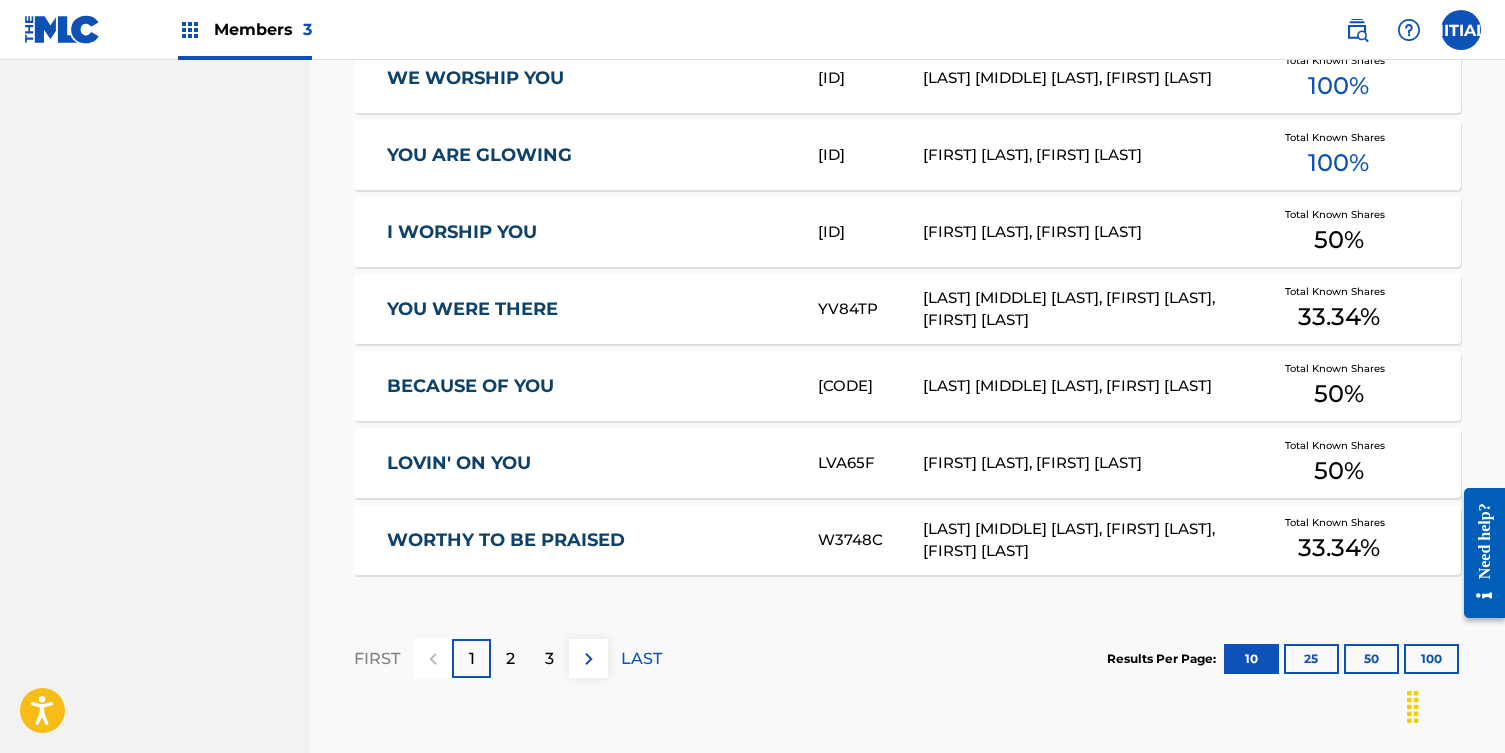 click on "2" at bounding box center (510, 659) 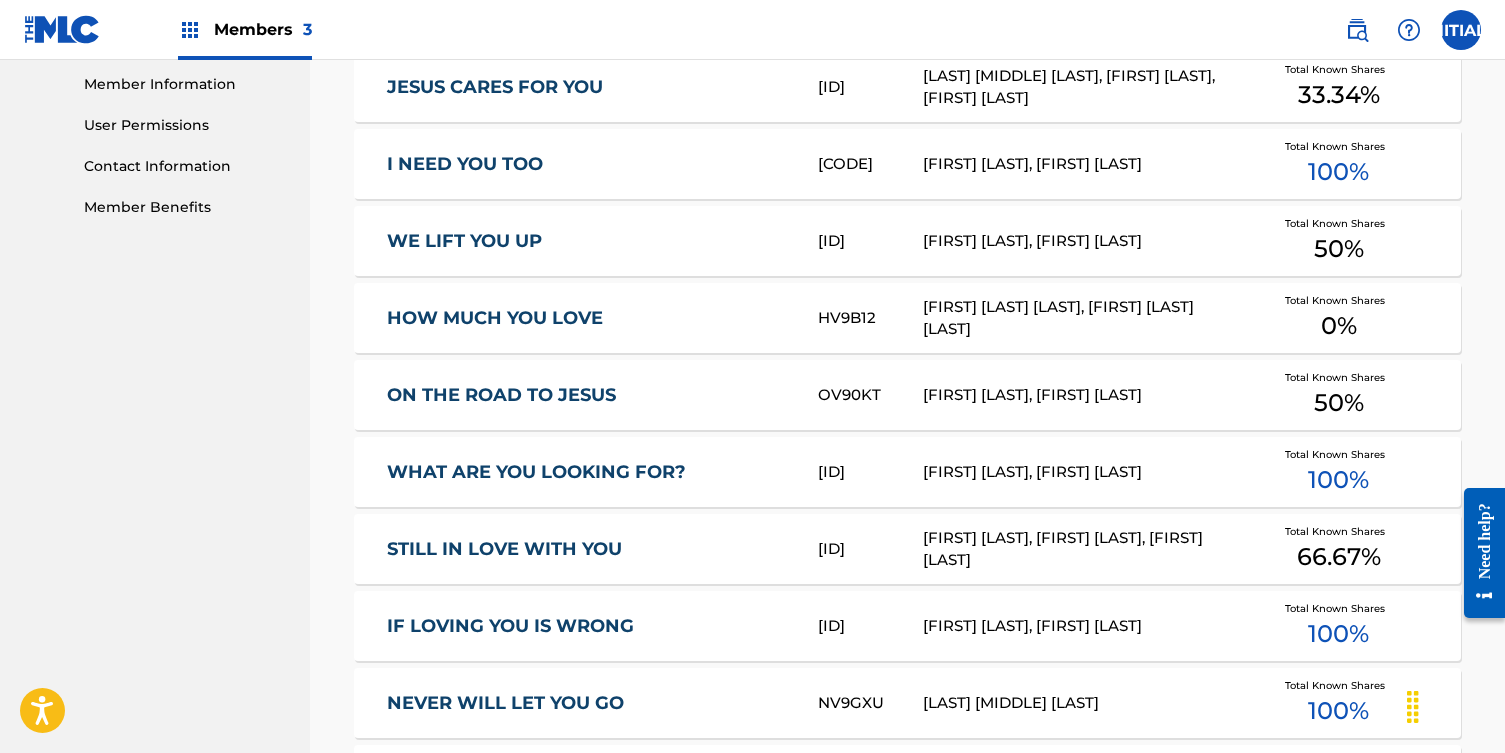 scroll, scrollTop: 905, scrollLeft: 0, axis: vertical 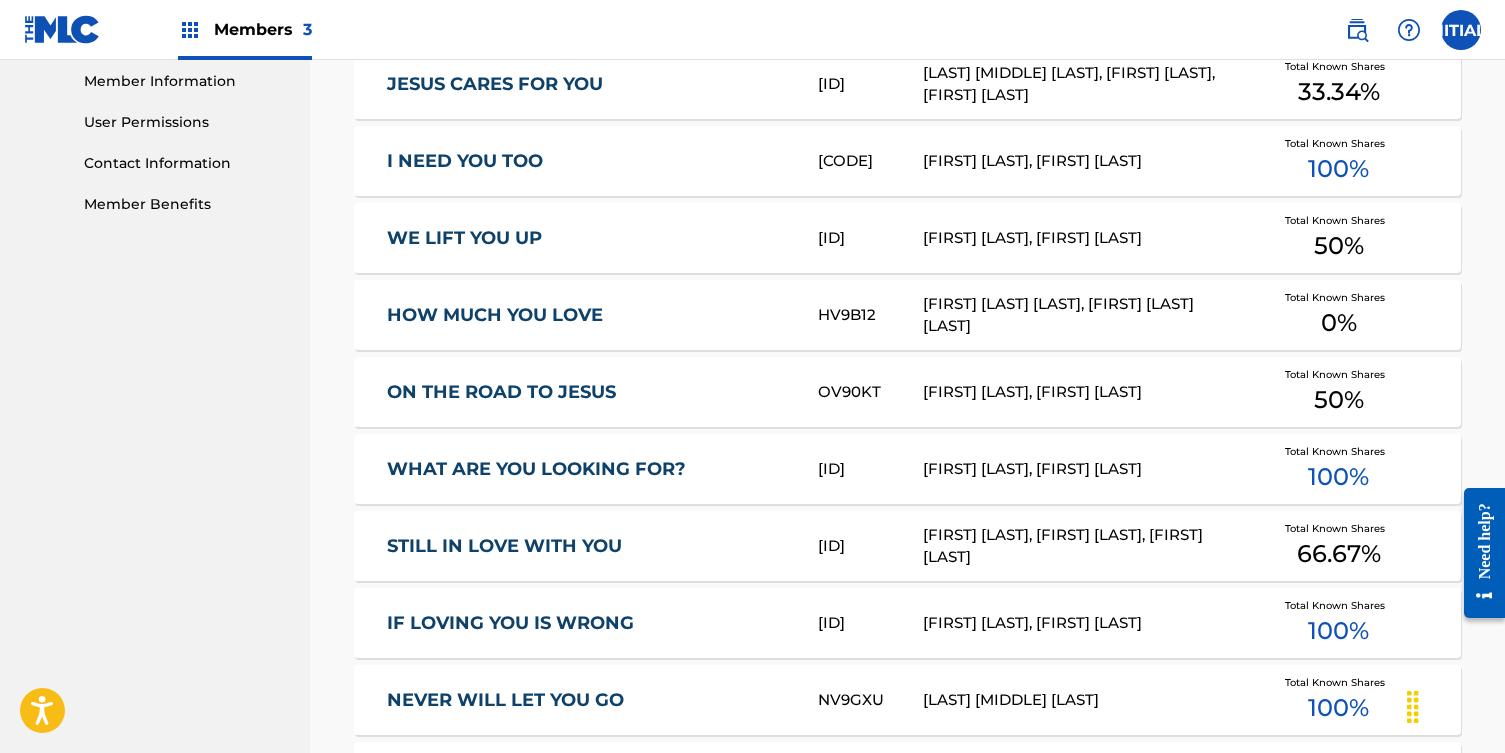 click on "JESUS CARES FOR YOU" at bounding box center [589, 84] 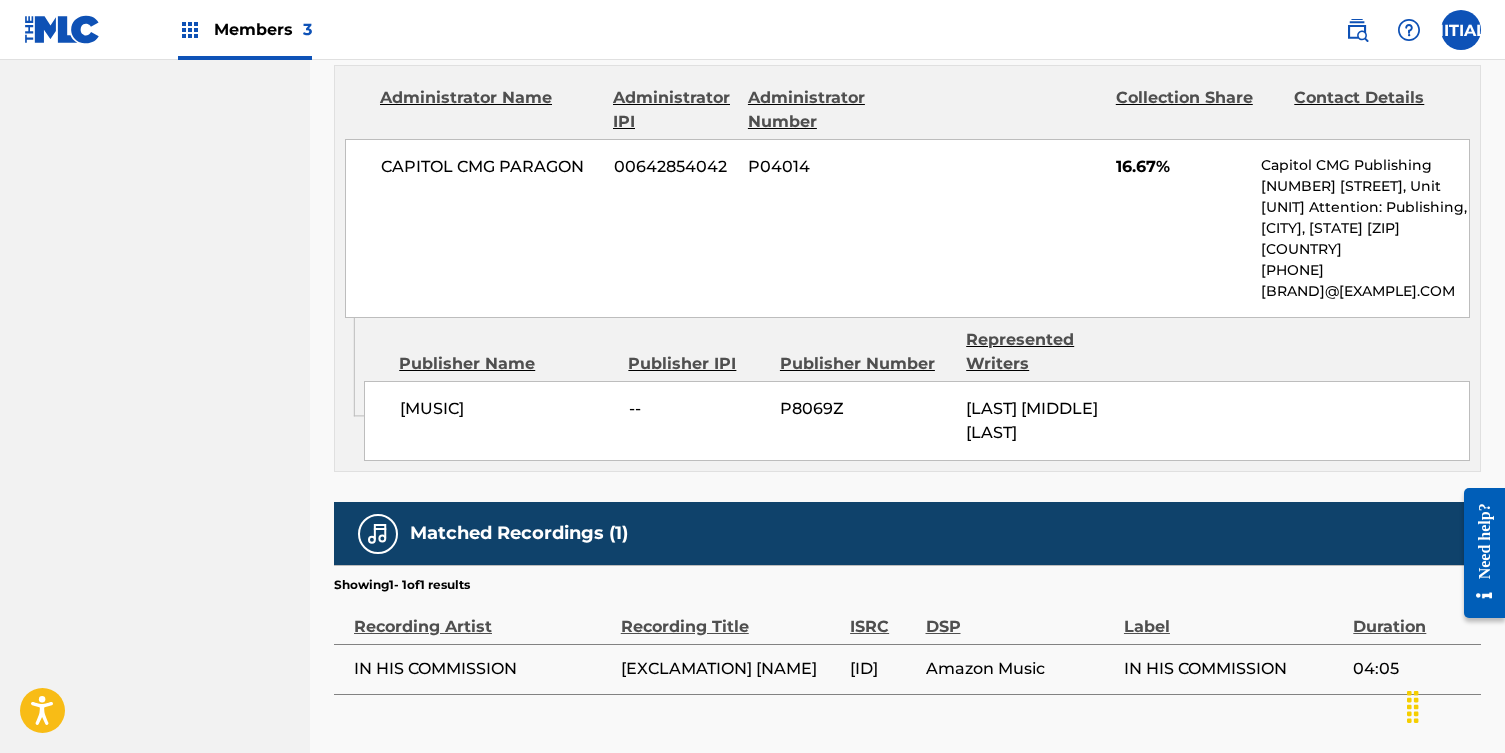 scroll, scrollTop: 1386, scrollLeft: 0, axis: vertical 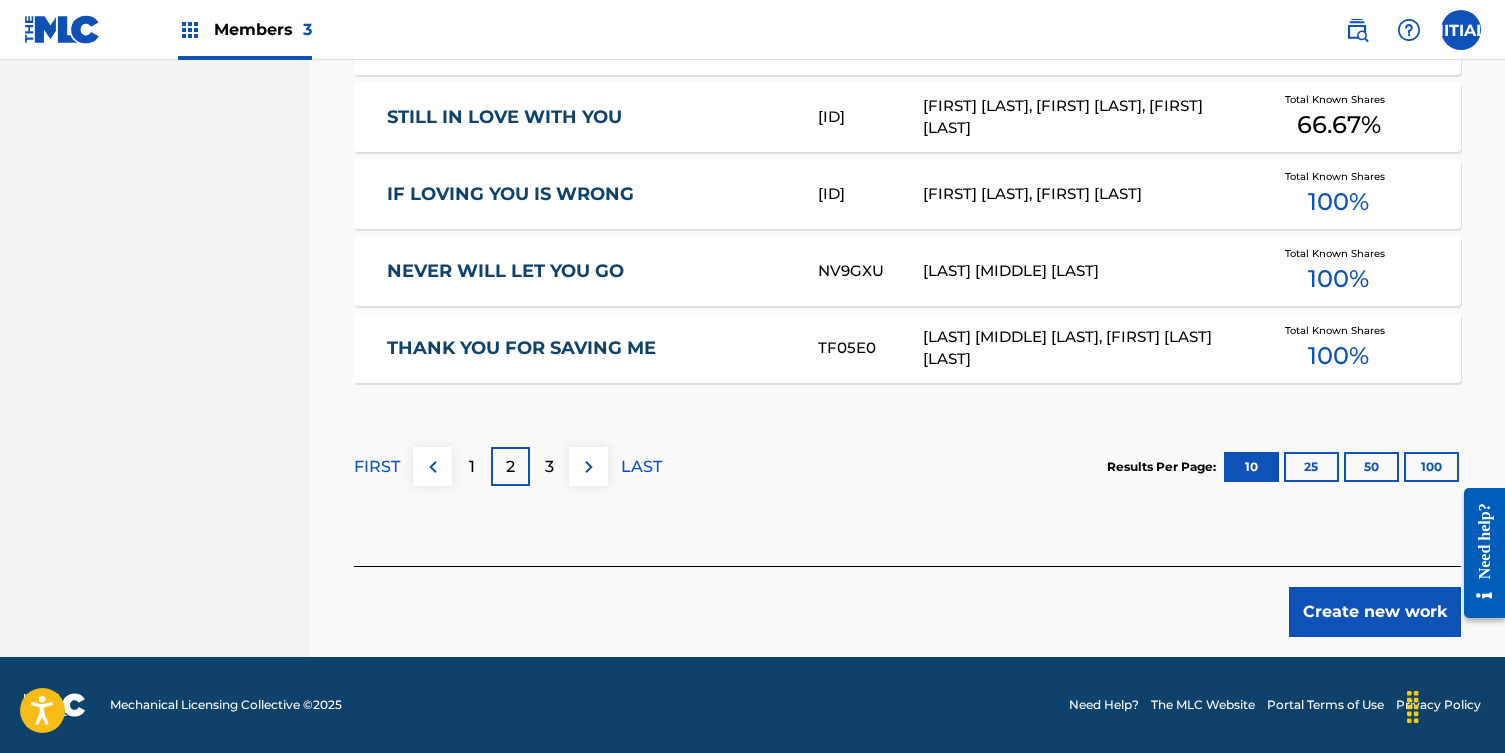 click on "THANK YOU FOR SAVING ME" at bounding box center [589, 348] 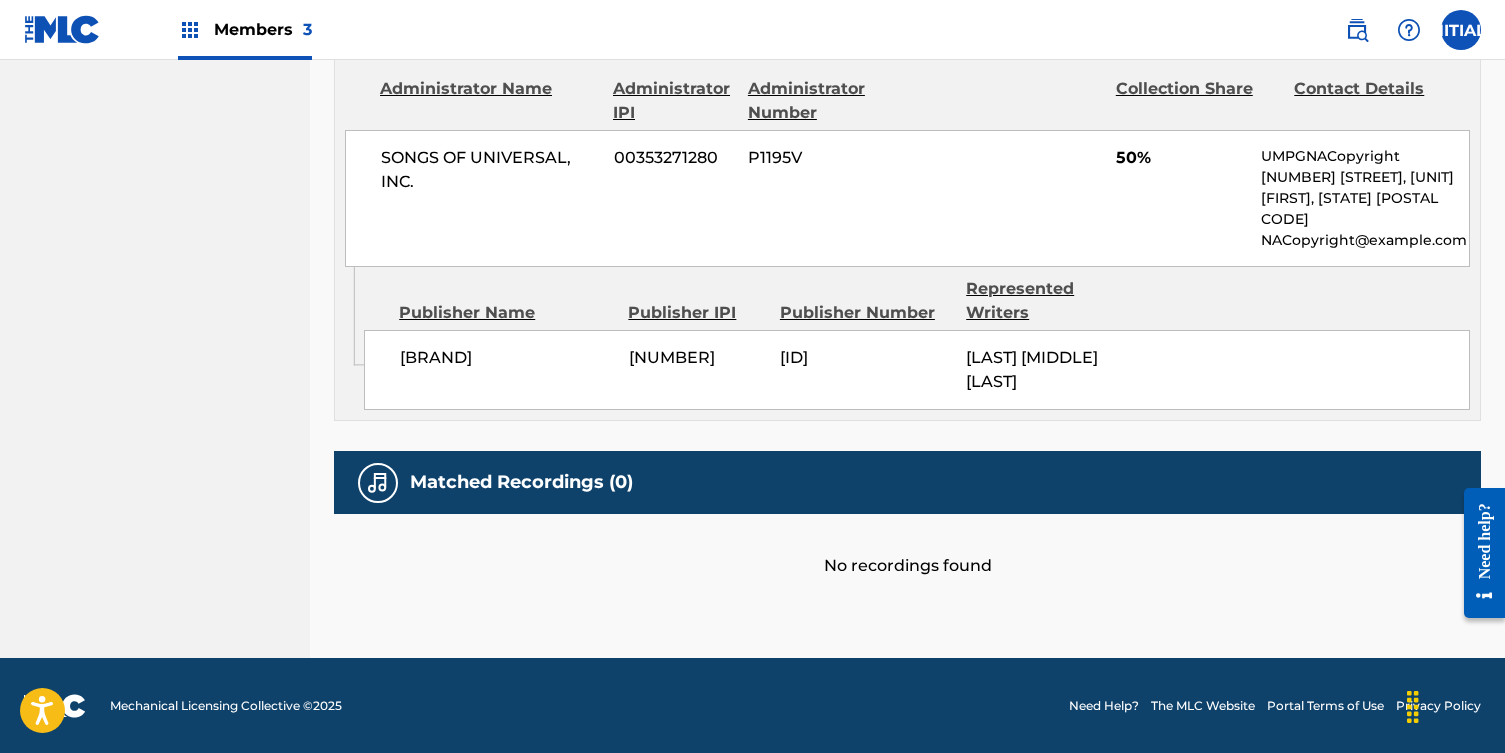 scroll, scrollTop: 1346, scrollLeft: 0, axis: vertical 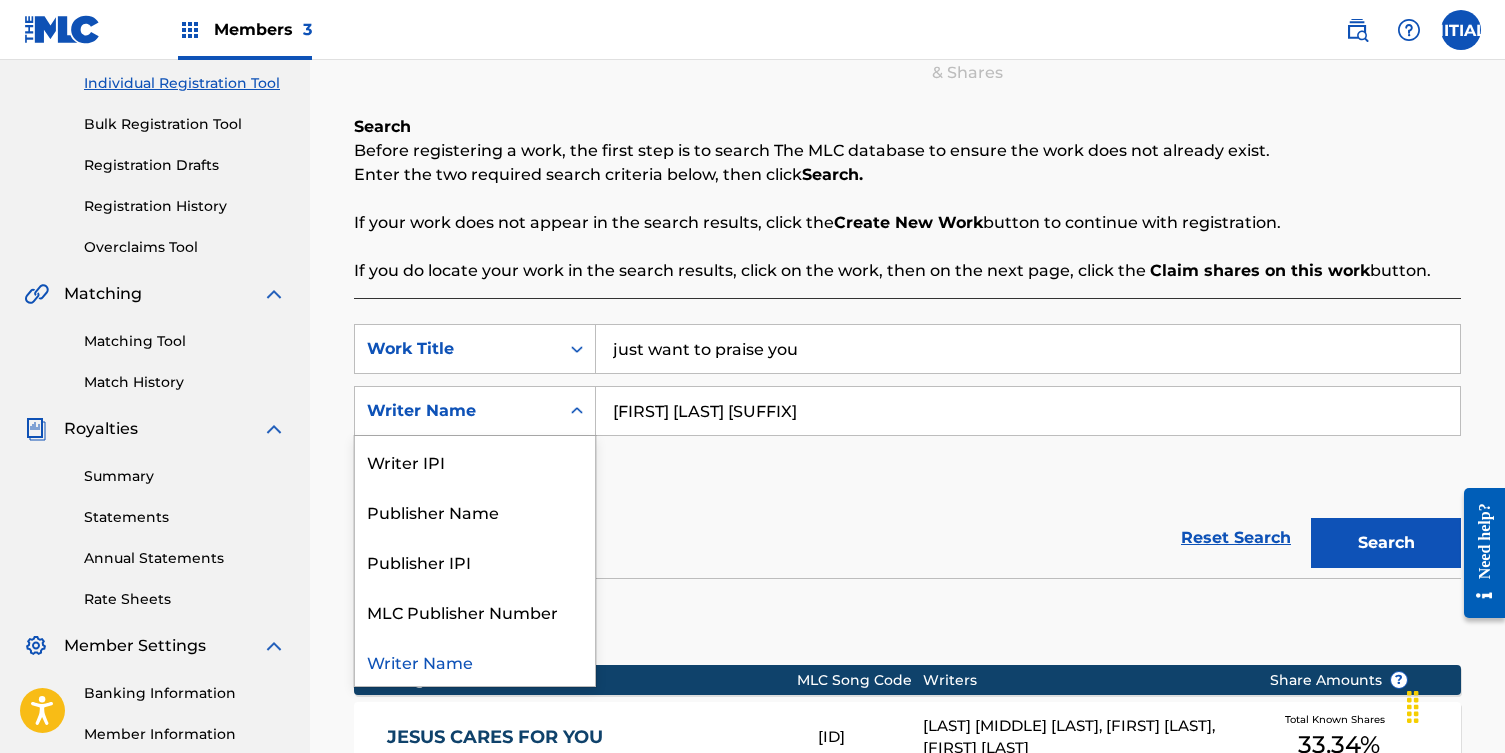 click 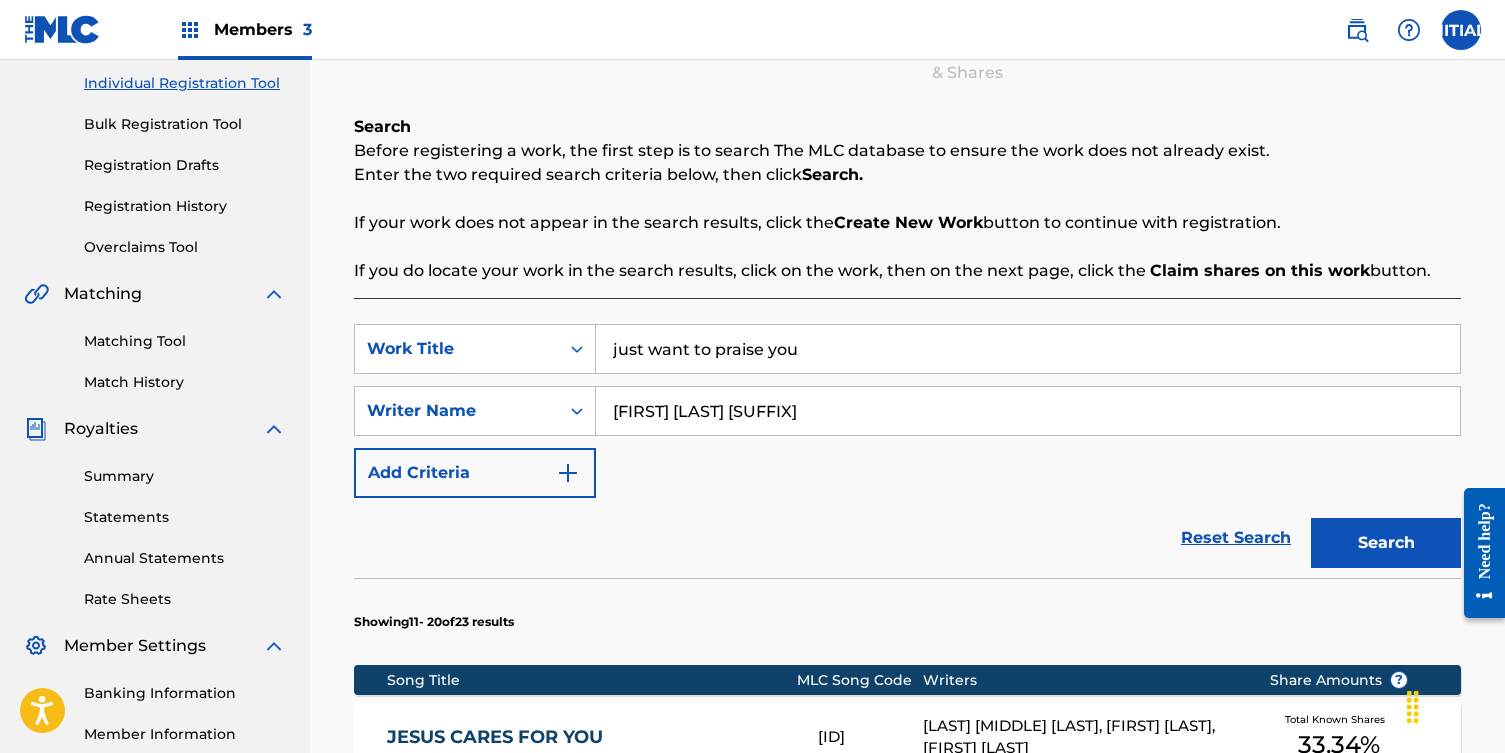click on "[FIRST] [LAST] [SUFFIX]" at bounding box center [1028, 411] 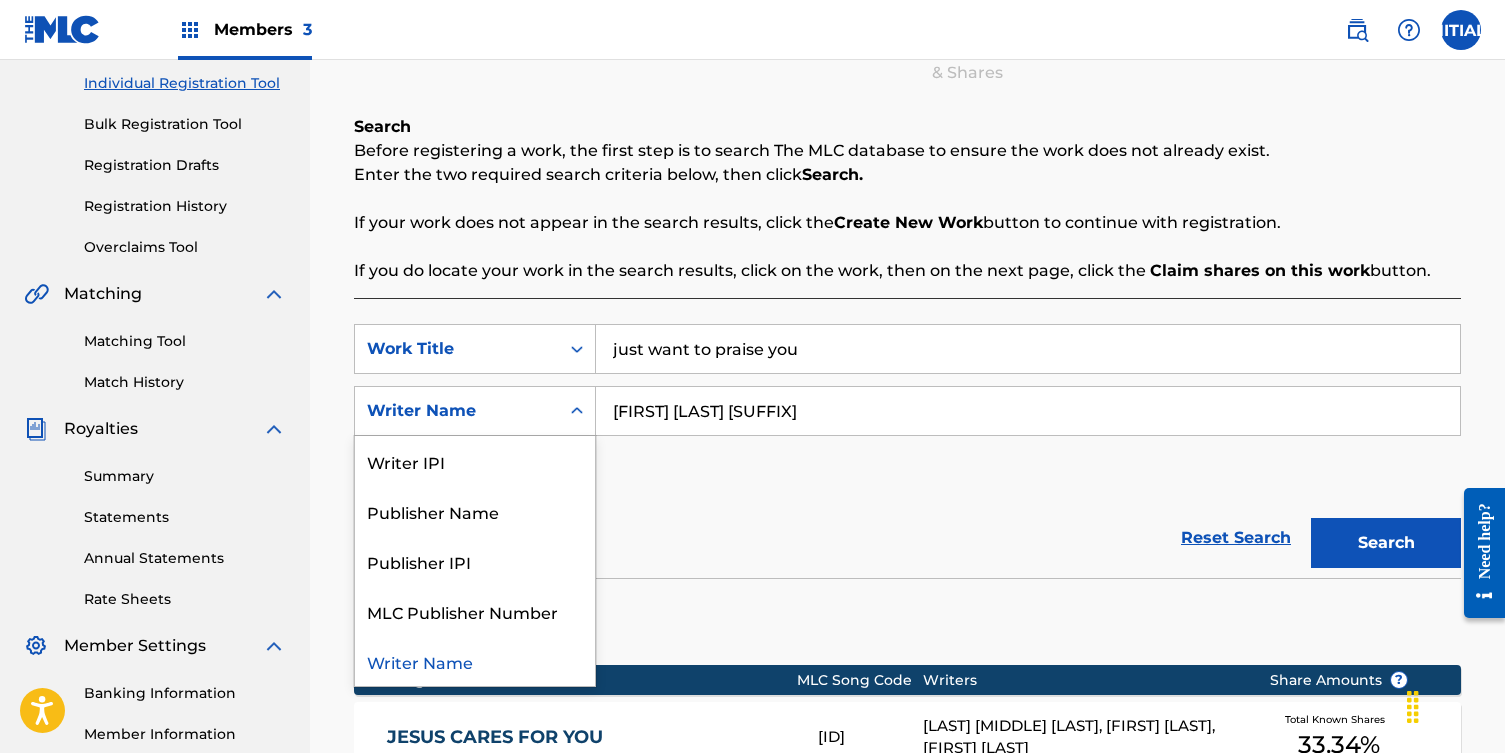 click 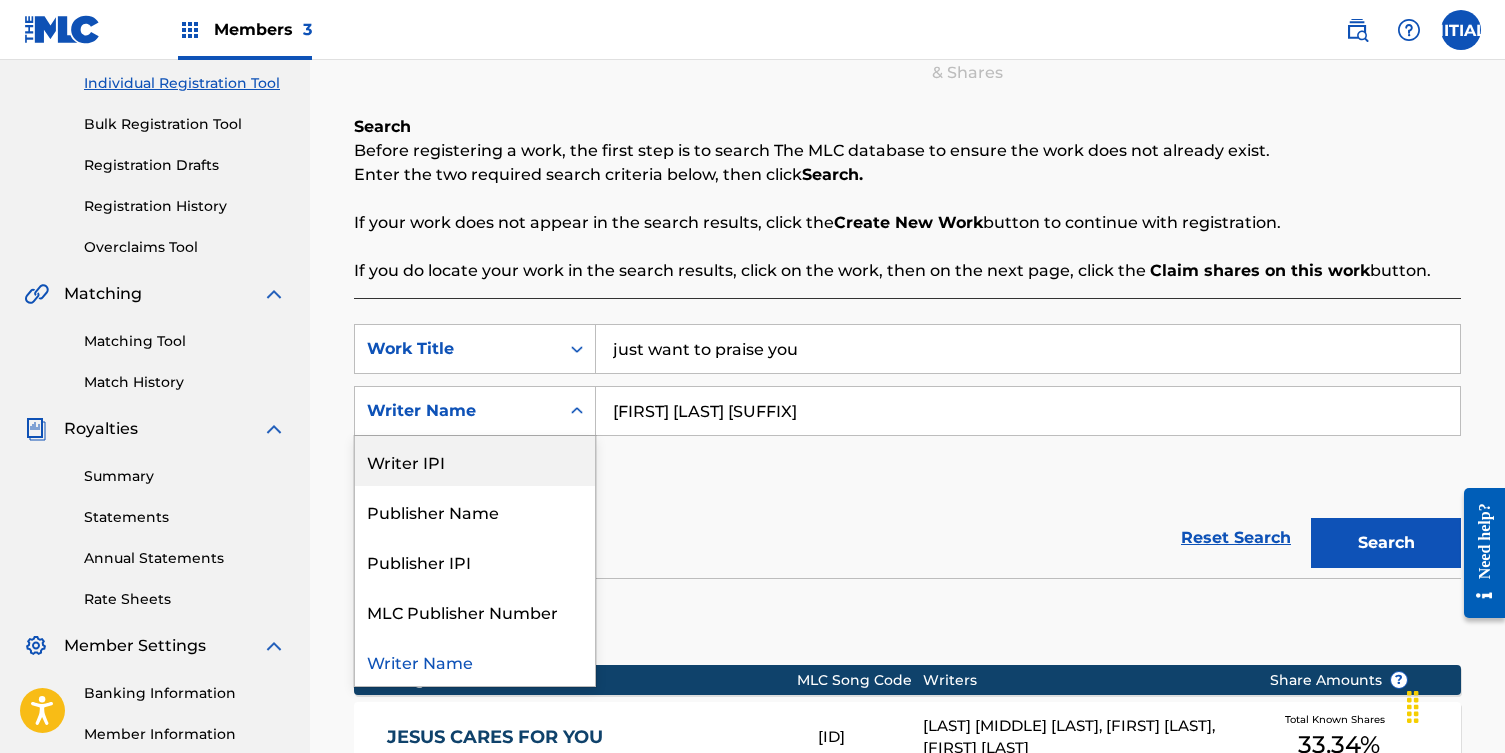 click on "Writer IPI" at bounding box center [475, 461] 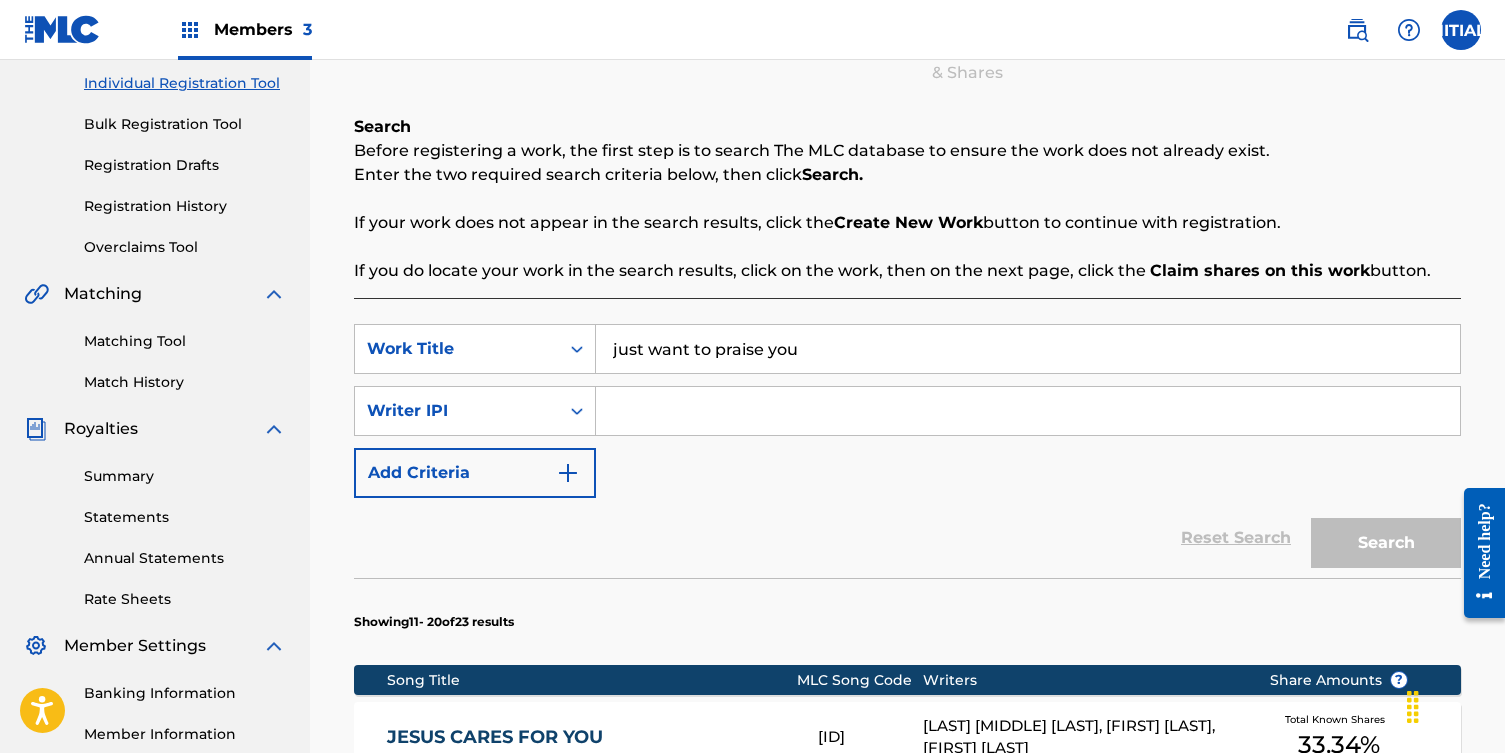 click at bounding box center [1028, 411] 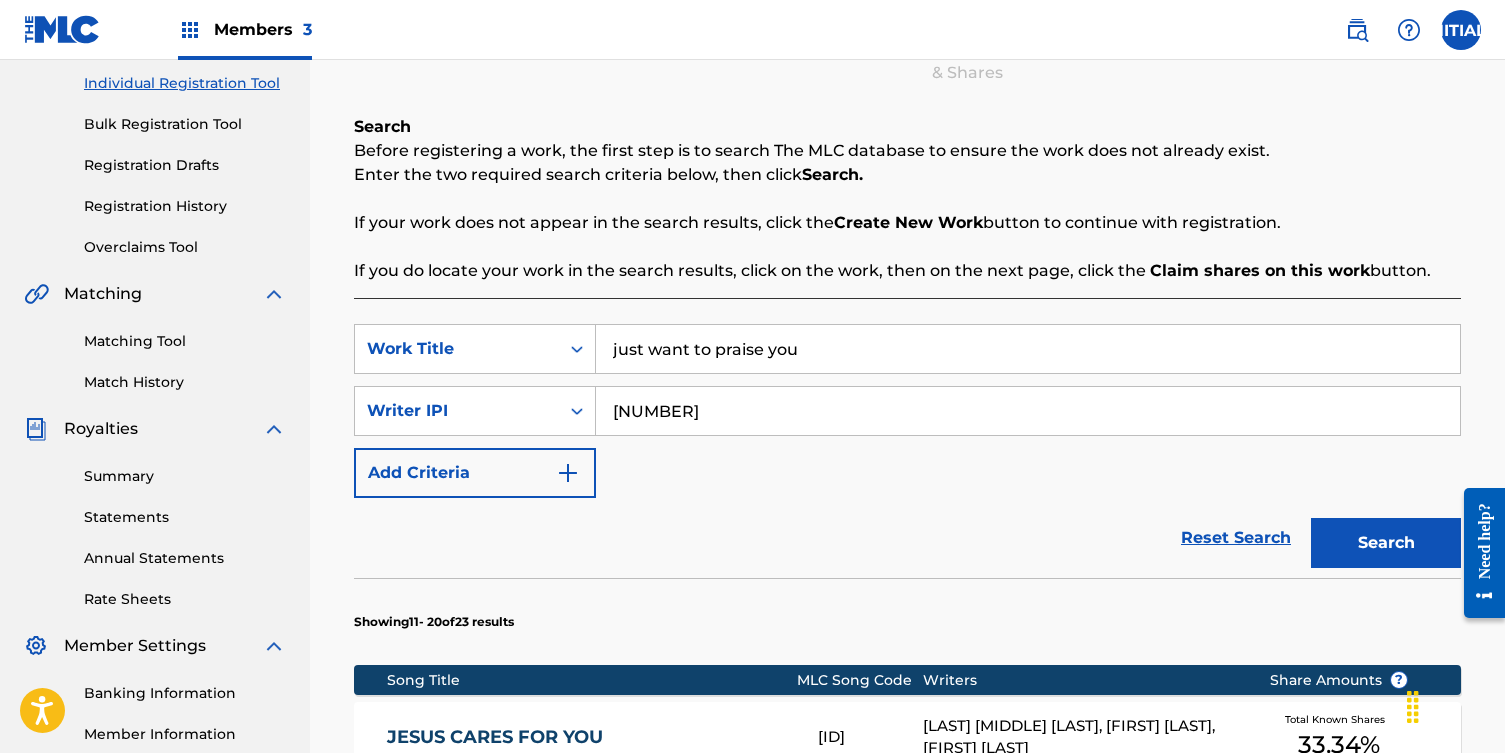 type on "[NUMBER]" 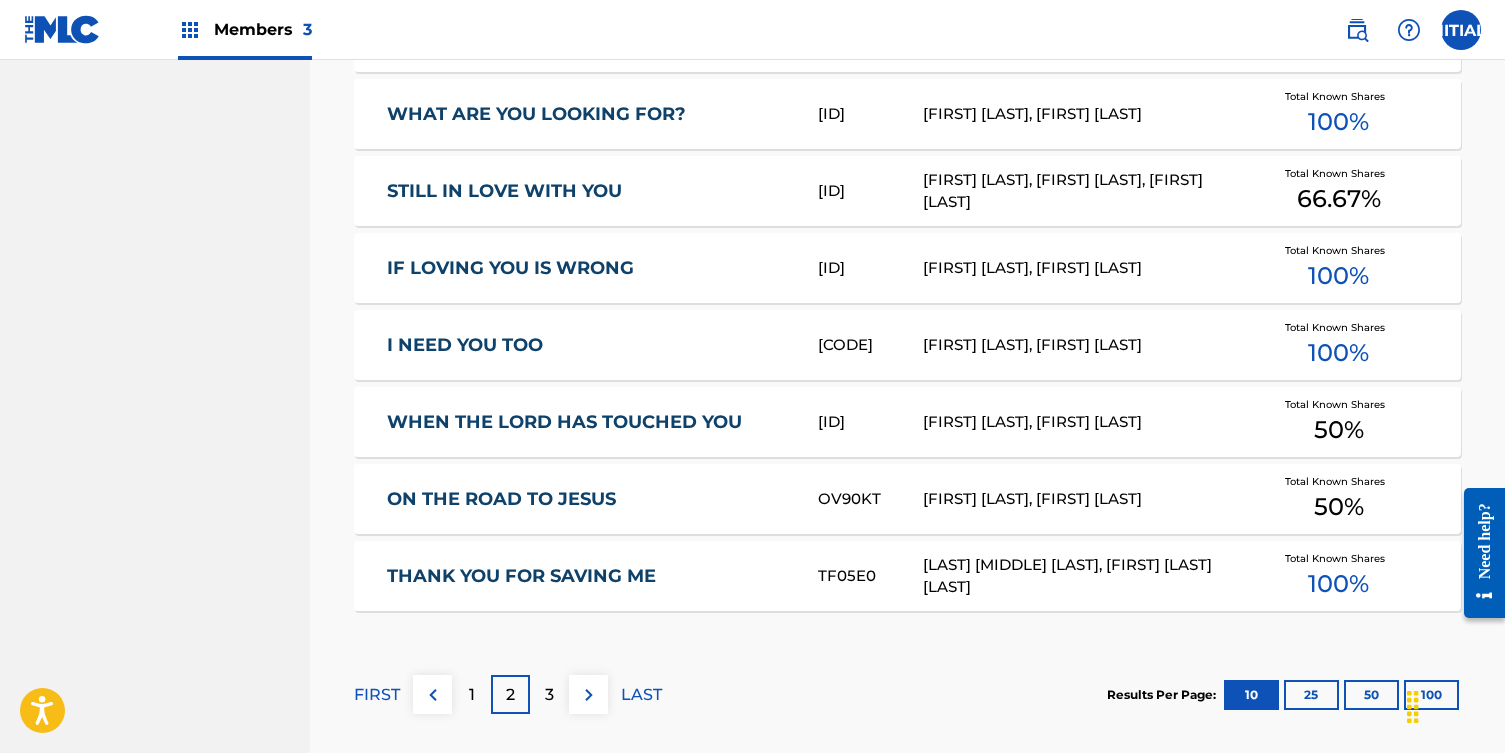 scroll, scrollTop: 1112, scrollLeft: 0, axis: vertical 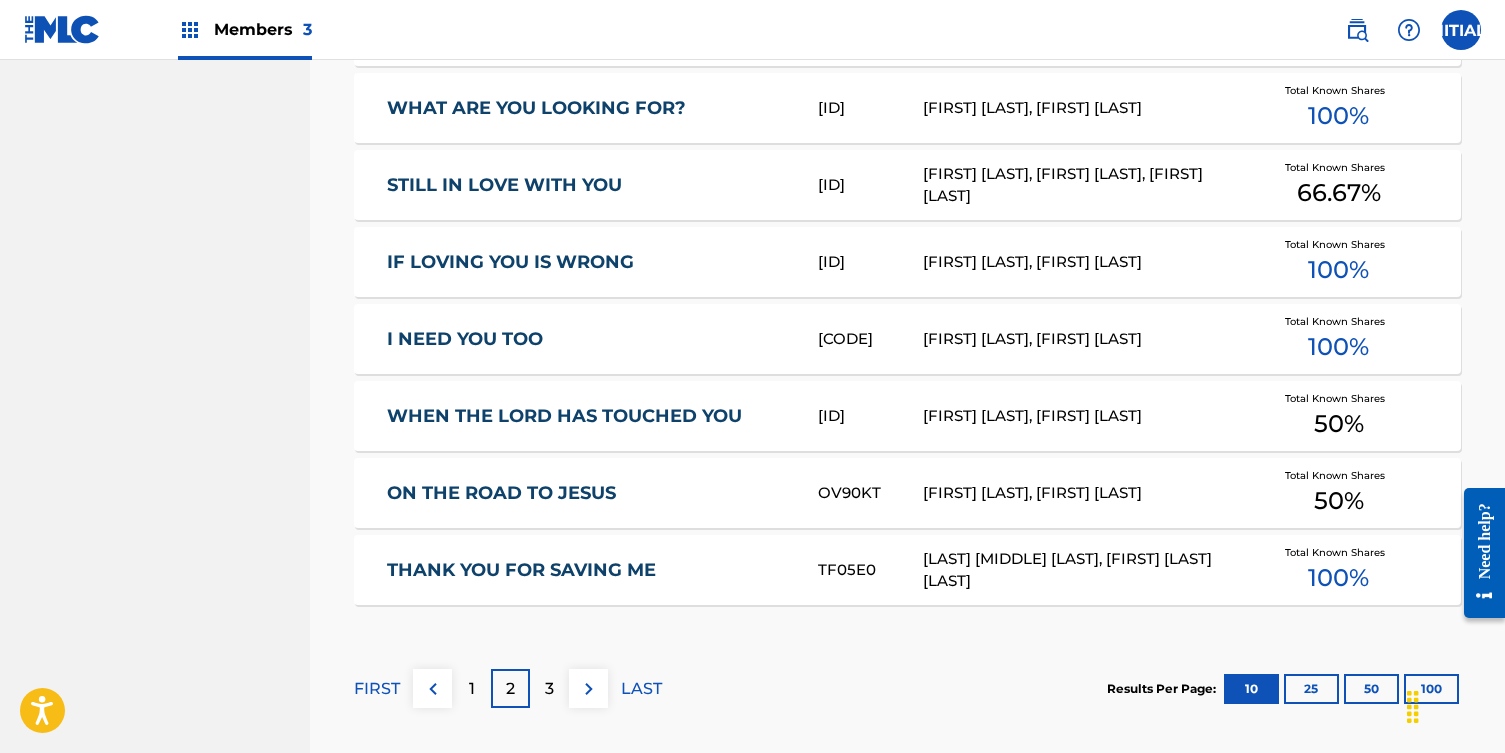 click on "2" at bounding box center [510, 689] 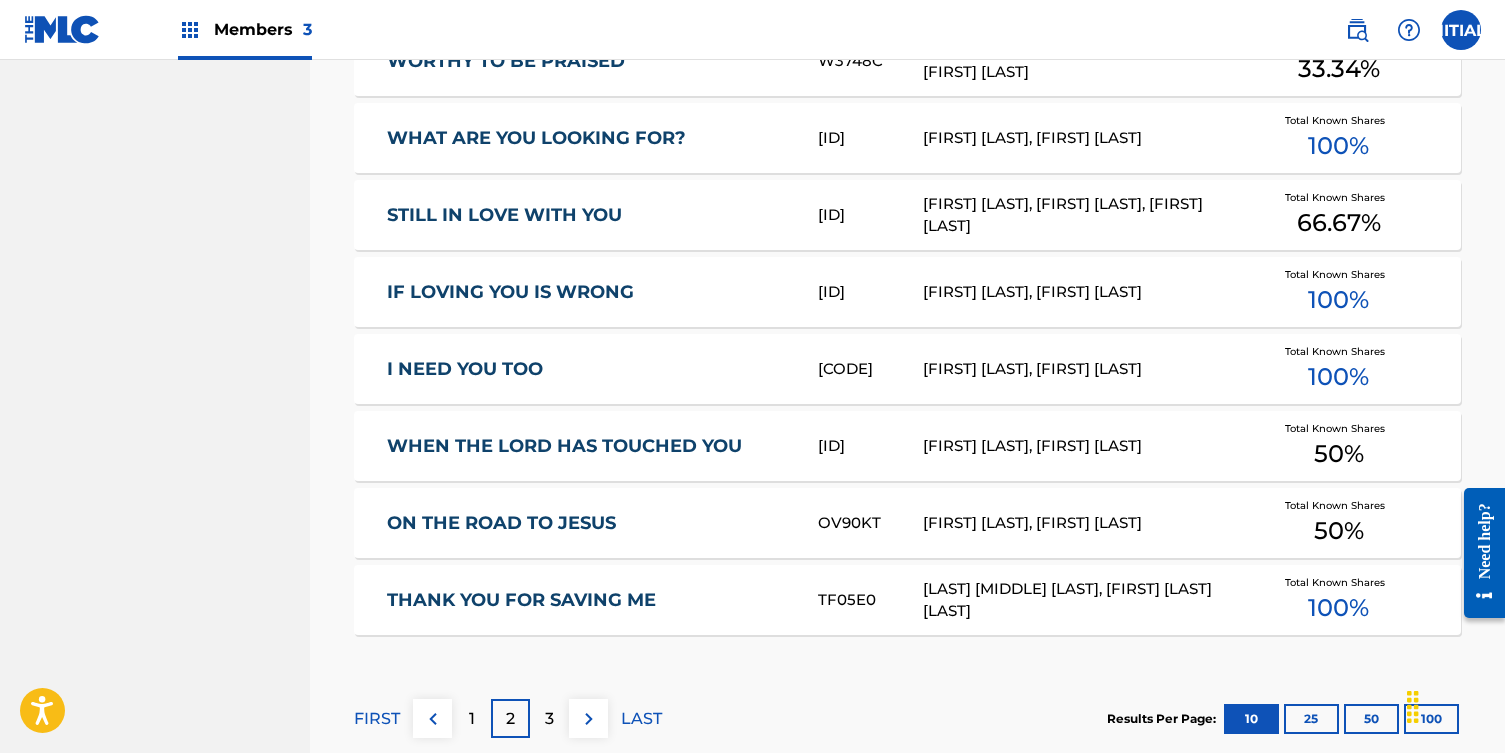 scroll, scrollTop: 1334, scrollLeft: 0, axis: vertical 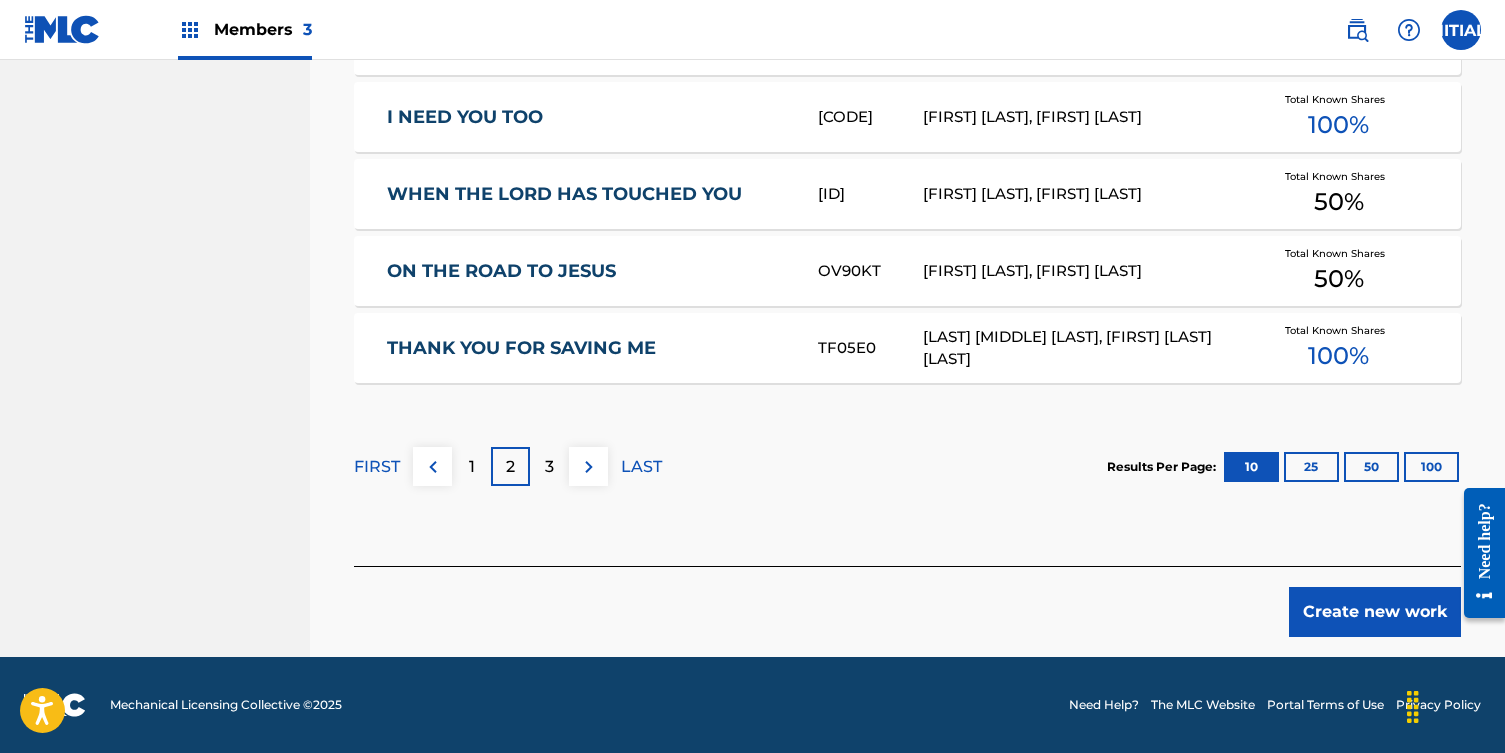 click on "3" at bounding box center (549, 466) 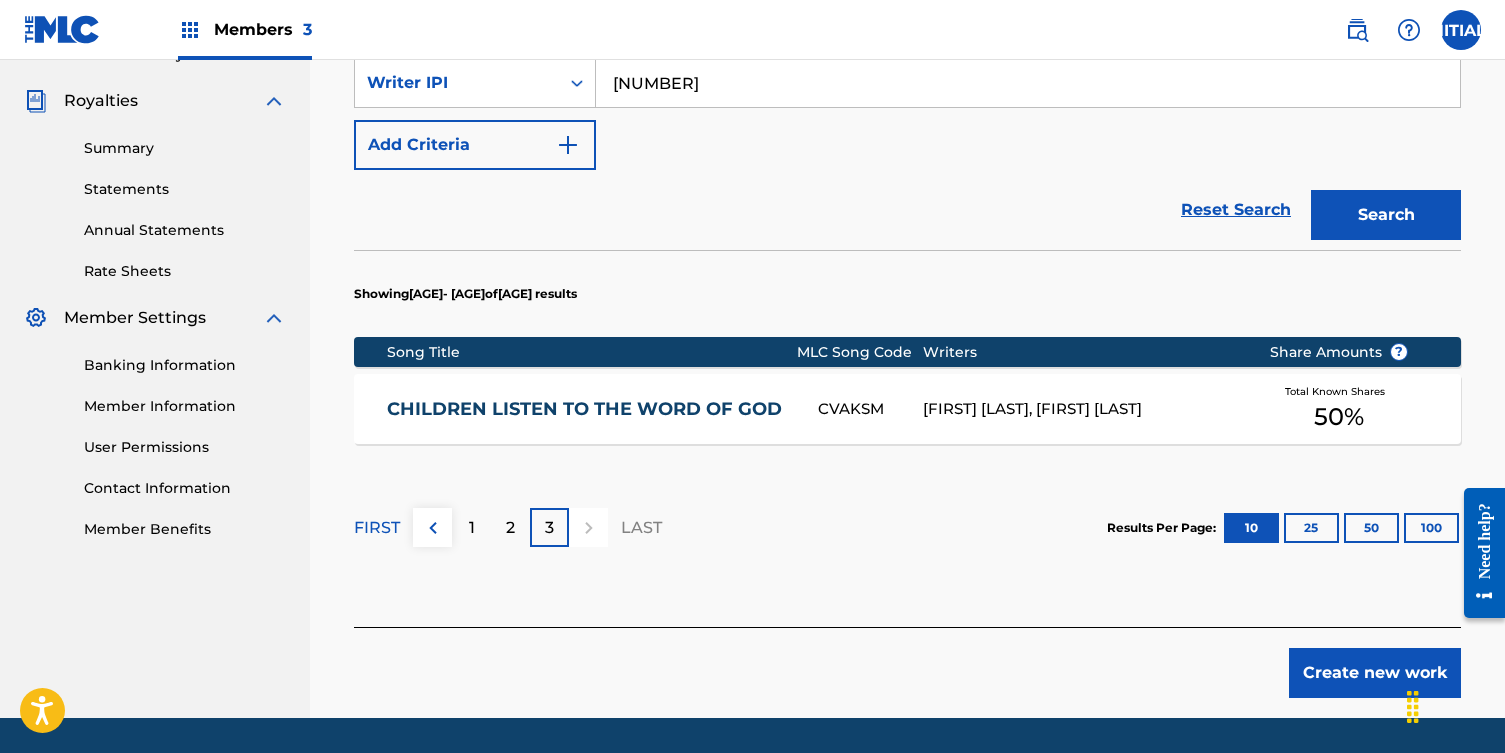 scroll, scrollTop: 586, scrollLeft: 0, axis: vertical 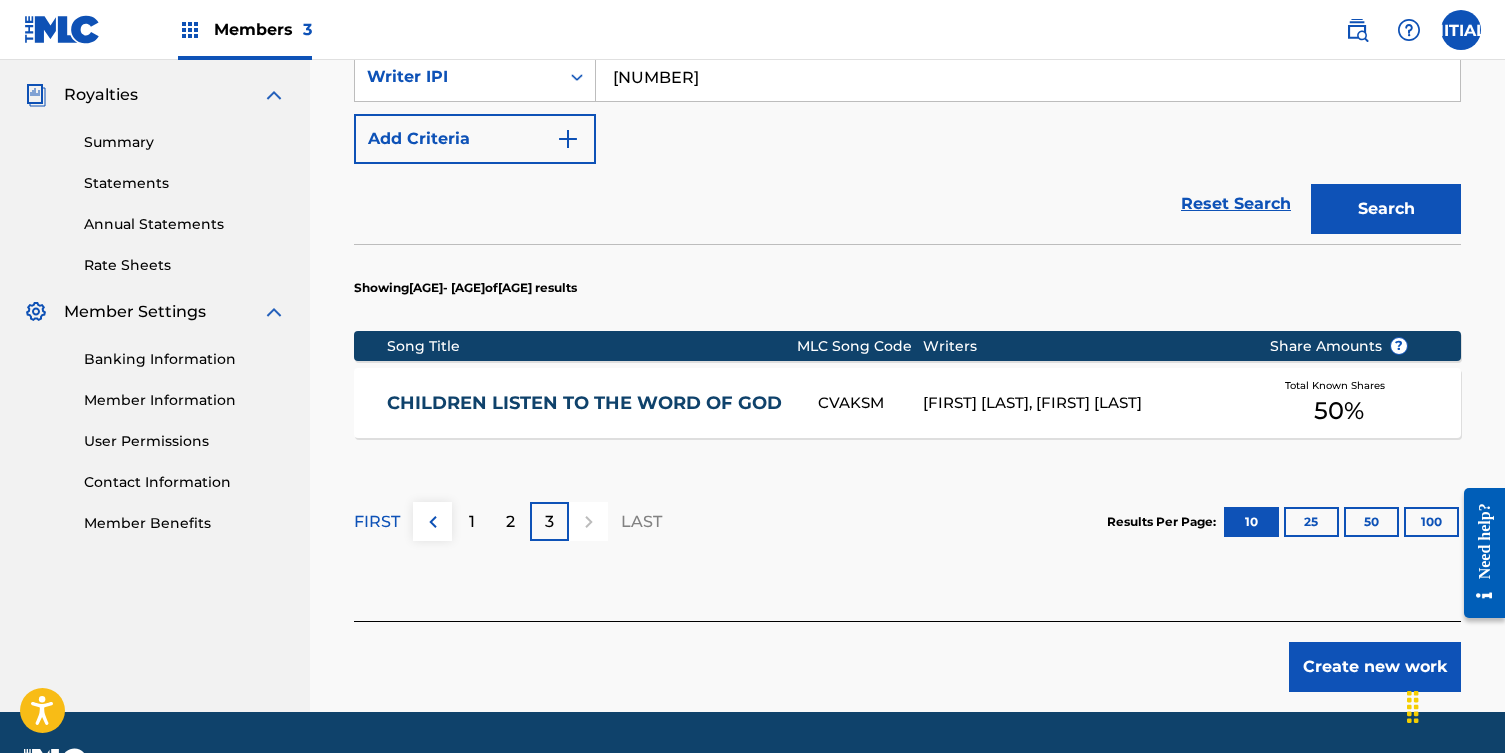 click on "CHILDREN LISTEN TO THE WORD OF GOD" at bounding box center (589, 403) 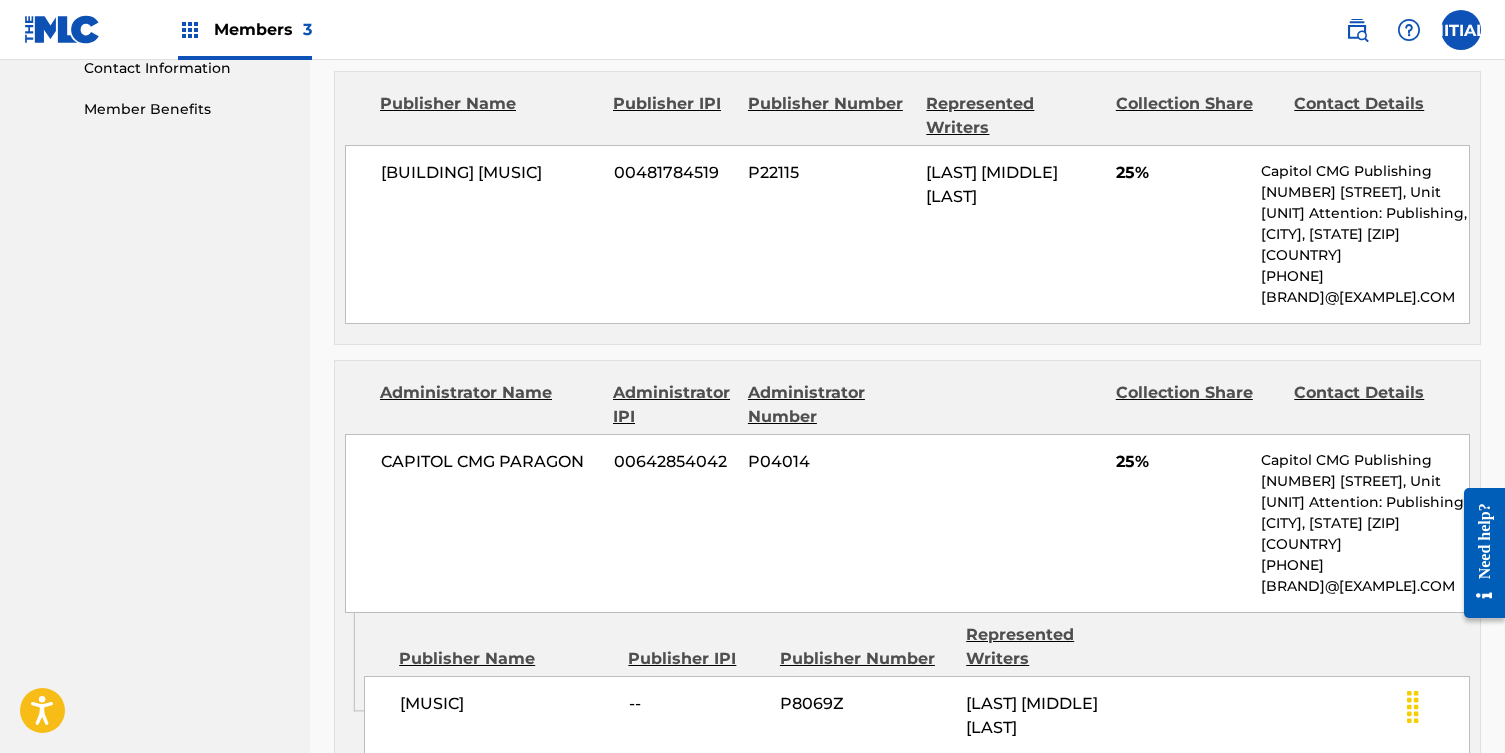 scroll, scrollTop: 1337, scrollLeft: 0, axis: vertical 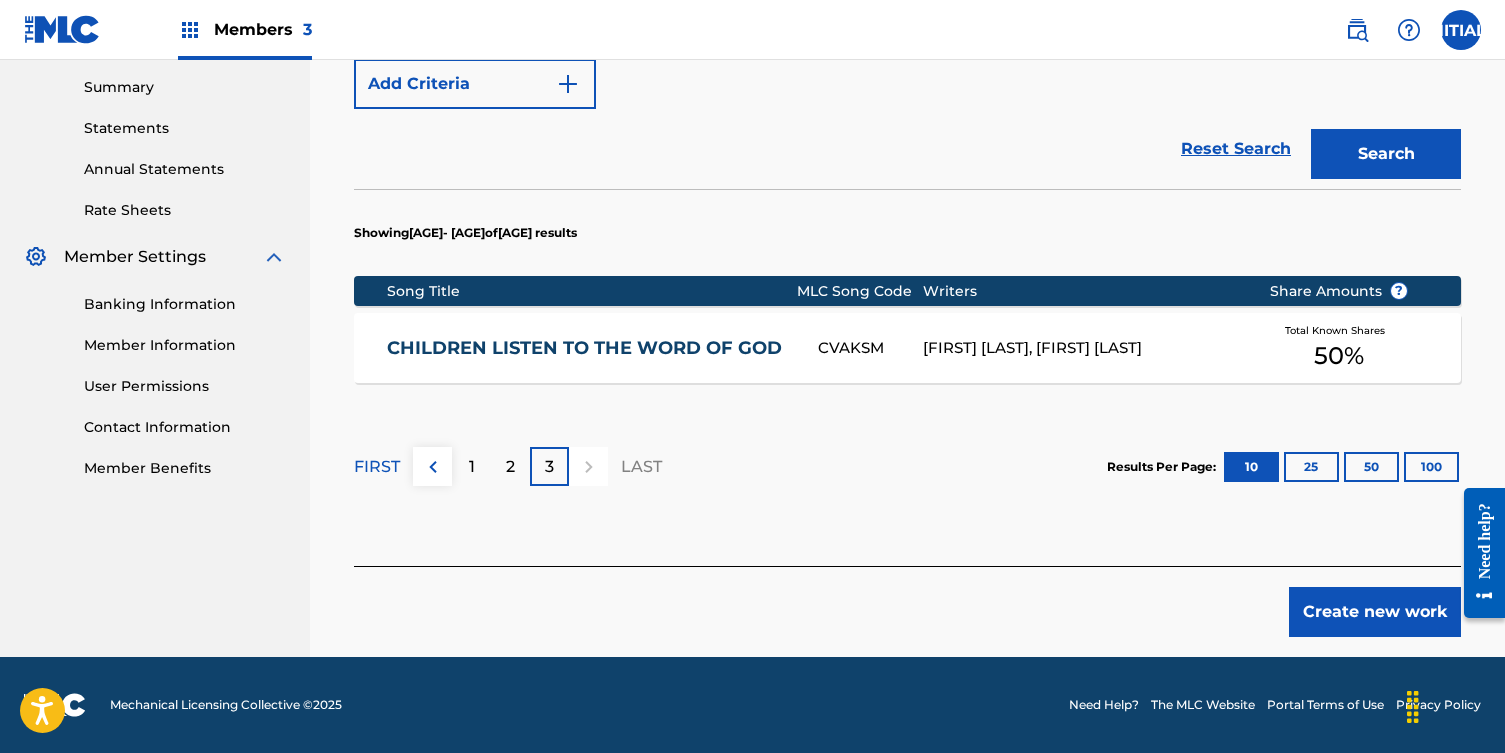 click on "1" at bounding box center (471, 466) 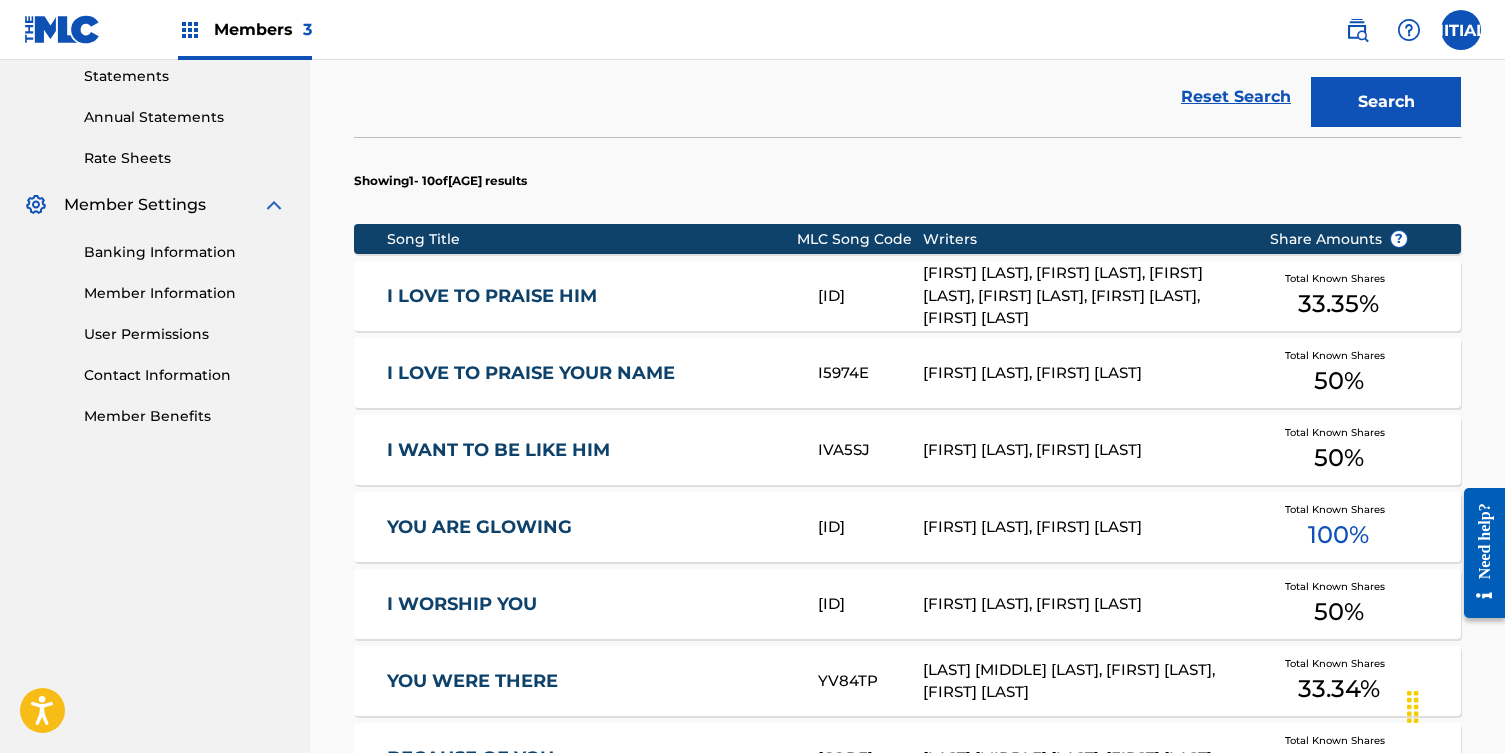 scroll, scrollTop: 697, scrollLeft: 0, axis: vertical 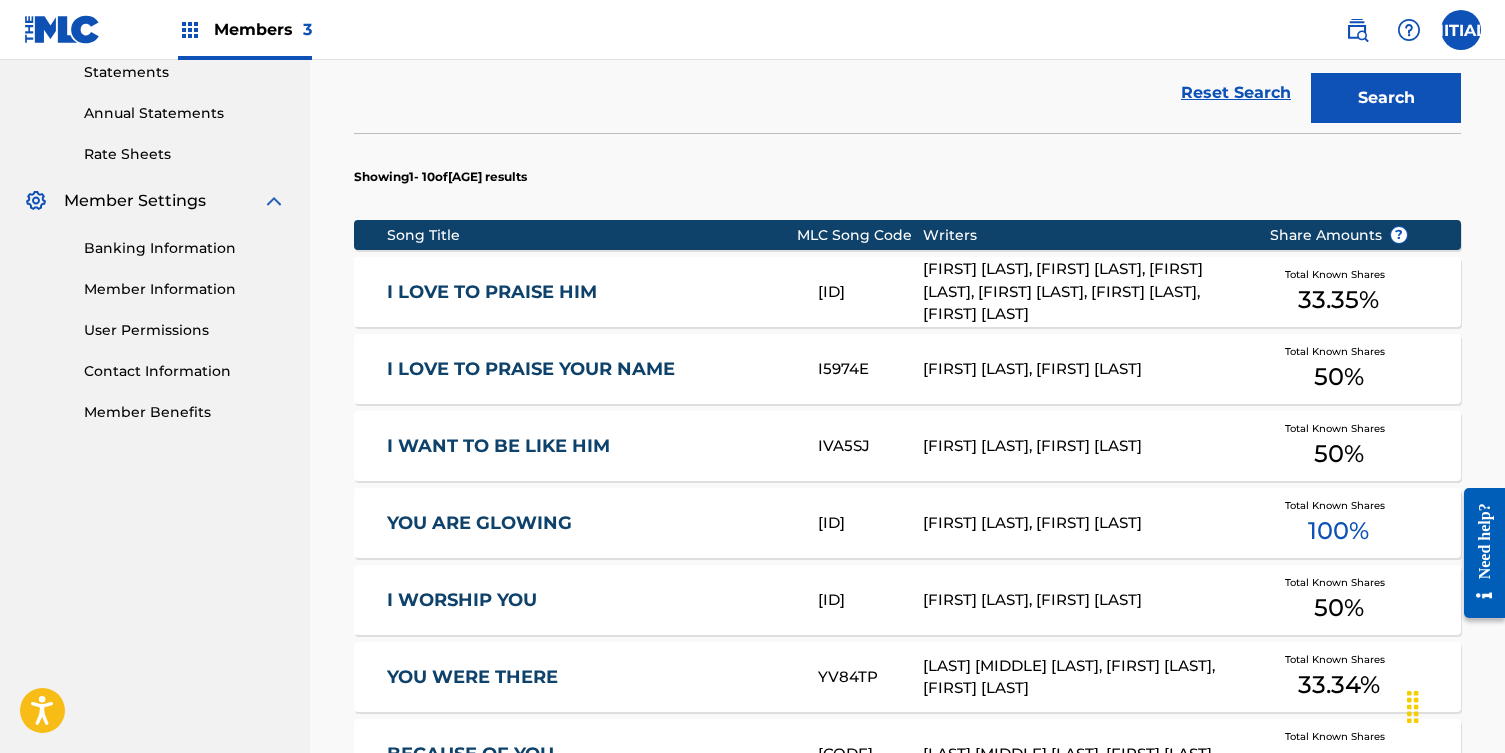 click on "I LOVE TO PRAISE HIM" at bounding box center (589, 292) 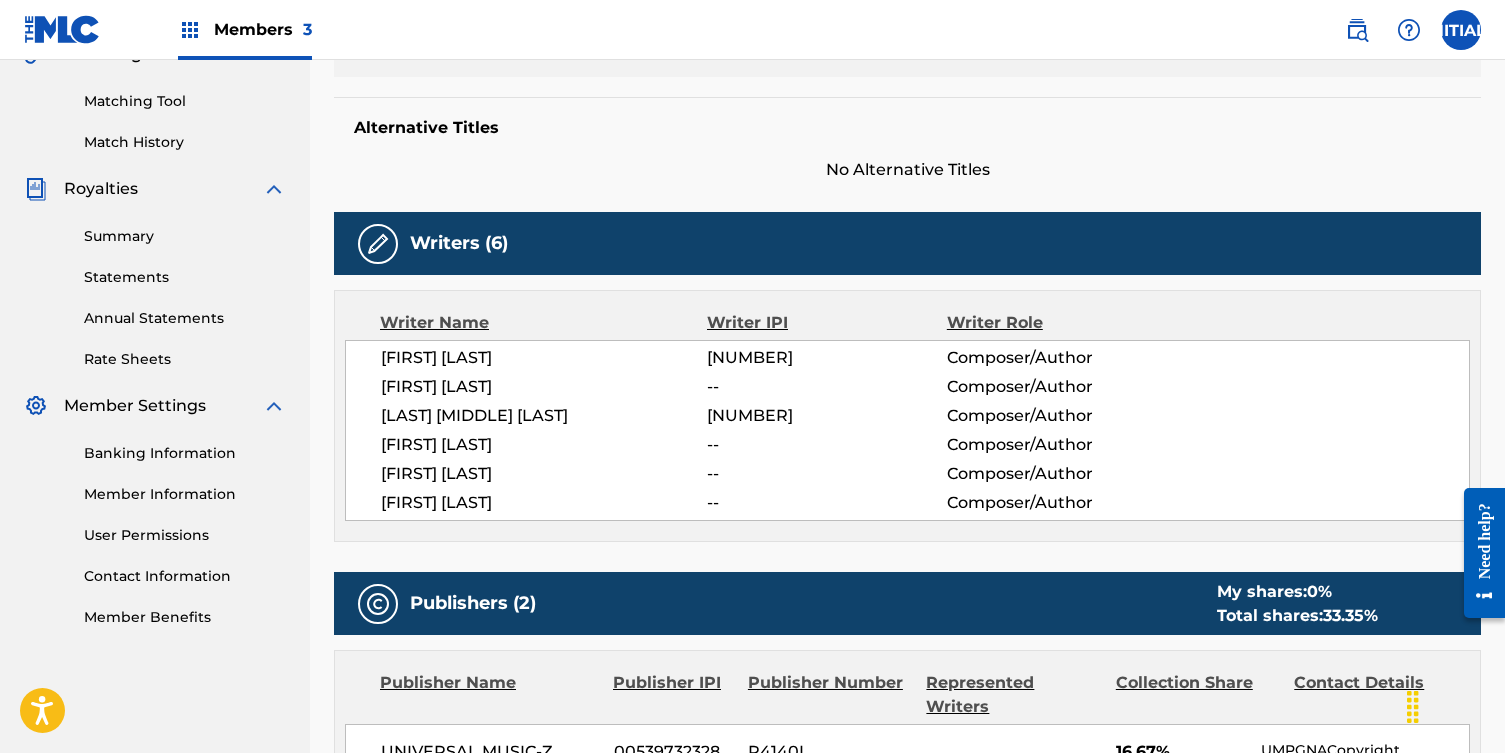 scroll, scrollTop: 463, scrollLeft: 0, axis: vertical 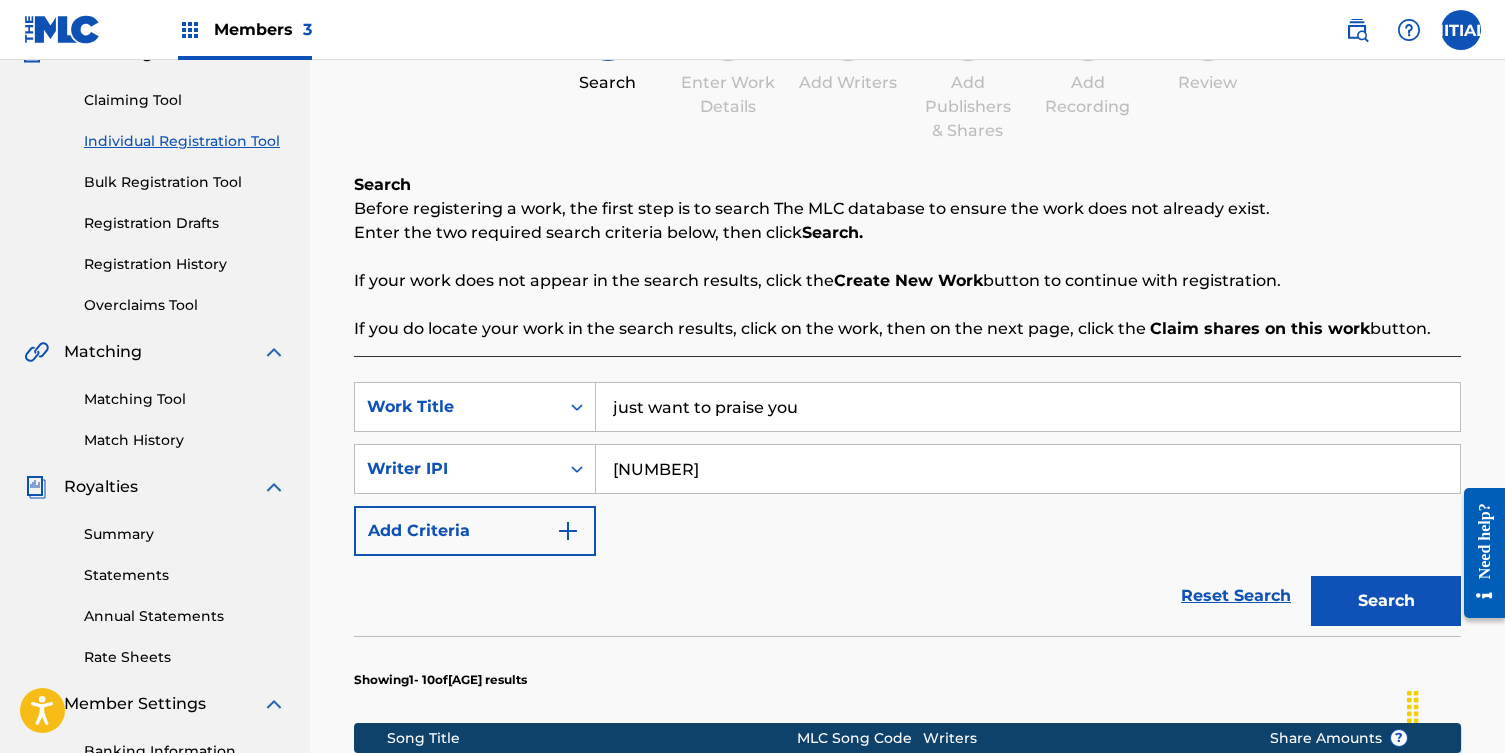 click on "just want to praise you" at bounding box center (1028, 407) 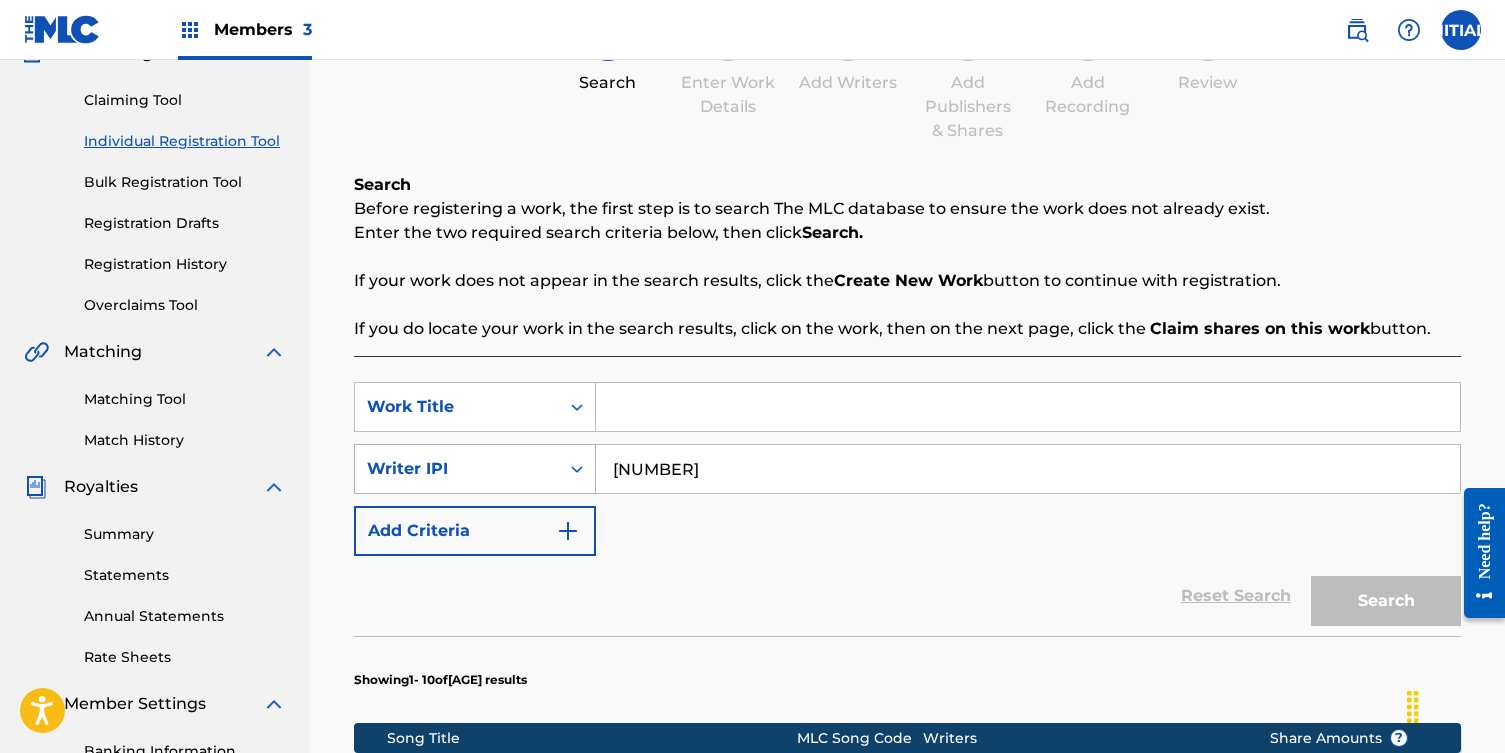 type 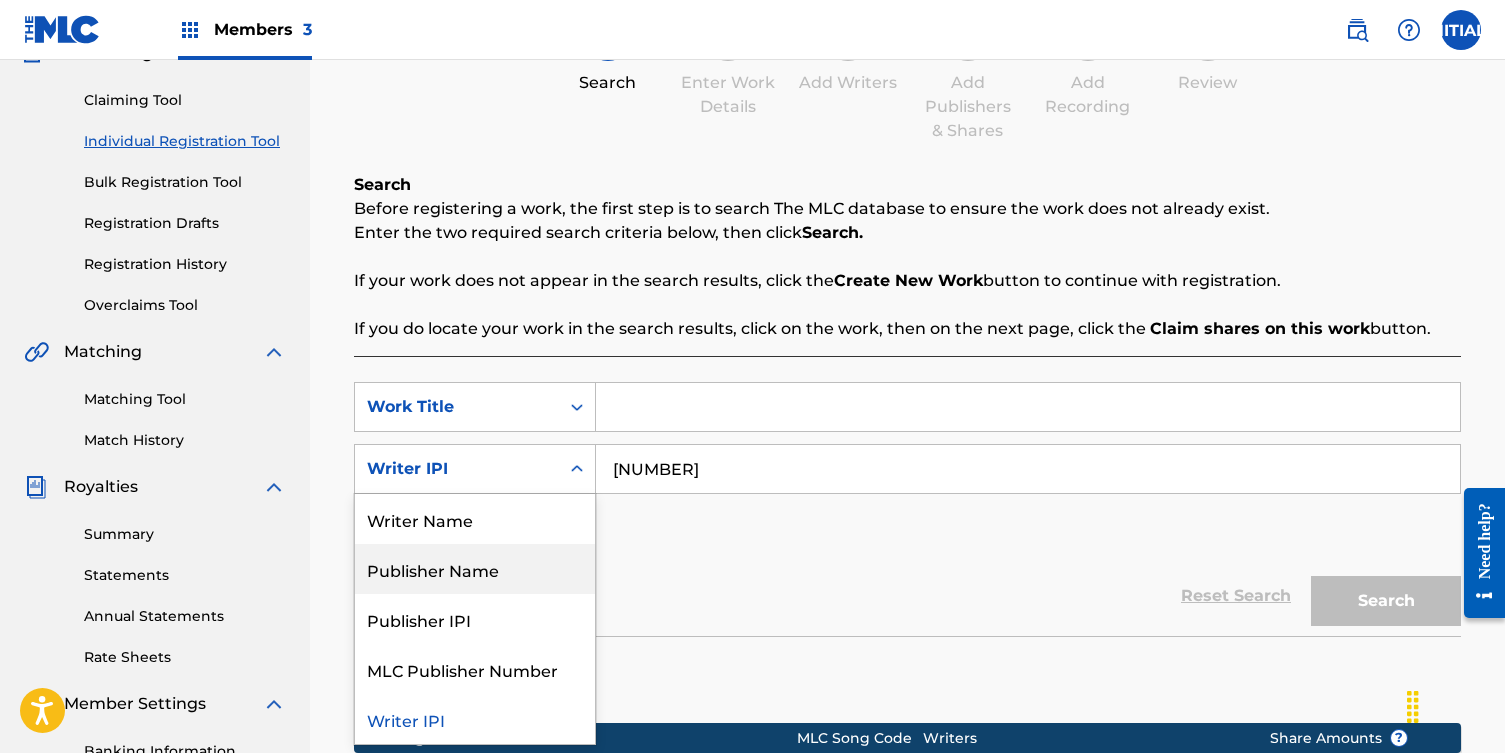 click on "Publisher Name" at bounding box center [475, 569] 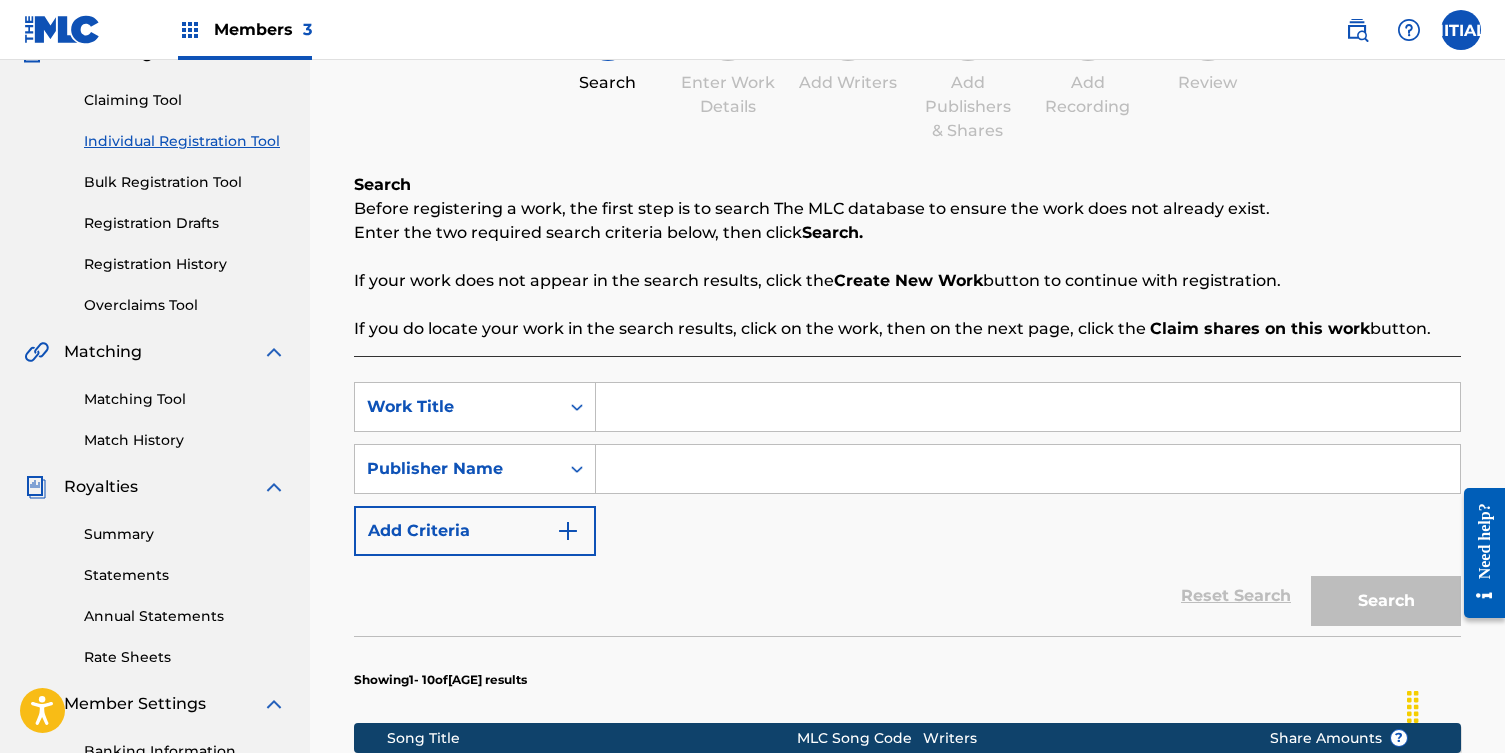 click at bounding box center (1028, 469) 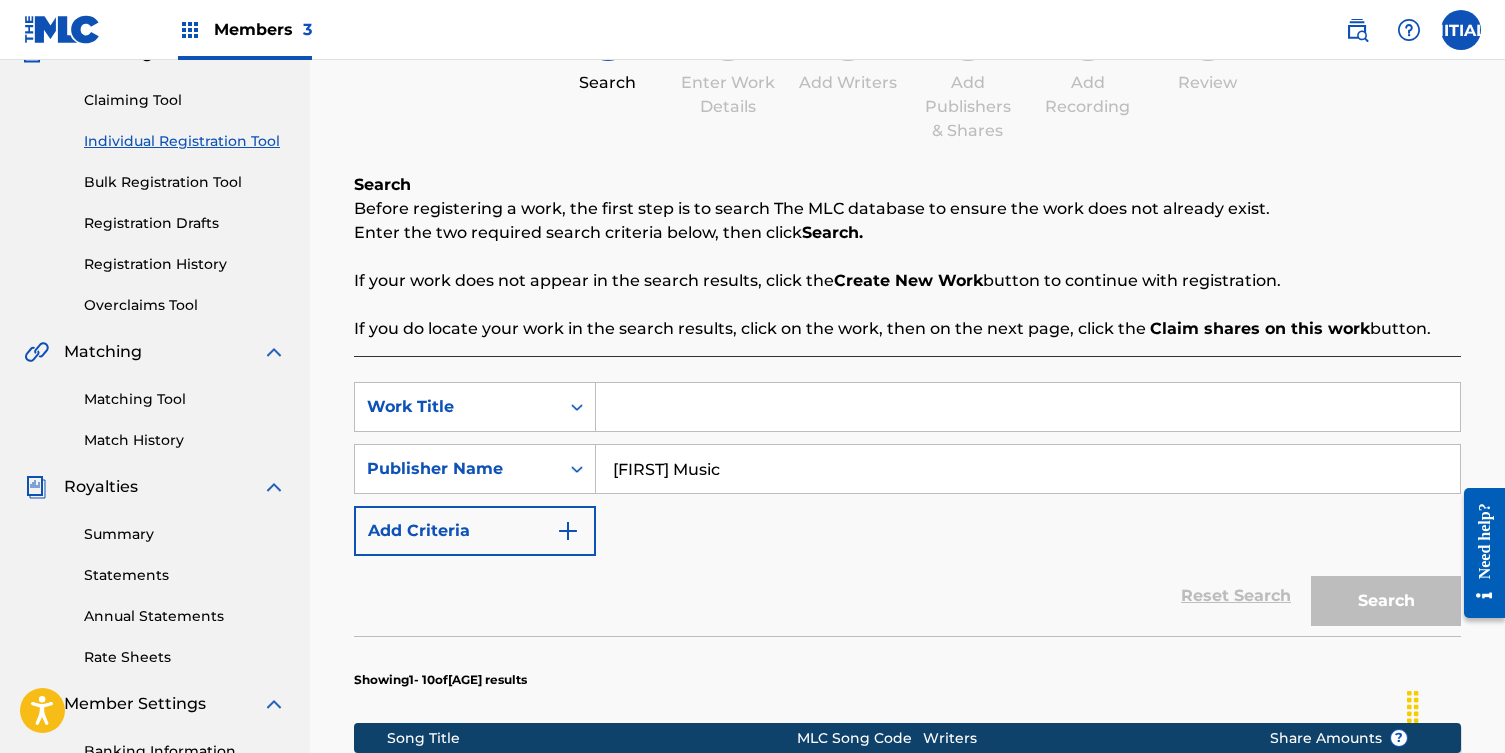 type on "[FIRST] Music" 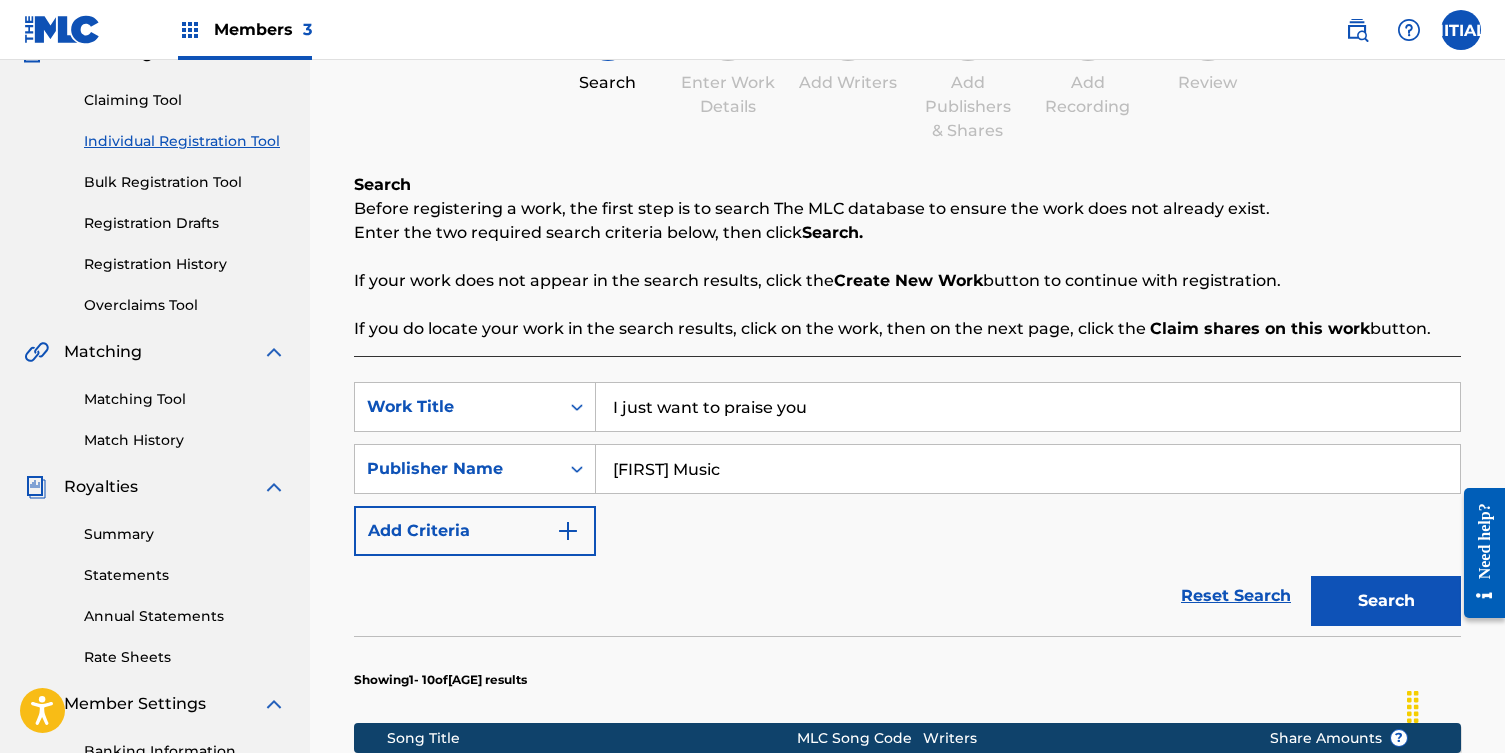 type on "I just want to praise you" 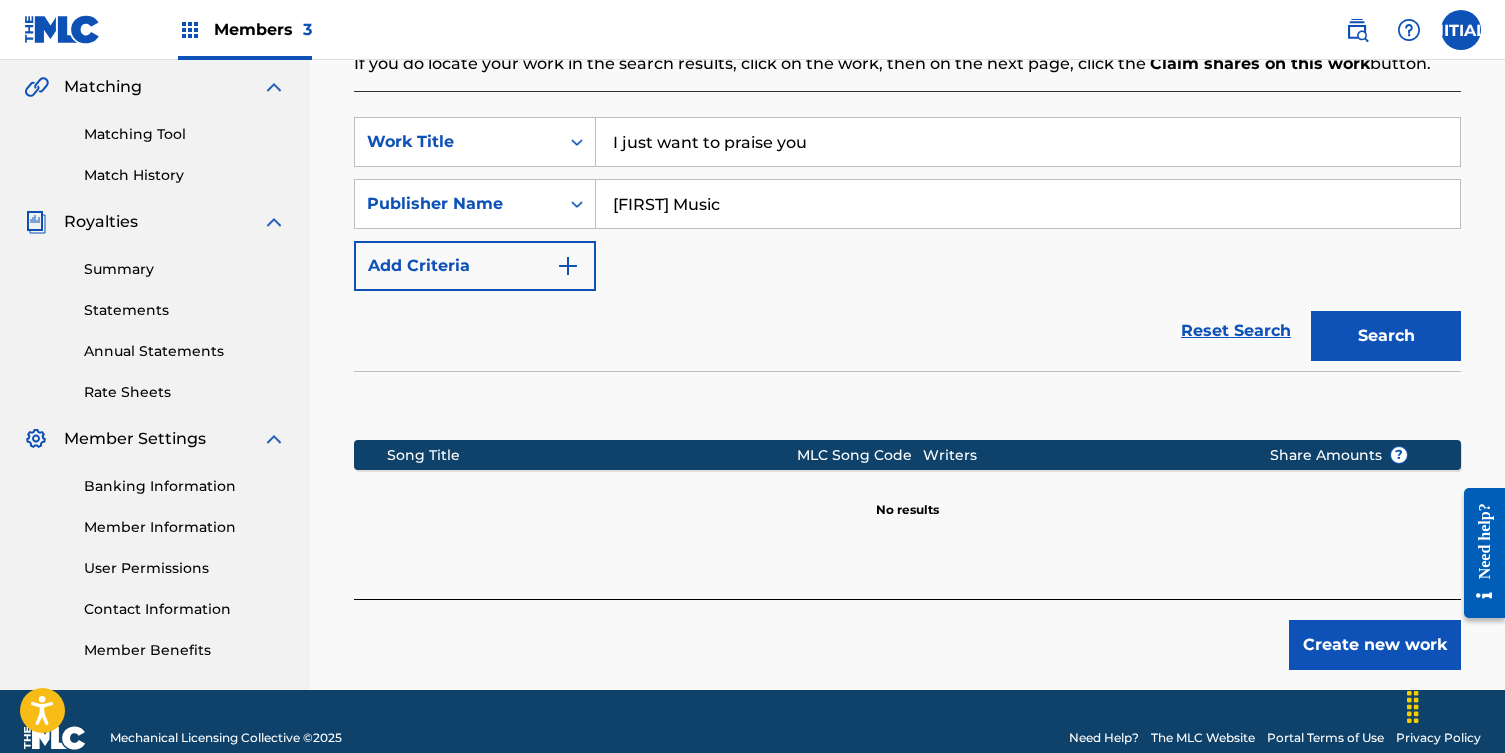 scroll, scrollTop: 442, scrollLeft: 0, axis: vertical 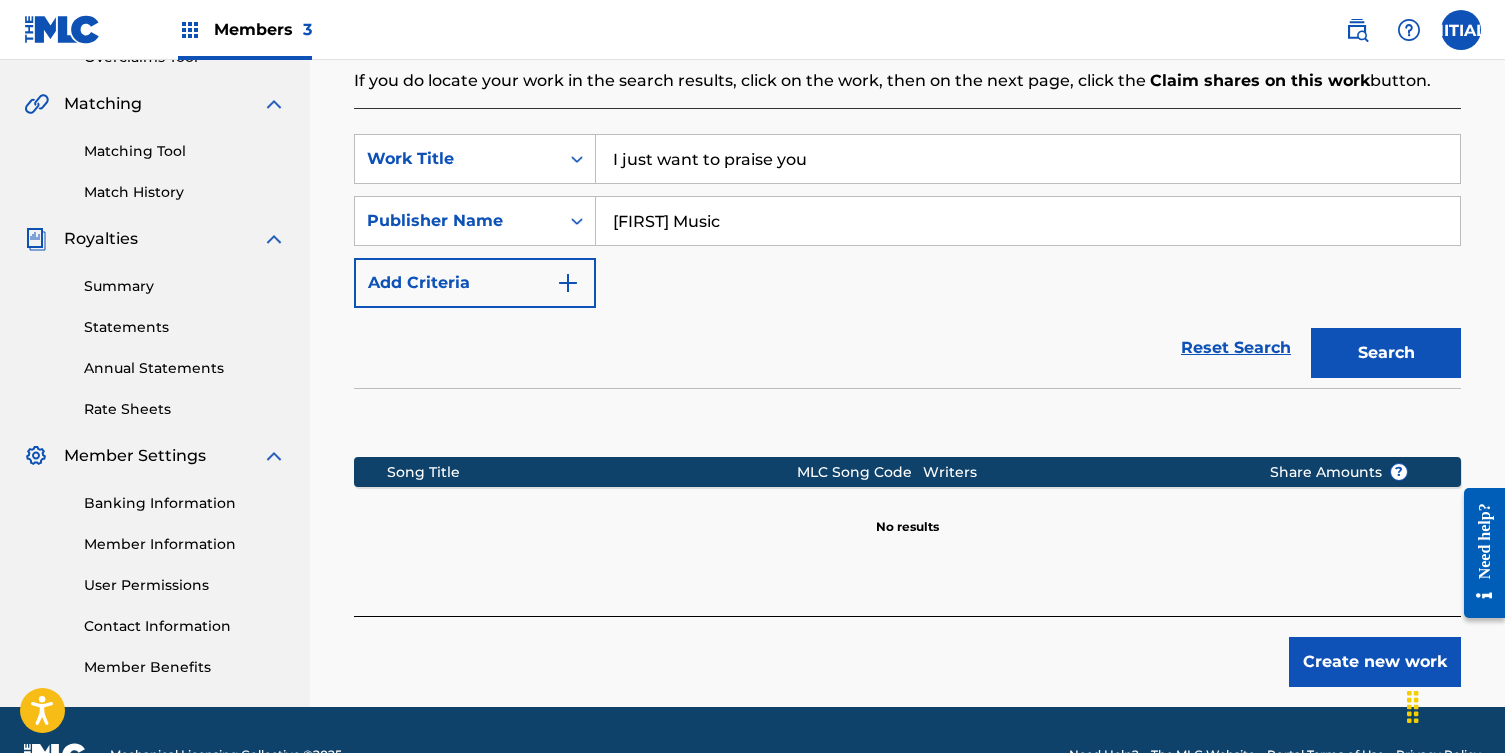 click on "[FIRST] Music" at bounding box center (1028, 221) 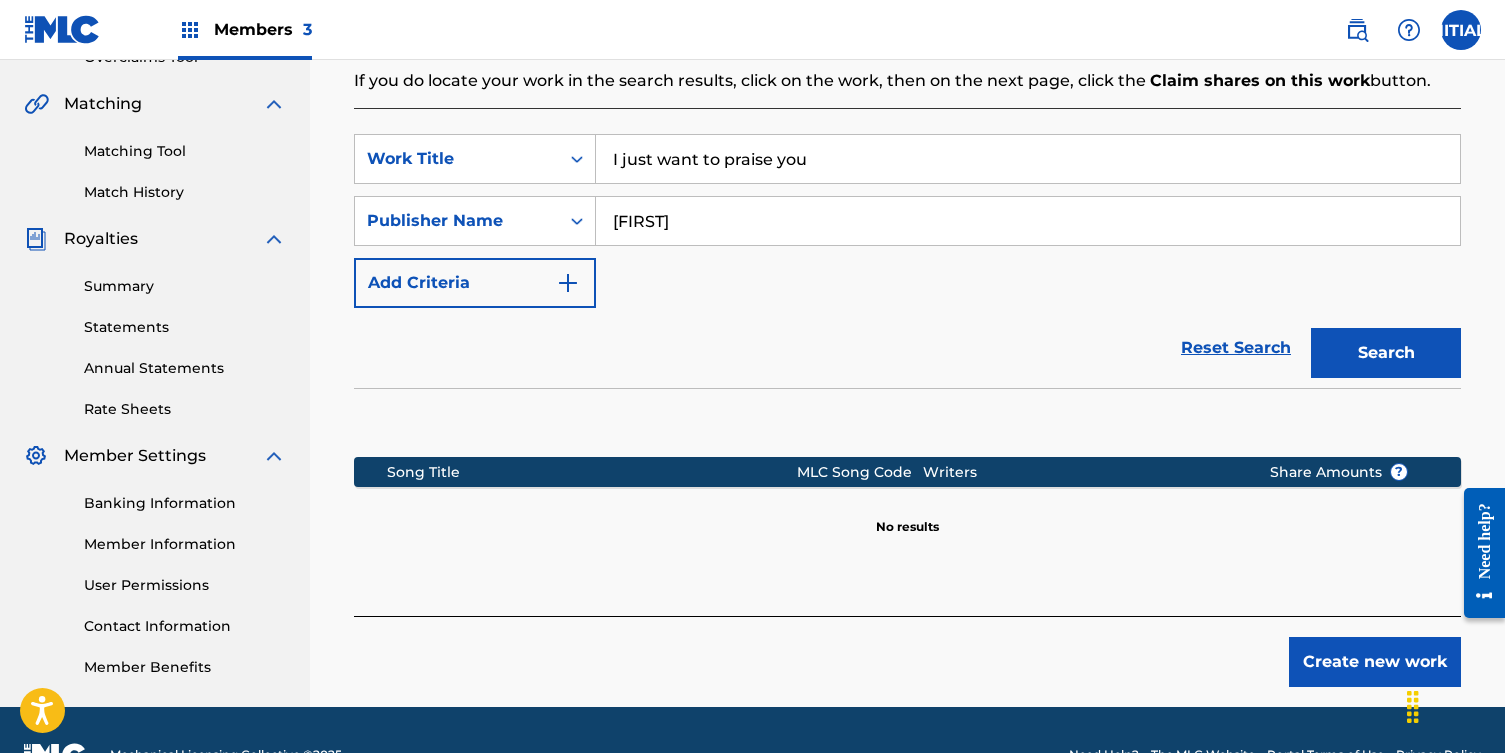 type on "[FIRST]" 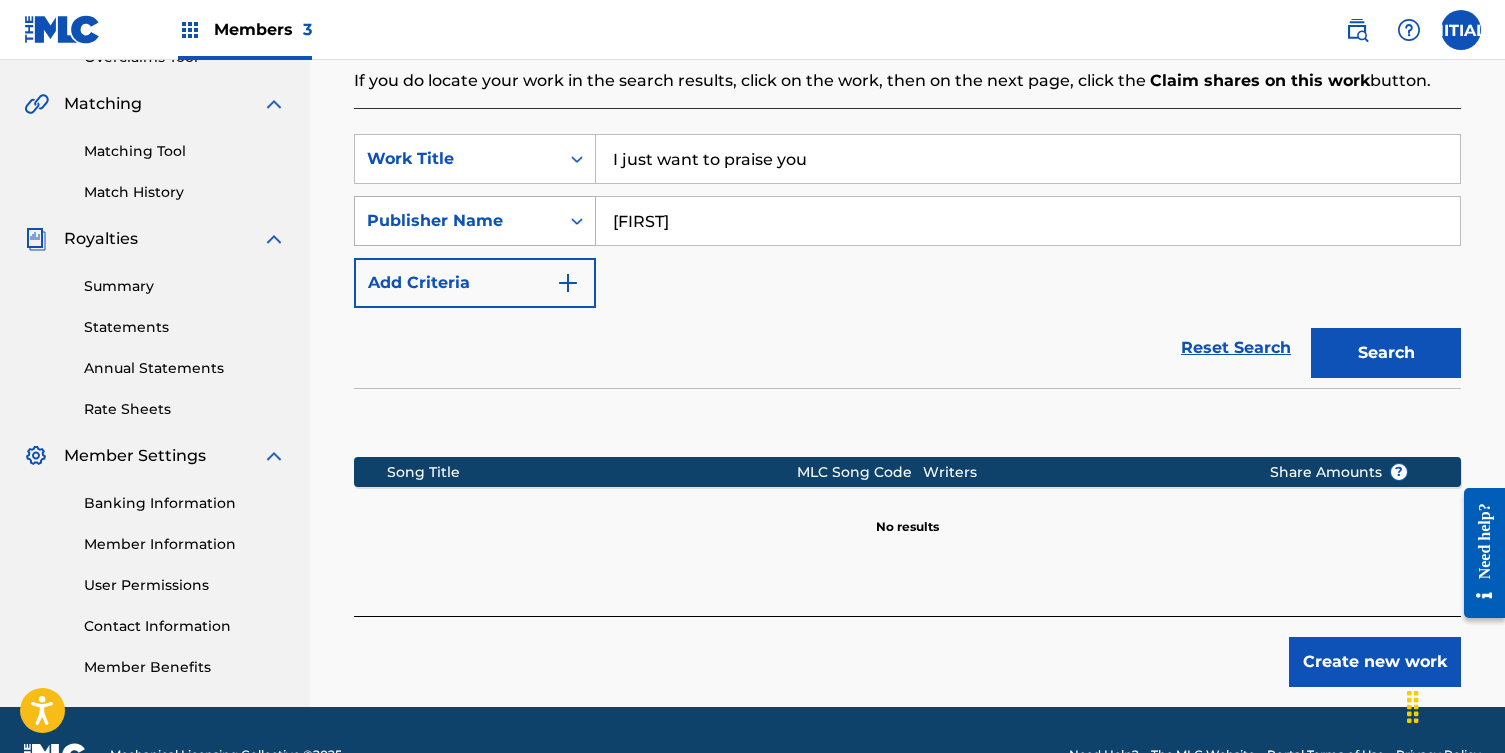 click 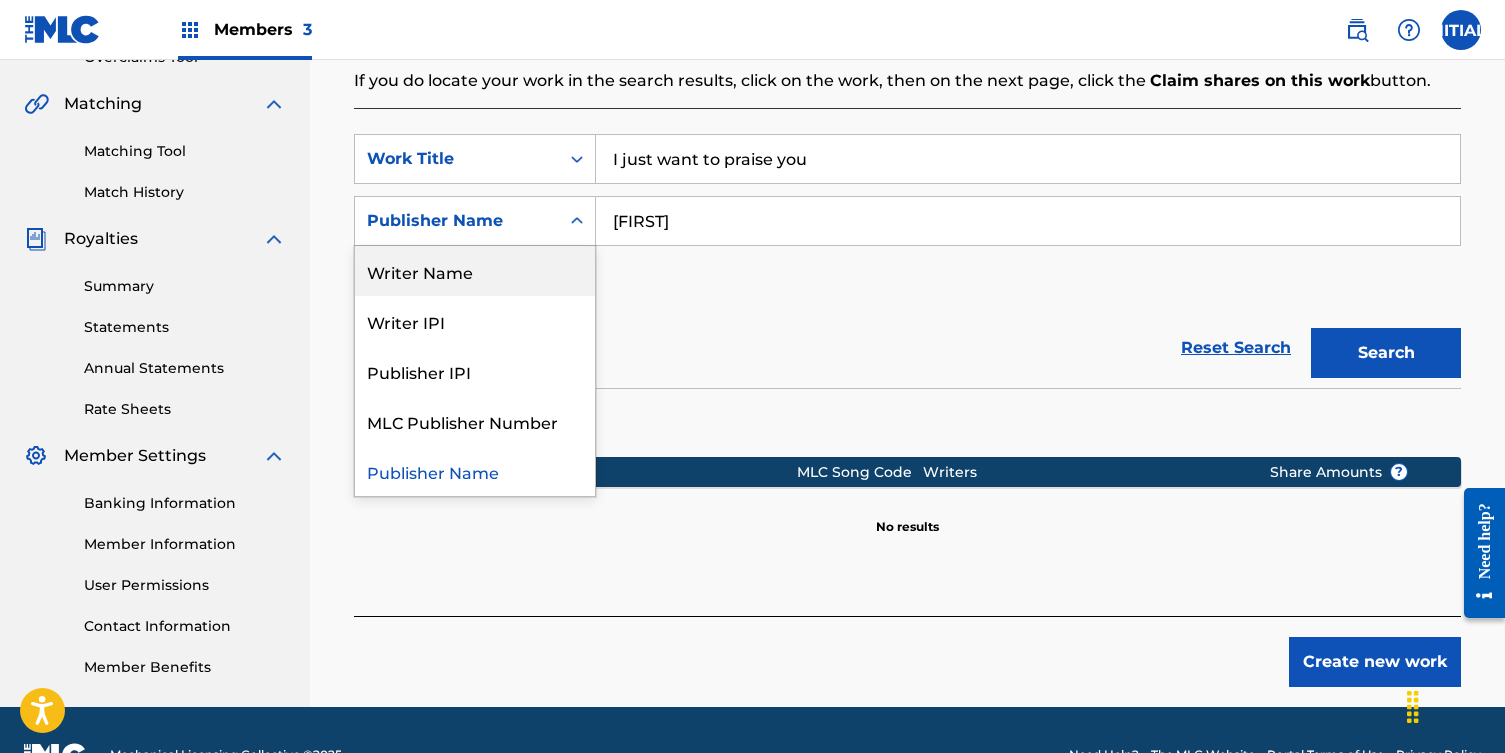 click on "Writer Name" at bounding box center (475, 271) 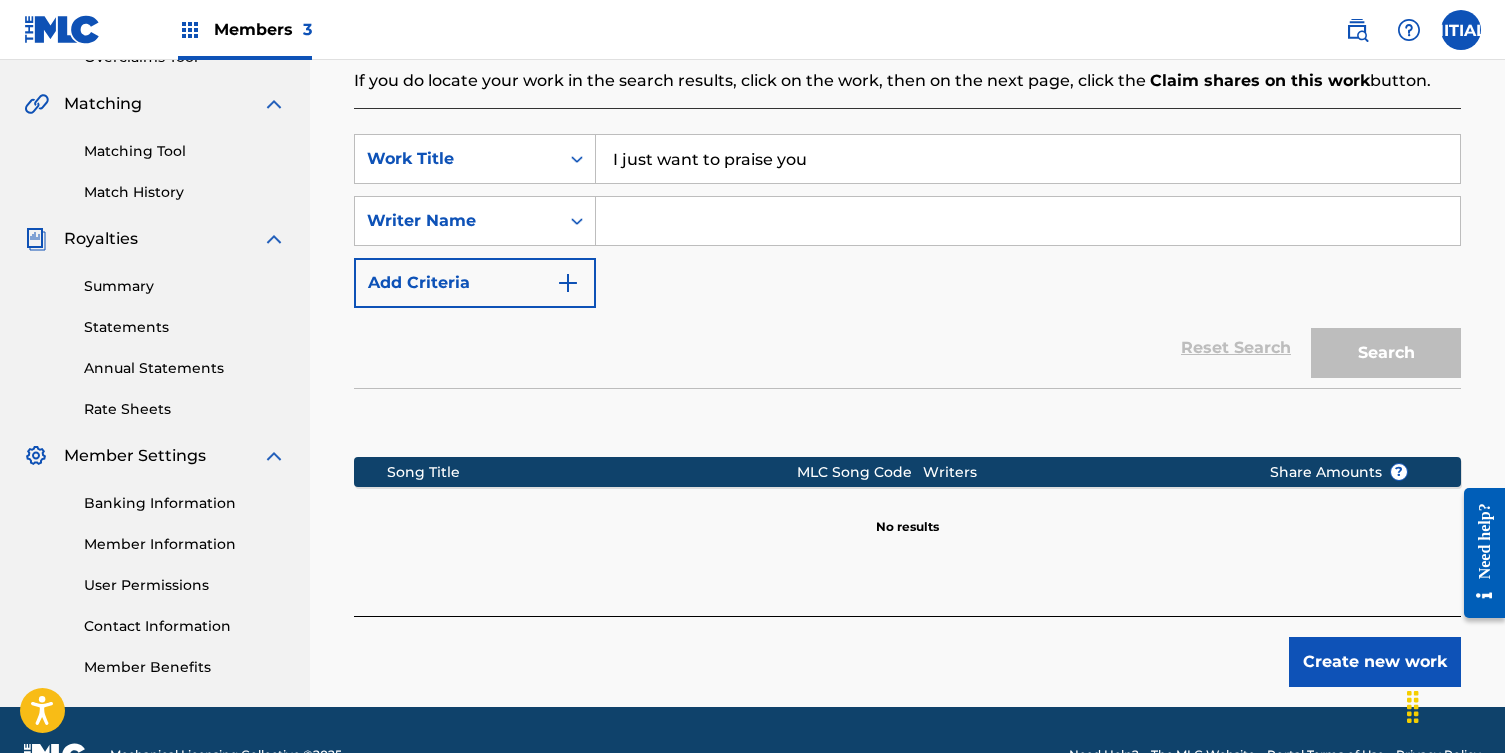 click at bounding box center [1028, 221] 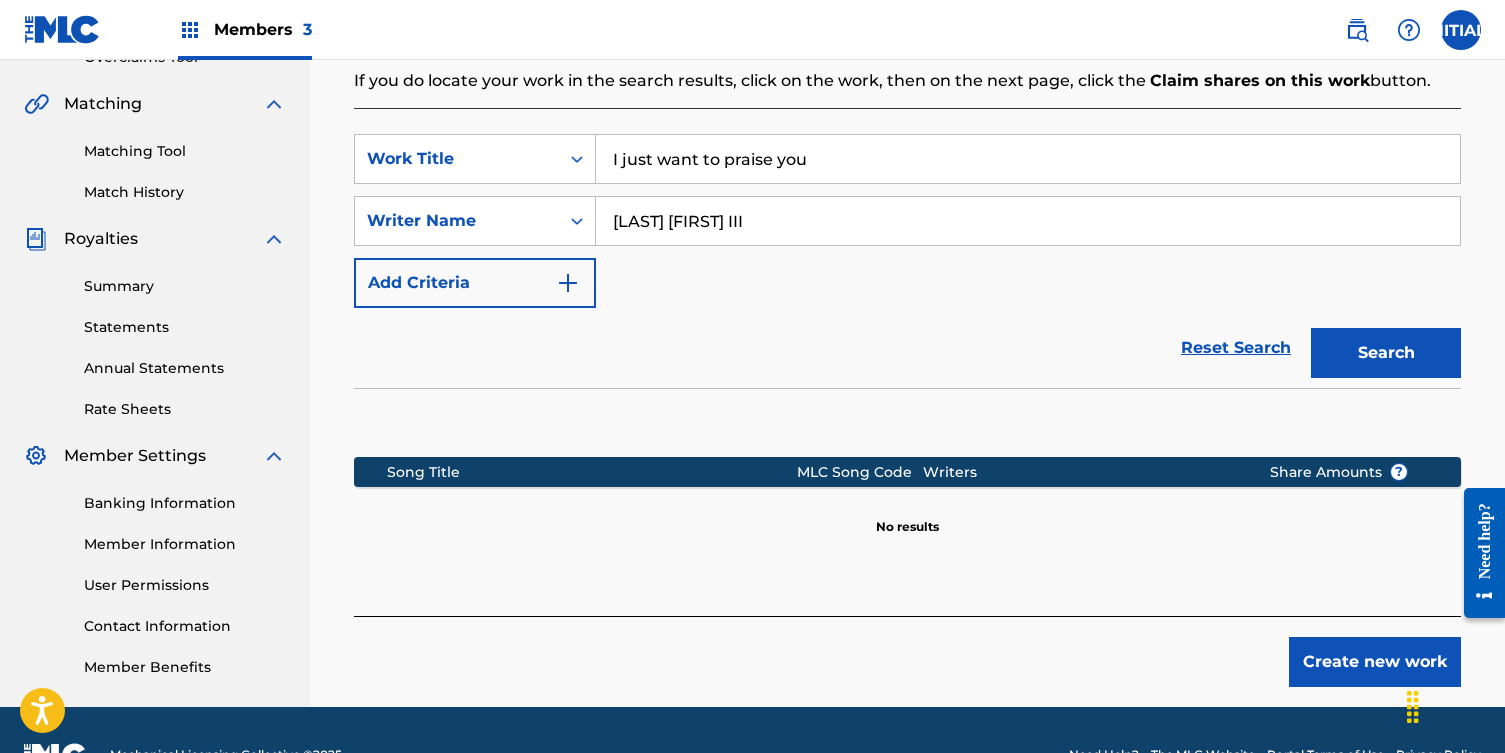 type on "[LAST] [FIRST] III" 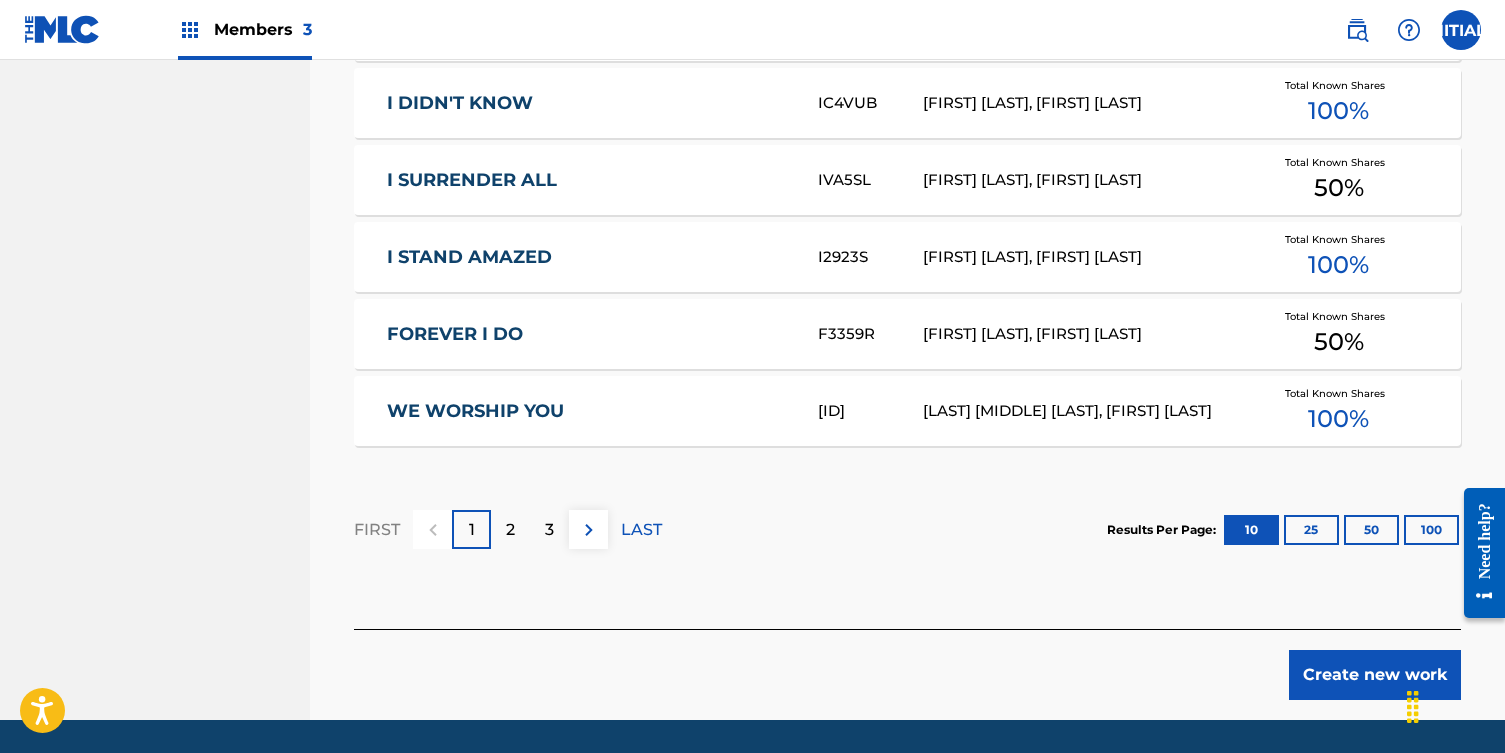 scroll, scrollTop: 1273, scrollLeft: 0, axis: vertical 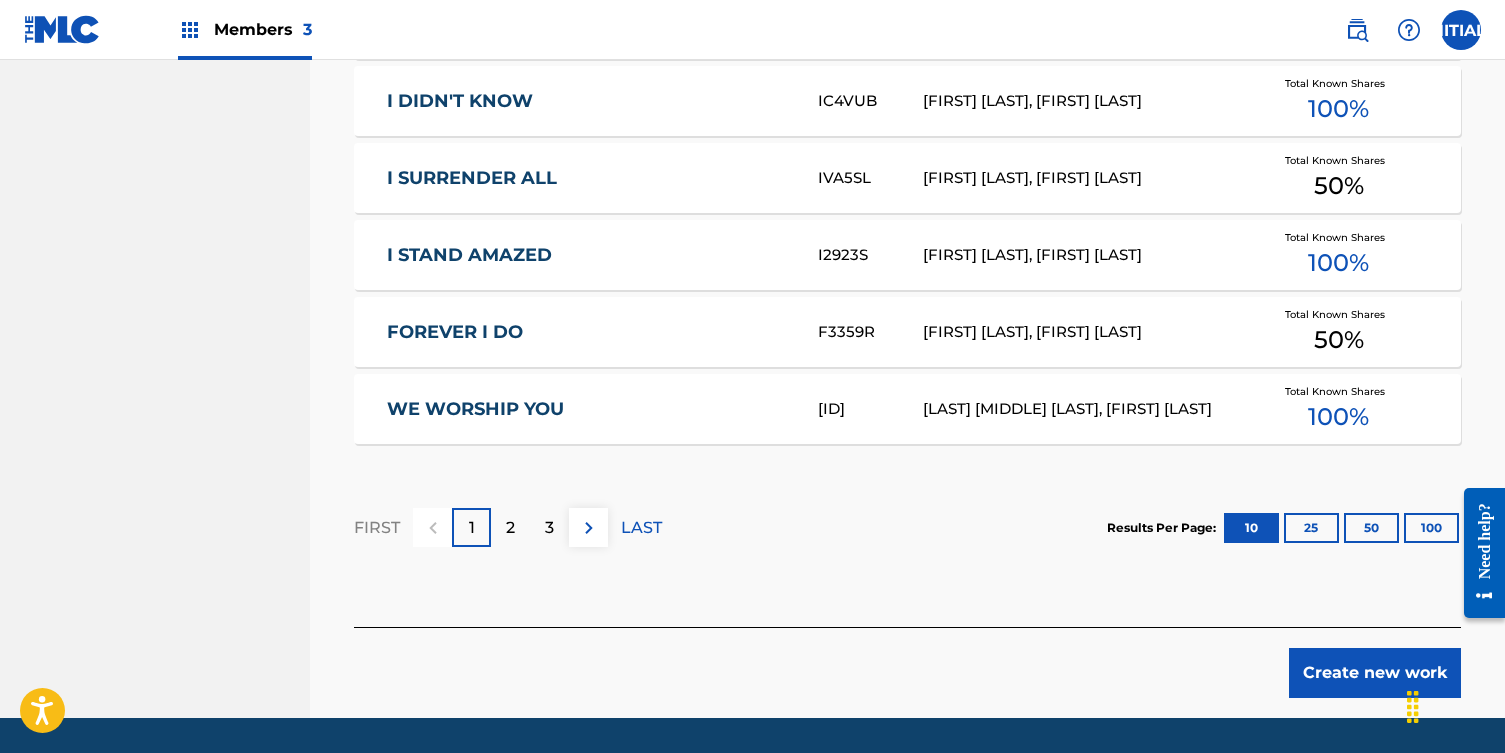 click on "WE WORSHIP YOU" at bounding box center (589, 409) 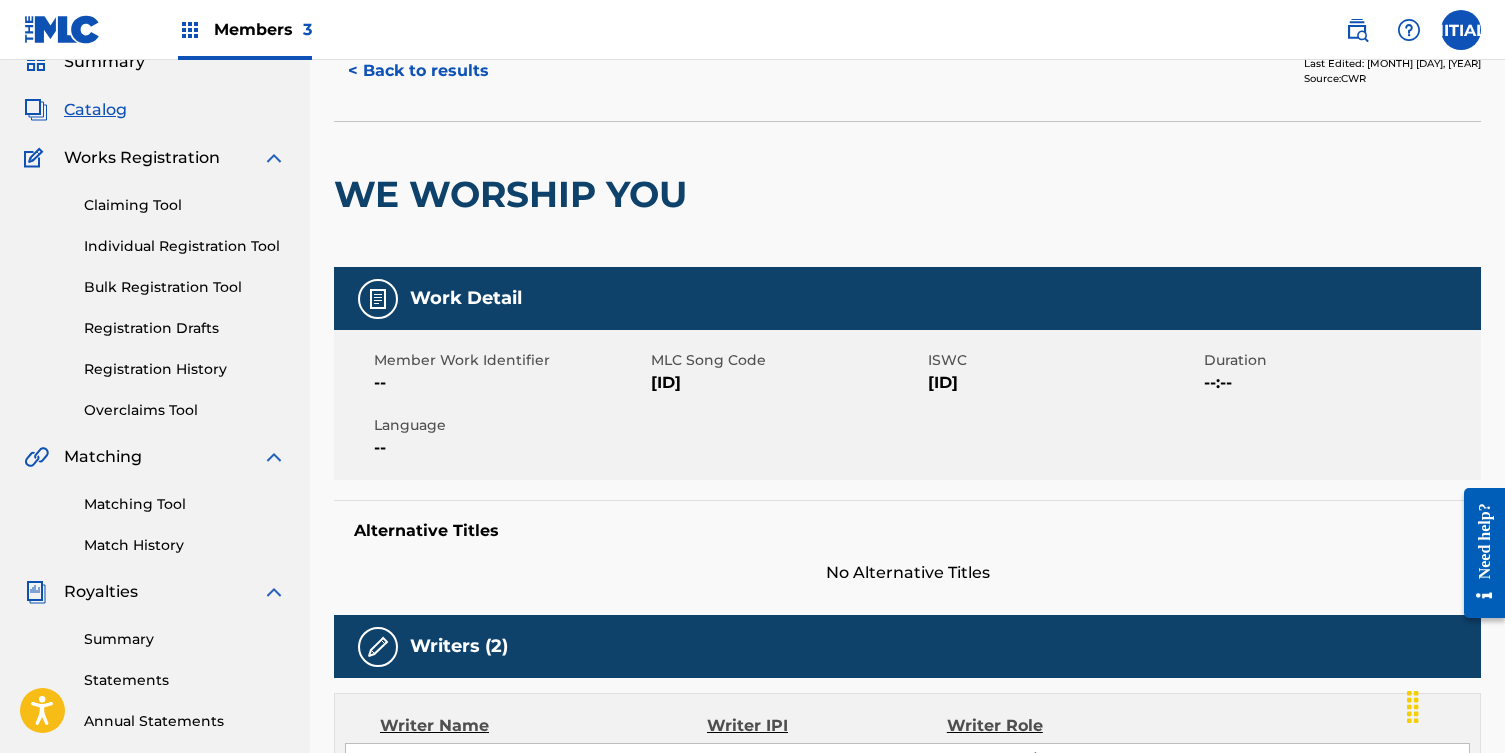 scroll, scrollTop: 70, scrollLeft: 0, axis: vertical 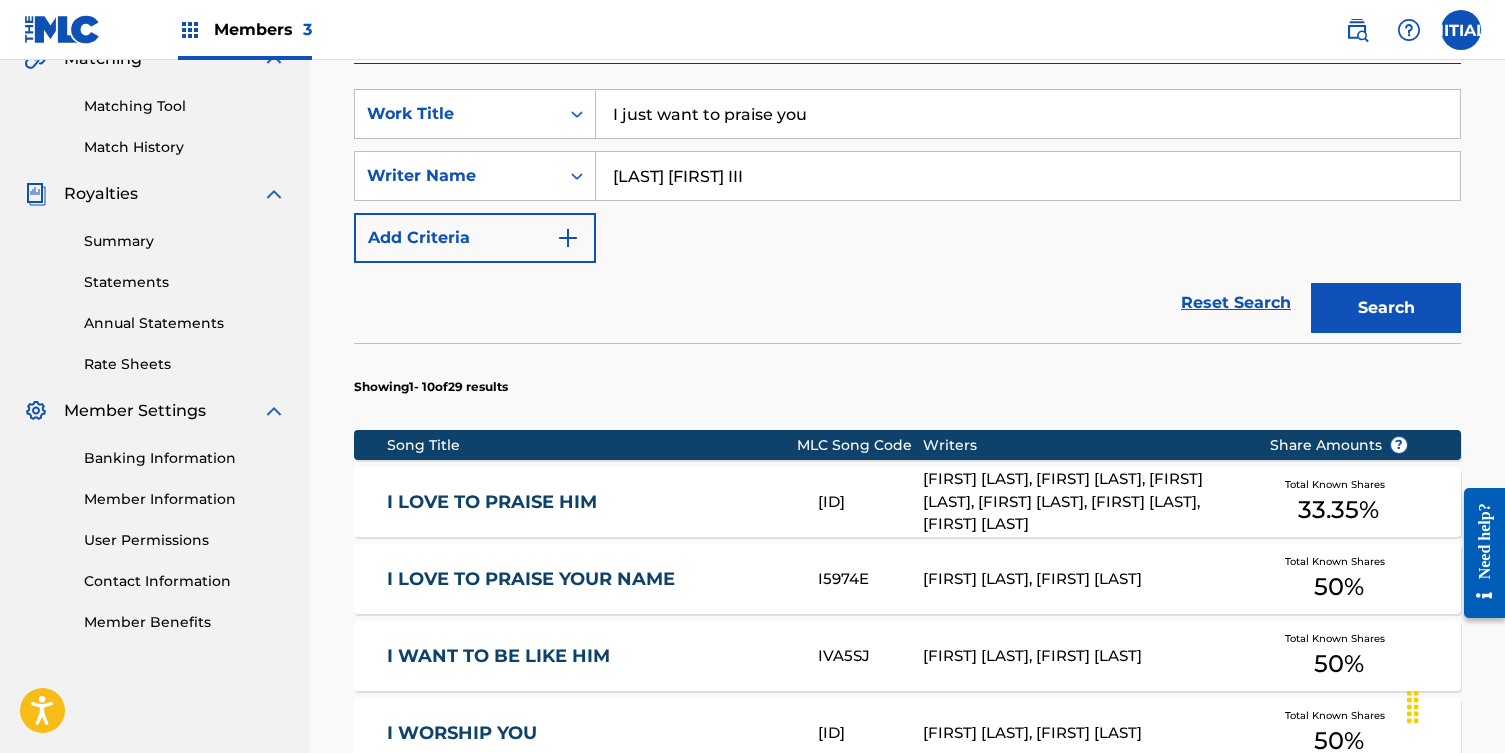 click on "I just want to praise you" at bounding box center [1028, 114] 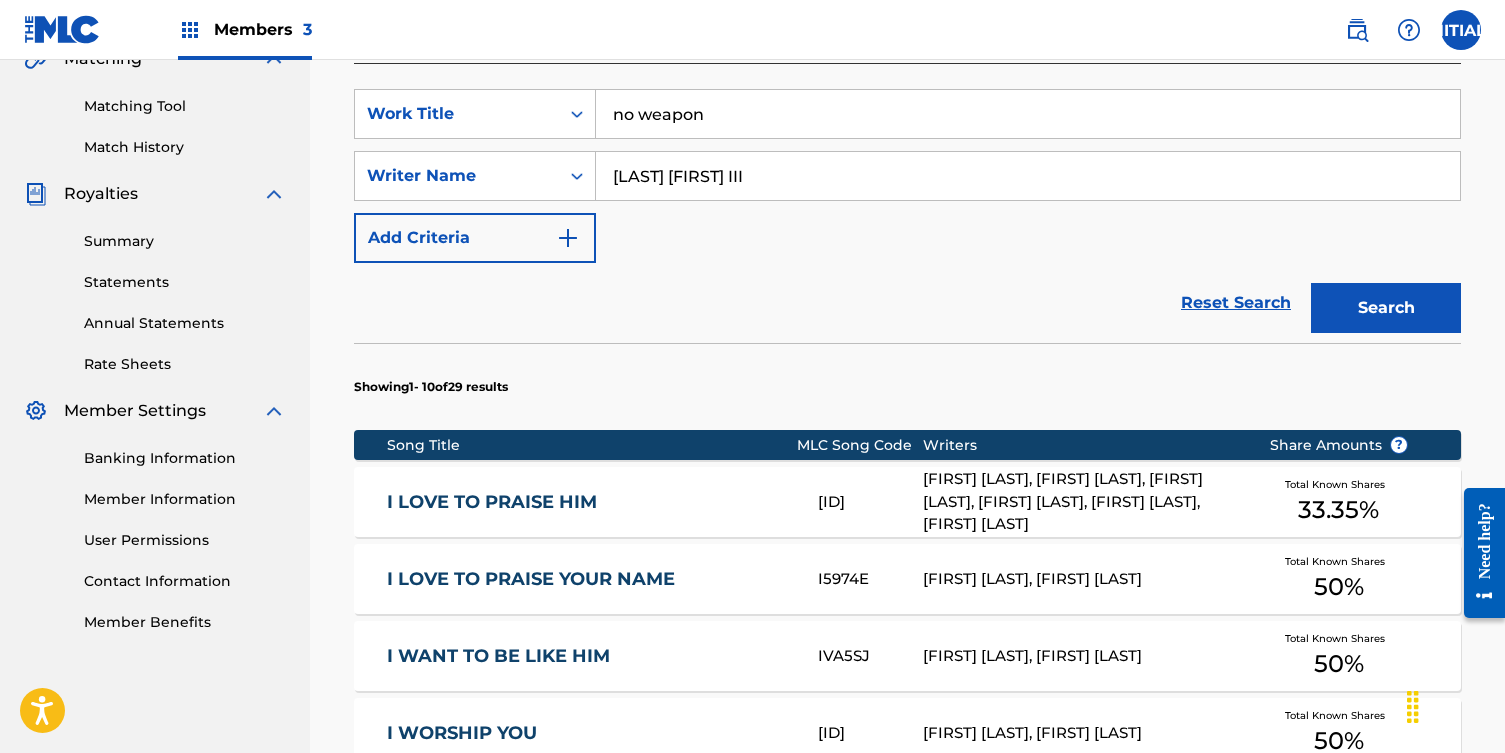 type on "no weapon" 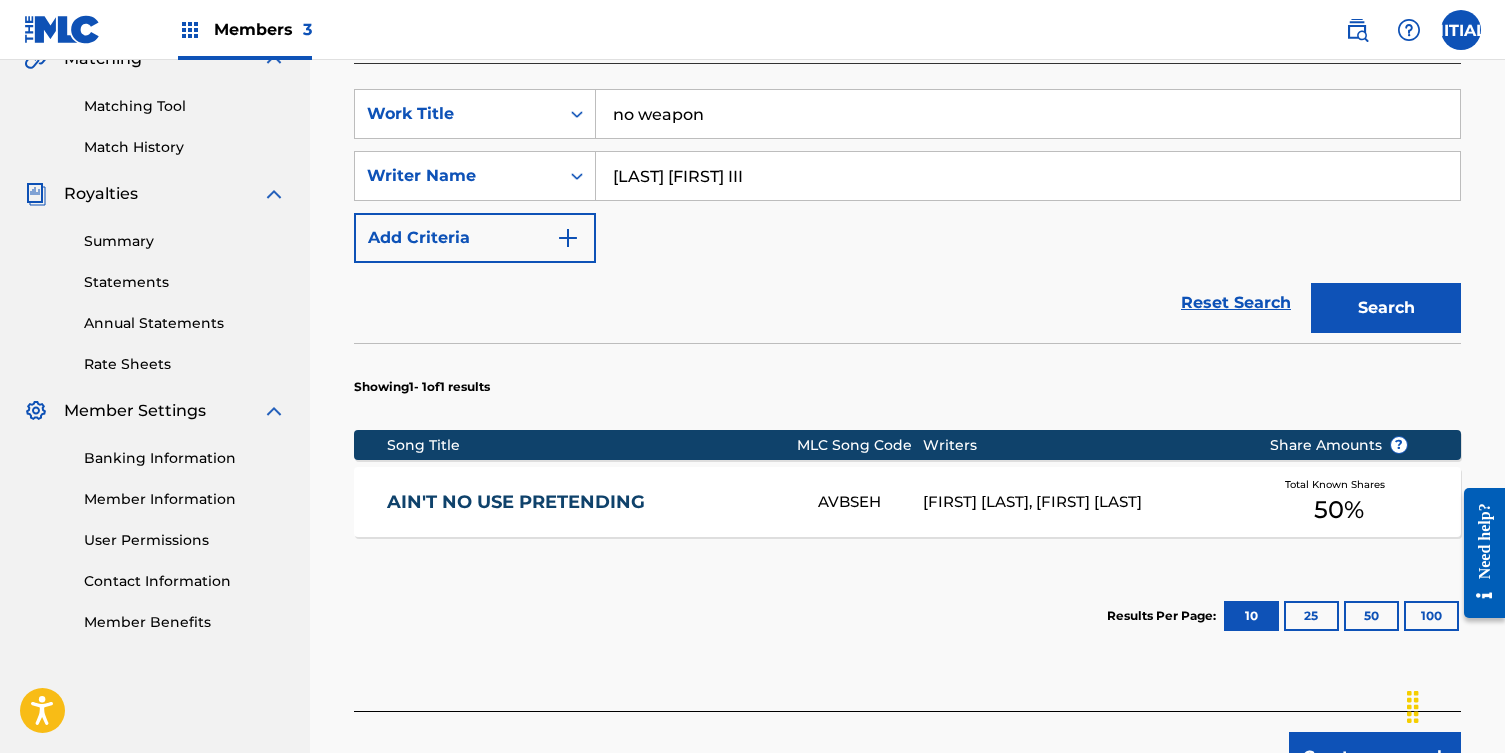 click on "AIN'T NO USE PRETENDING" at bounding box center [589, 502] 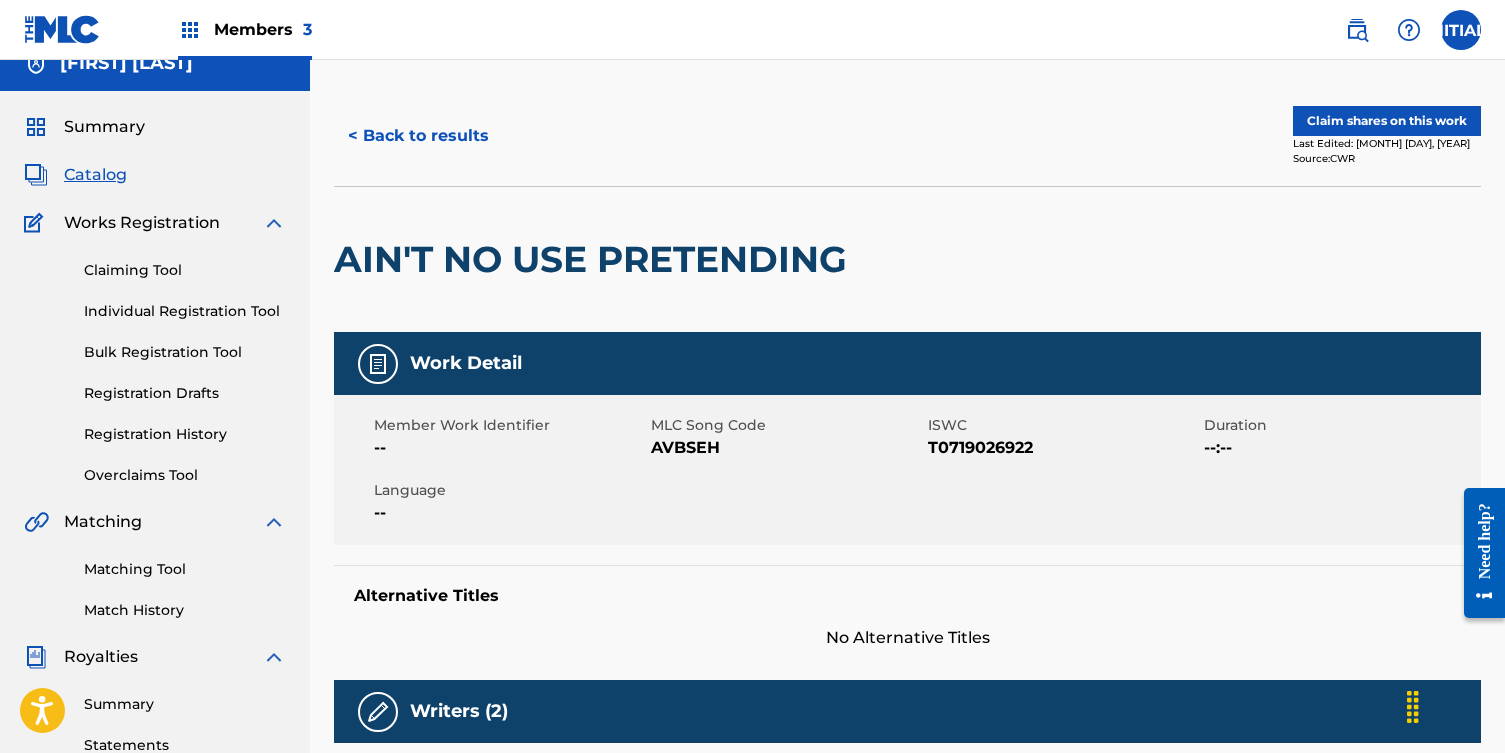 scroll, scrollTop: 0, scrollLeft: 0, axis: both 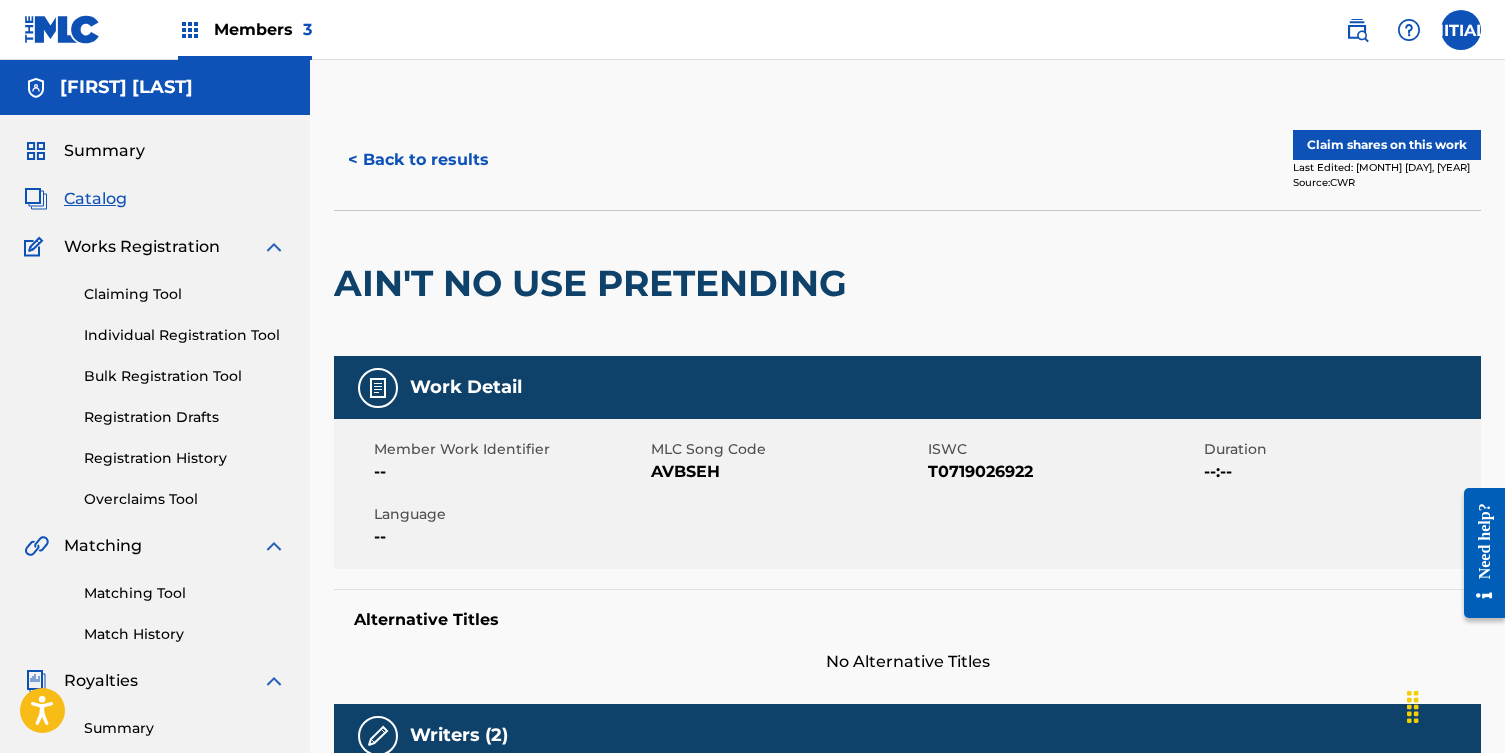 click on "< Back to results" at bounding box center [418, 160] 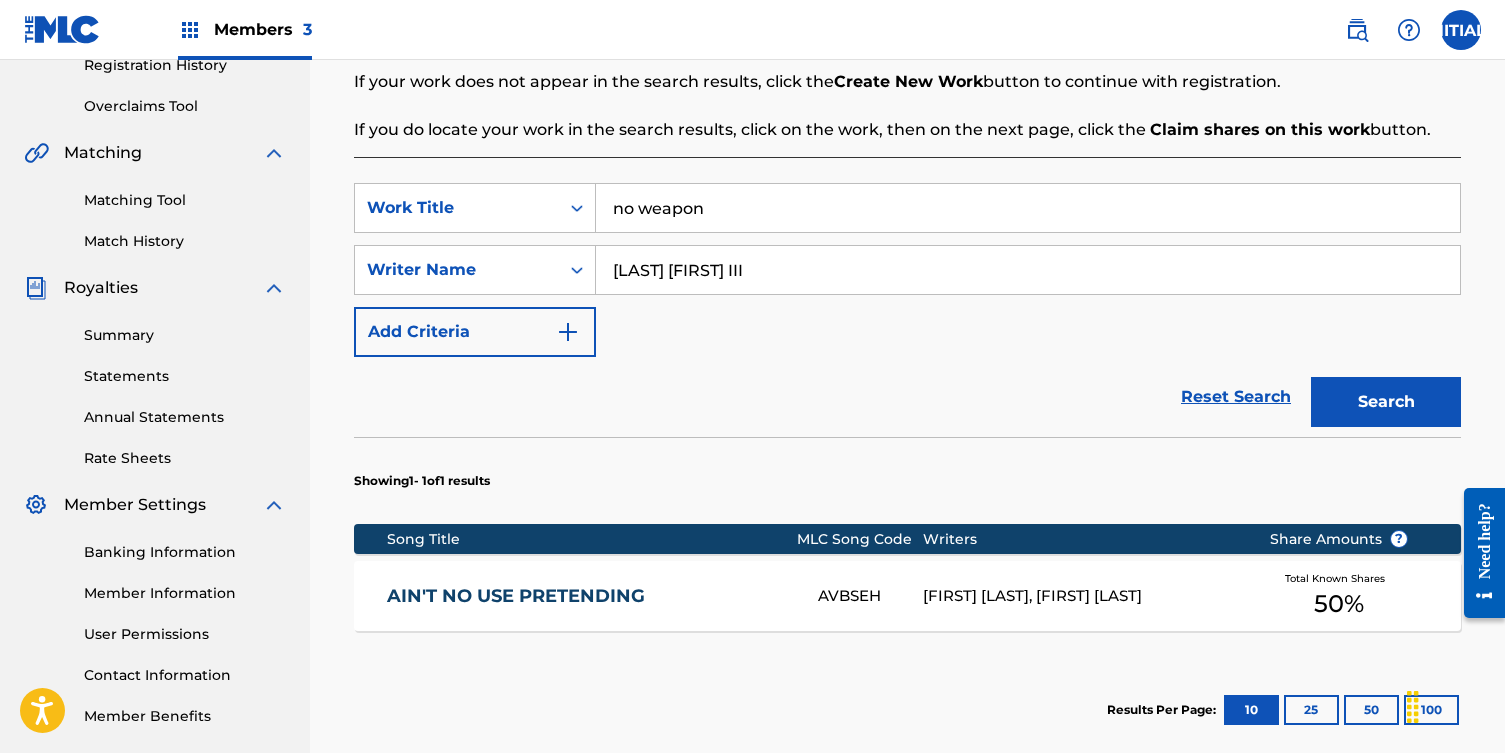 scroll, scrollTop: 388, scrollLeft: 0, axis: vertical 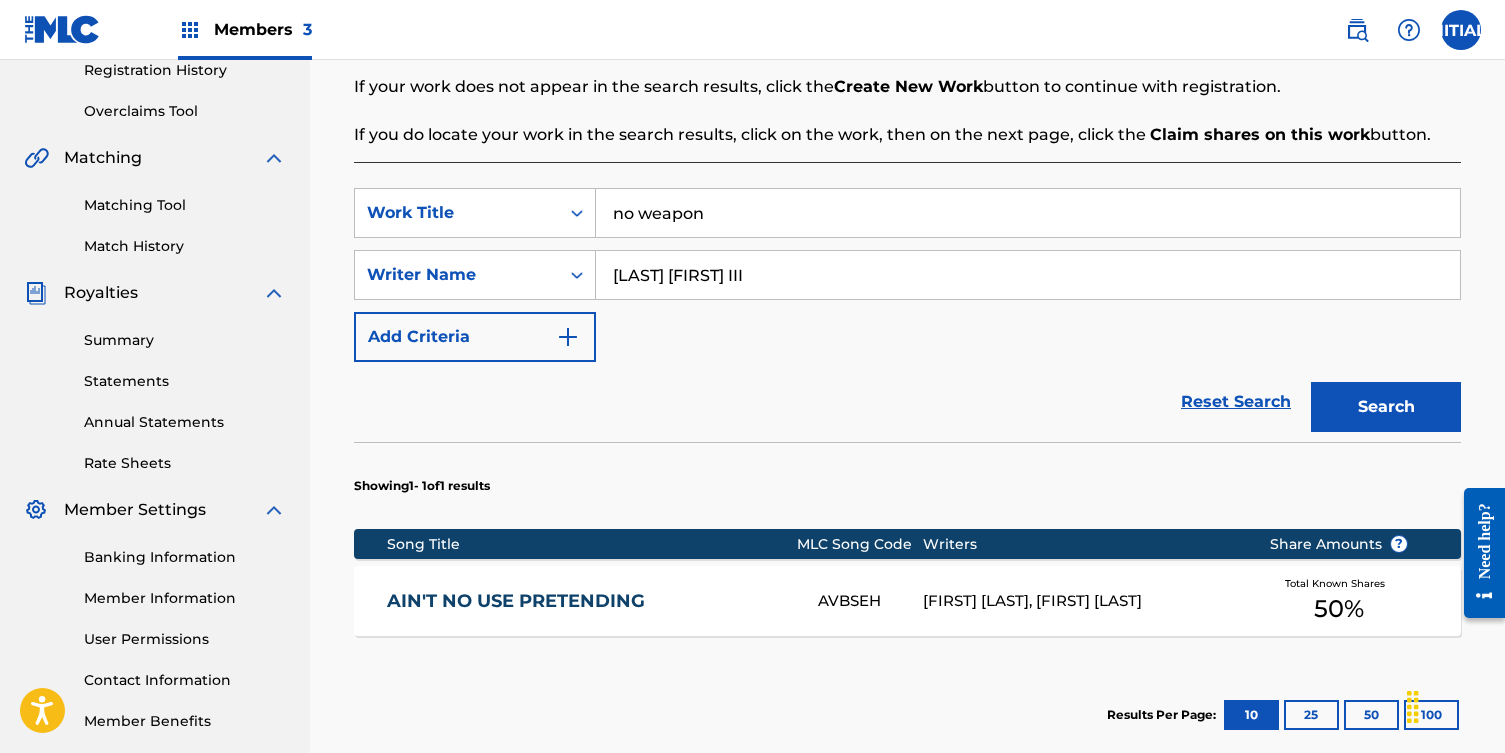 click on "no weapon" at bounding box center (1028, 213) 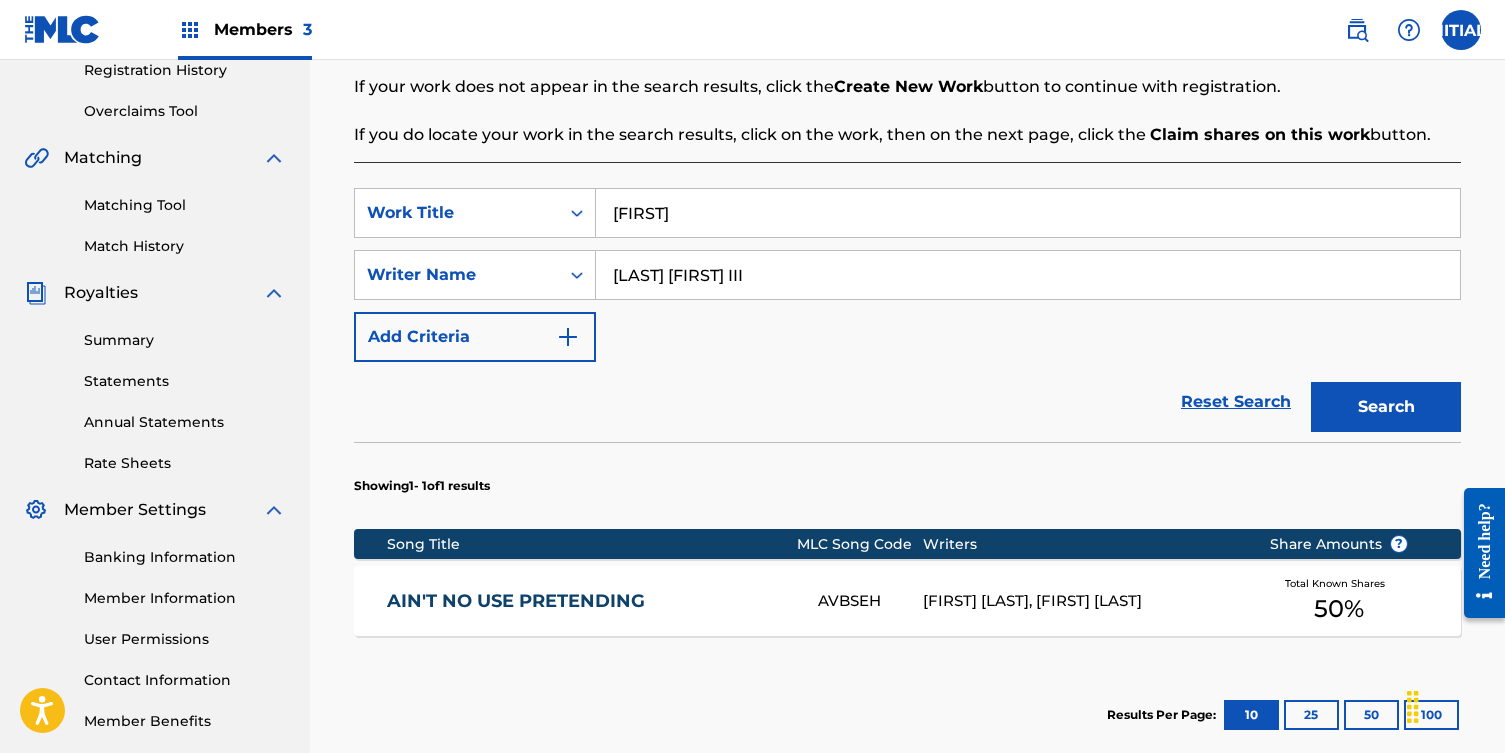 type on "[FIRST]" 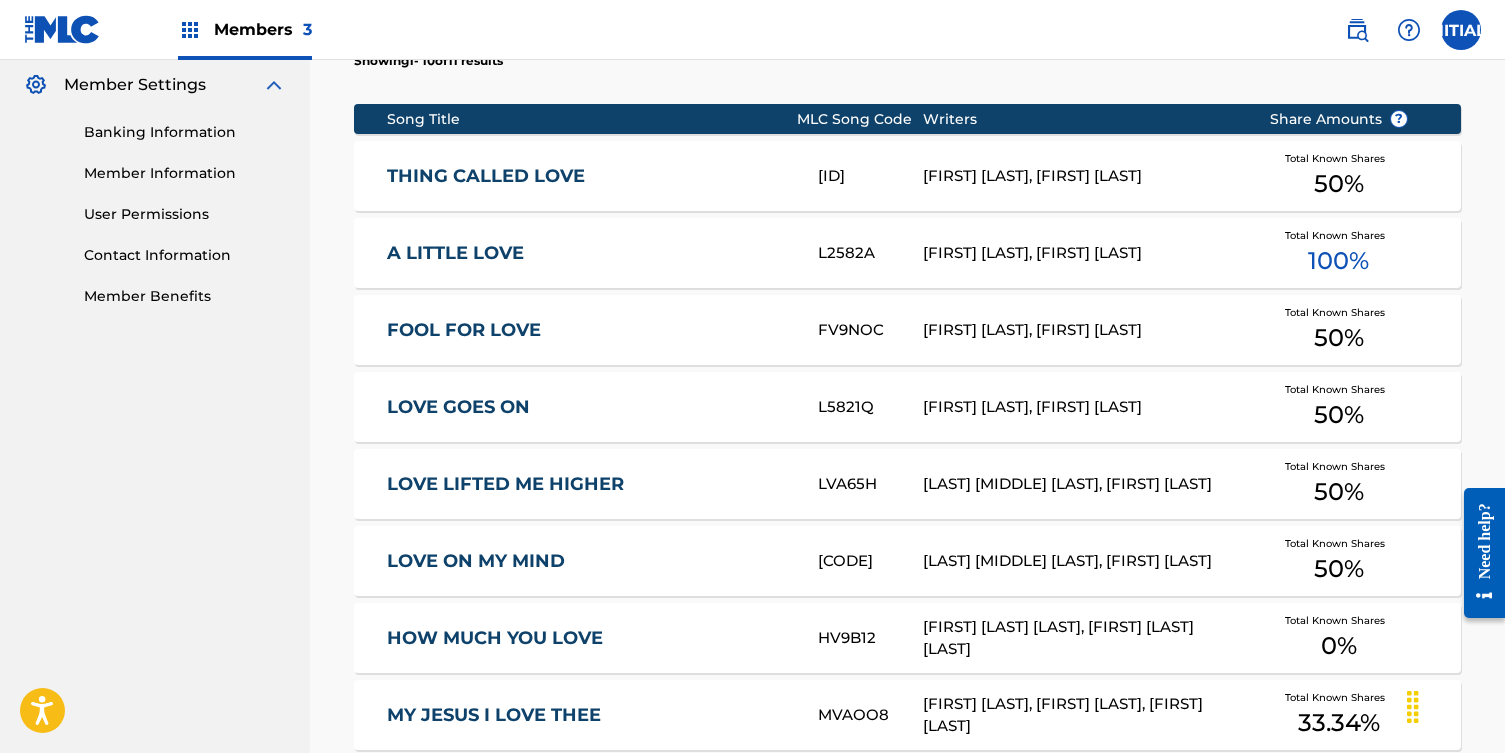 scroll, scrollTop: 800, scrollLeft: 0, axis: vertical 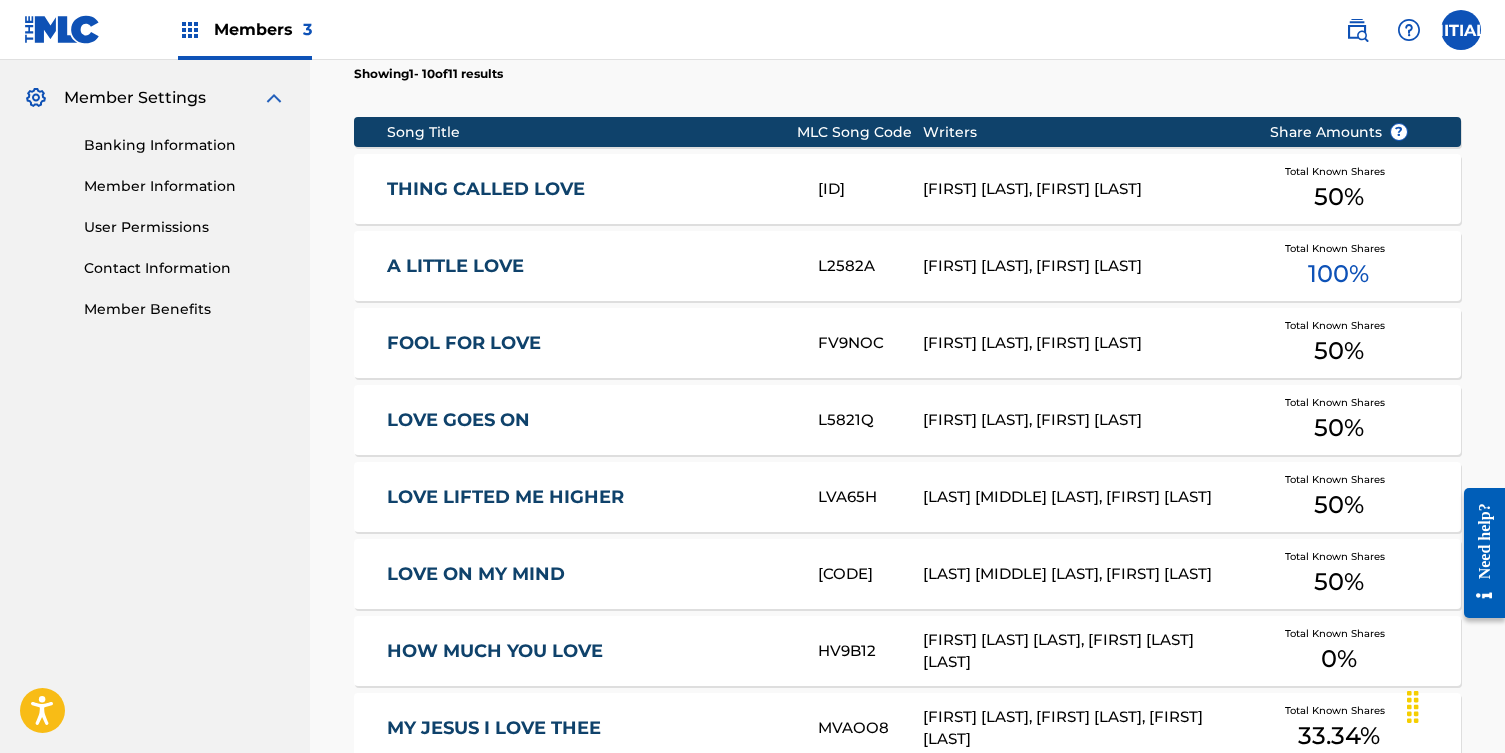 click on "THING CALLED LOVE" at bounding box center [589, 189] 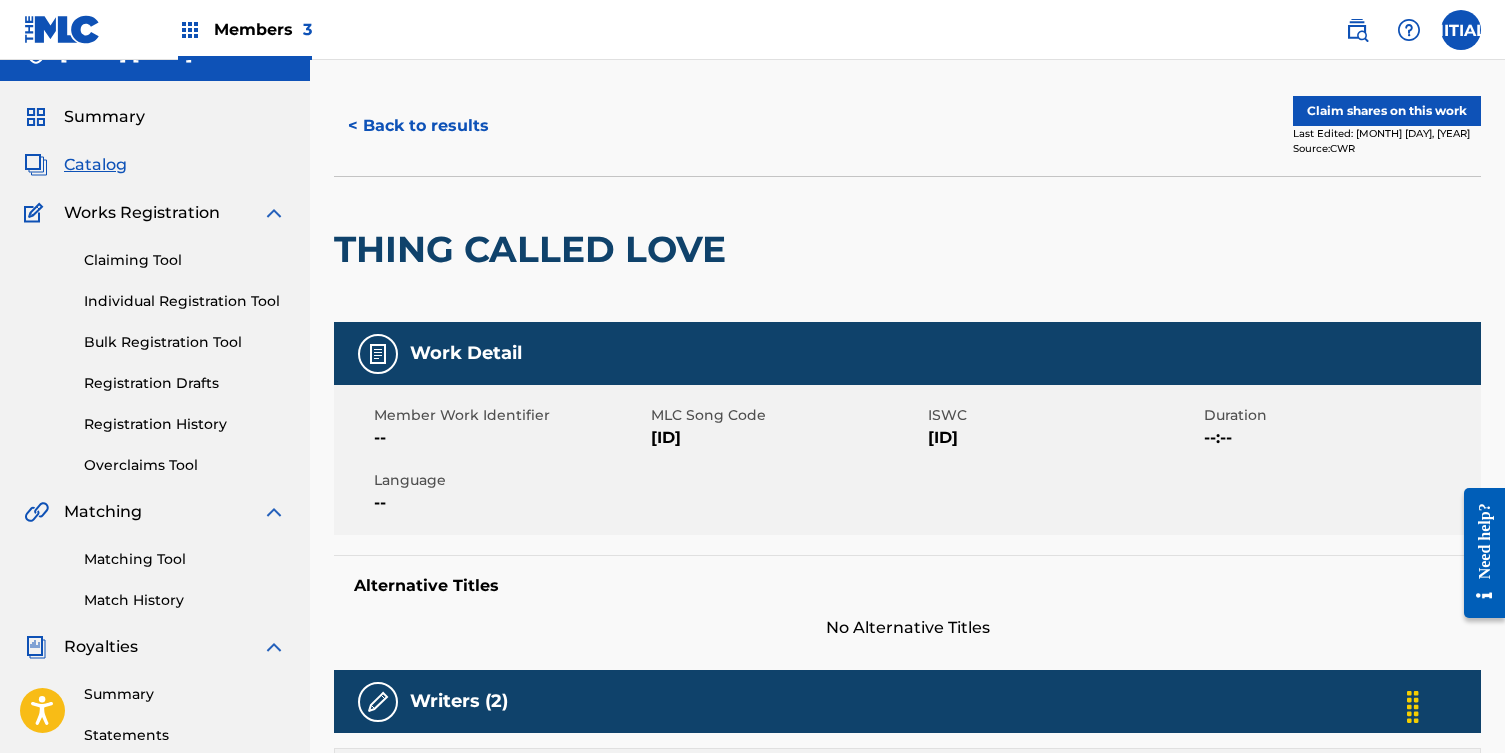 scroll, scrollTop: 0, scrollLeft: 0, axis: both 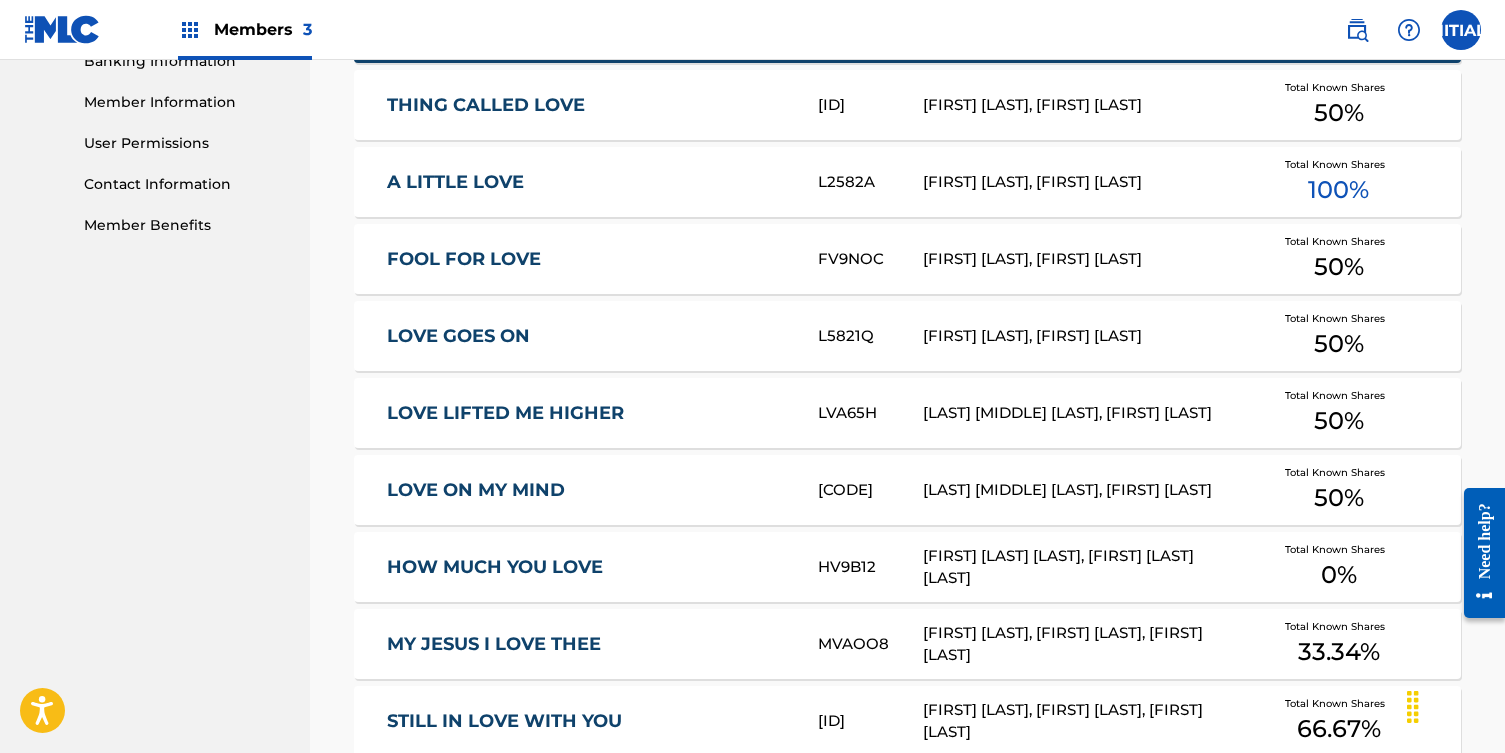 click on "LOVE GOES ON" at bounding box center (589, 336) 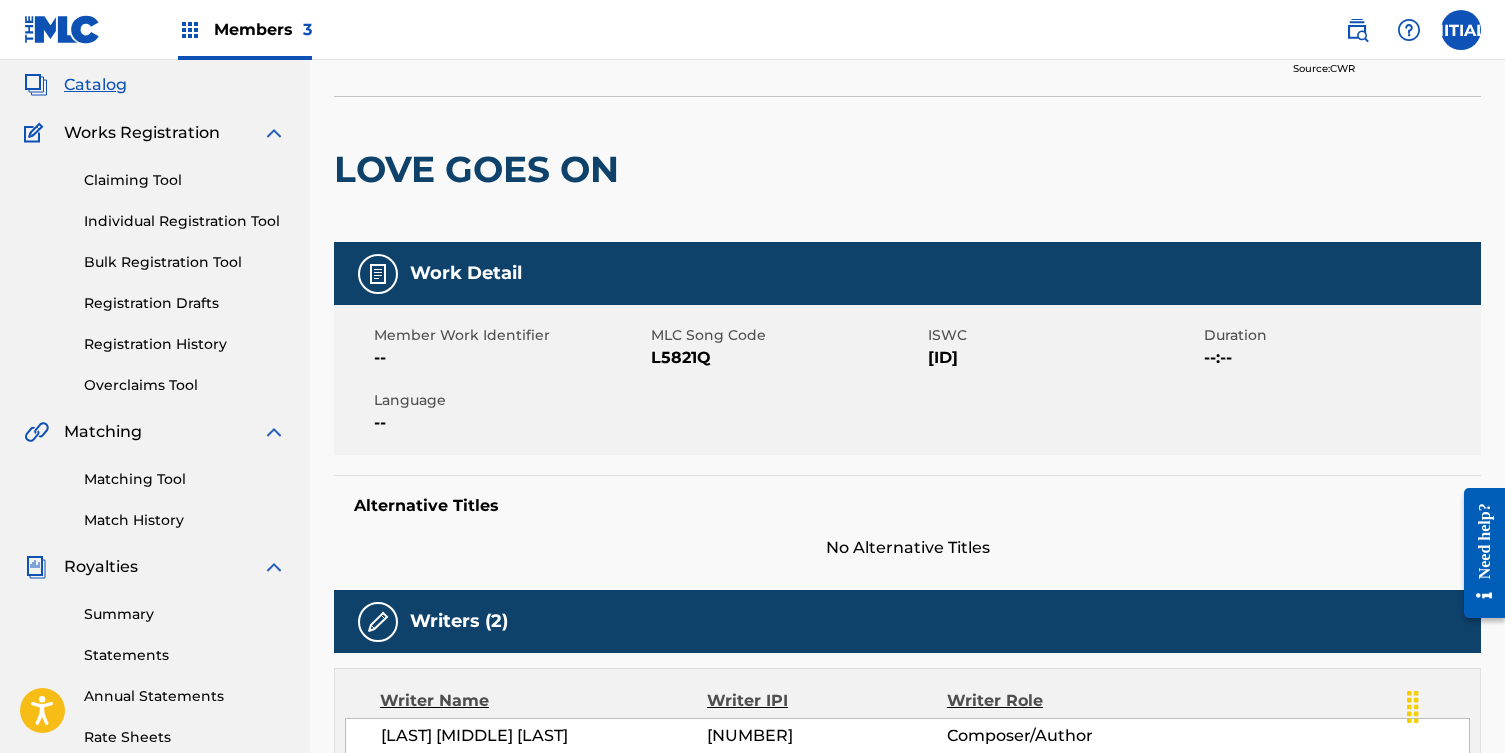 scroll, scrollTop: 0, scrollLeft: 0, axis: both 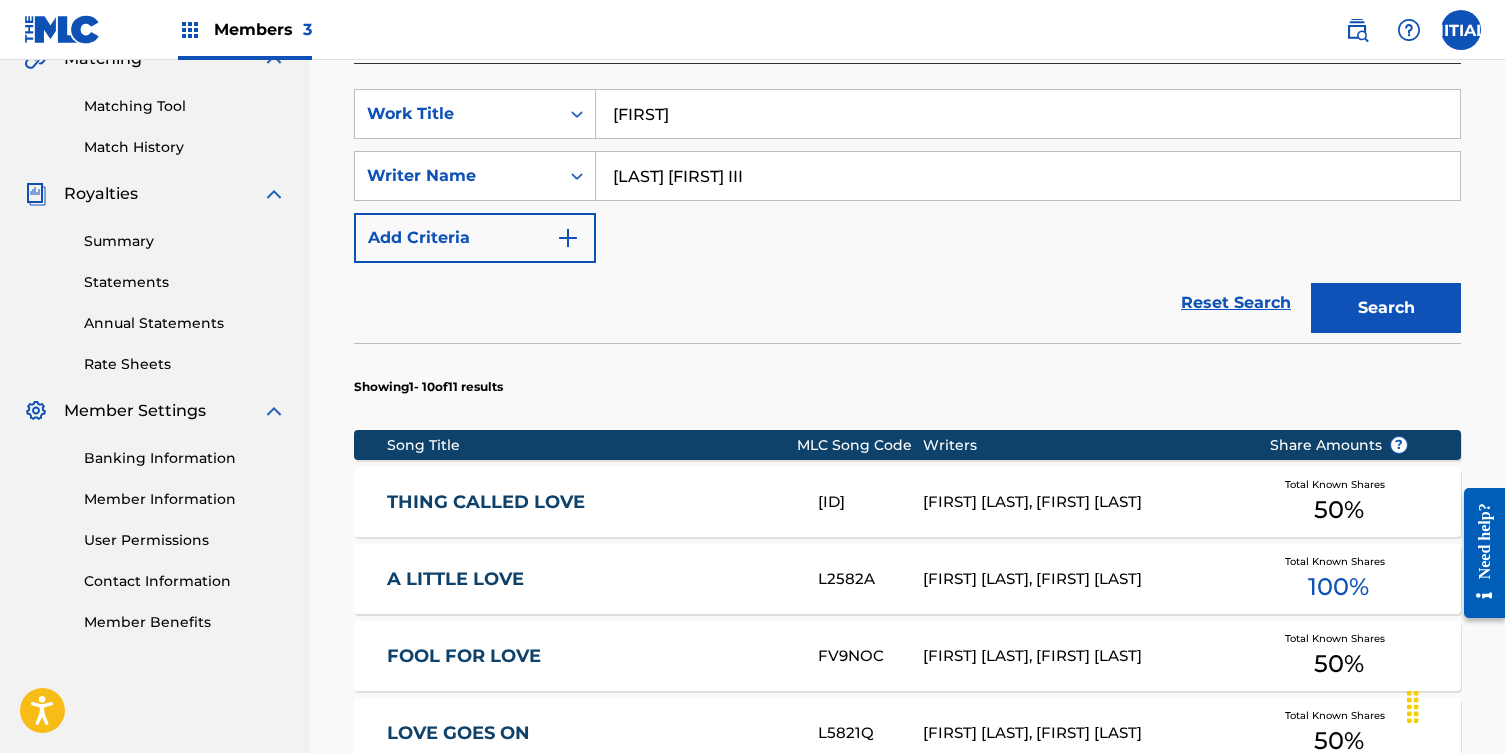 click on "[FIRST]" at bounding box center (1028, 114) 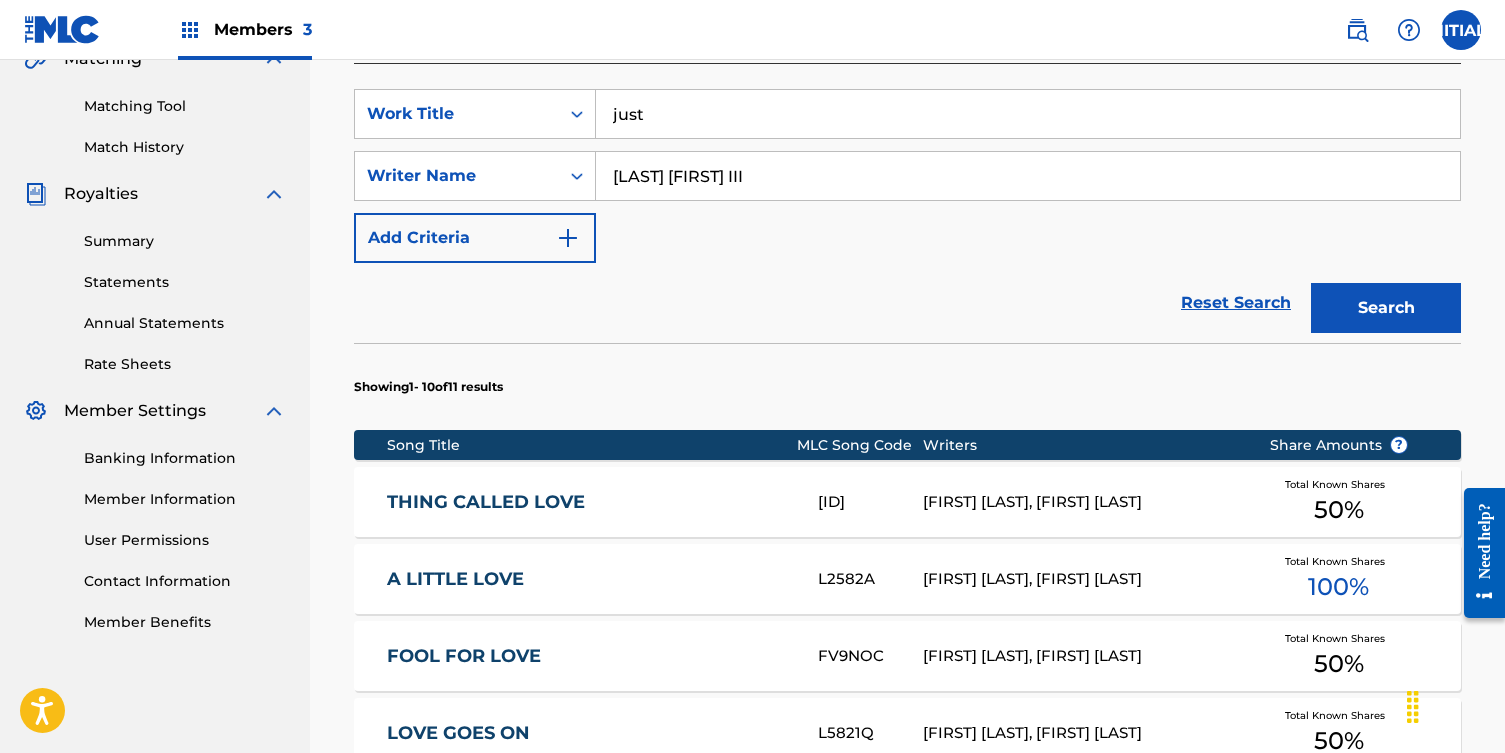 click on "Search" at bounding box center [1386, 308] 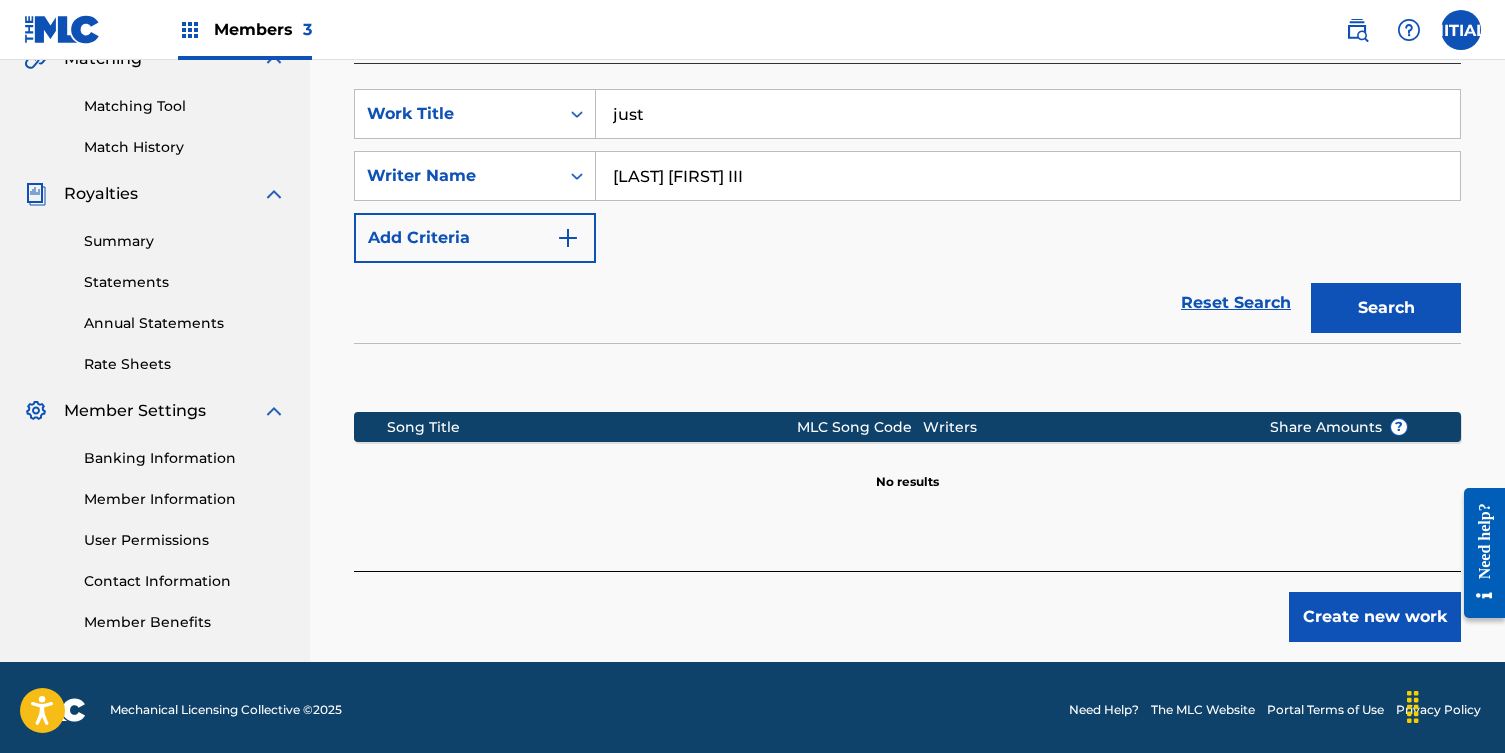 click on "just" at bounding box center (1028, 114) 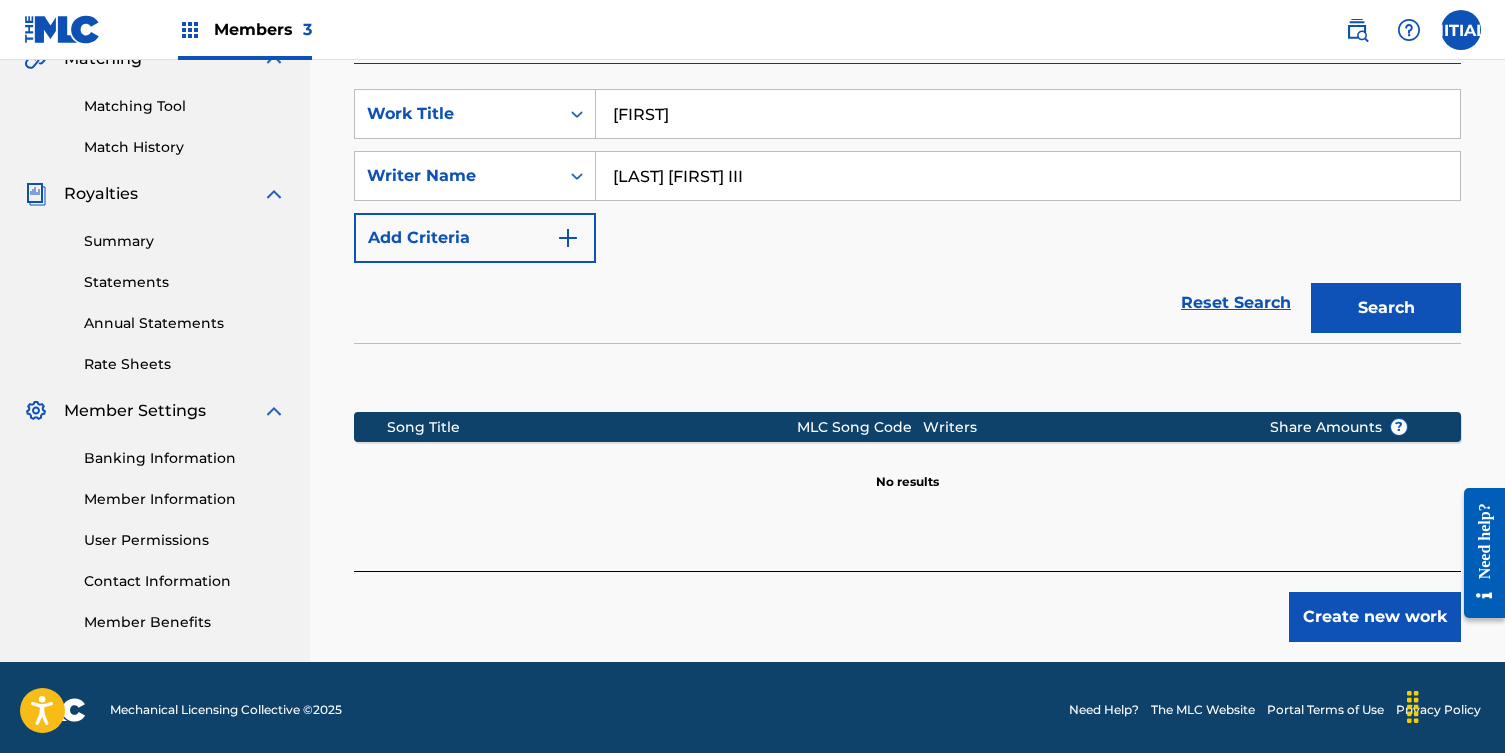 click on "Search" at bounding box center (1386, 308) 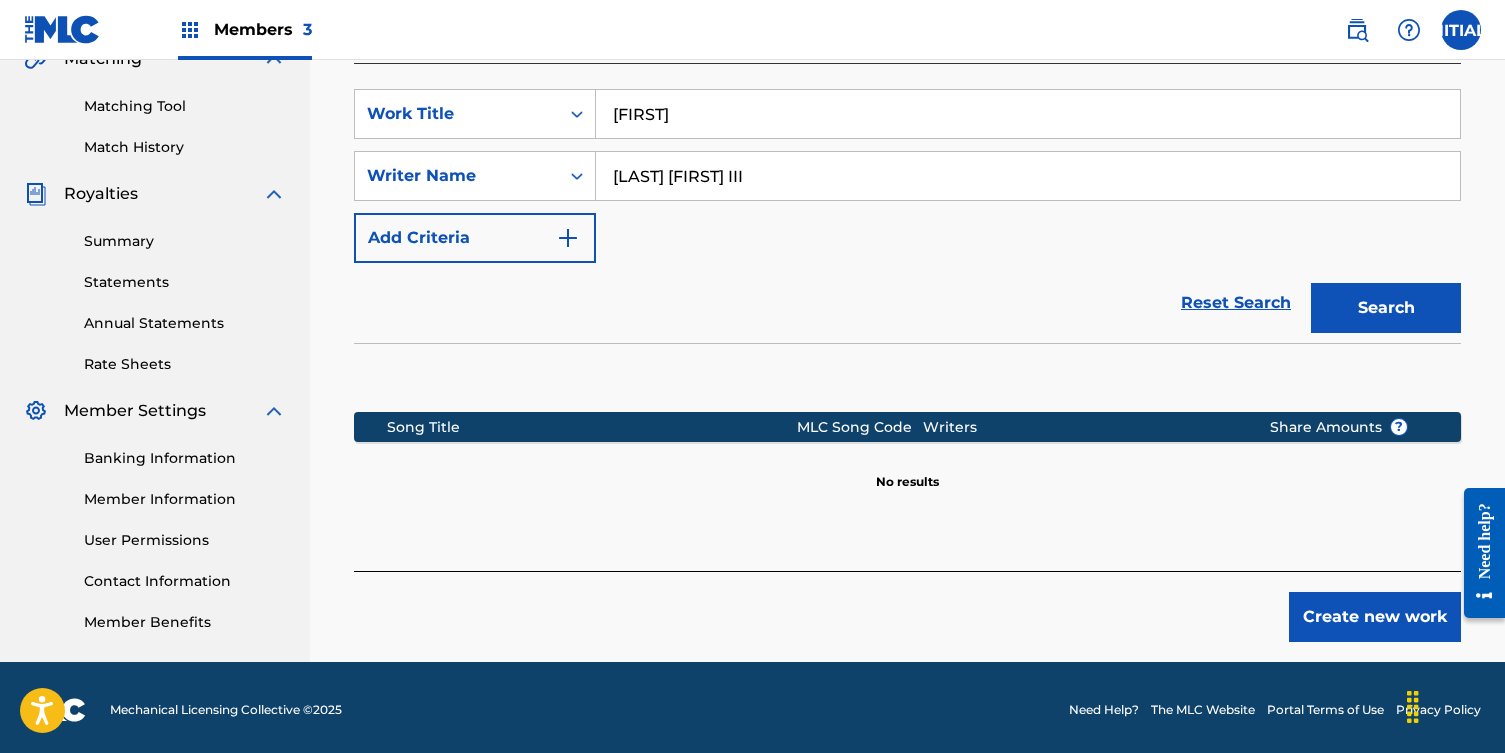 click on "[FIRST]" at bounding box center (1028, 114) 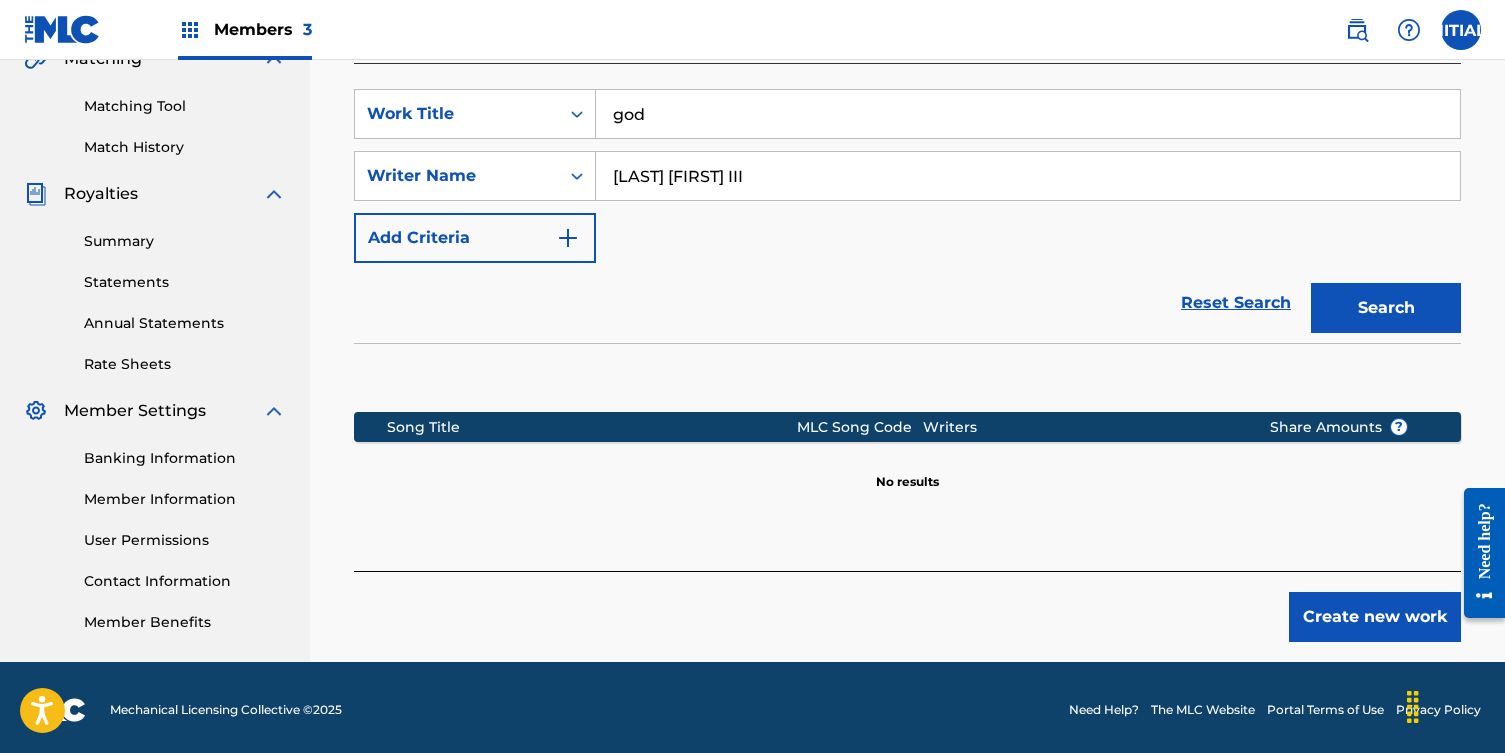 type on "god" 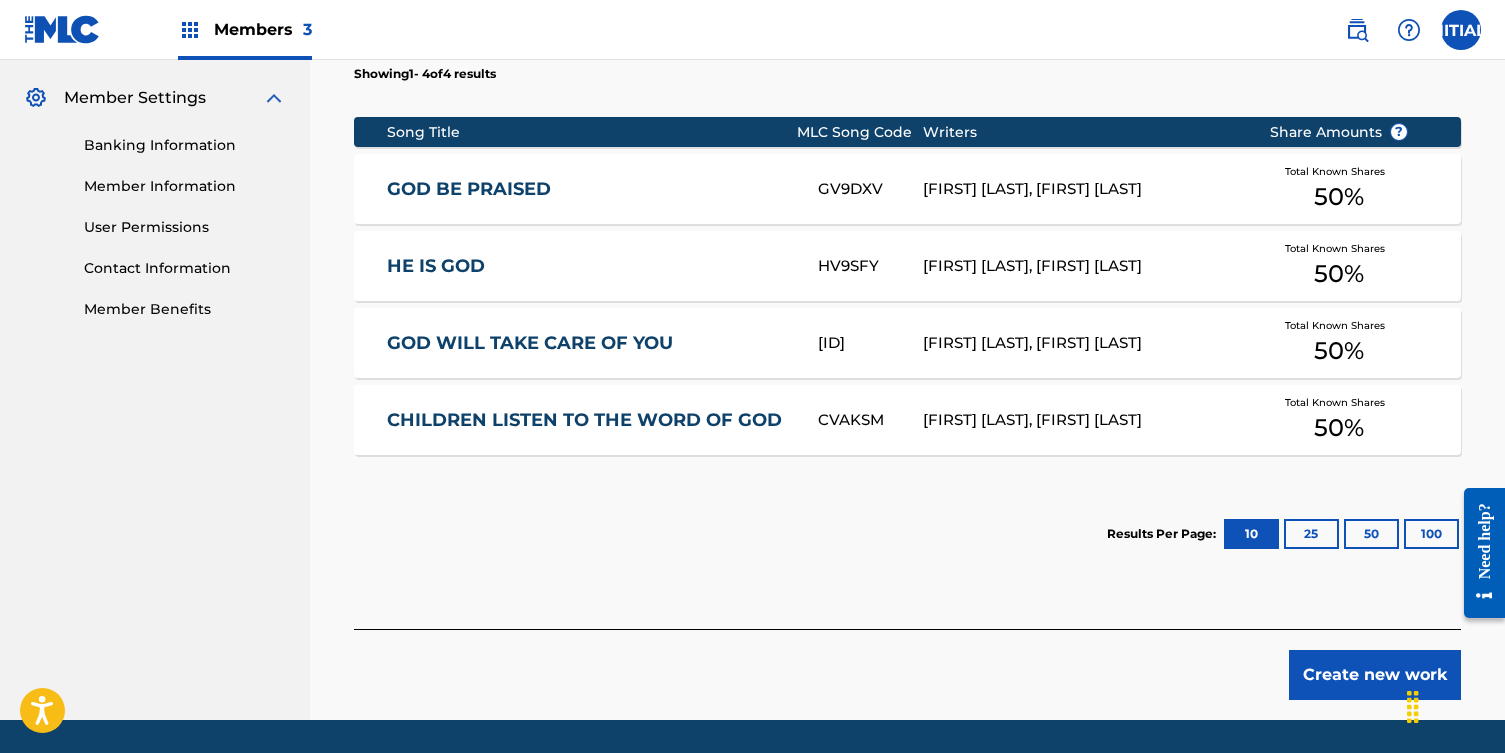 scroll, scrollTop: 798, scrollLeft: 0, axis: vertical 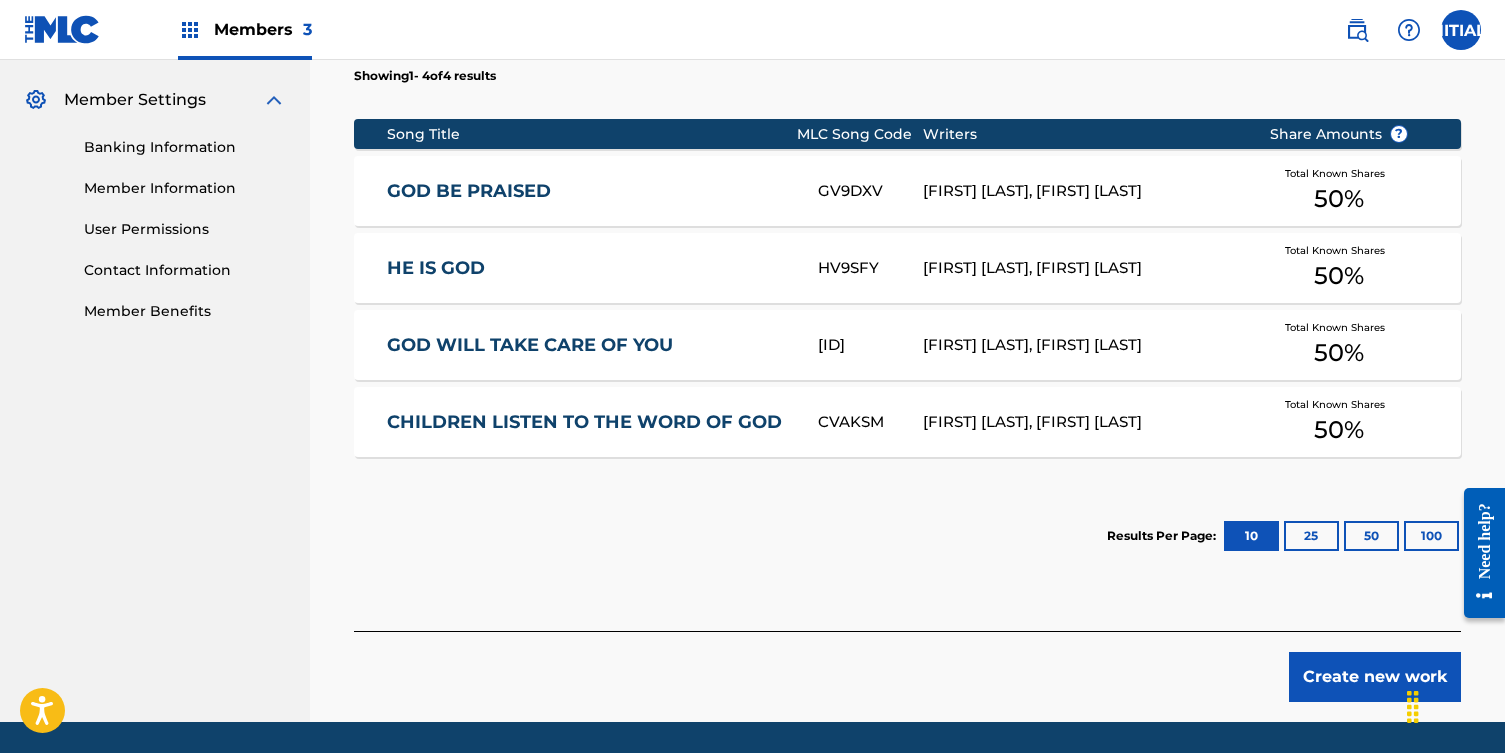 click on "GOD BE PRAISED" at bounding box center (589, 191) 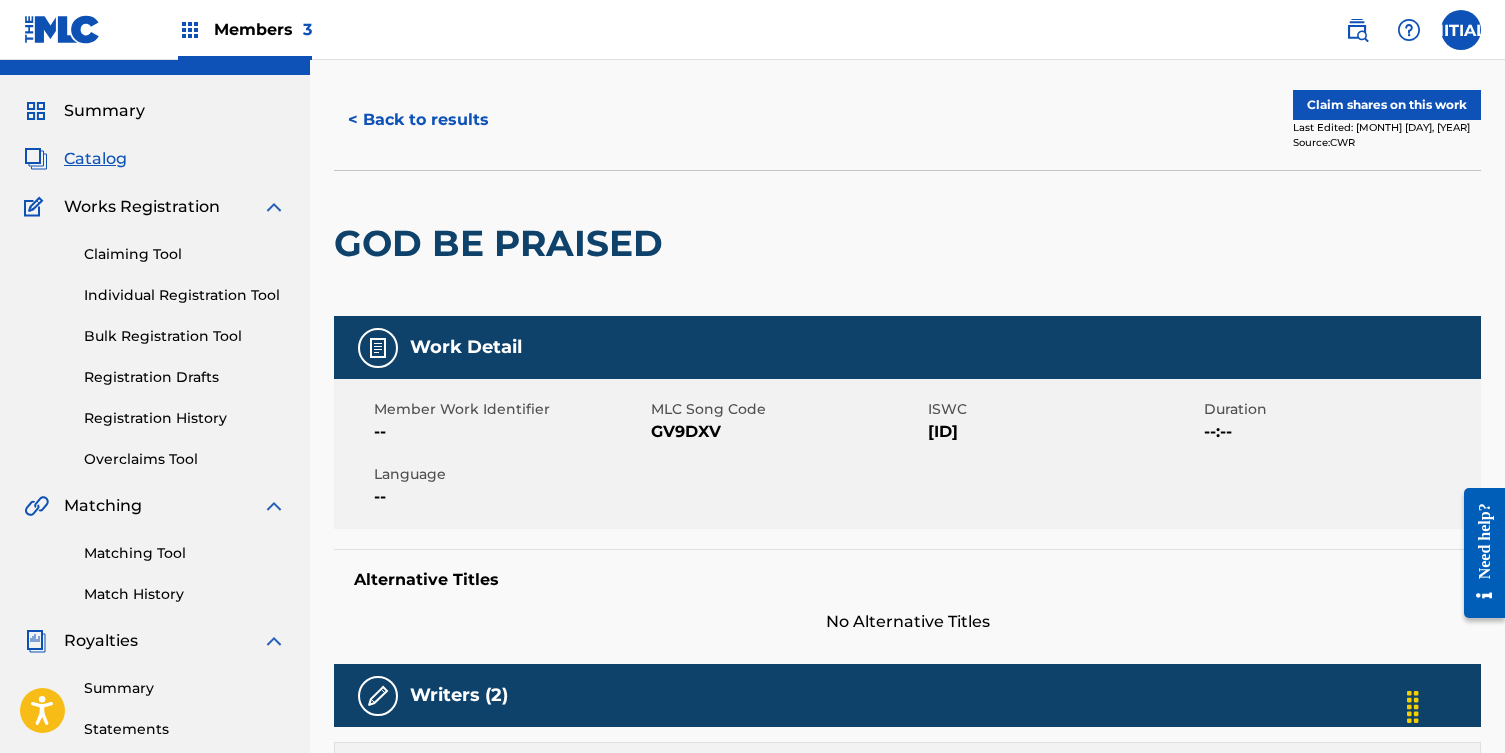 scroll, scrollTop: 0, scrollLeft: 0, axis: both 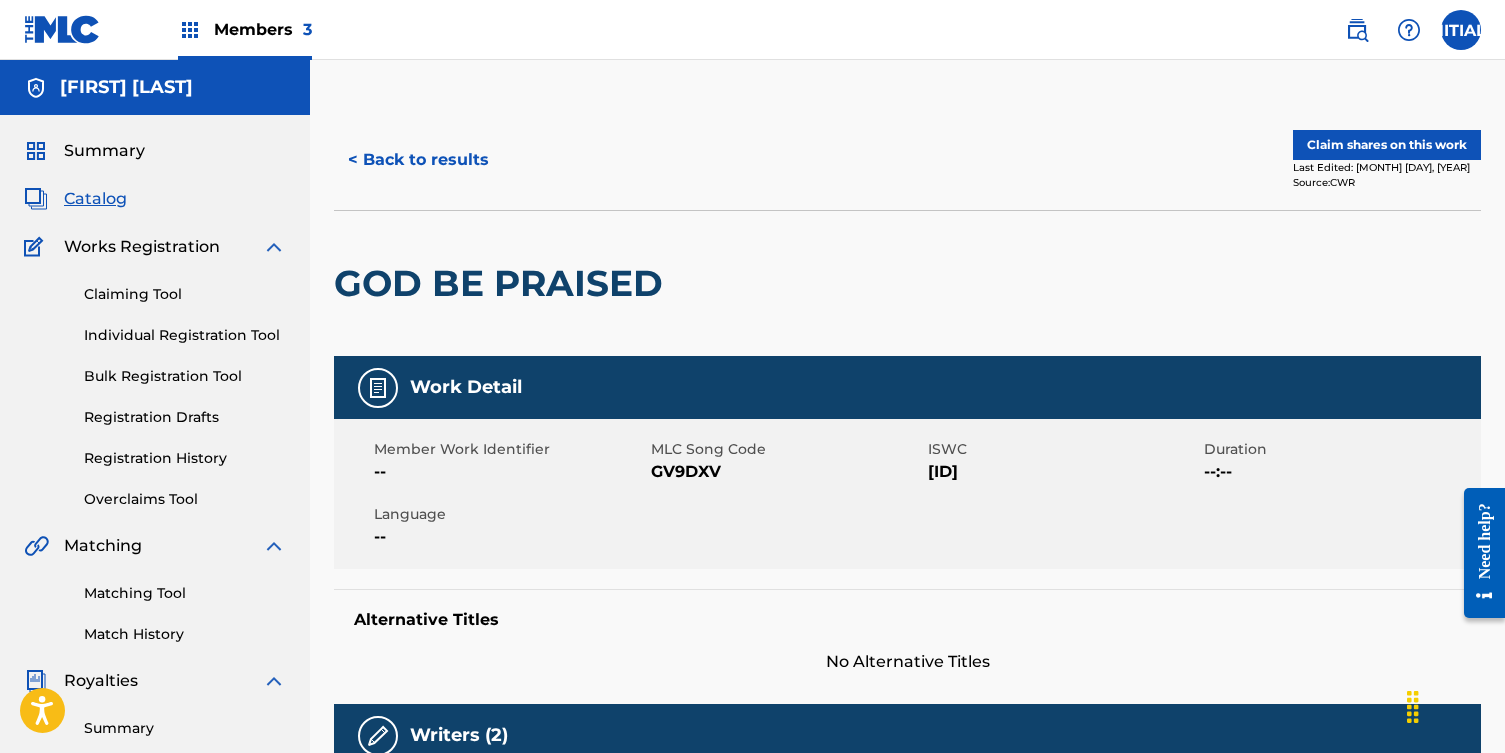 click on "< Back to results" at bounding box center (418, 160) 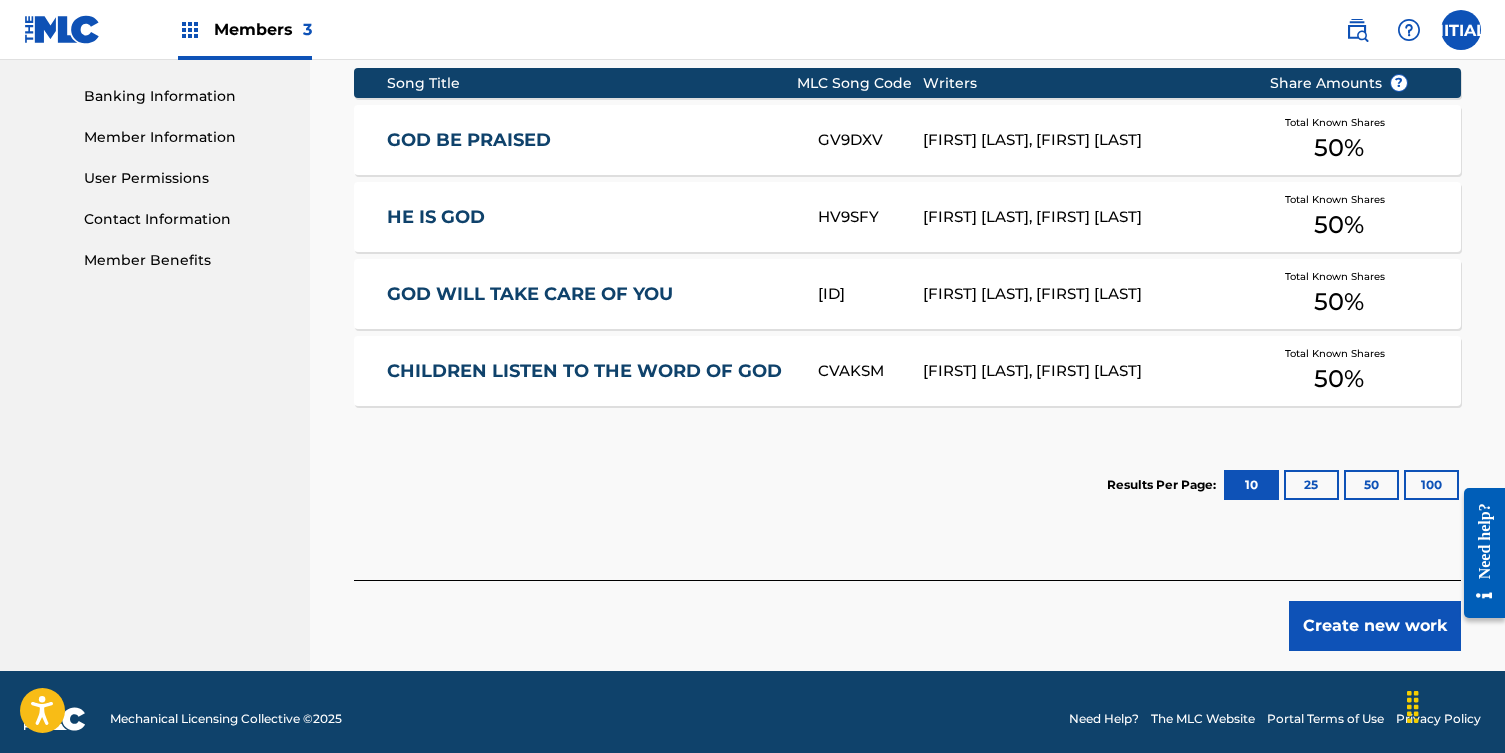 scroll, scrollTop: 852, scrollLeft: 0, axis: vertical 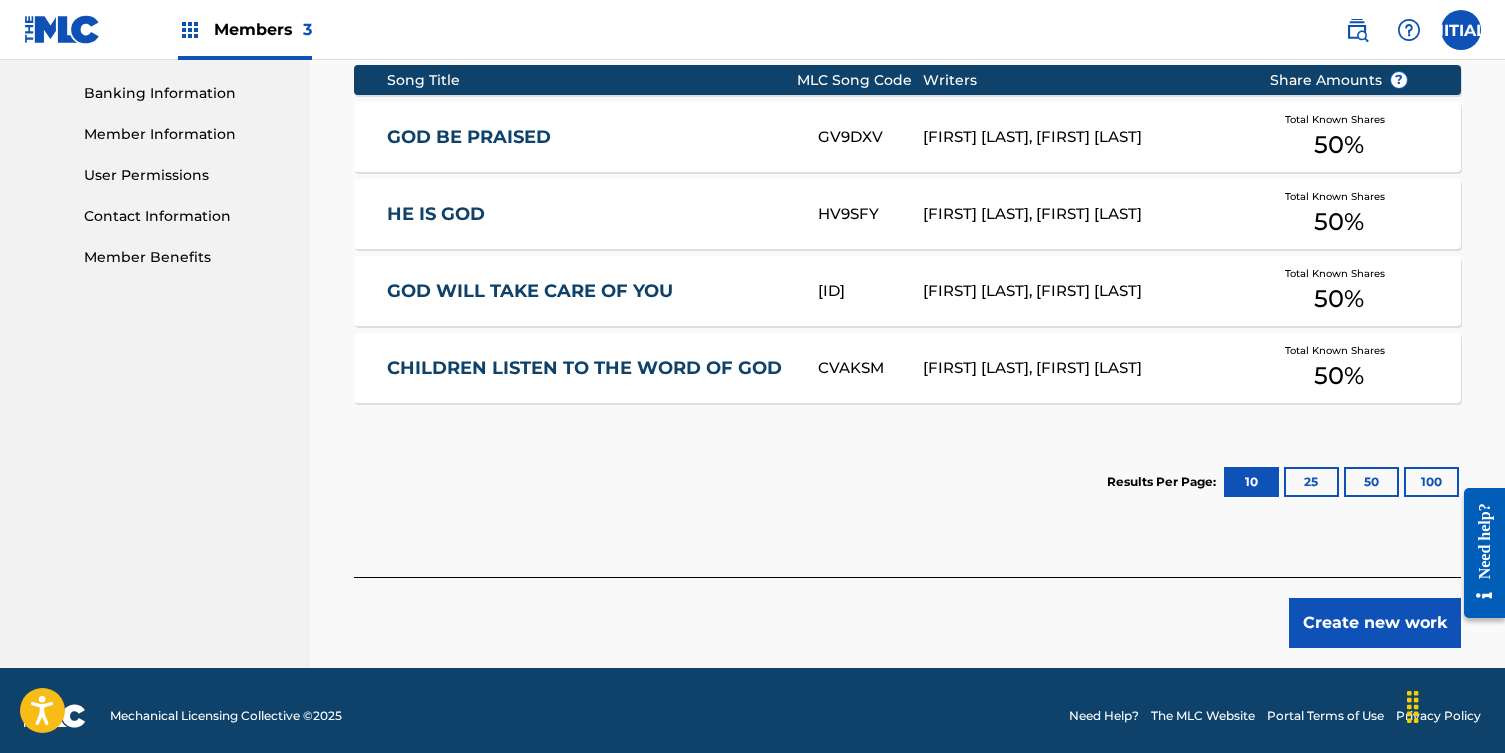 click on "GOD WILL TAKE CARE OF YOU" at bounding box center [589, 291] 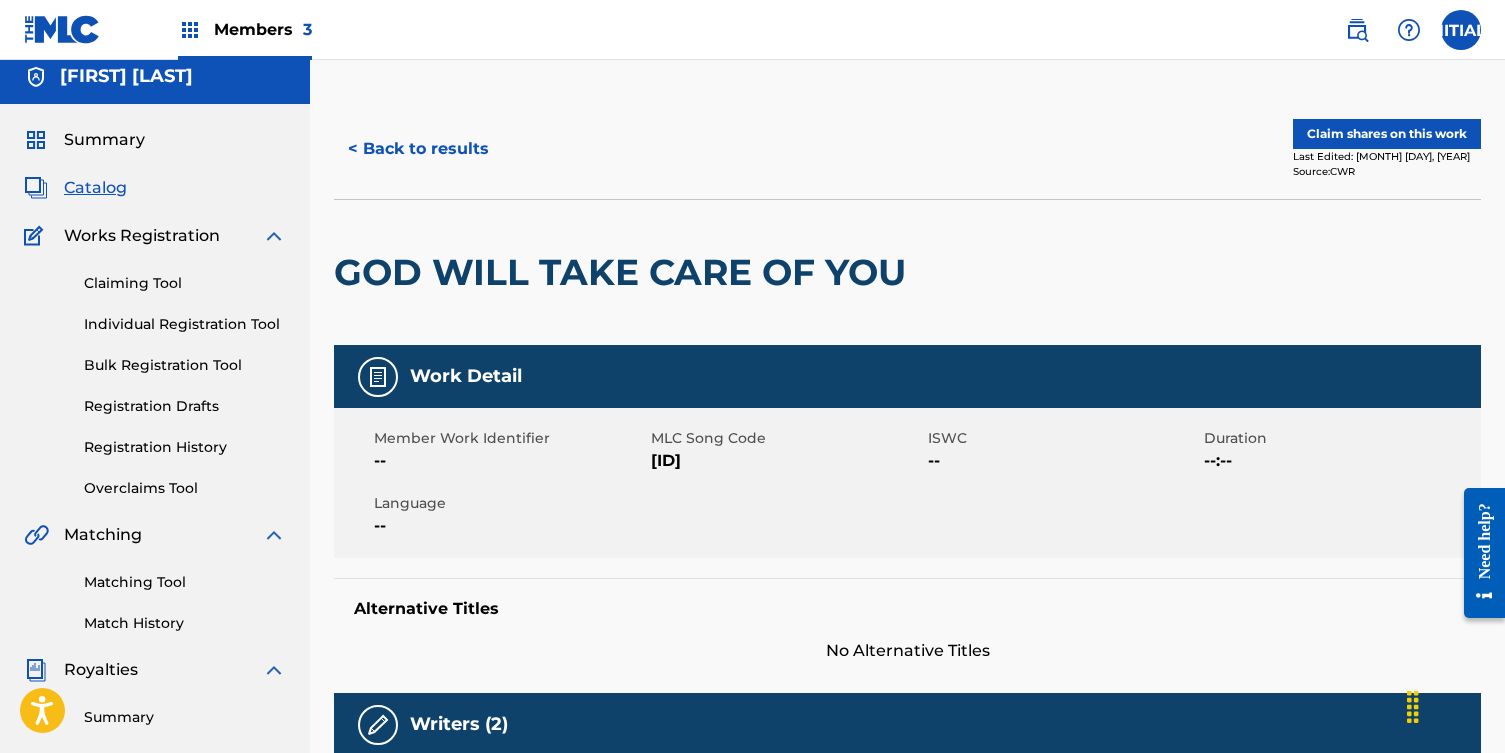 scroll, scrollTop: 0, scrollLeft: 0, axis: both 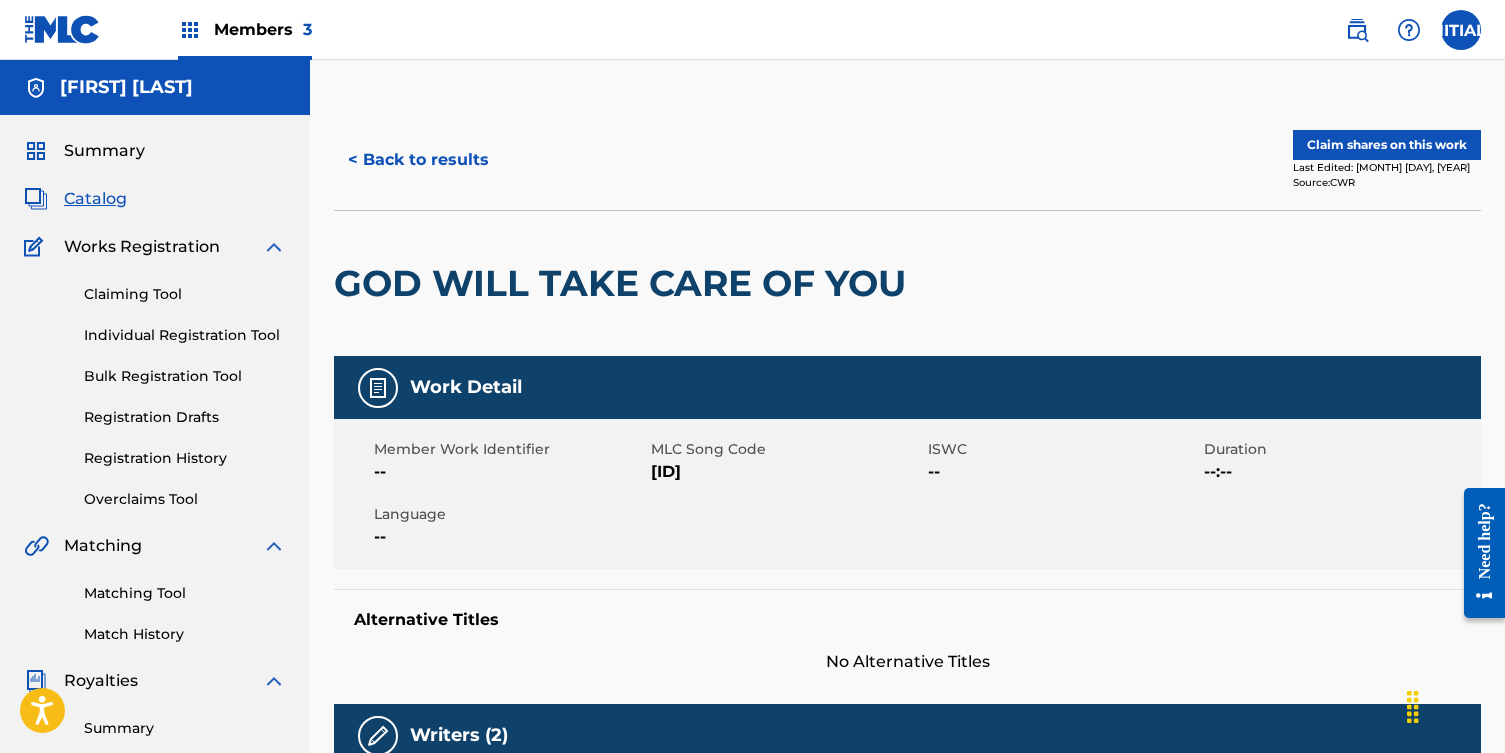 click on "< Back to results" at bounding box center (418, 160) 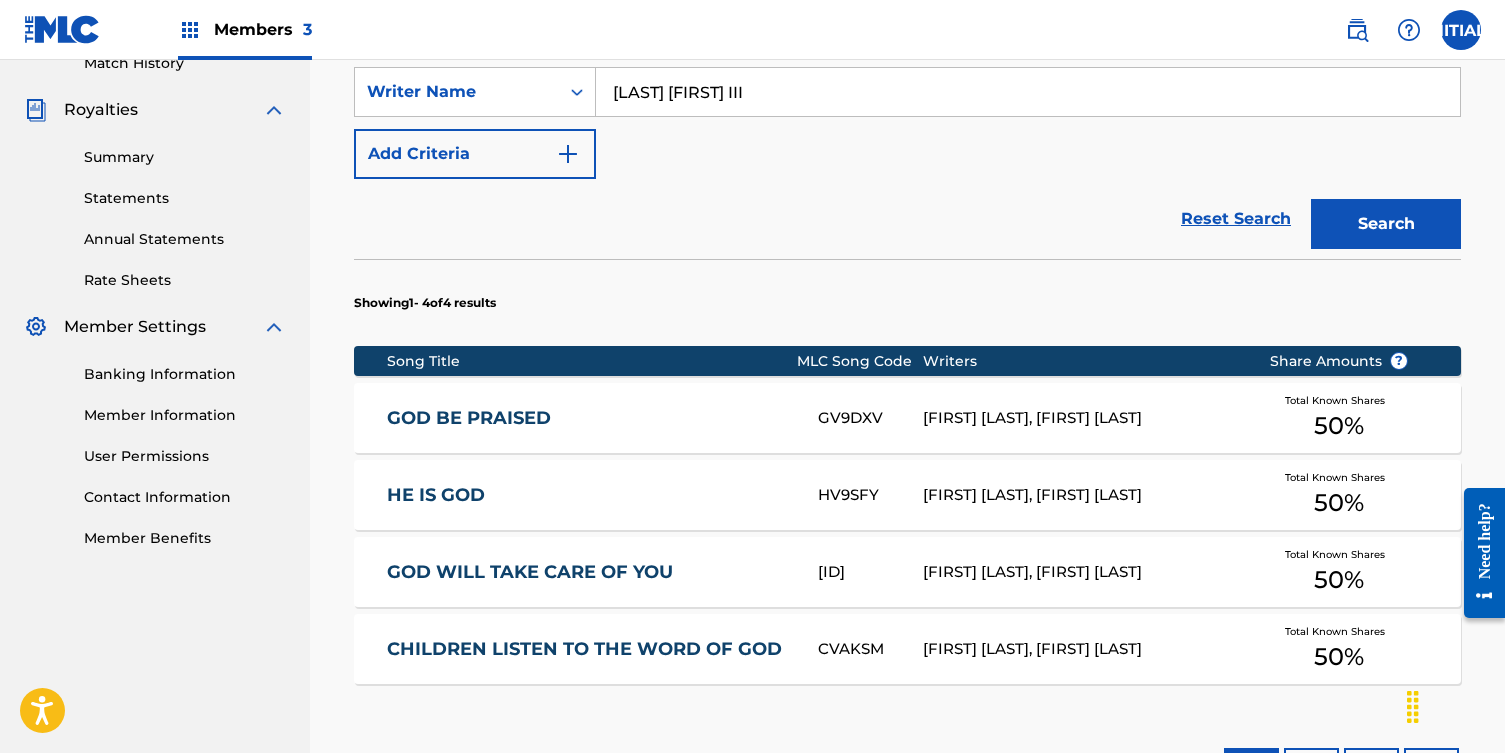 scroll, scrollTop: 863, scrollLeft: 0, axis: vertical 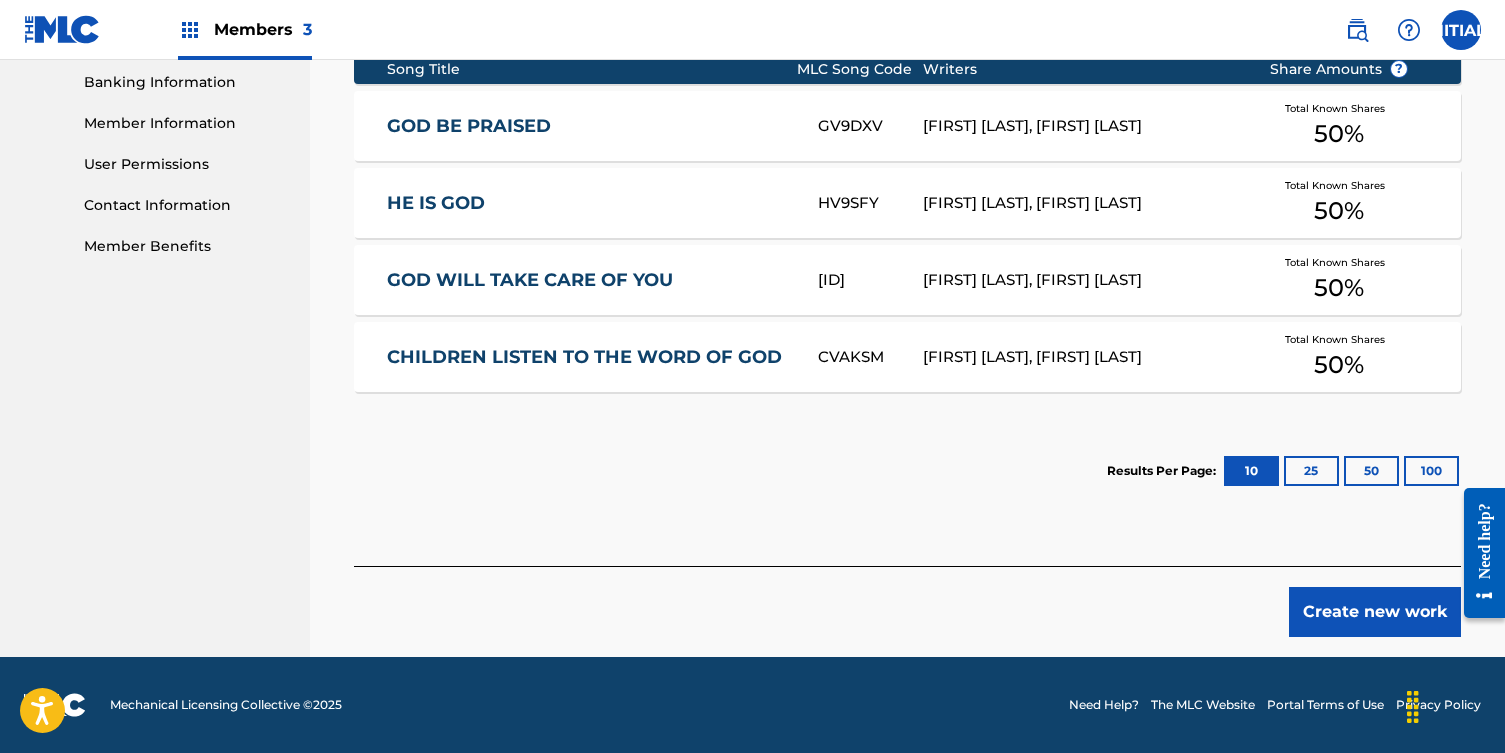 click on "CHILDREN LISTEN TO THE WORD OF GOD" at bounding box center [589, 357] 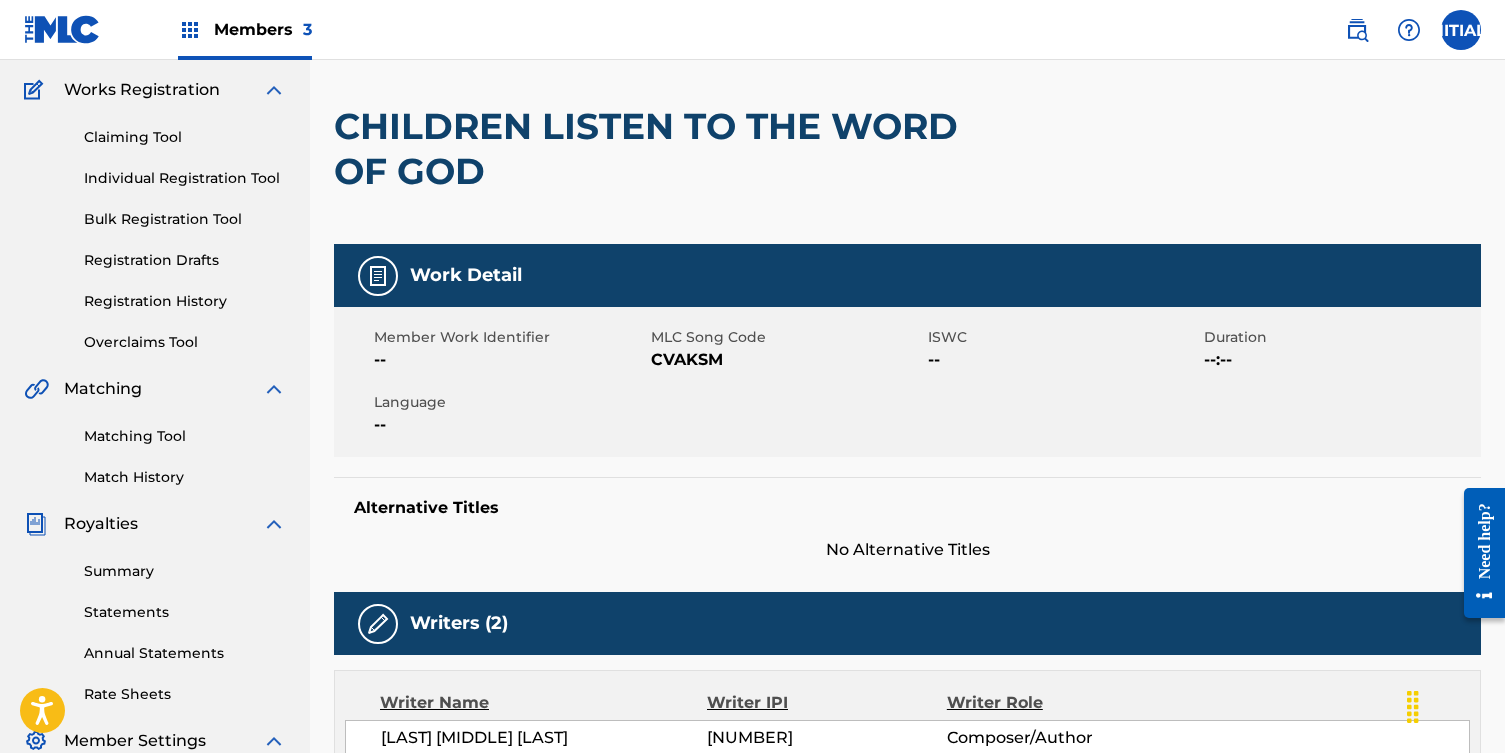 scroll, scrollTop: 0, scrollLeft: 0, axis: both 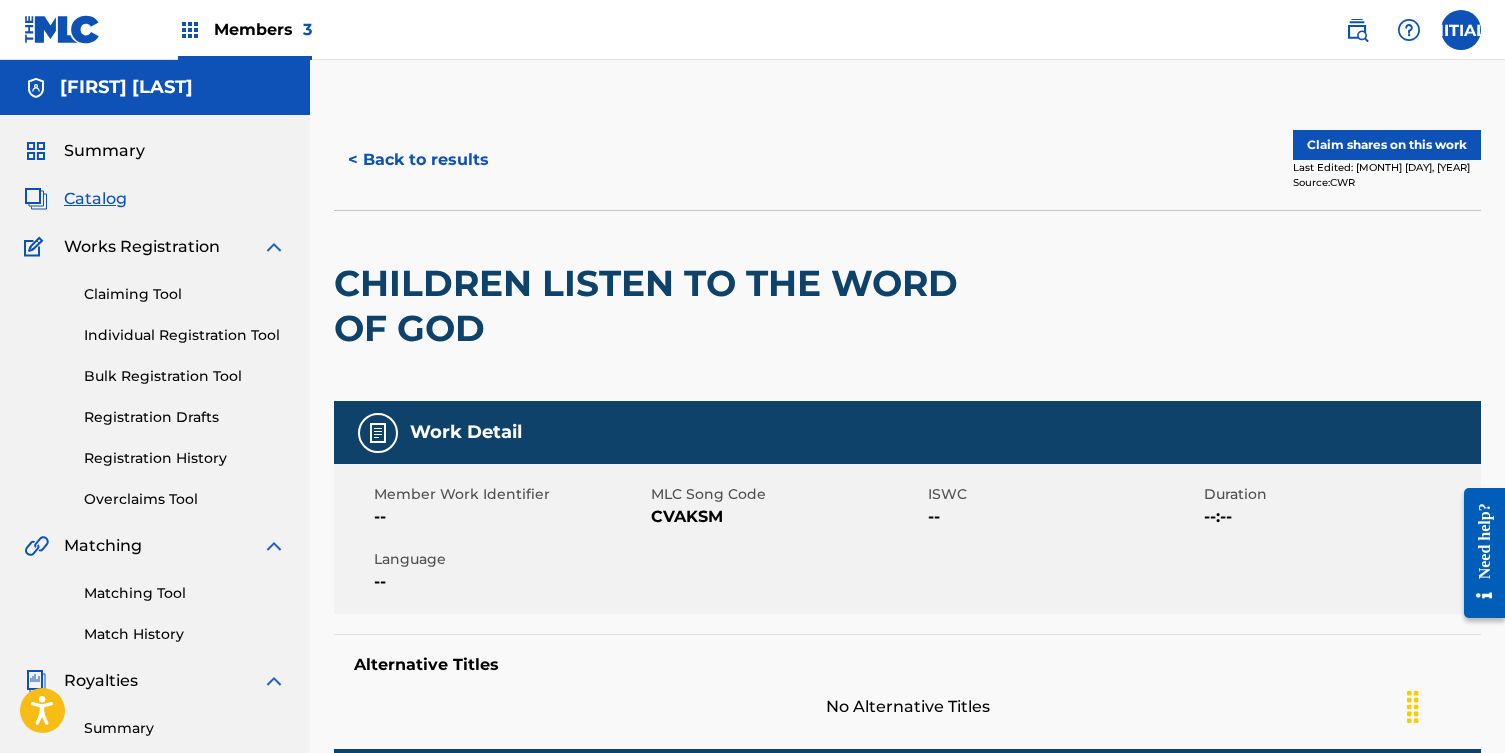 click on "< Back to results" at bounding box center [418, 160] 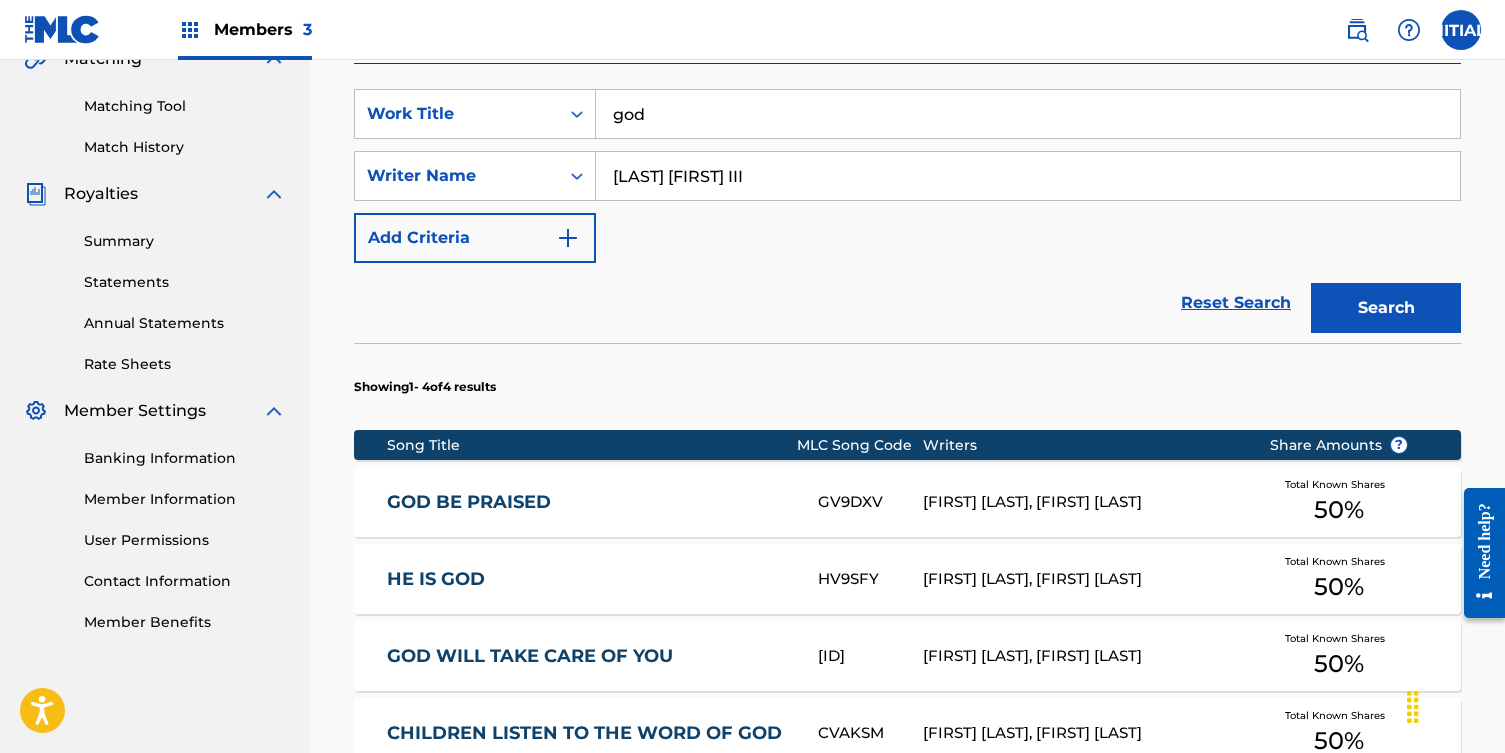click on "god" at bounding box center (1028, 114) 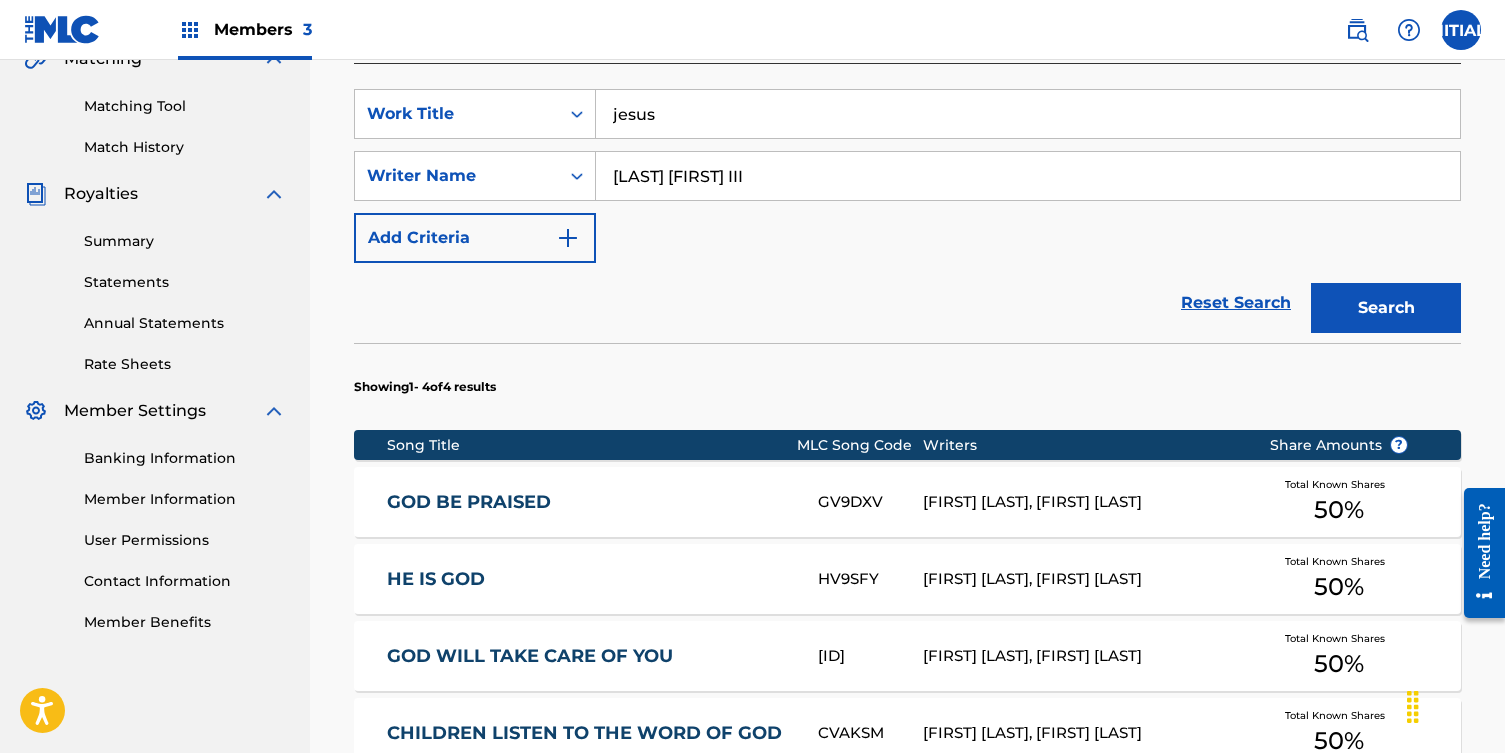 type on "jesus" 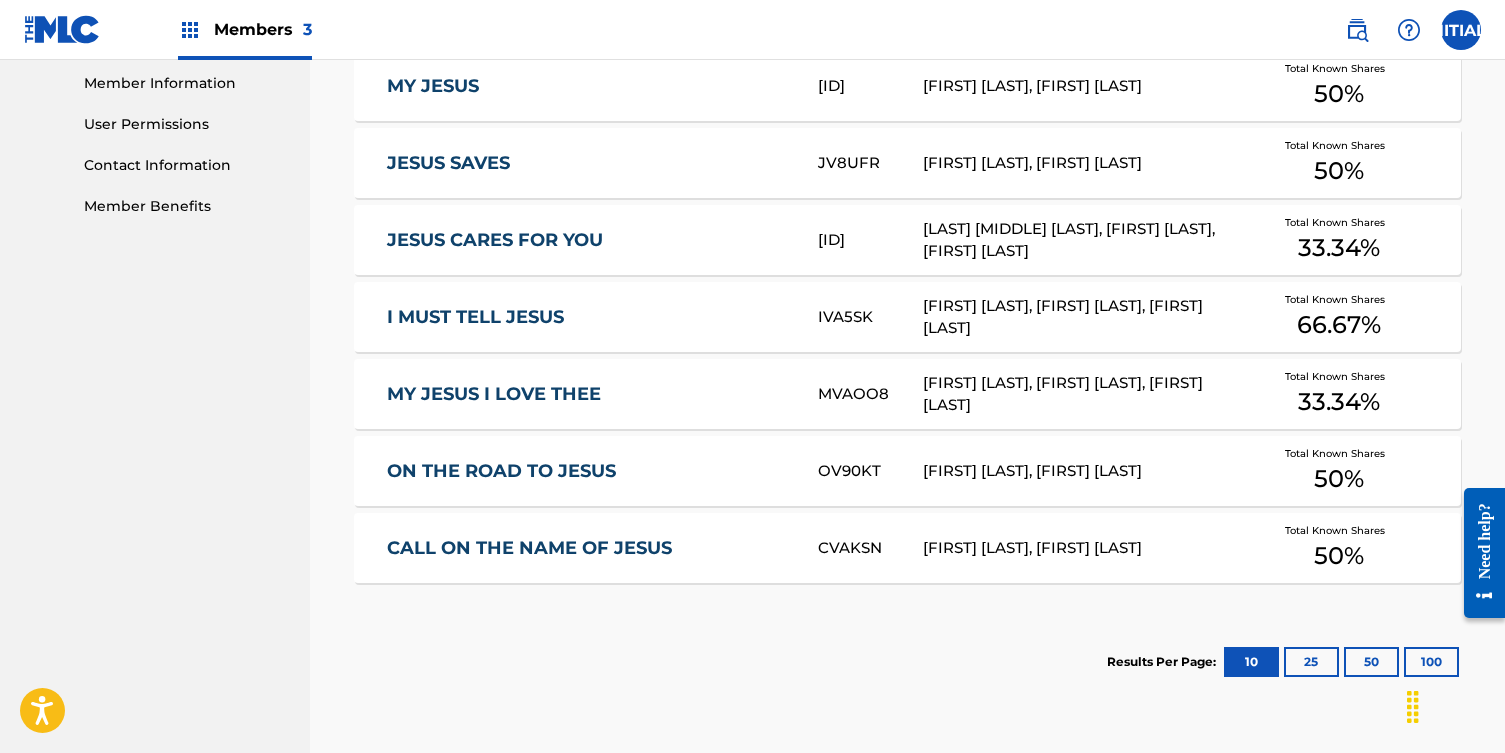 scroll, scrollTop: 773, scrollLeft: 0, axis: vertical 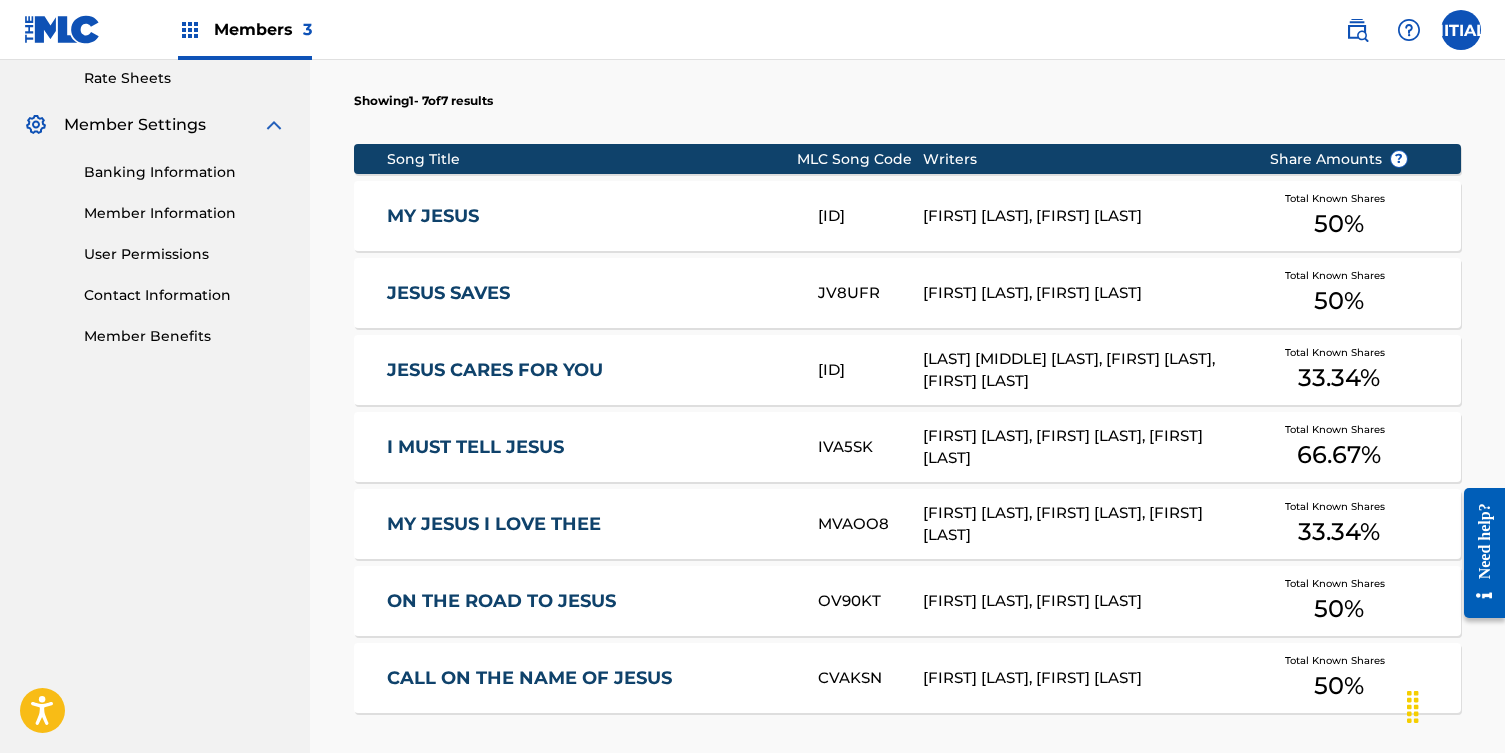 click on "I MUST TELL JESUS" at bounding box center [589, 447] 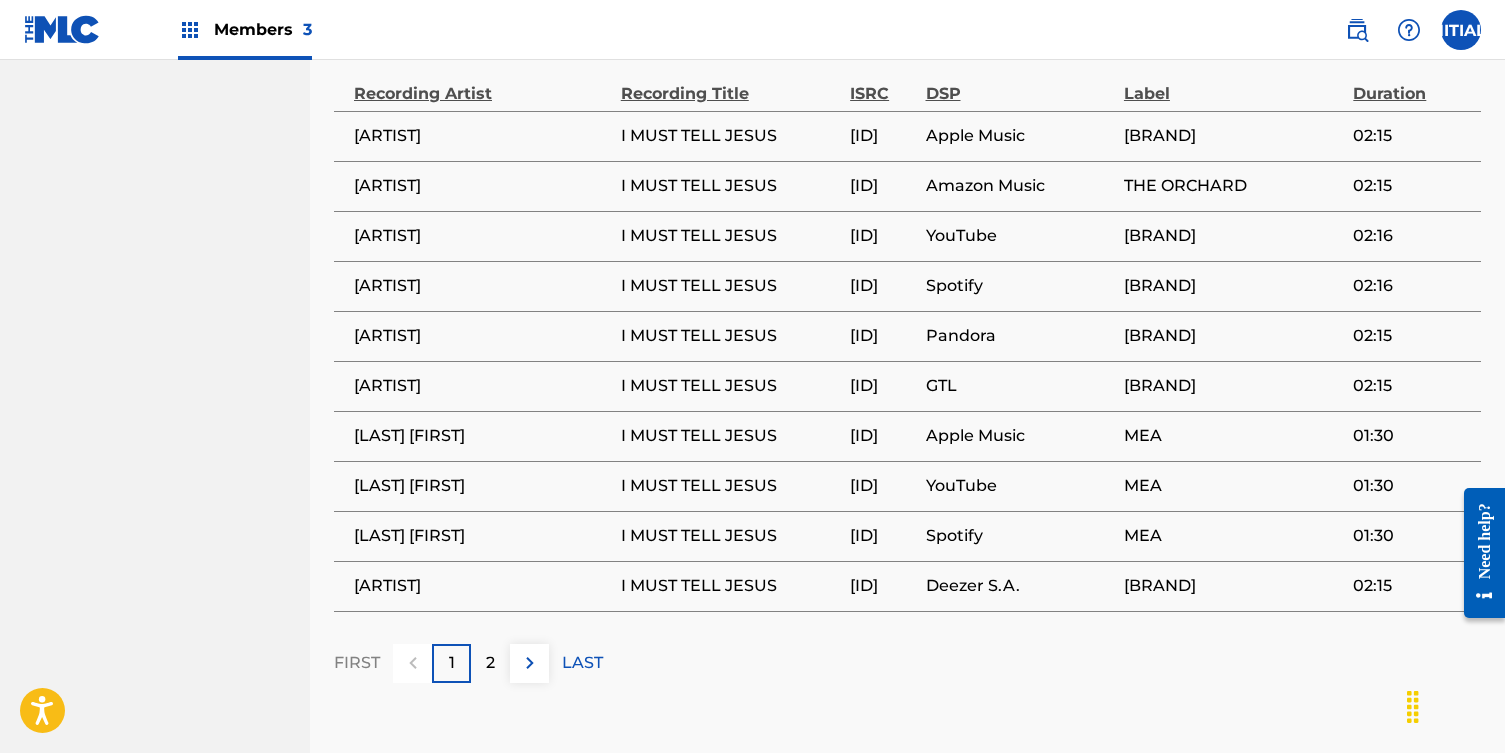 scroll, scrollTop: 2118, scrollLeft: 0, axis: vertical 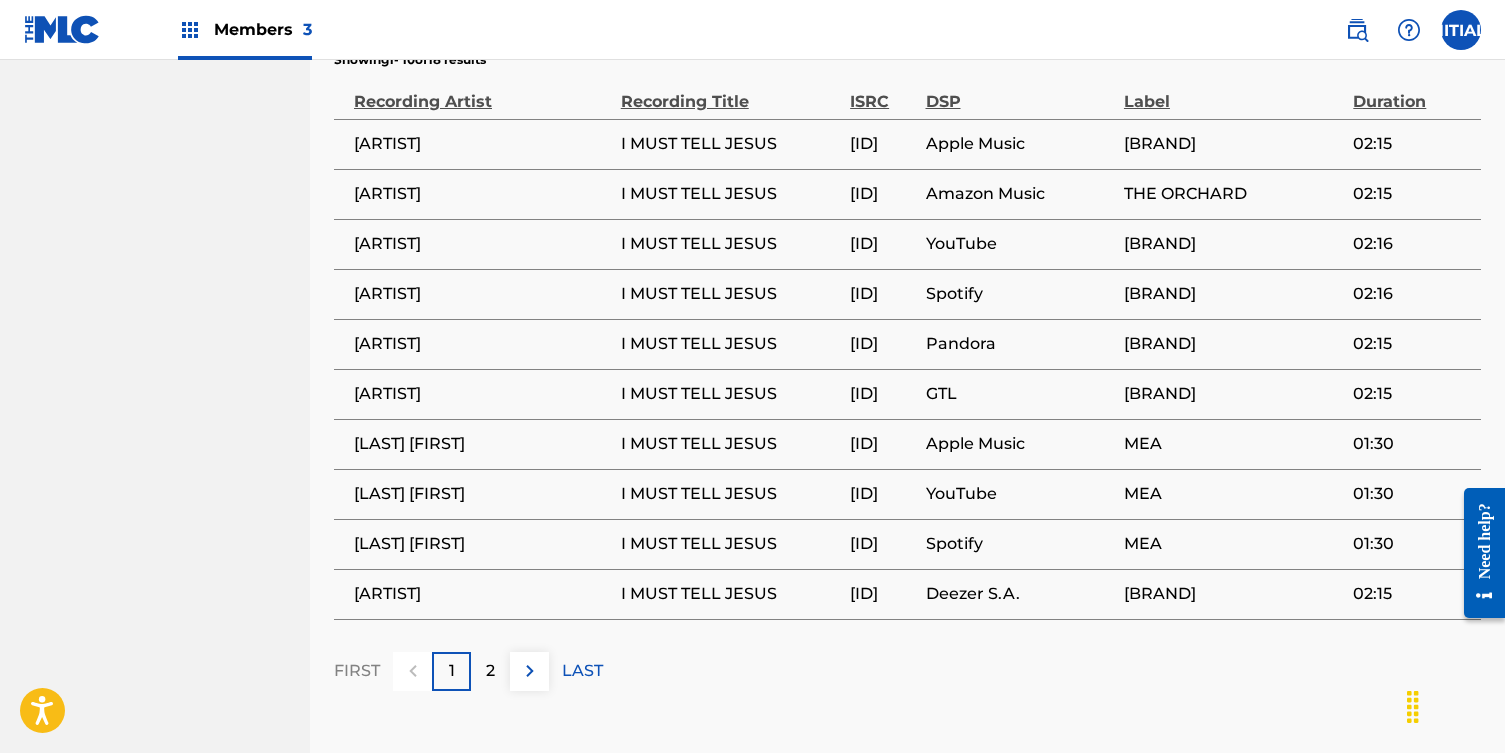 drag, startPoint x: 978, startPoint y: 130, endPoint x: 848, endPoint y: 135, distance: 130.09612 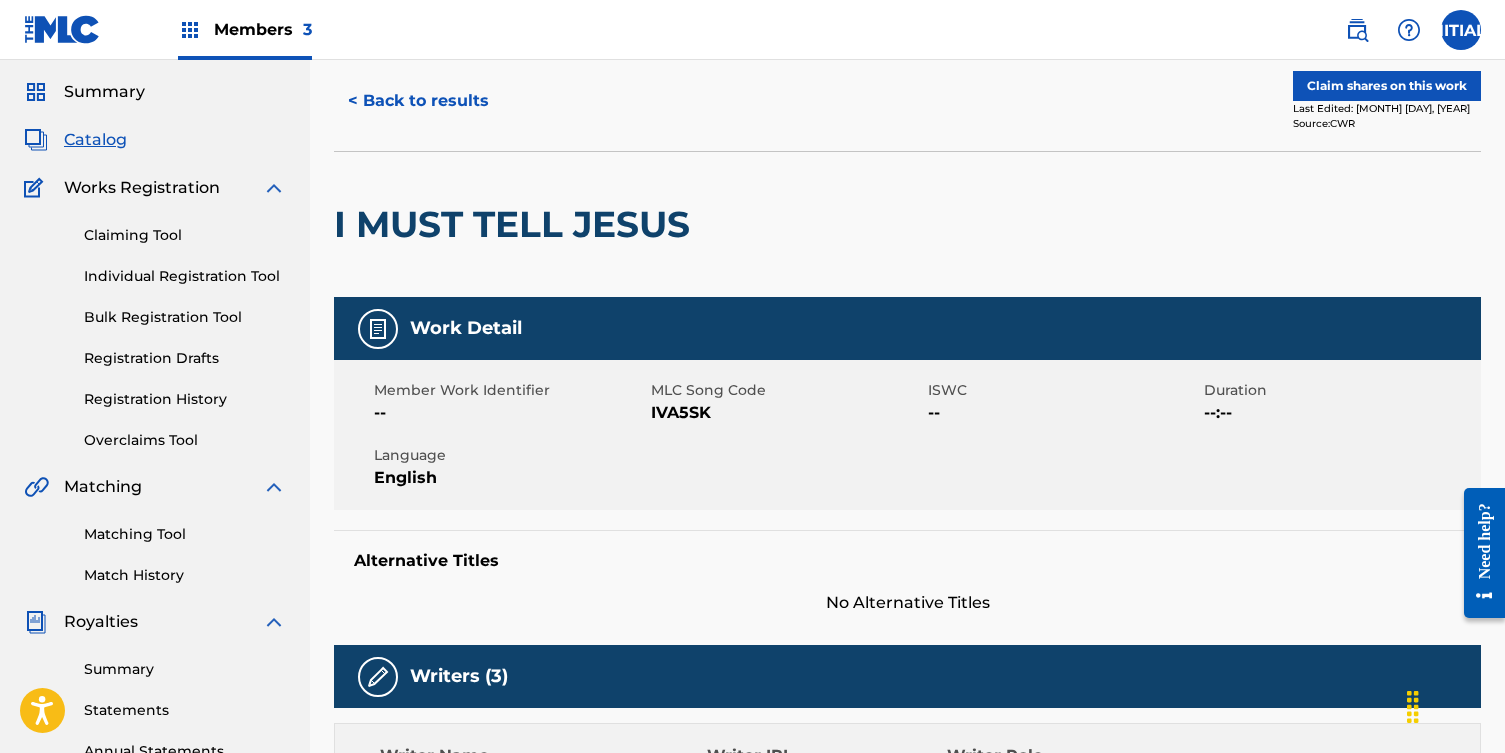 scroll, scrollTop: 0, scrollLeft: 0, axis: both 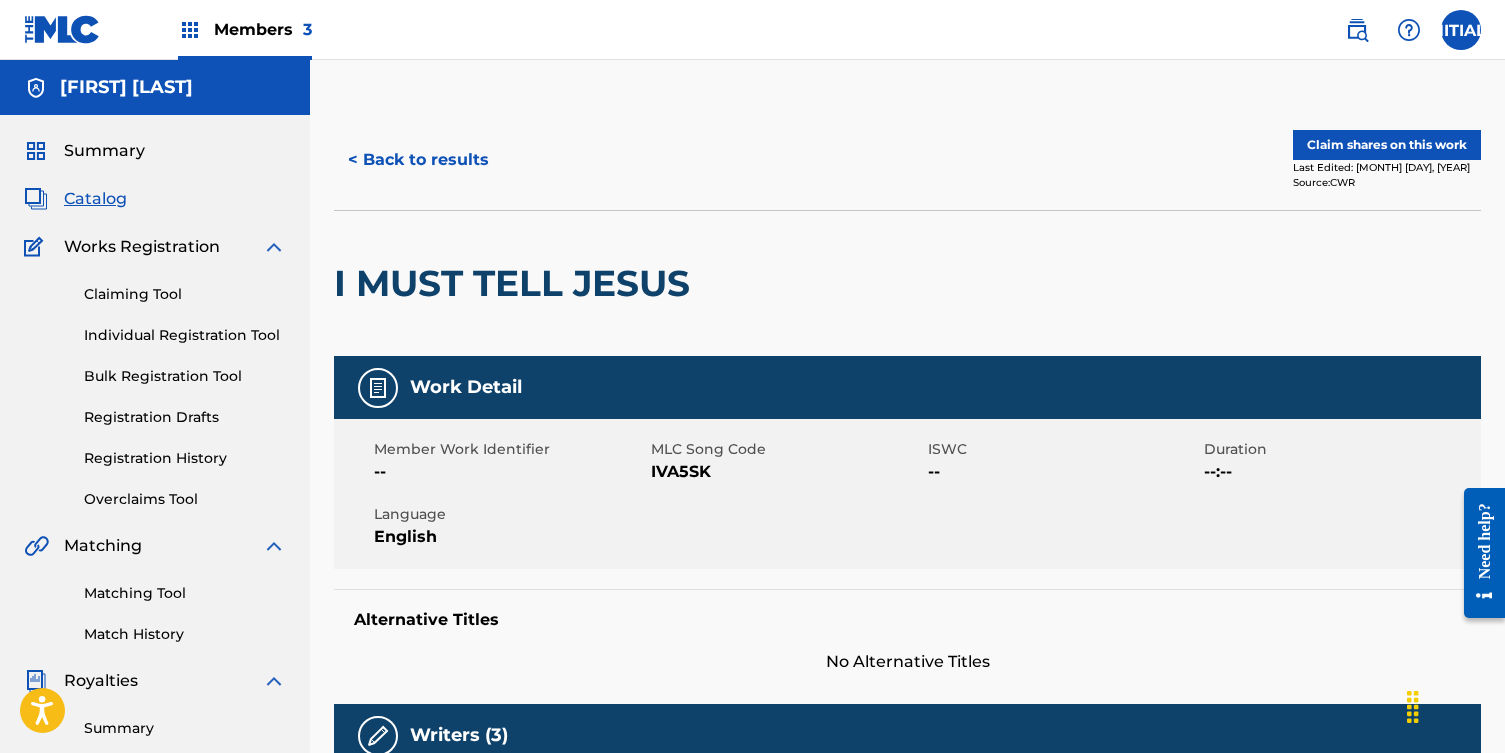 click on "< Back to results" at bounding box center (418, 160) 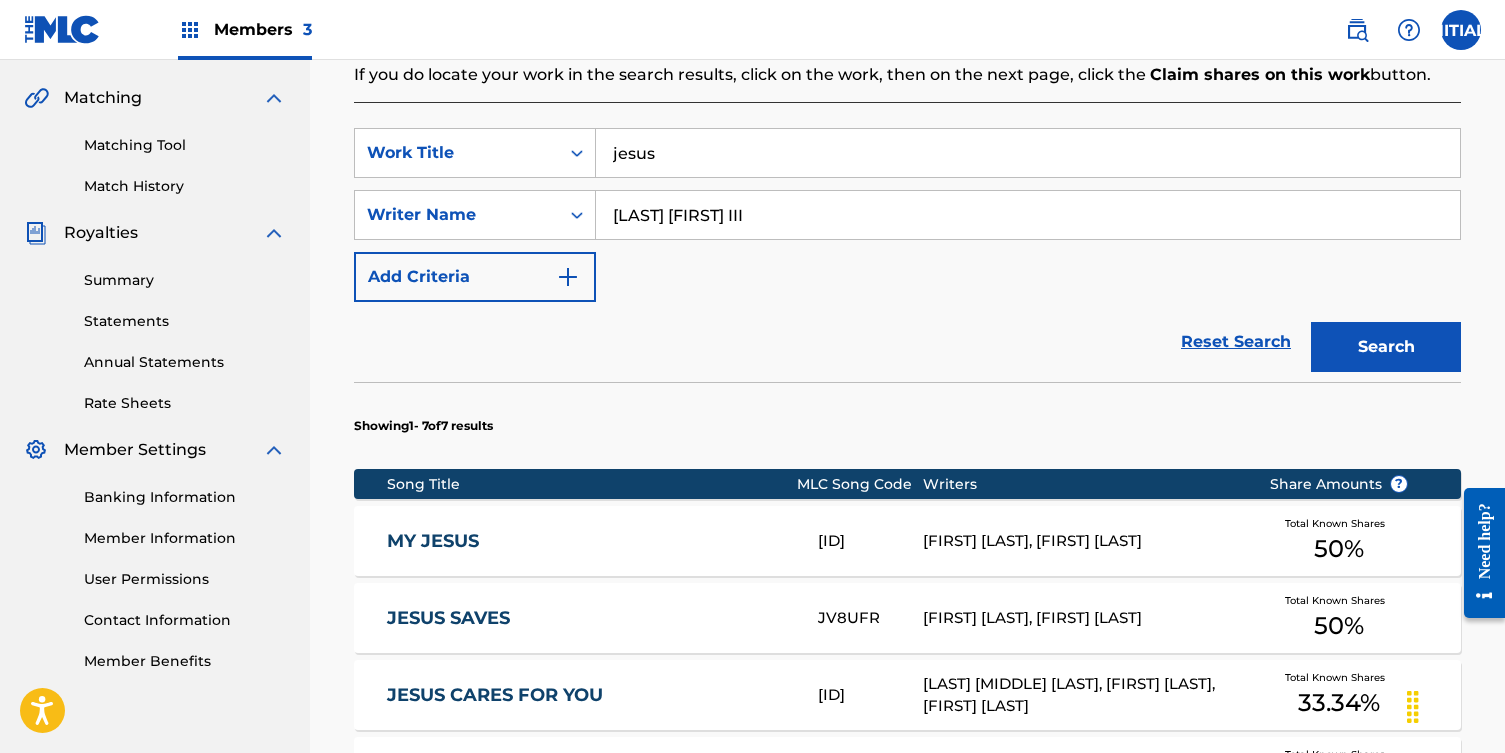 scroll, scrollTop: 438, scrollLeft: 0, axis: vertical 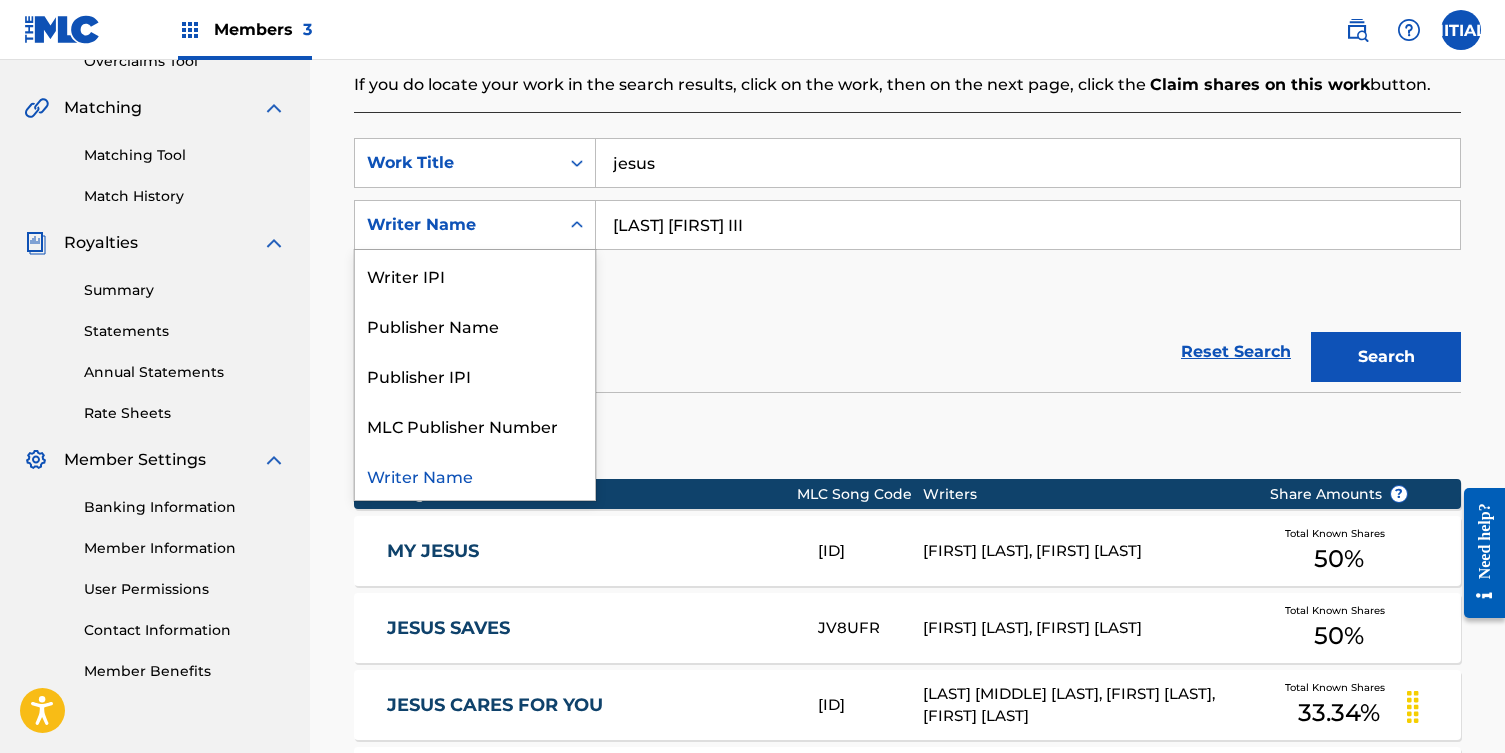 click 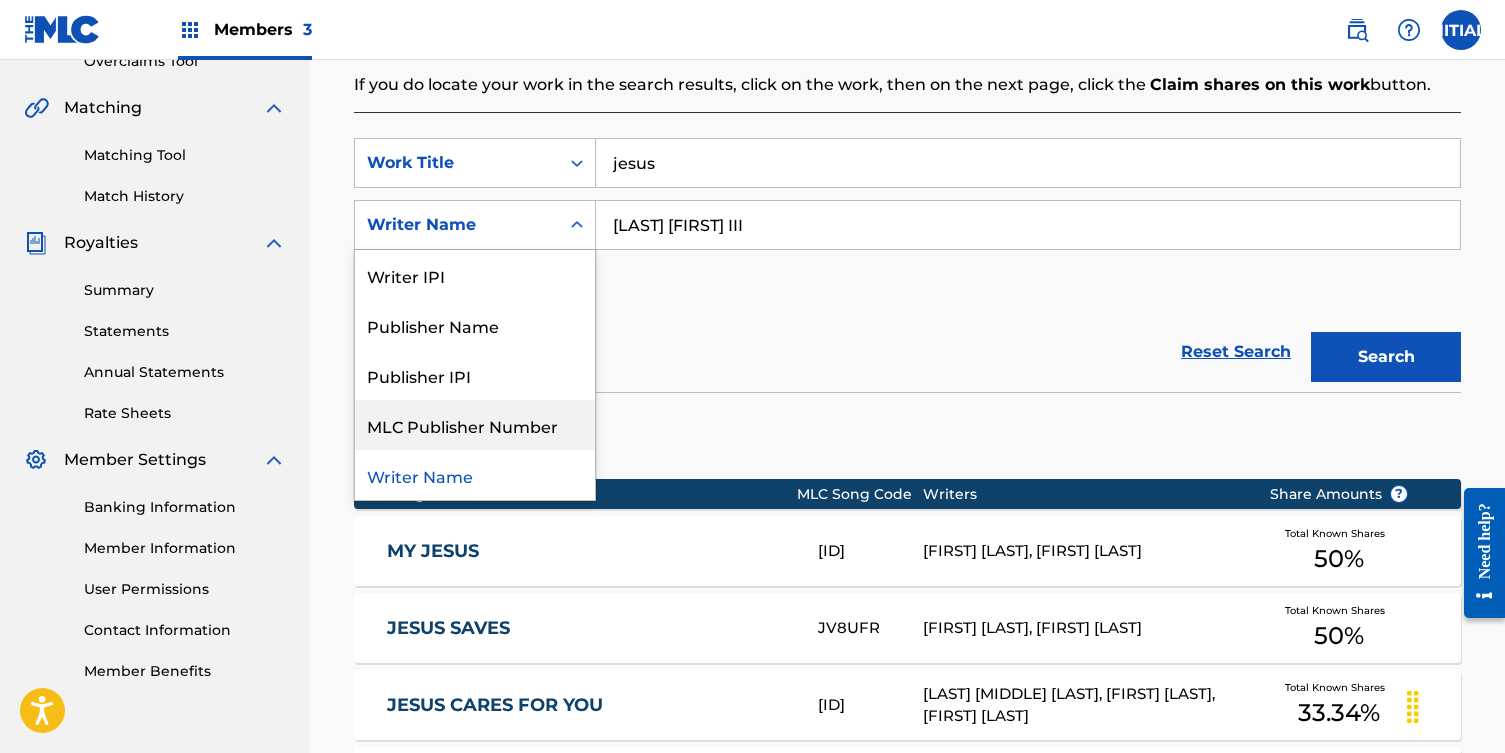 click on "jesus" at bounding box center [1028, 163] 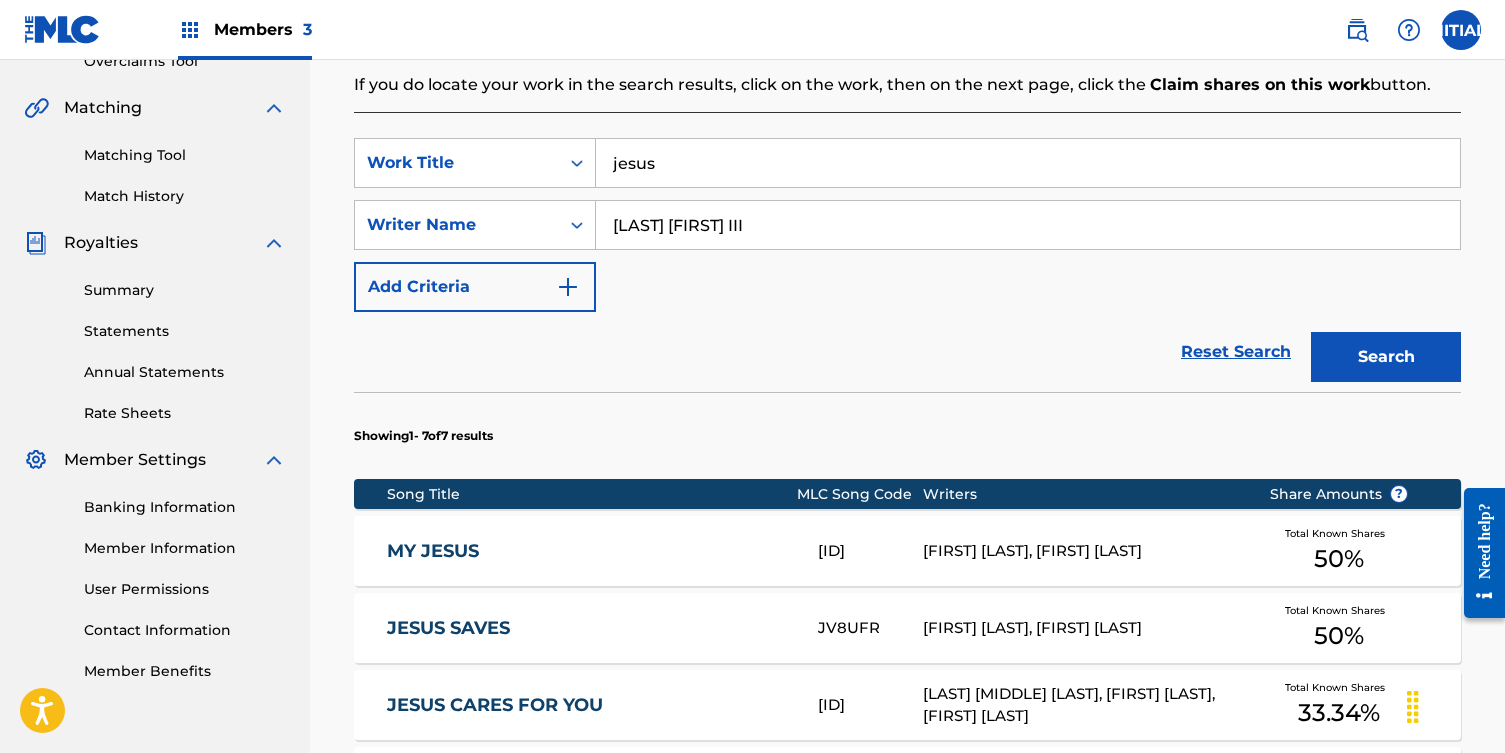 click on "jesus" at bounding box center (1028, 163) 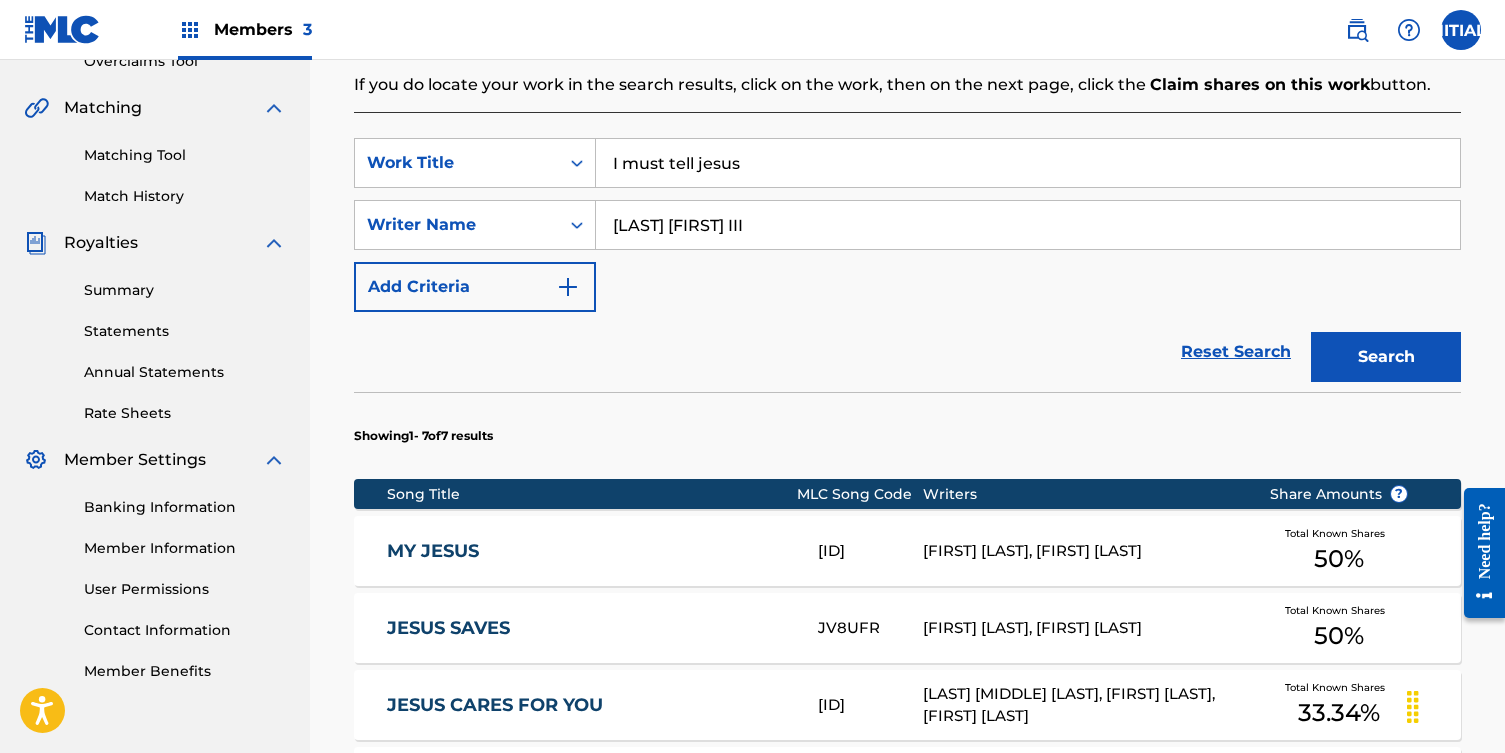 type on "I must tell jesus" 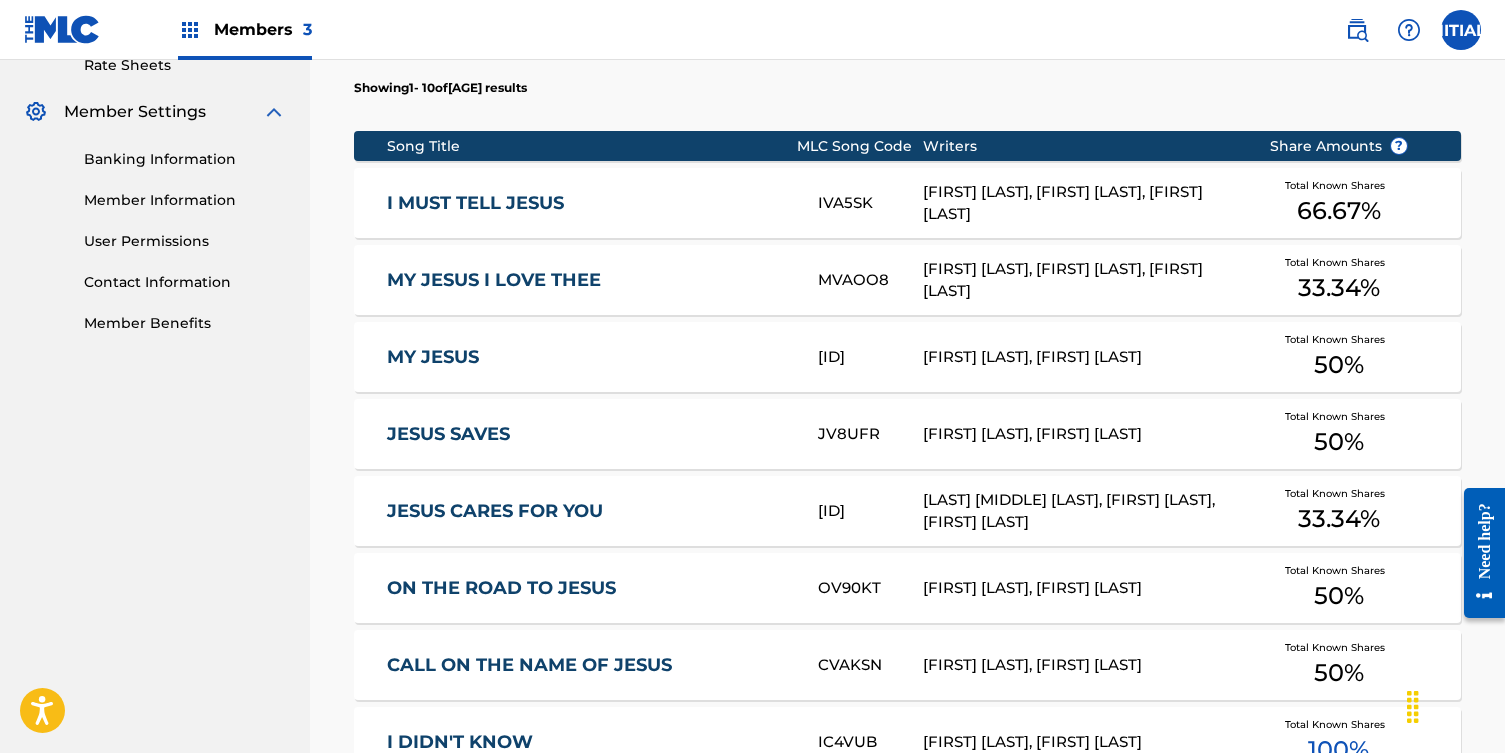 scroll, scrollTop: 610, scrollLeft: 0, axis: vertical 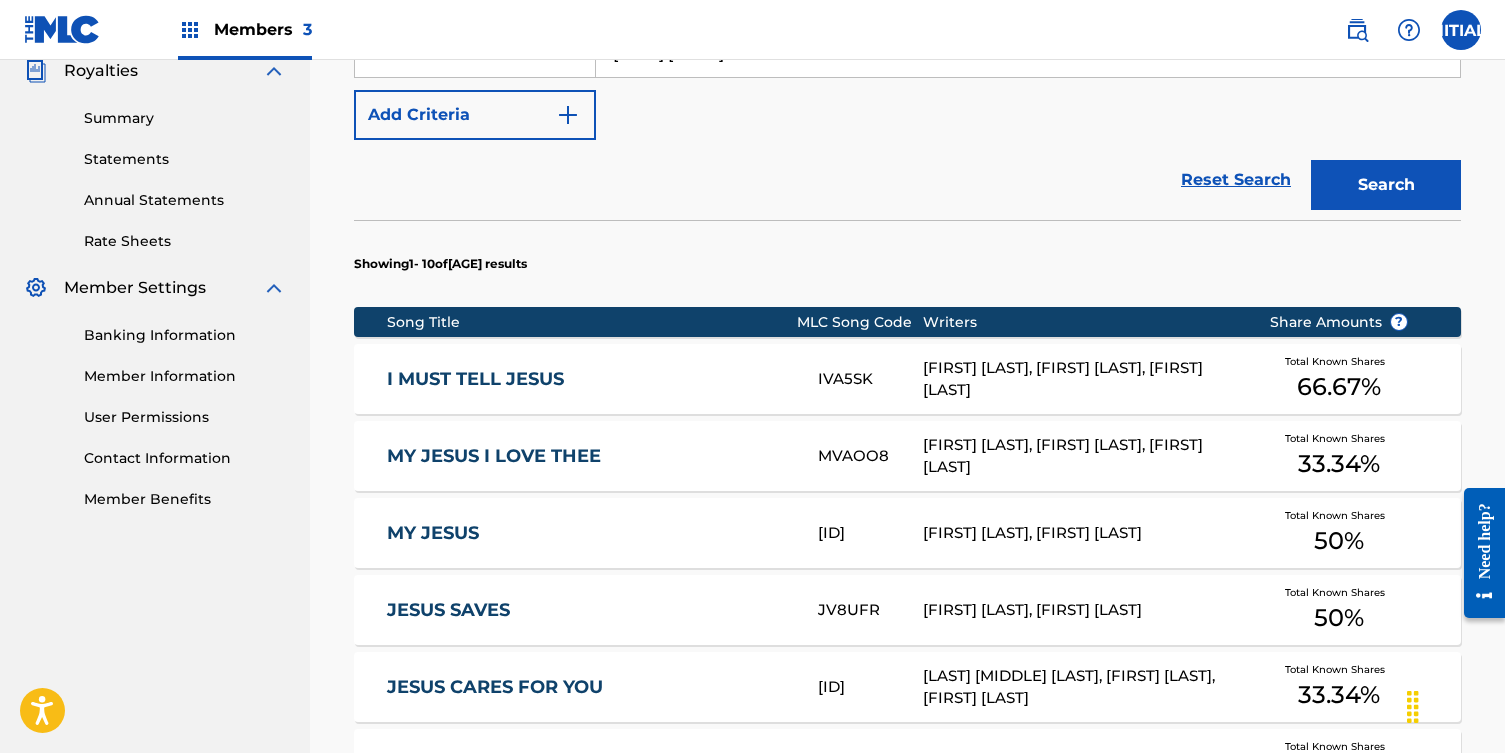 click on "I MUST TELL JESUS" at bounding box center [589, 379] 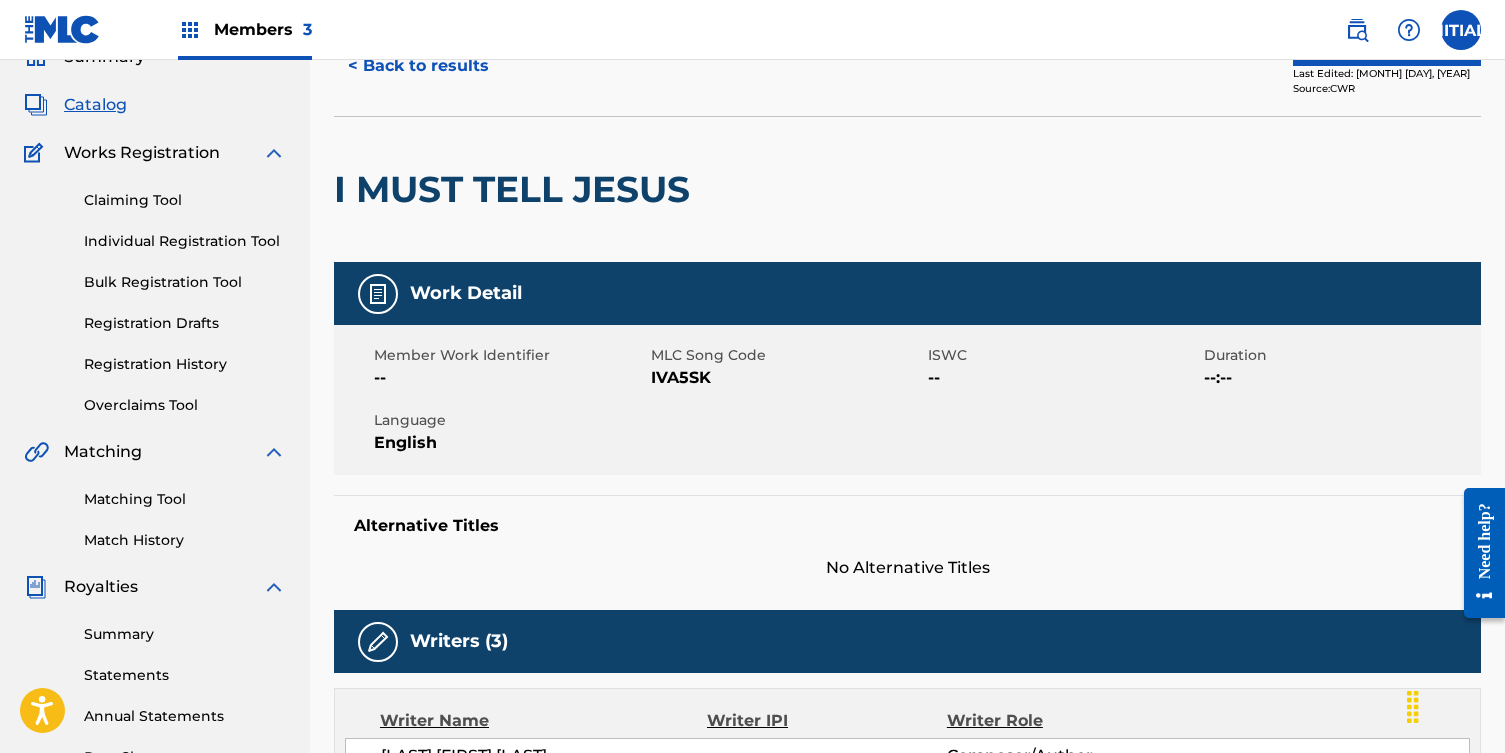 scroll, scrollTop: 0, scrollLeft: 0, axis: both 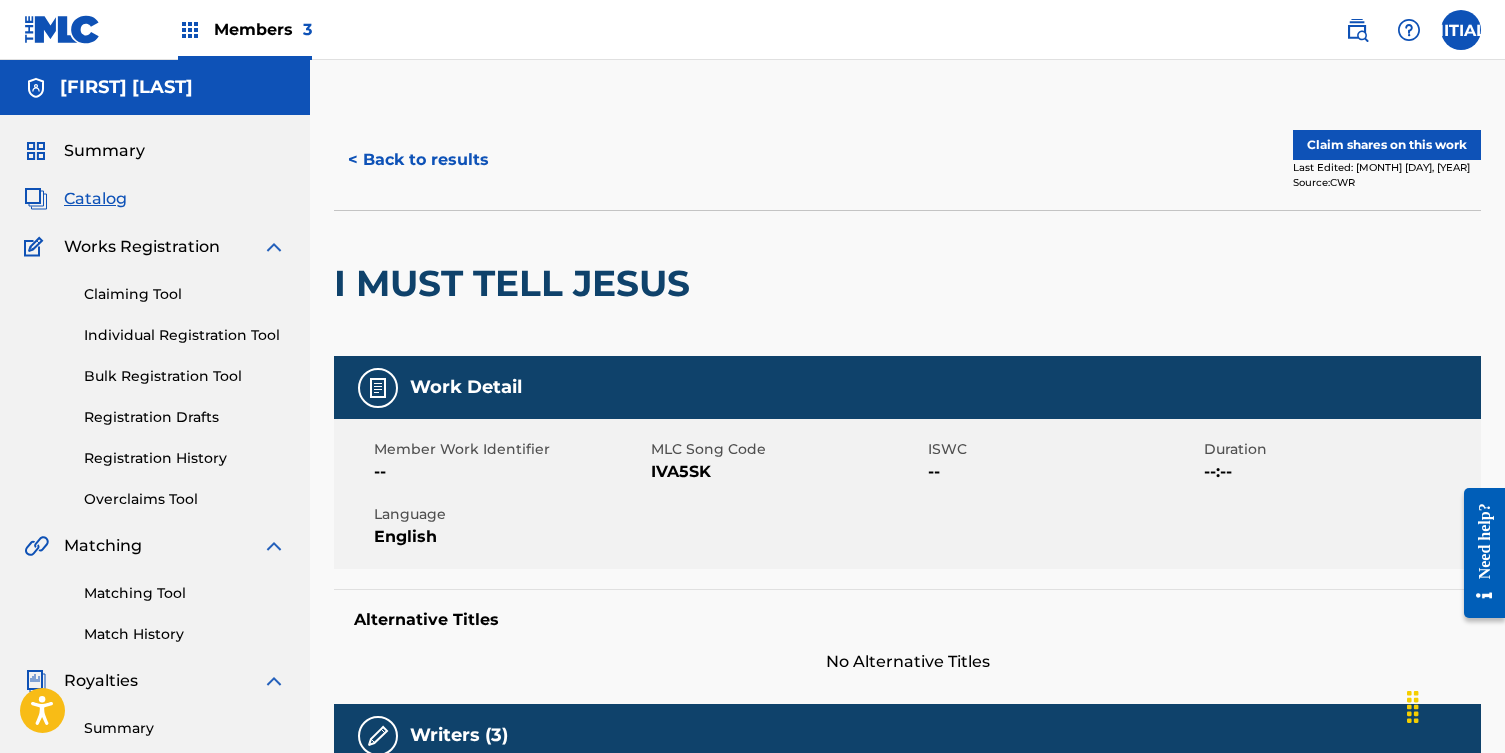 click on "< Back to results" at bounding box center [418, 160] 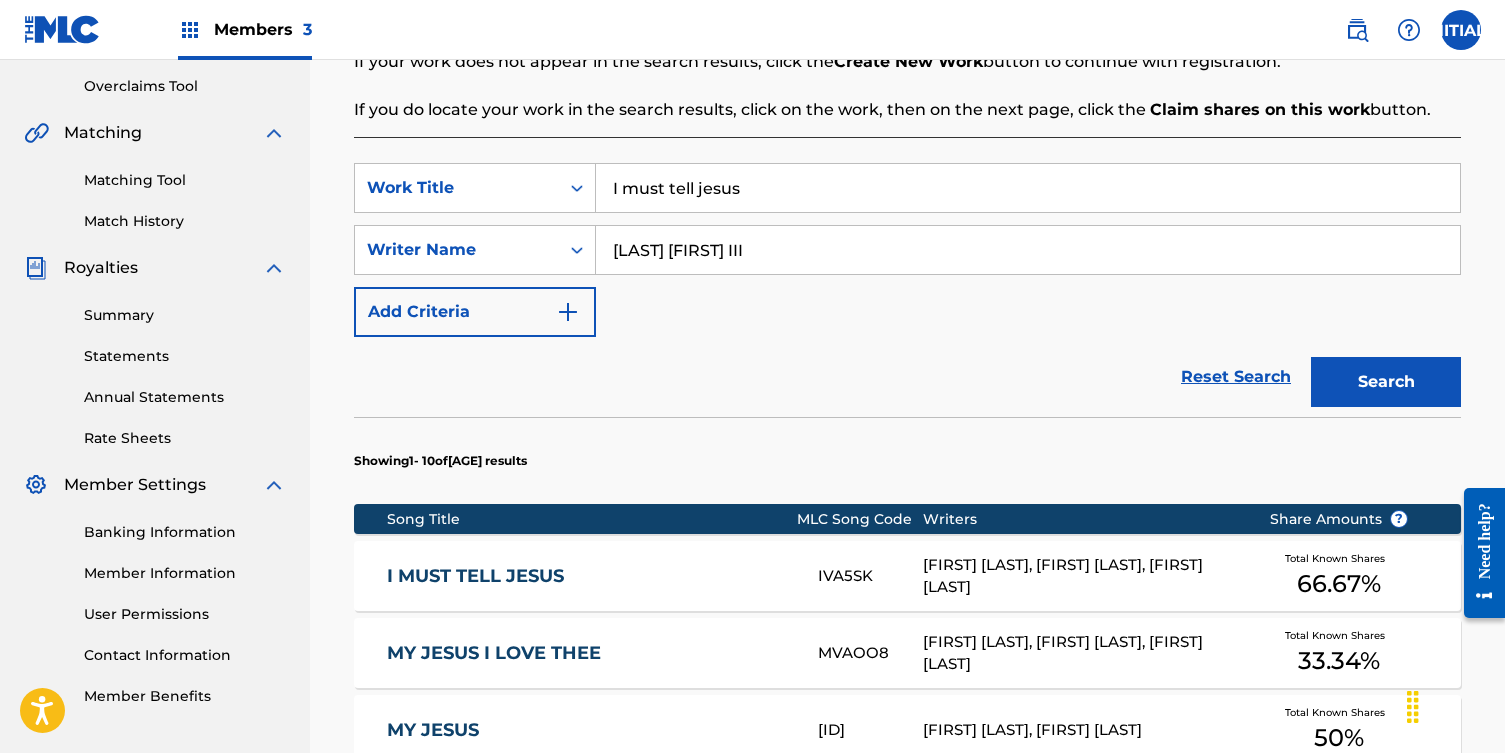 scroll, scrollTop: 399, scrollLeft: 0, axis: vertical 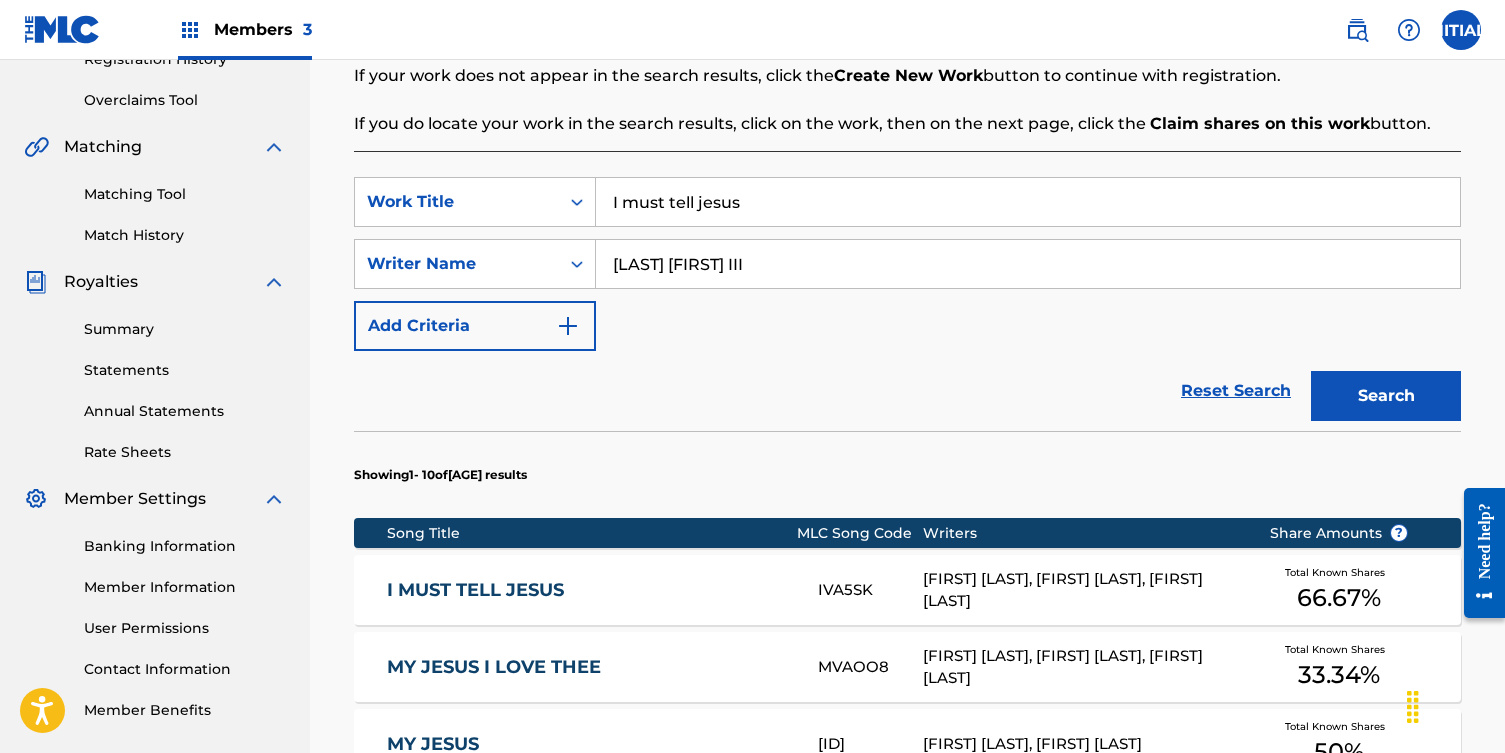 click on "I must tell jesus" at bounding box center [1028, 202] 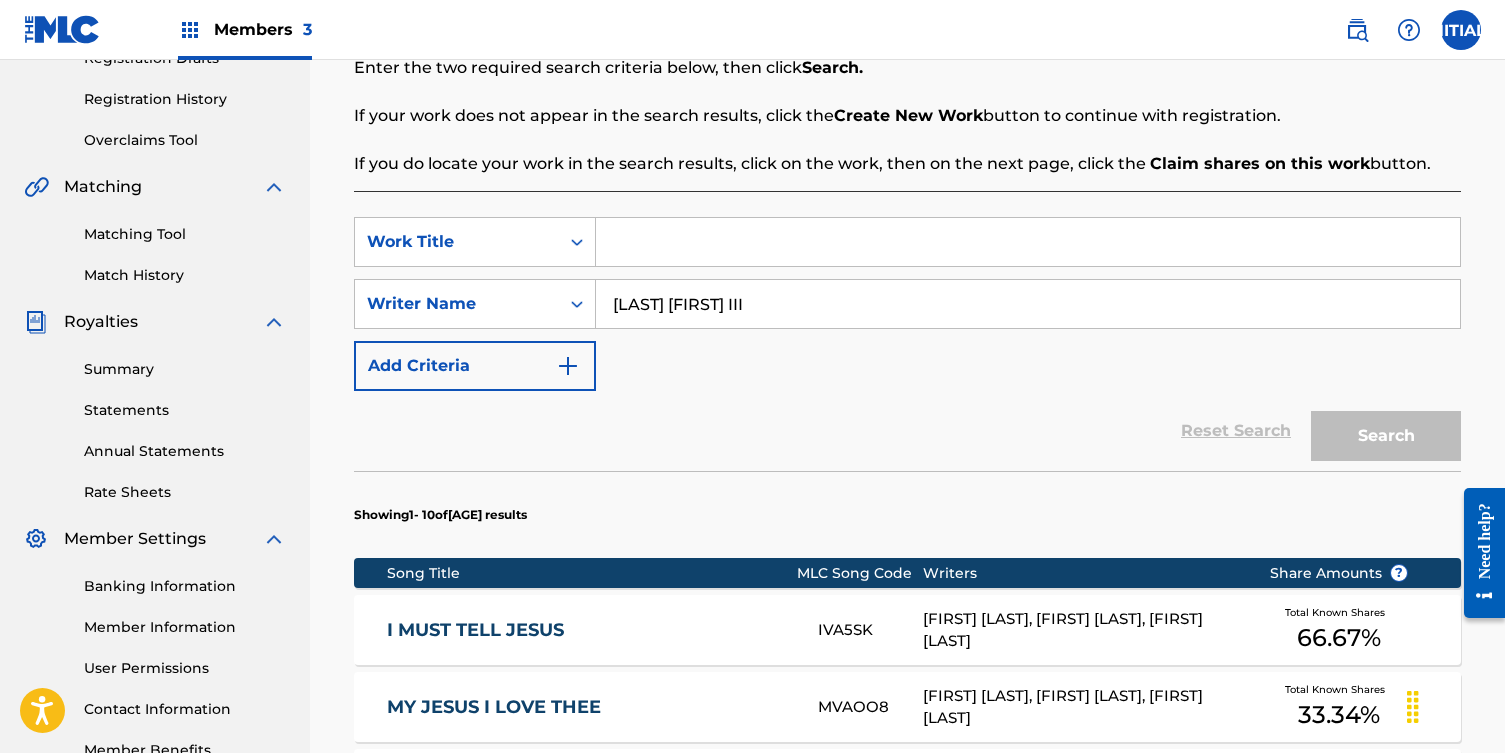 scroll, scrollTop: 351, scrollLeft: 0, axis: vertical 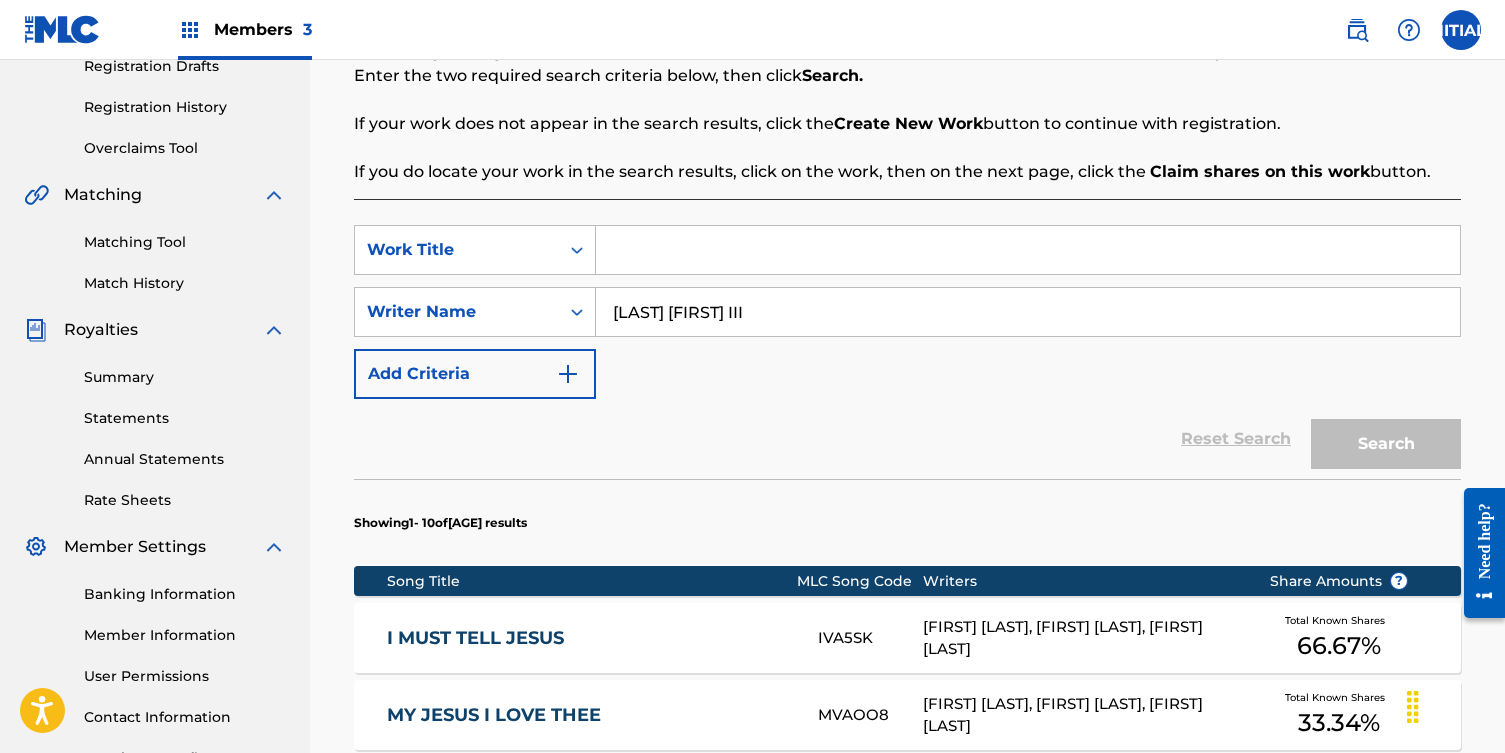 click at bounding box center [568, 374] 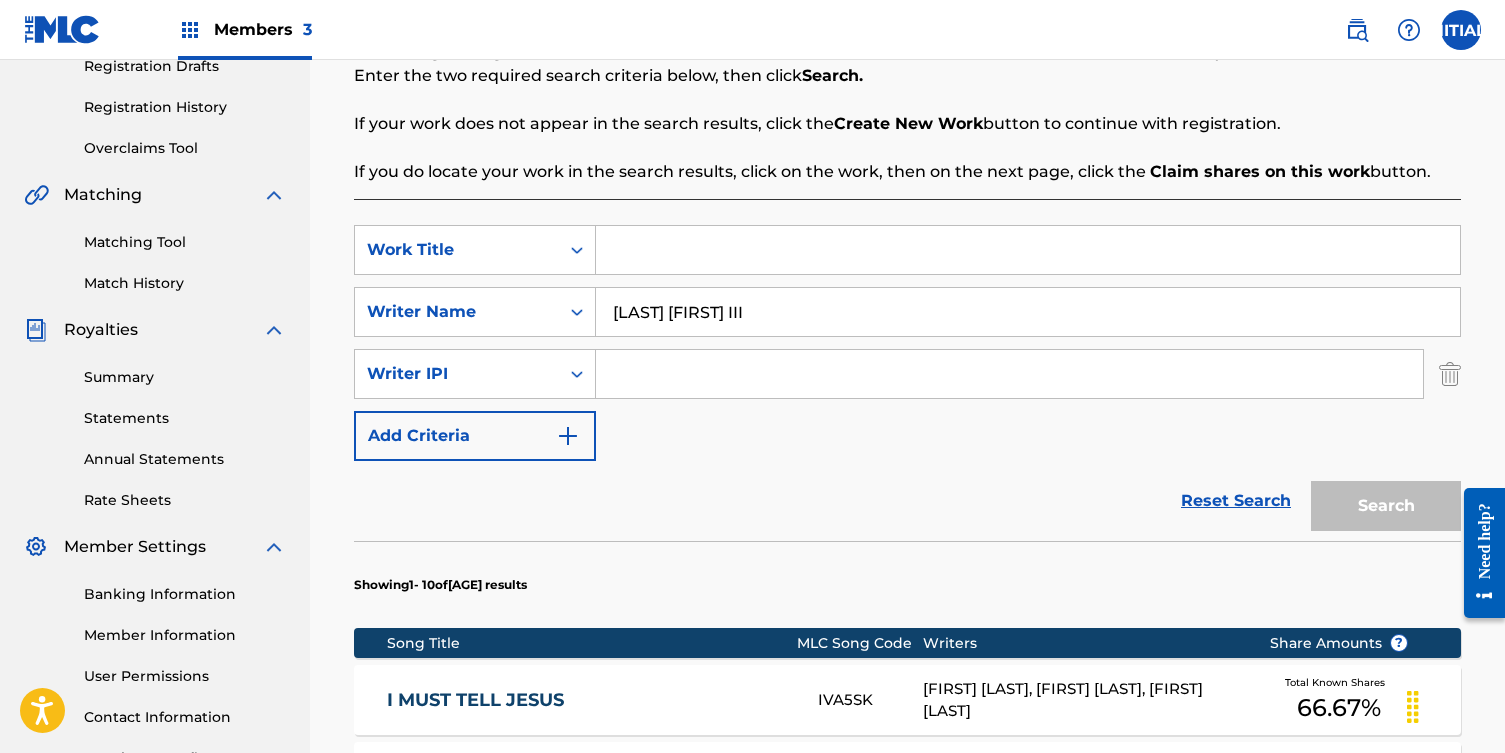 click at bounding box center (1028, 250) 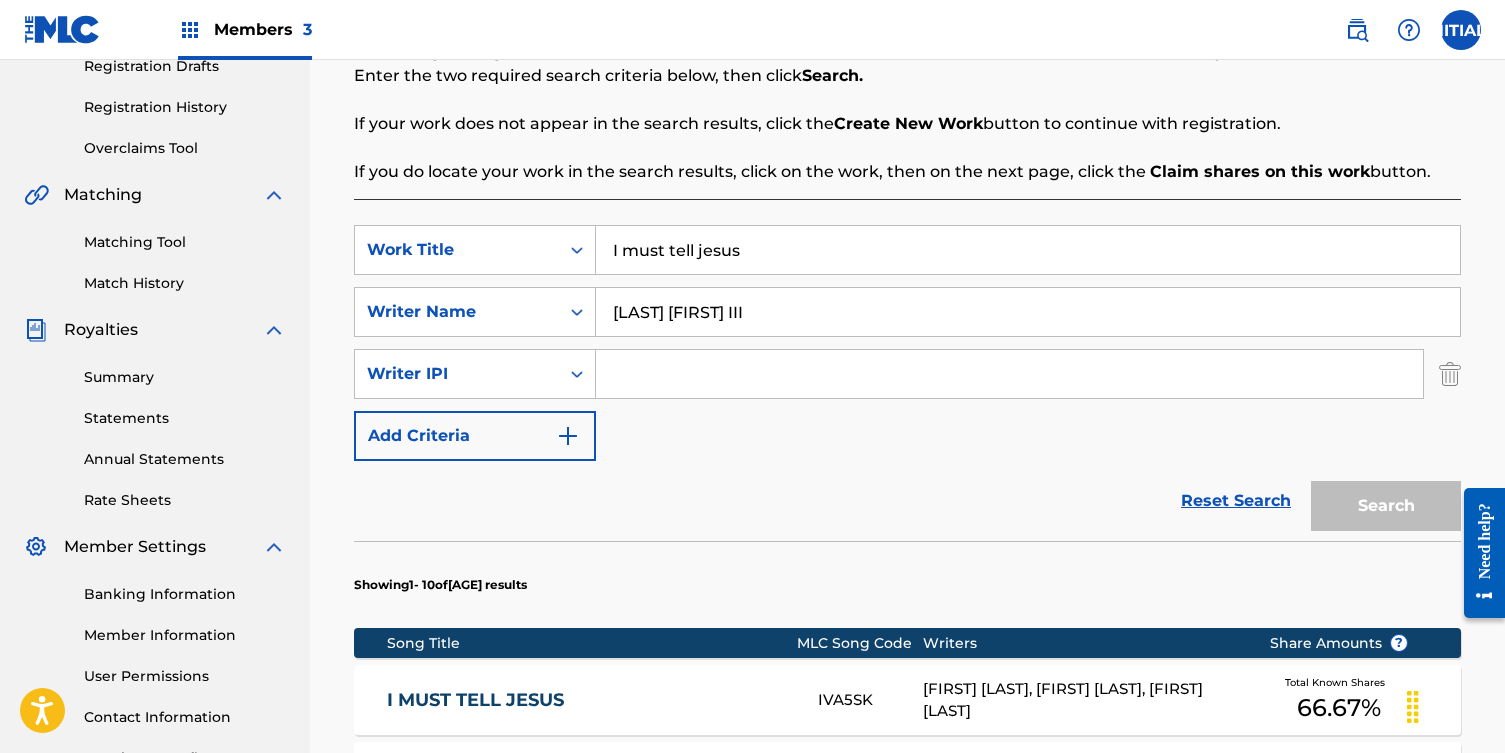 type on "I must tell jesus" 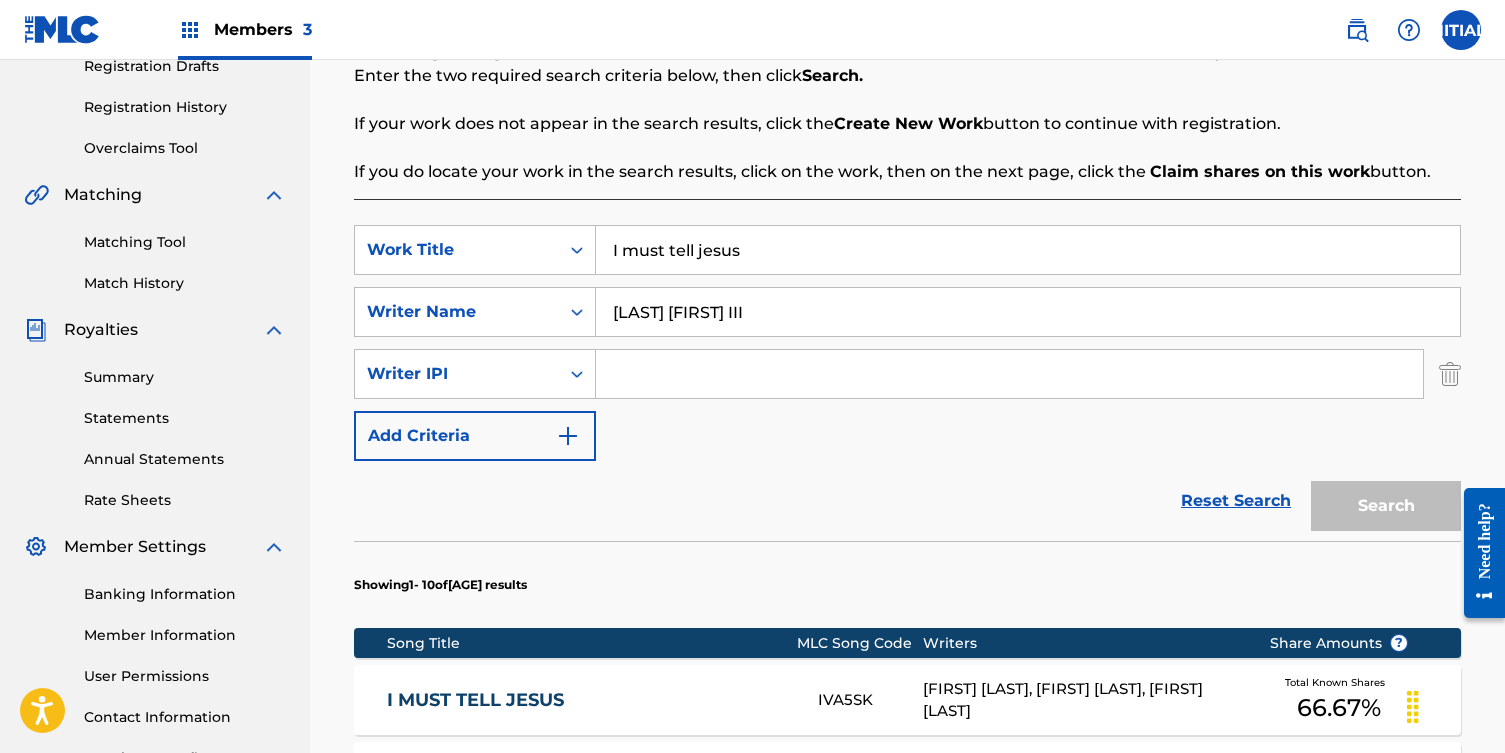 click at bounding box center [1009, 374] 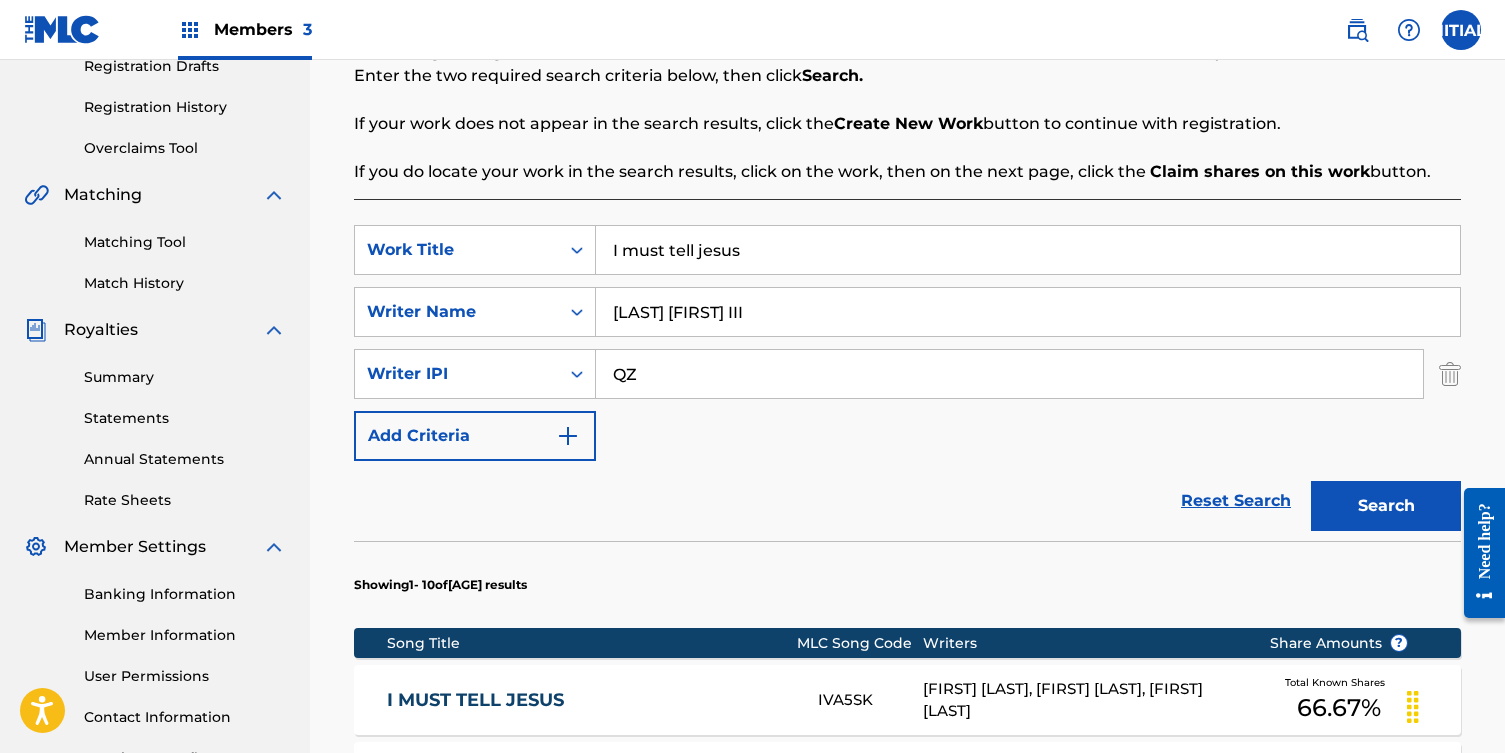 type on "Q" 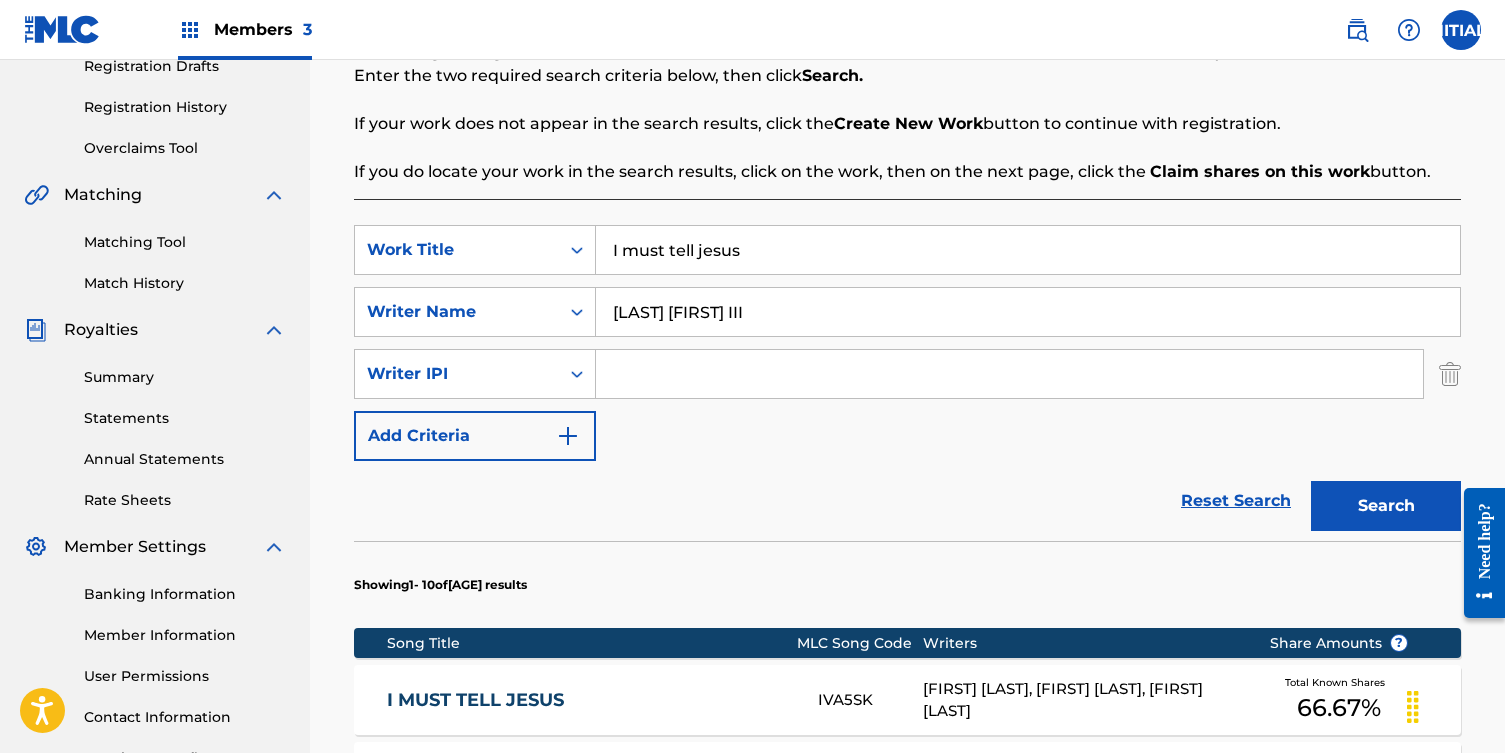 type 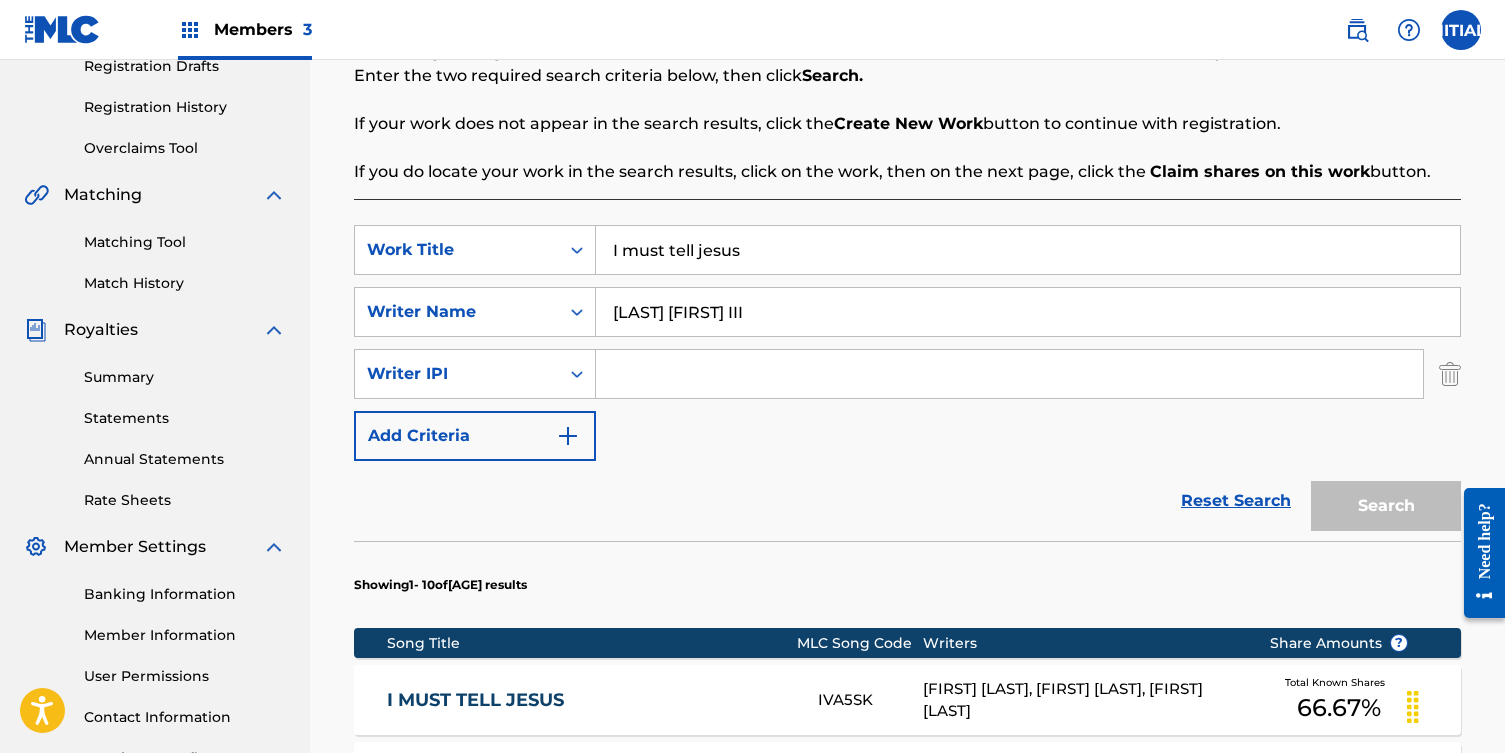 click at bounding box center [1450, 374] 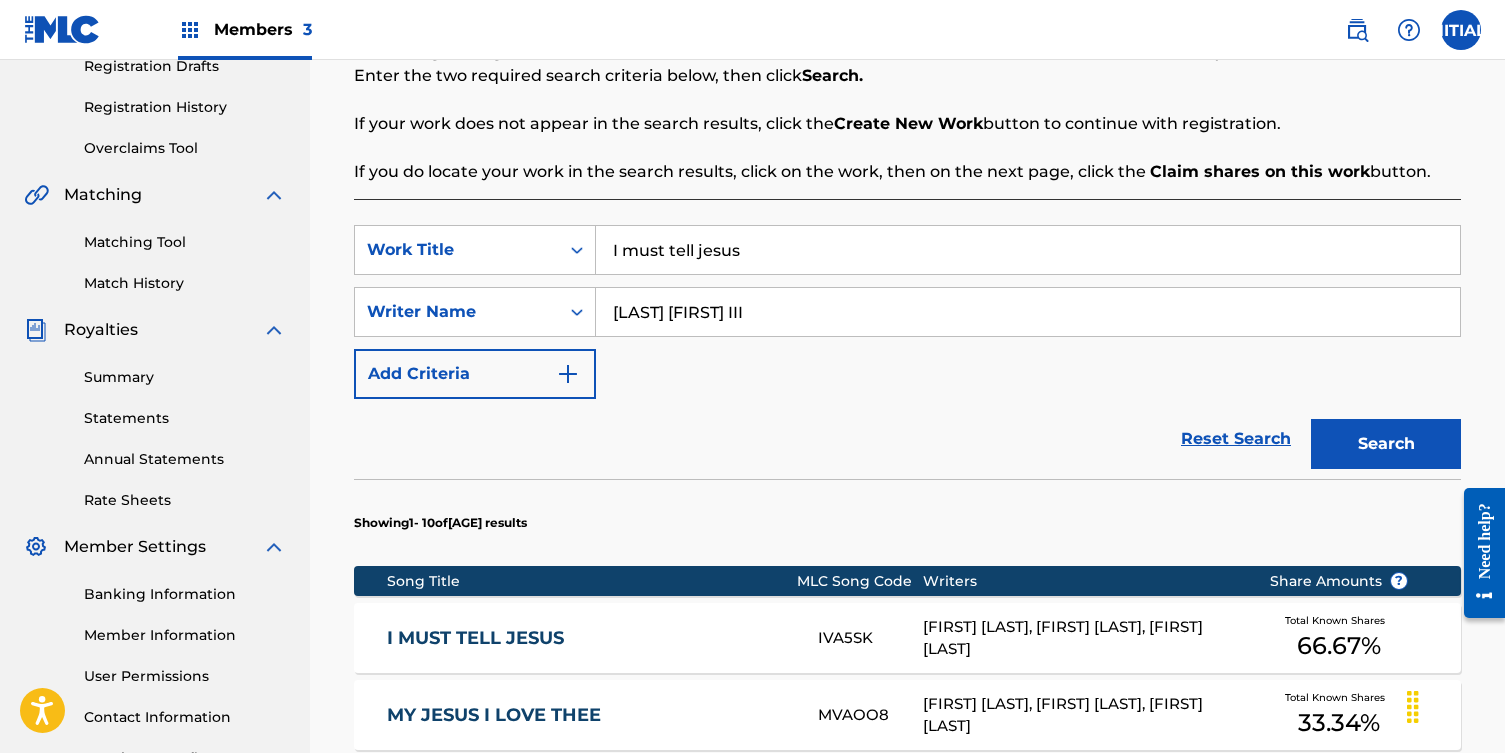 click on "I must tell jesus" at bounding box center (1028, 250) 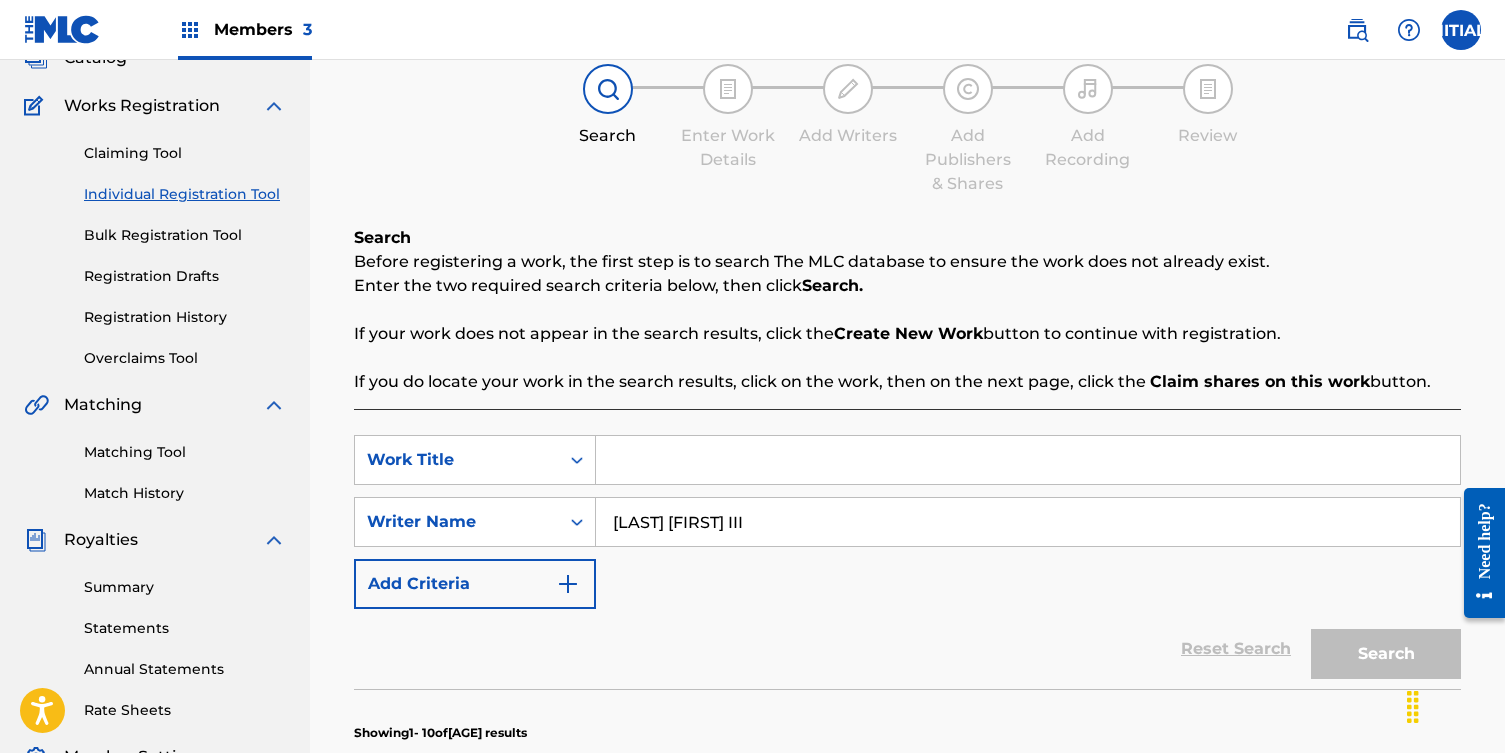 scroll, scrollTop: 122, scrollLeft: 0, axis: vertical 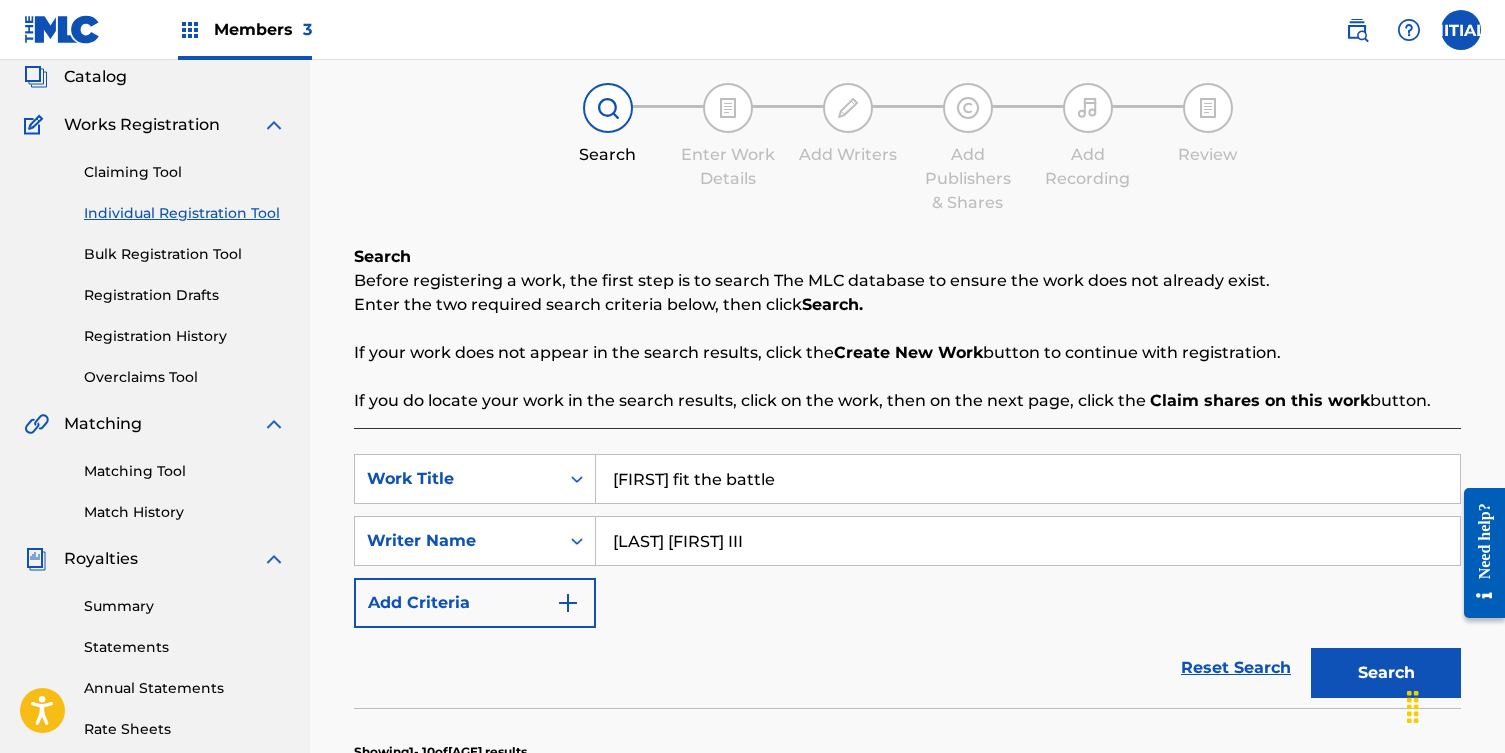 type on "[FIRST] fit the battle" 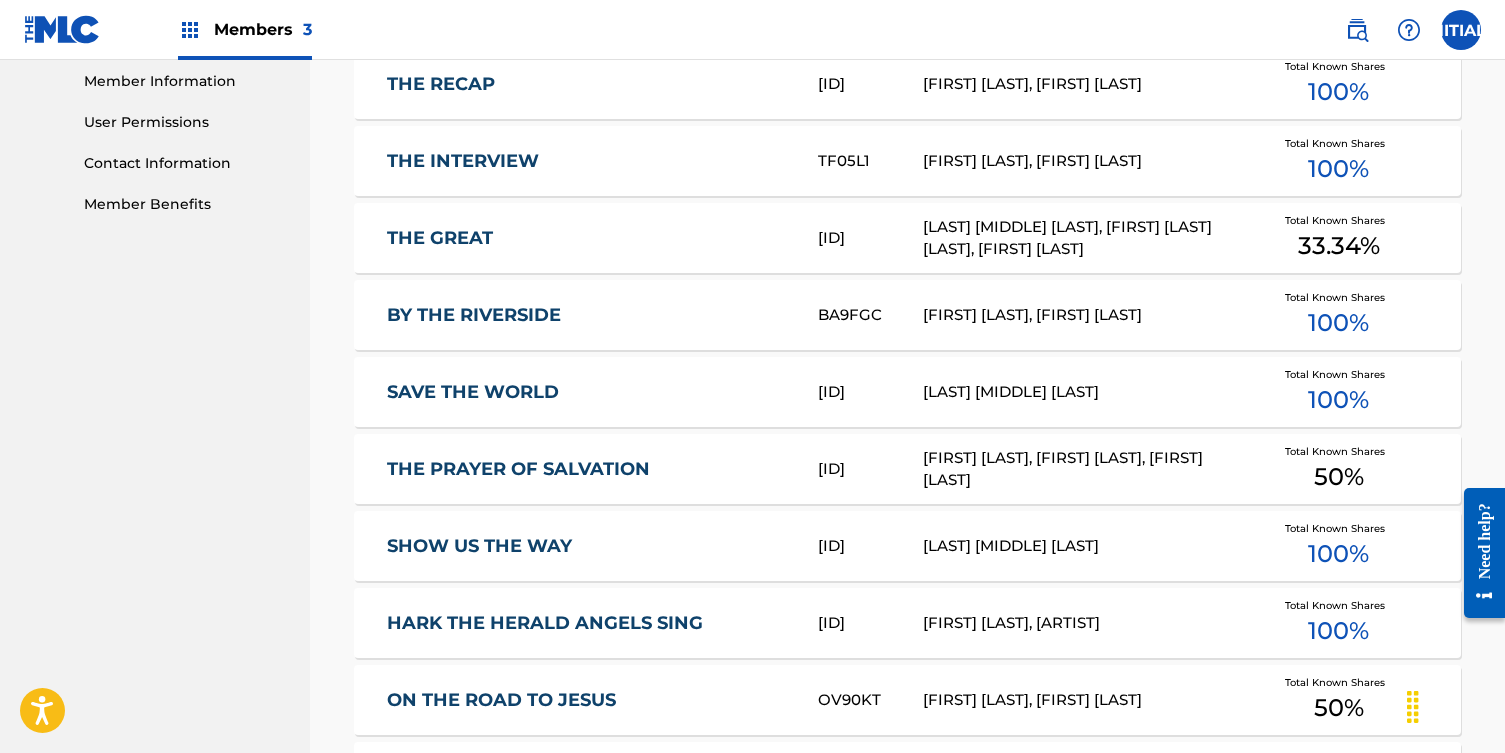 scroll, scrollTop: 912, scrollLeft: 0, axis: vertical 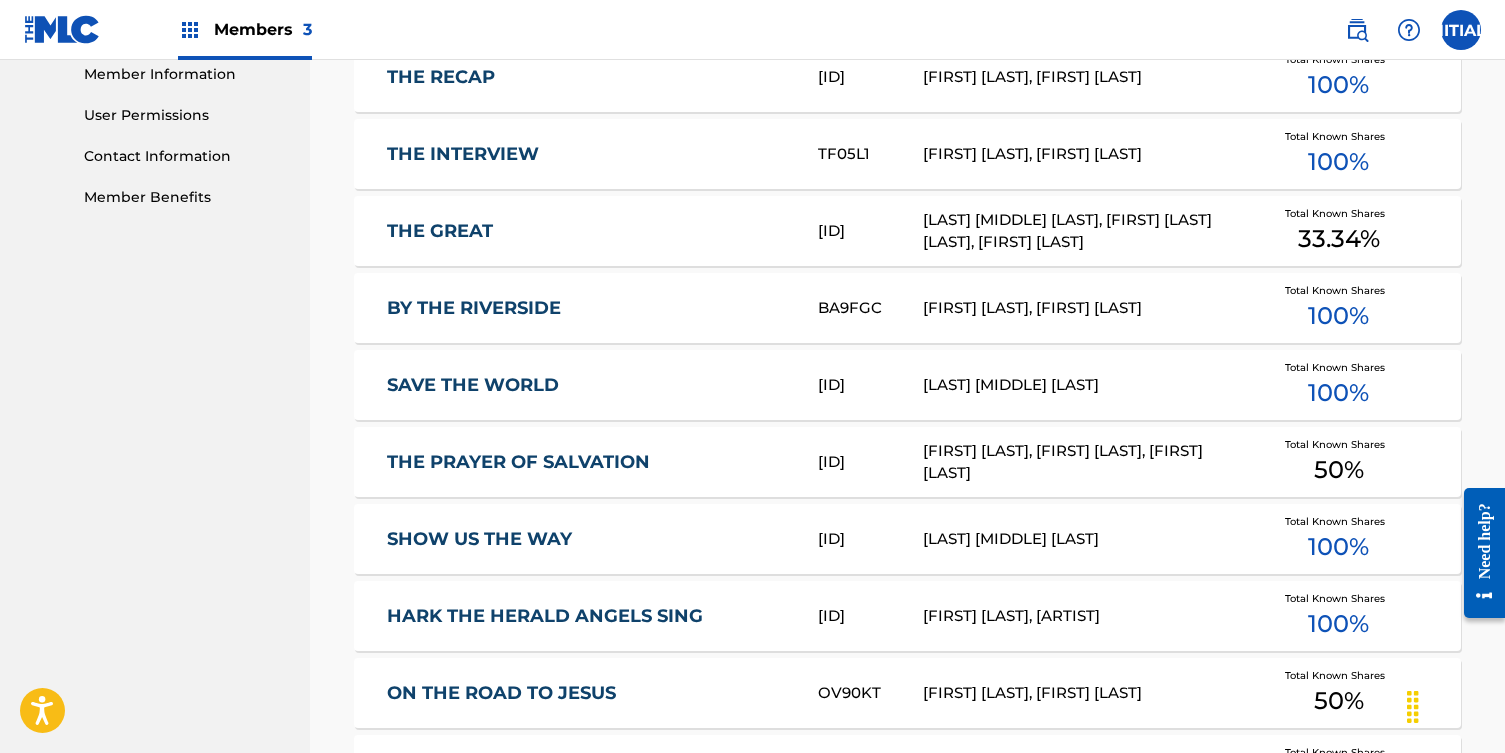 click on "[TITLE] [ID] [TITLE] [LAST] [MIDDLE] [LAST] Total Known Shares 100 %" at bounding box center (907, 539) 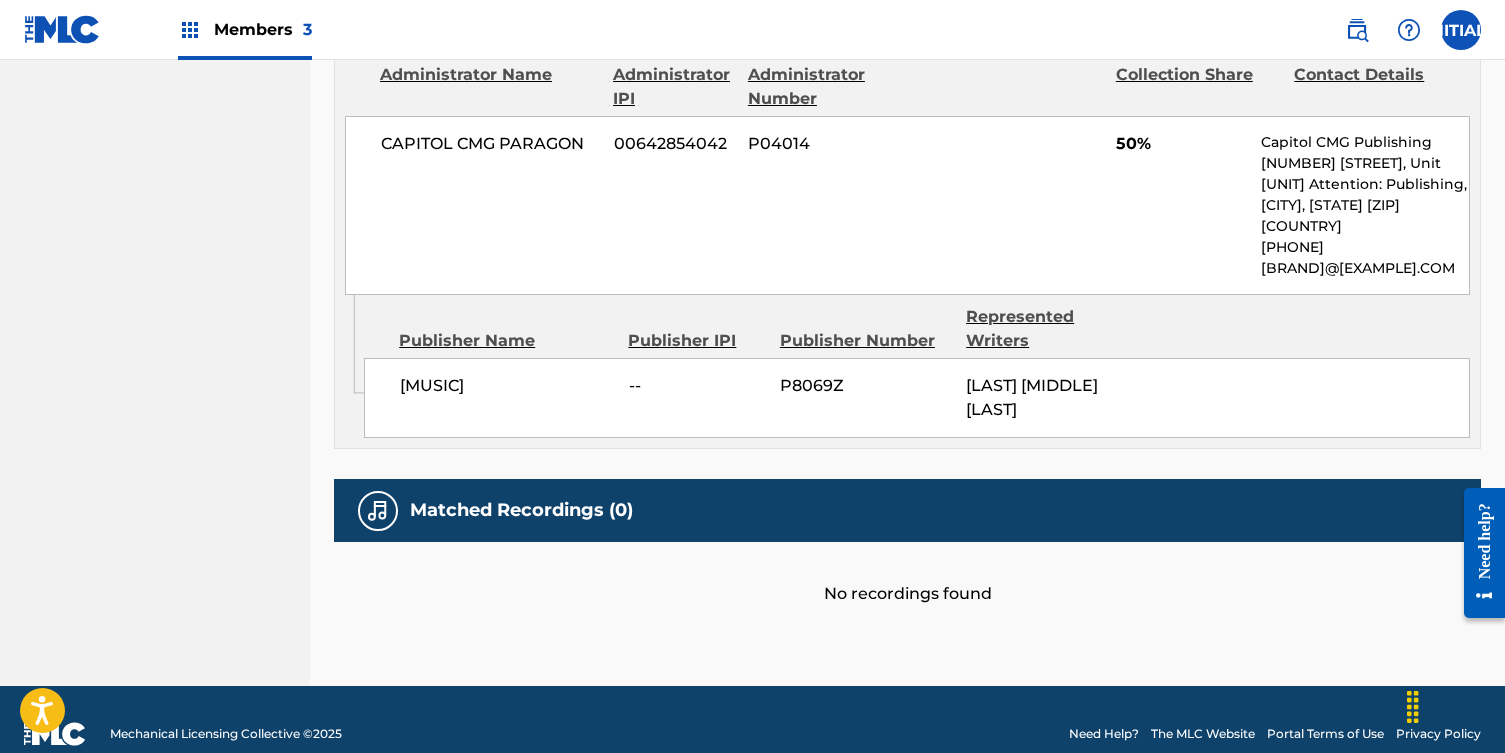 scroll, scrollTop: 1248, scrollLeft: 0, axis: vertical 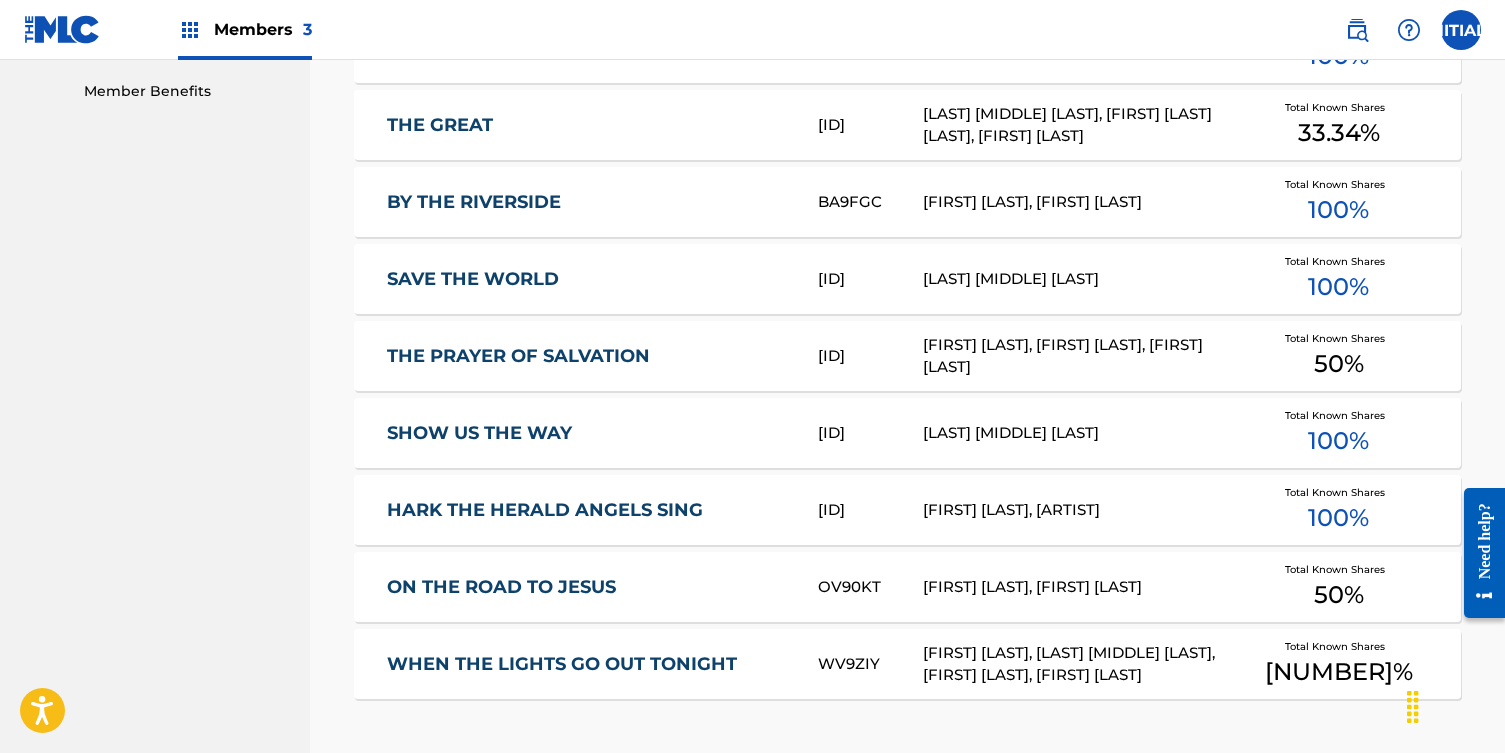 click on "HARK THE HERALD ANGELS SING" at bounding box center [589, 510] 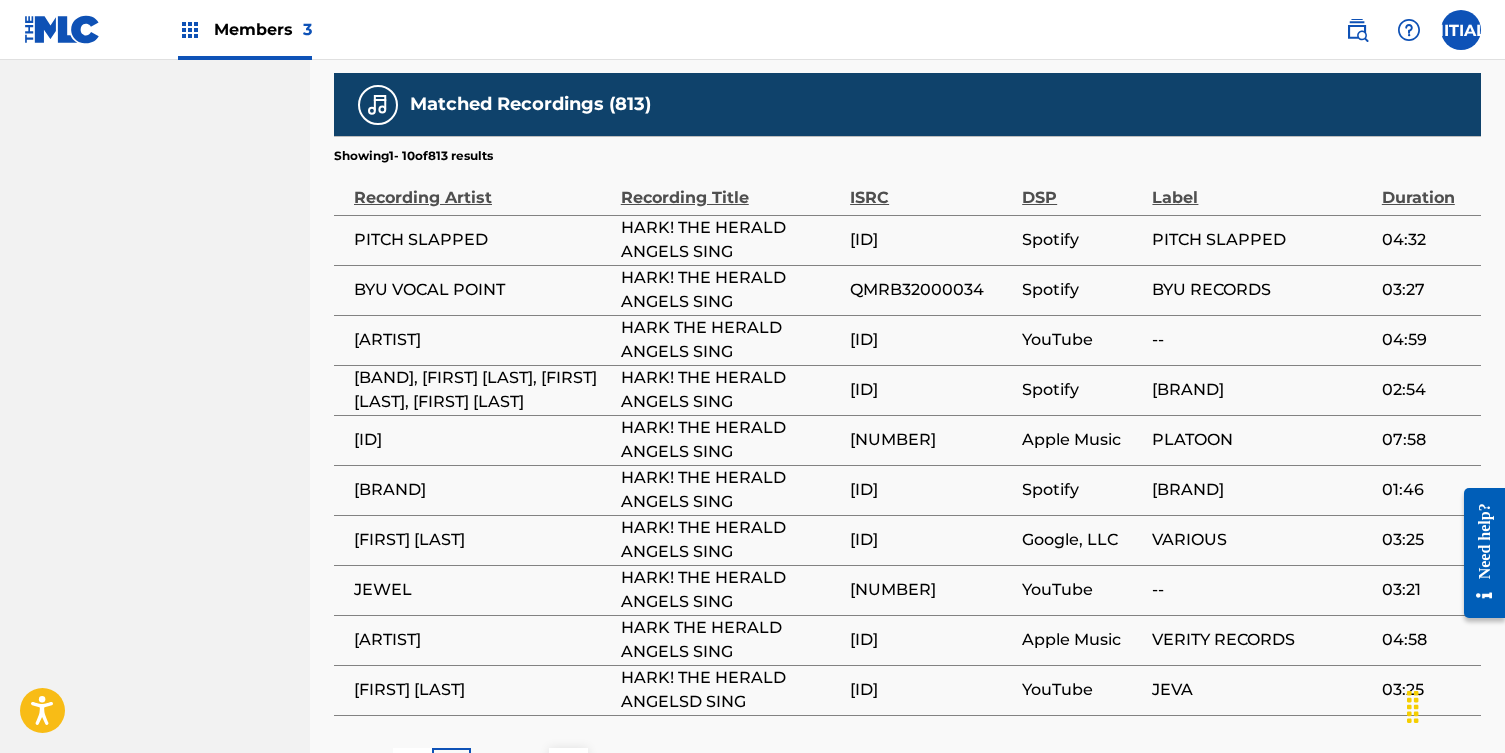 scroll, scrollTop: 1909, scrollLeft: 0, axis: vertical 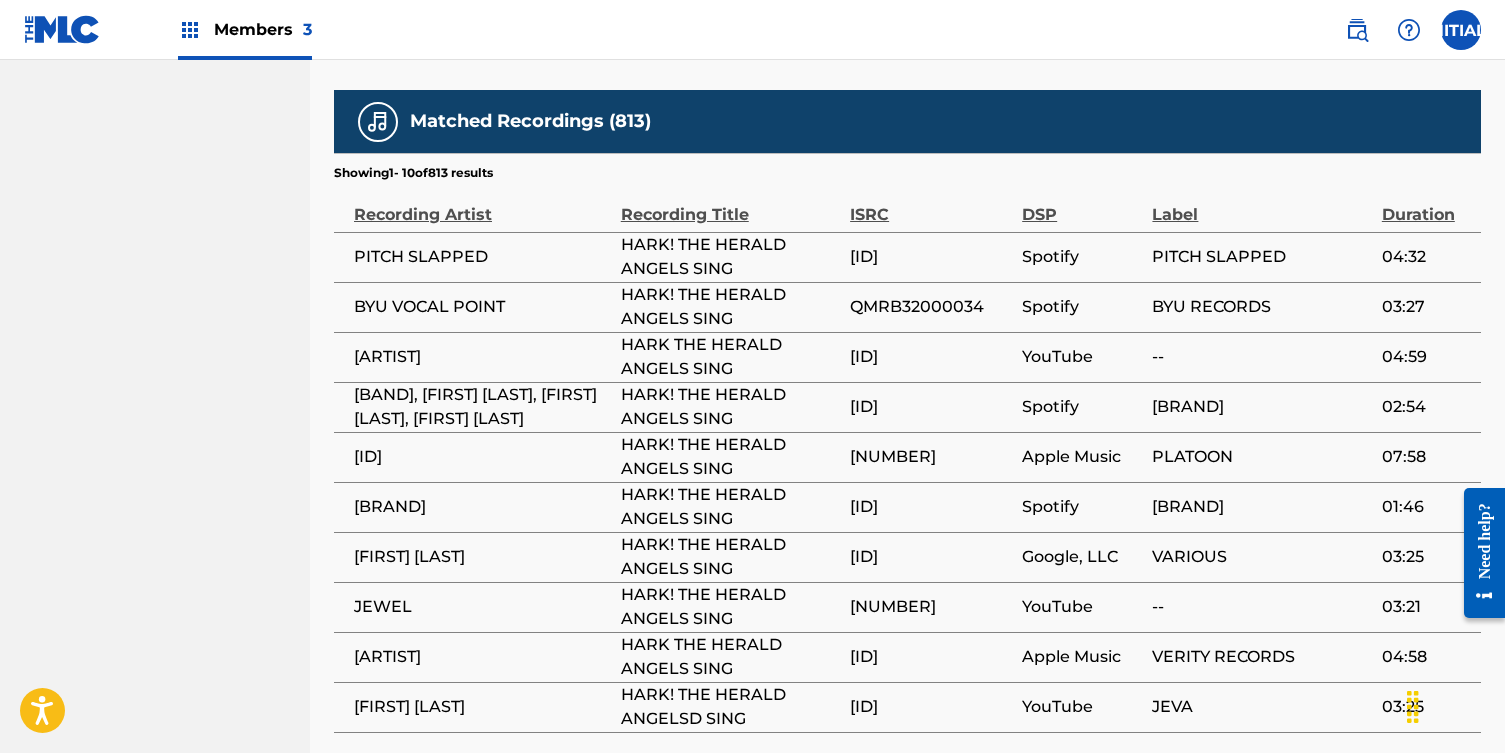 click on "[ARTIST]" at bounding box center (482, 357) 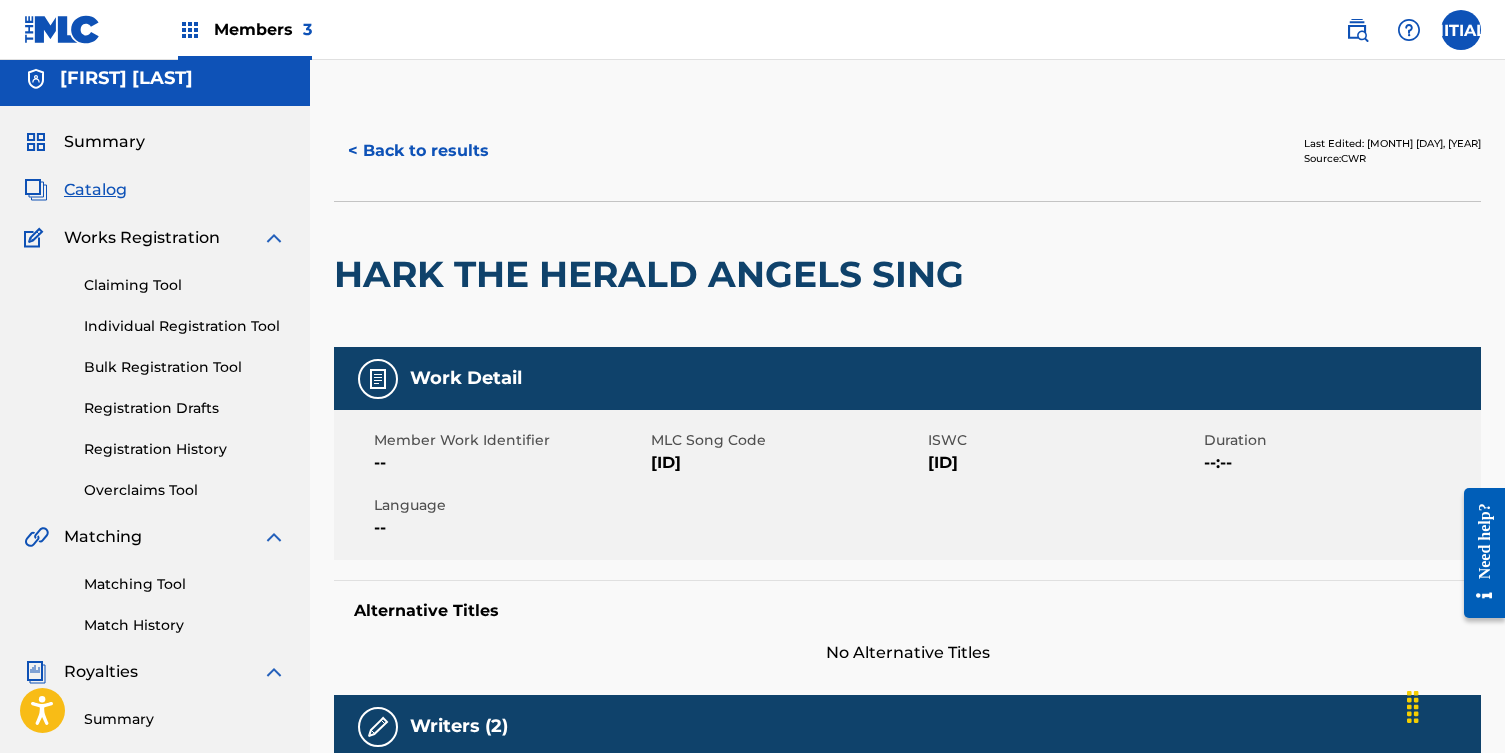 scroll, scrollTop: 0, scrollLeft: 0, axis: both 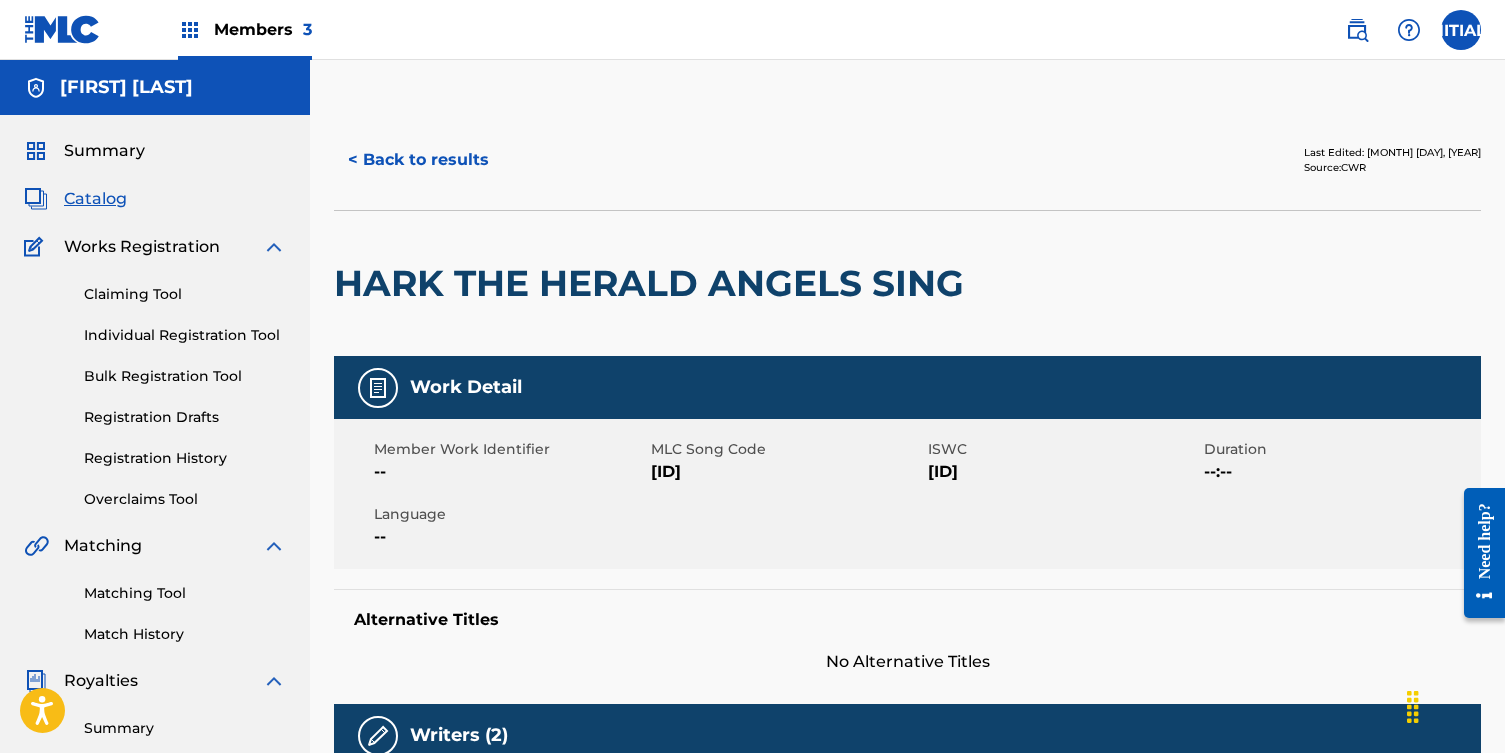 click on "< Back to results" at bounding box center [418, 160] 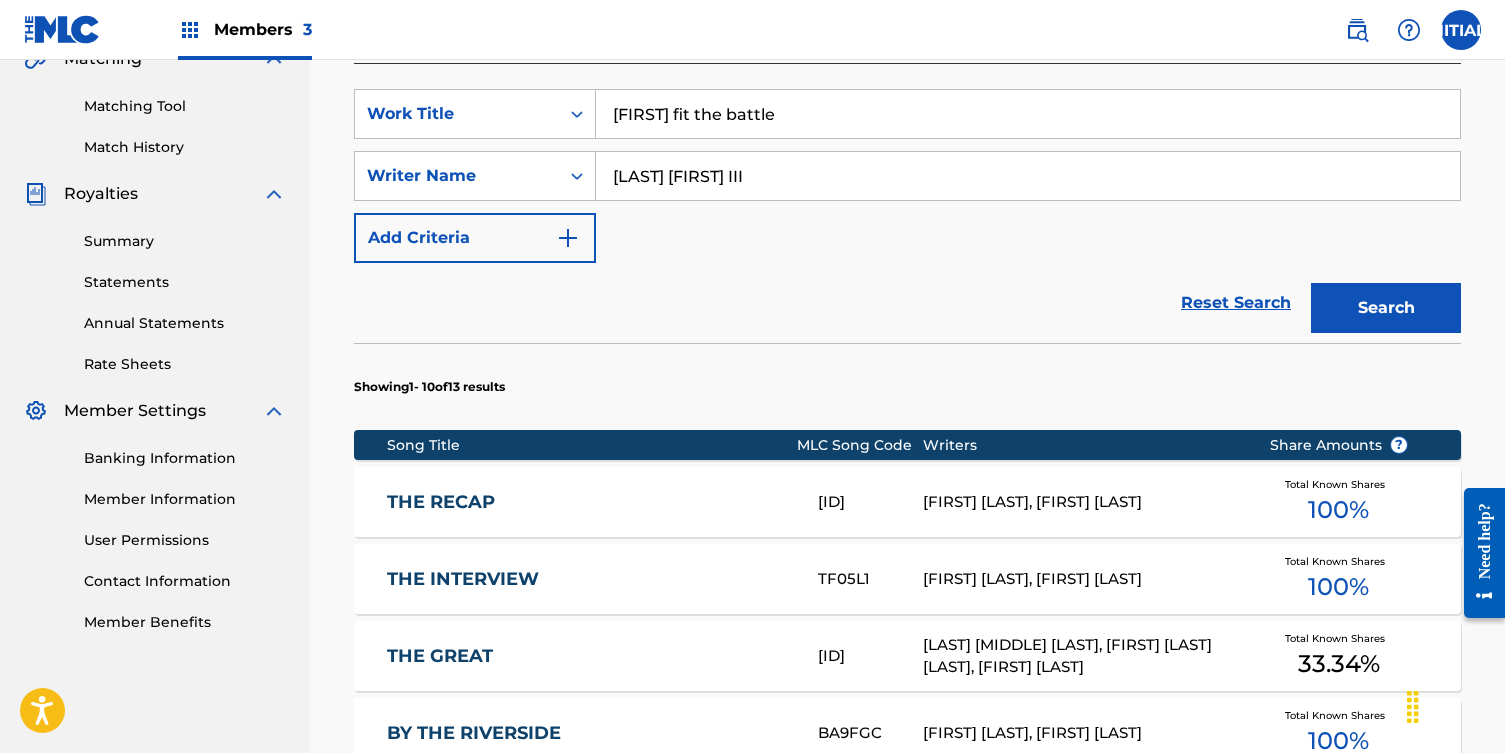 click on "[FIRST] fit the battle" at bounding box center [1028, 114] 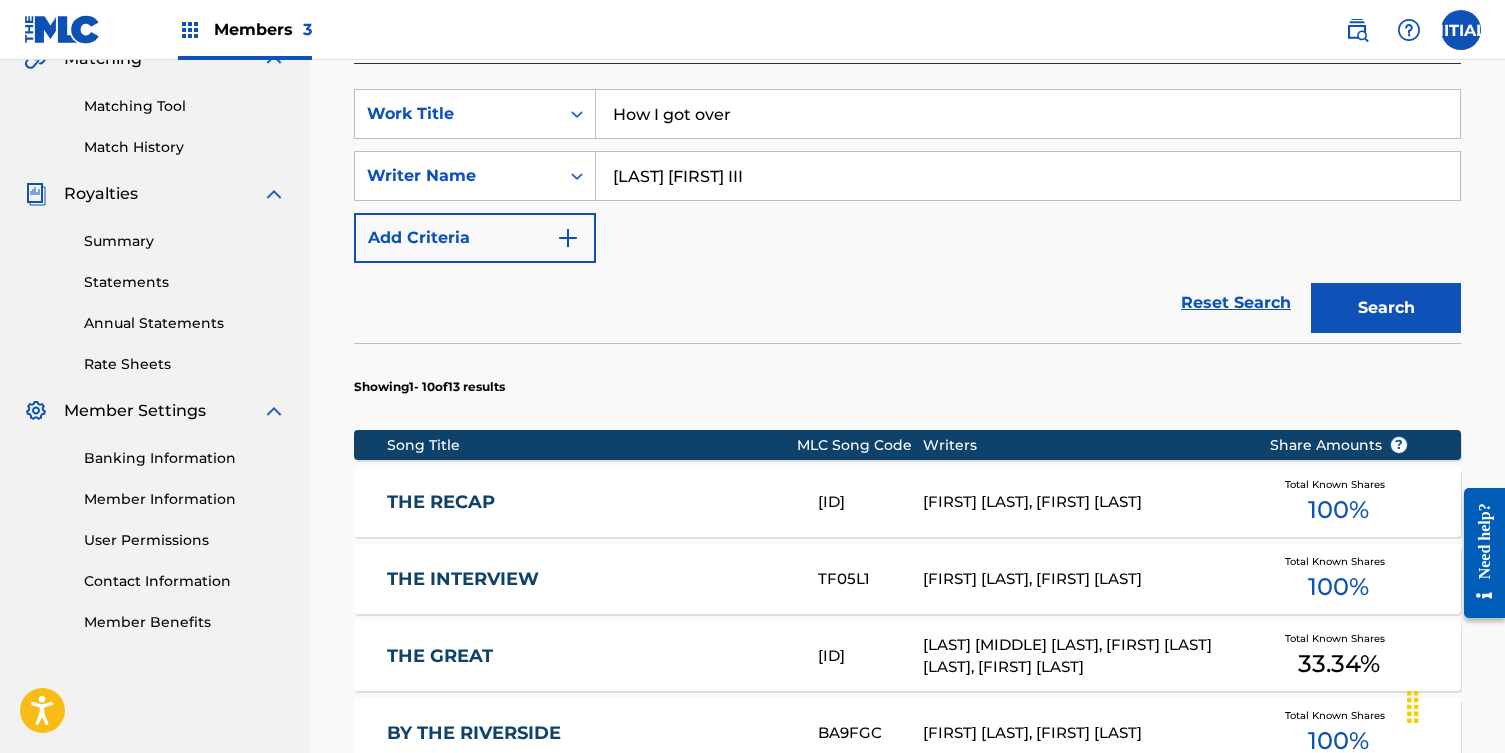 type on "How I got over" 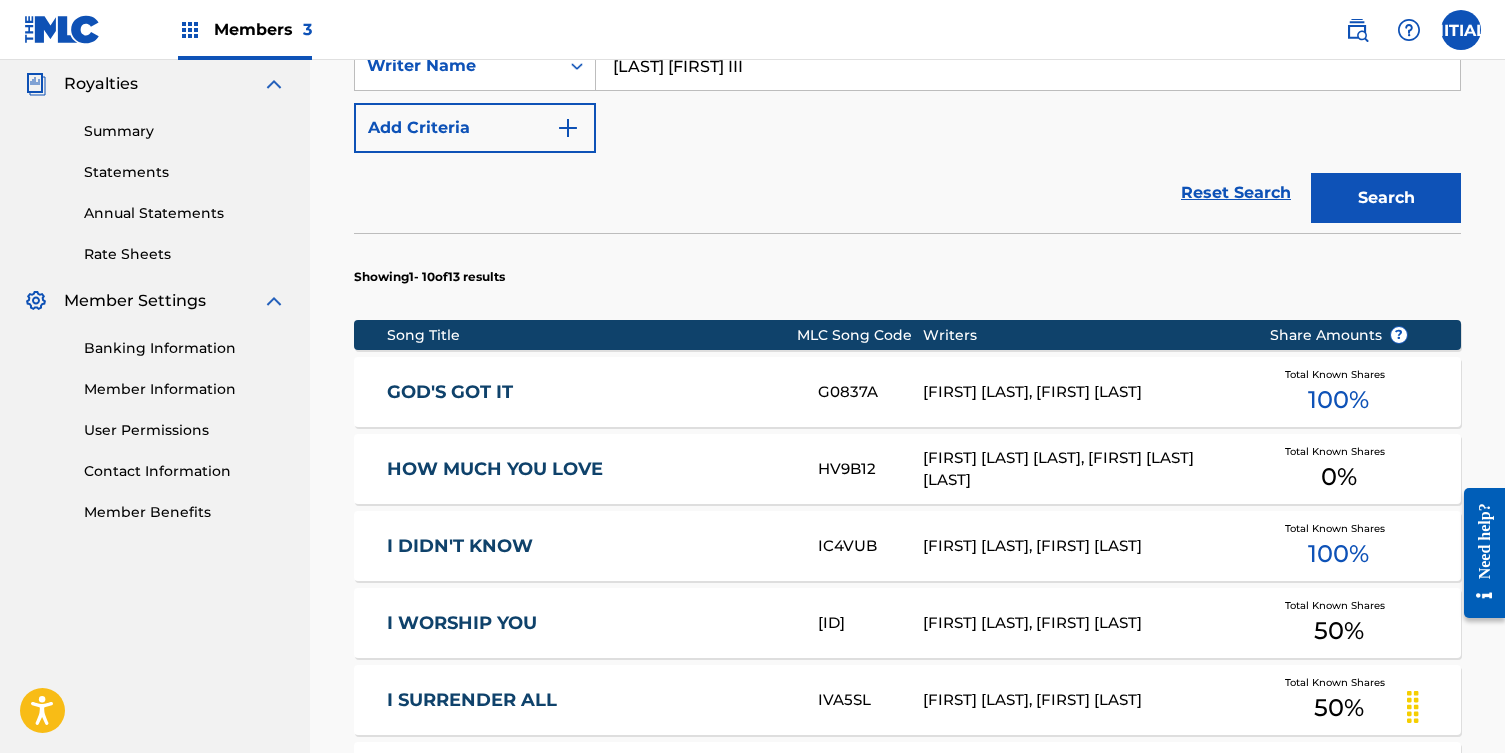 scroll, scrollTop: 596, scrollLeft: 0, axis: vertical 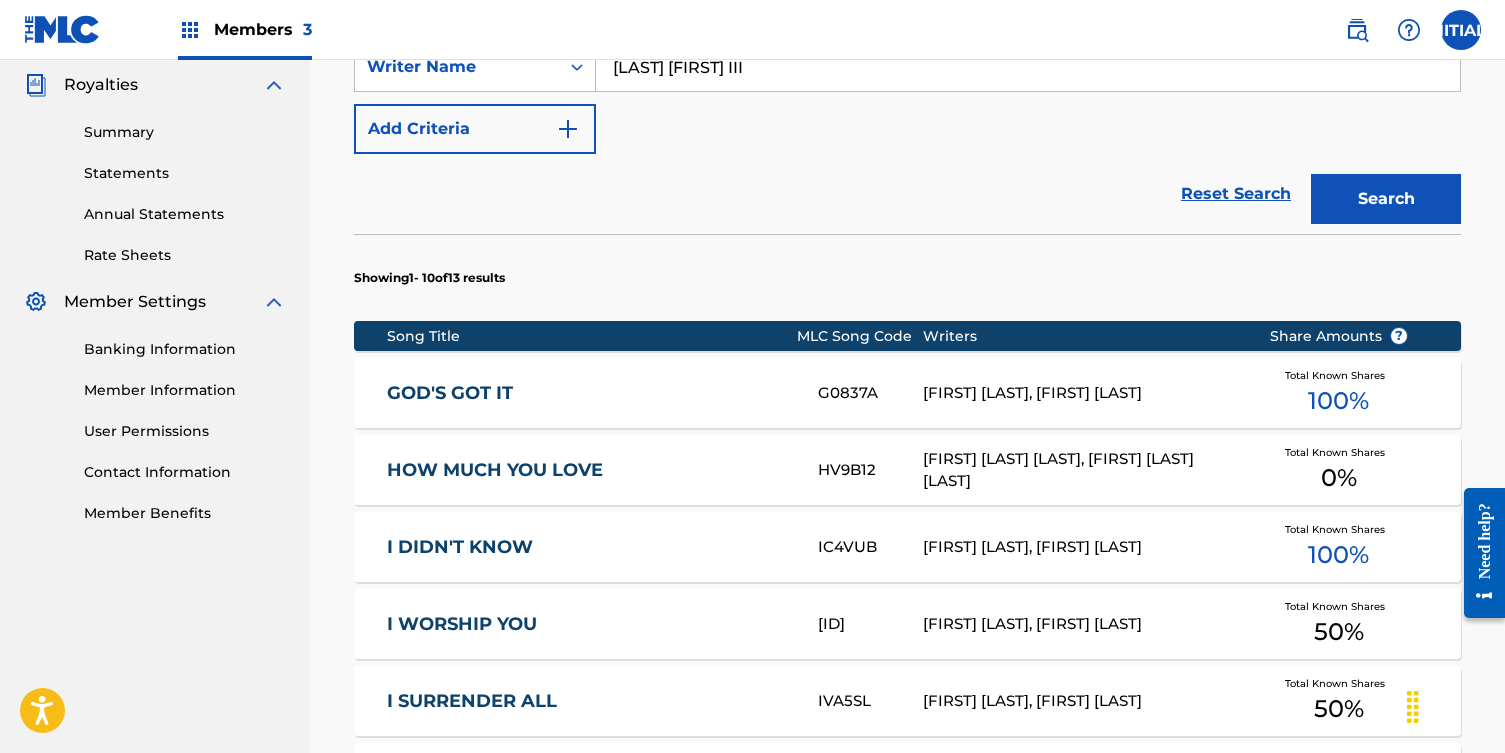 click on "GOD'S GOT IT" at bounding box center [589, 393] 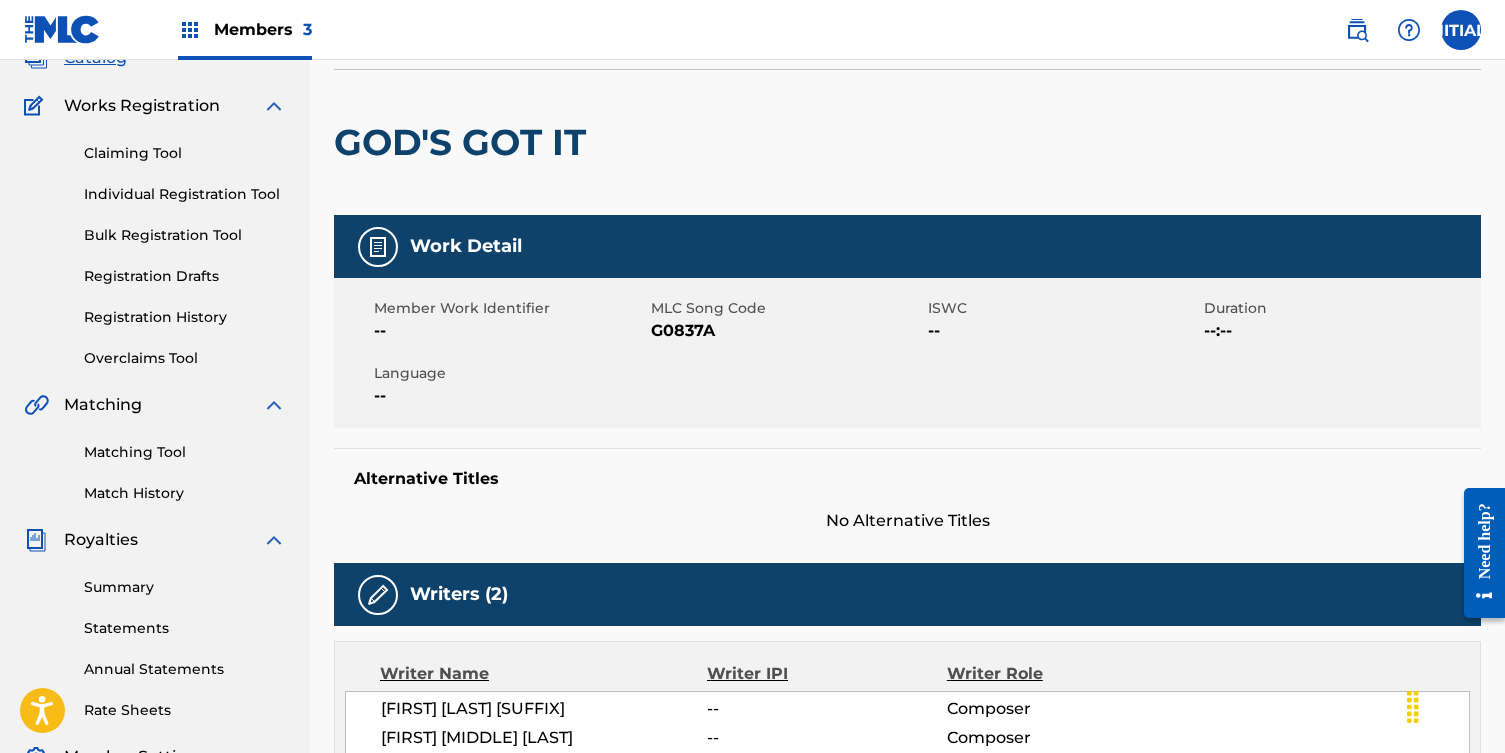 scroll, scrollTop: 0, scrollLeft: 0, axis: both 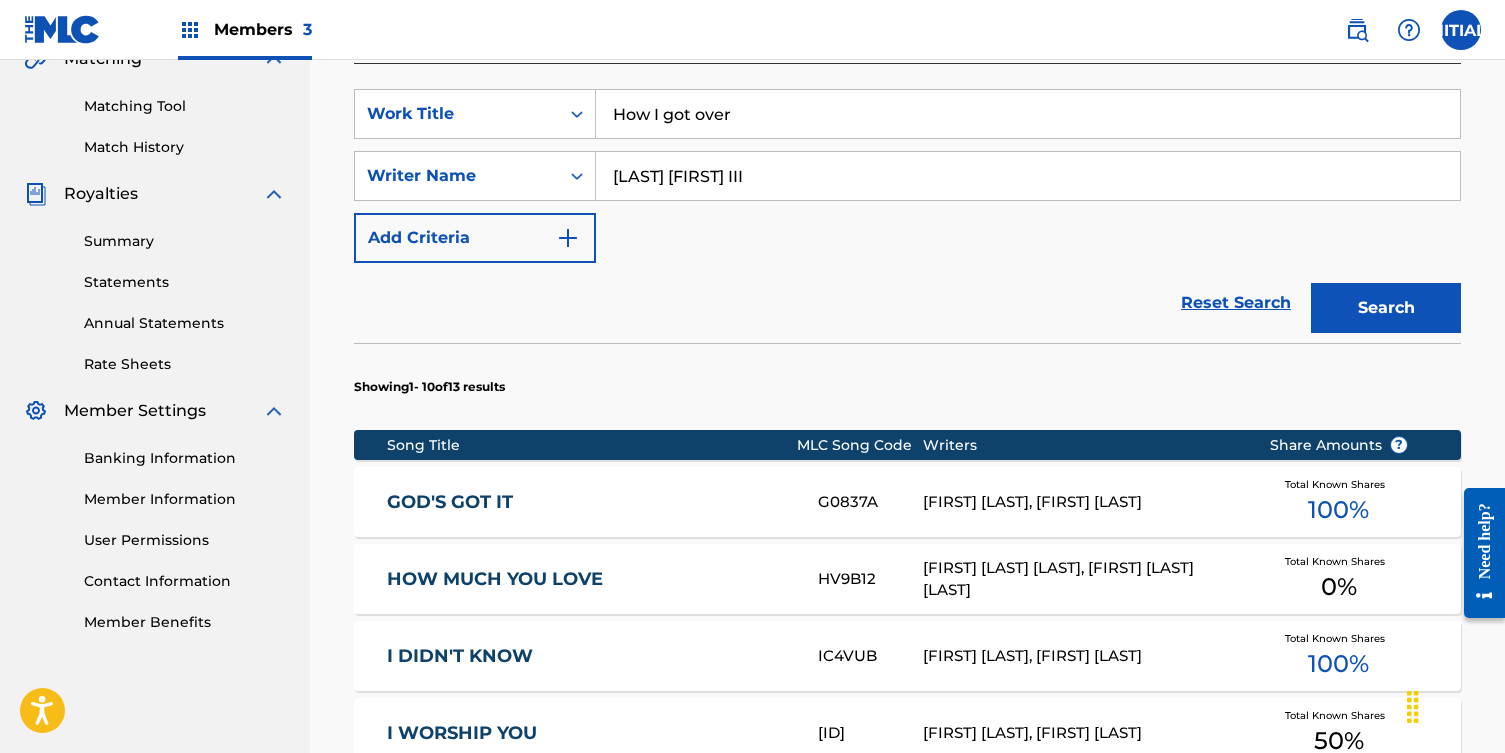 click on "HOW MUCH YOU LOVE" at bounding box center (589, 579) 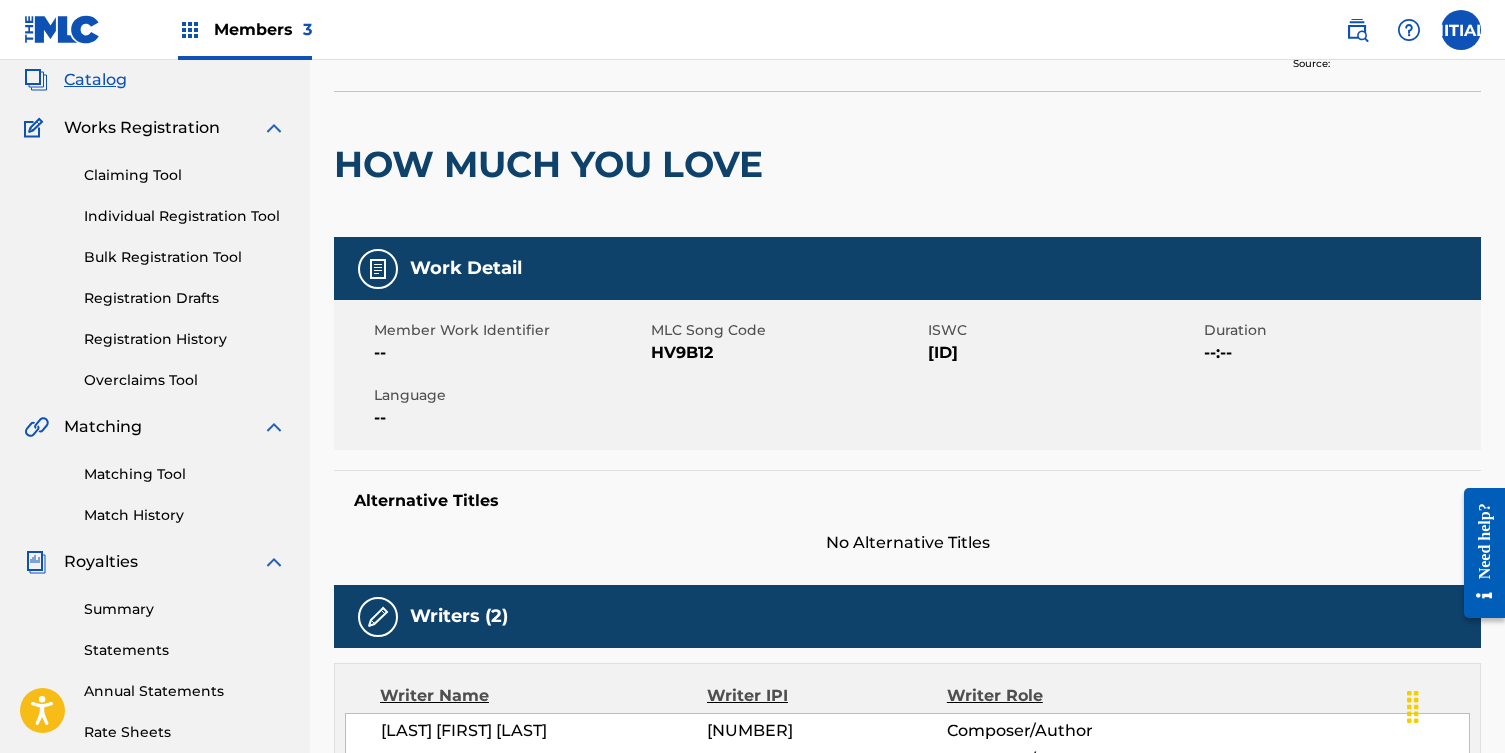 scroll, scrollTop: 0, scrollLeft: 0, axis: both 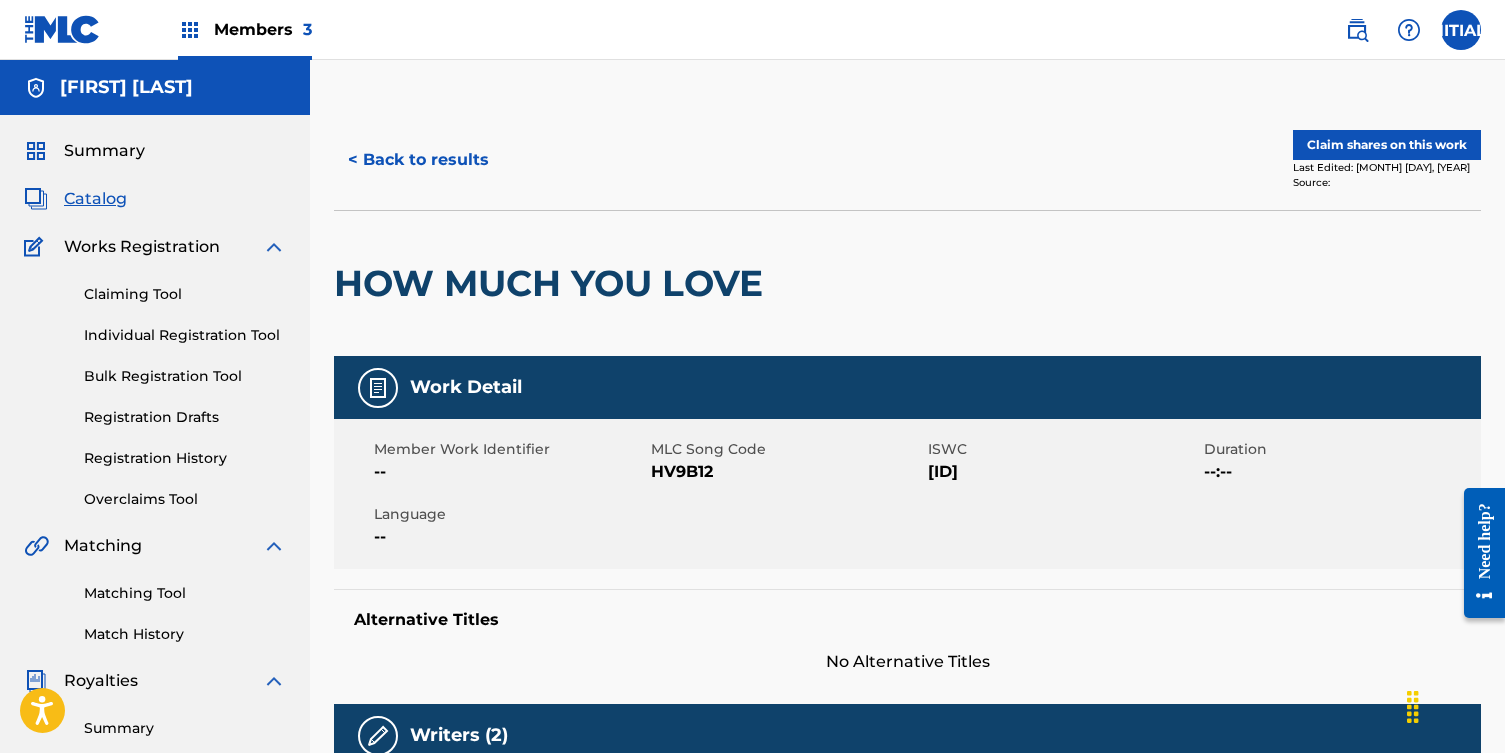 click on "Claim shares on this work" at bounding box center [1387, 145] 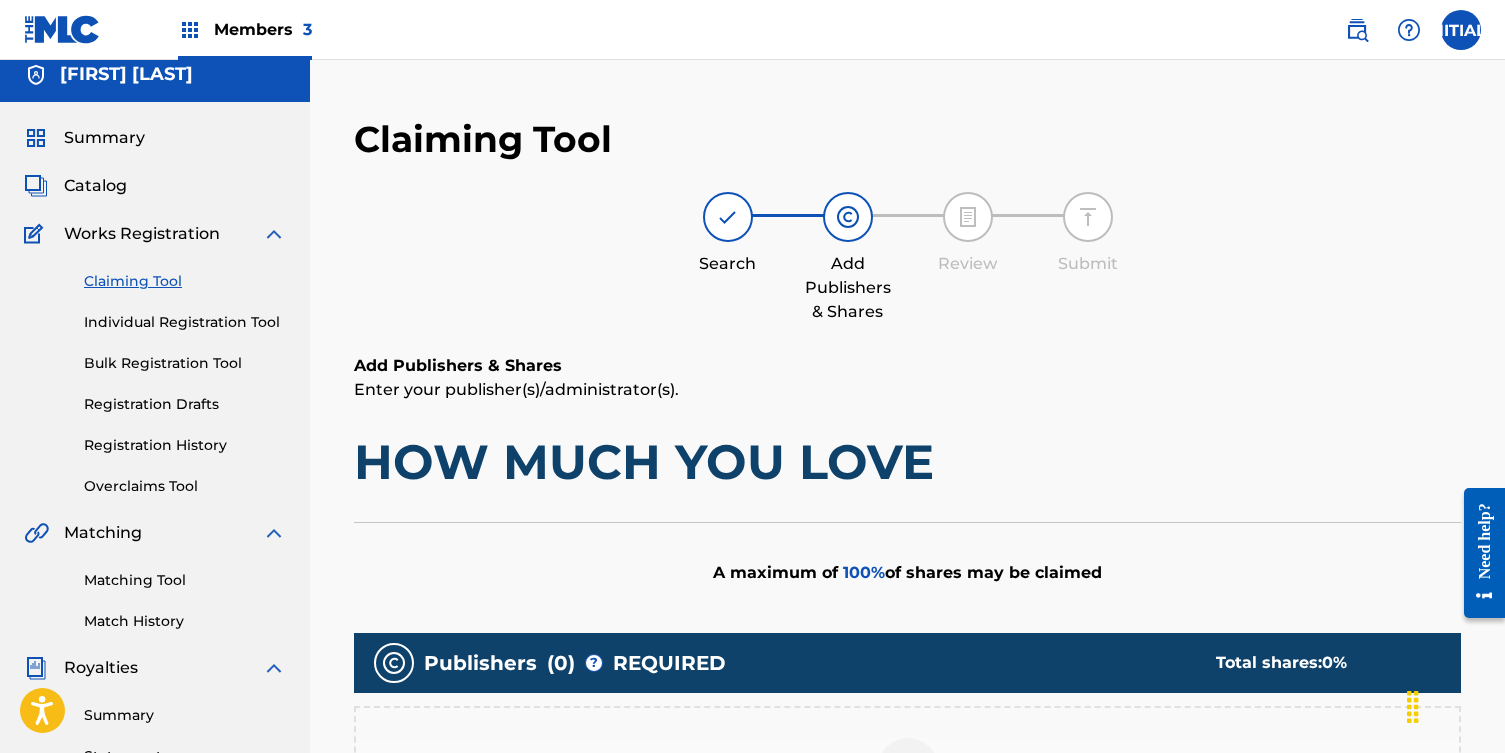 scroll, scrollTop: 12, scrollLeft: 0, axis: vertical 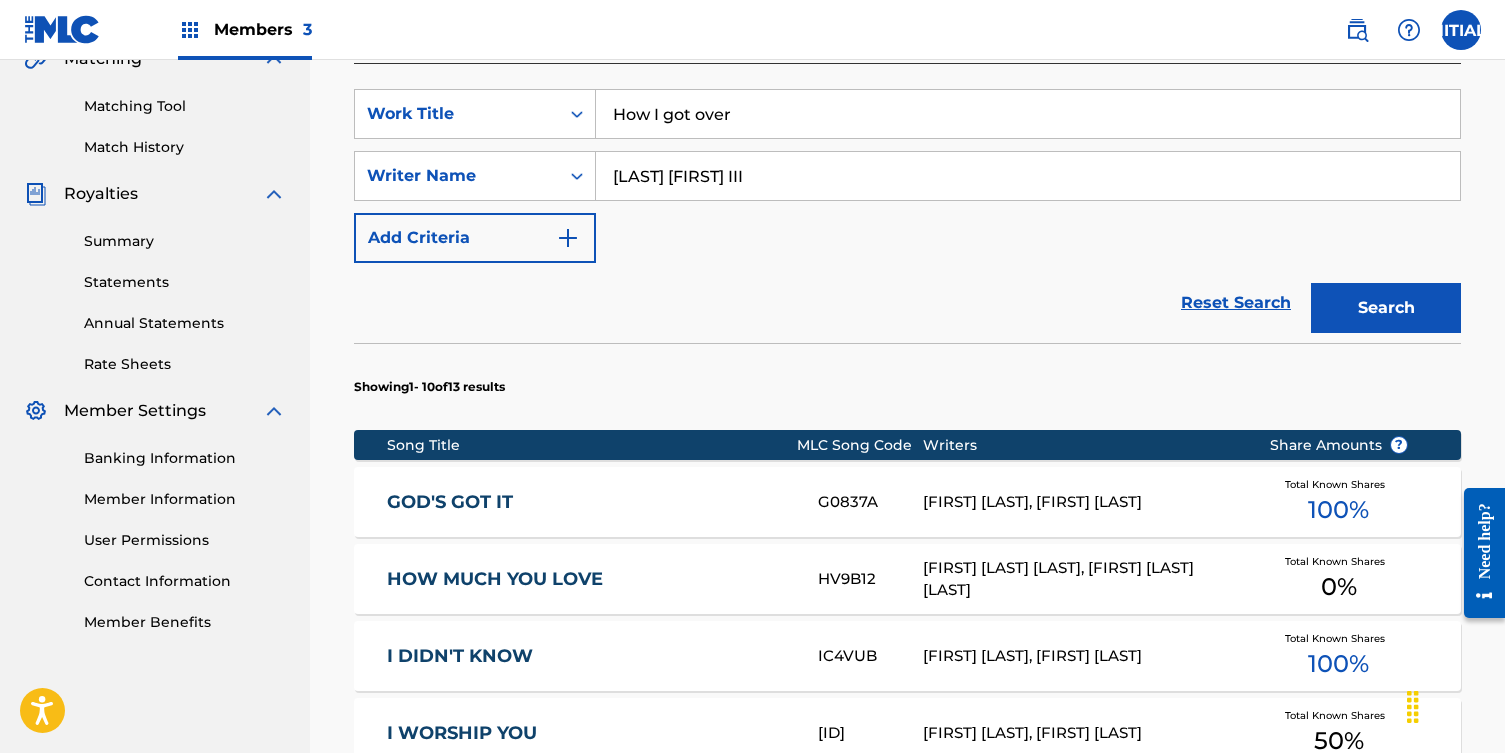 click on "100 %" at bounding box center (1338, 510) 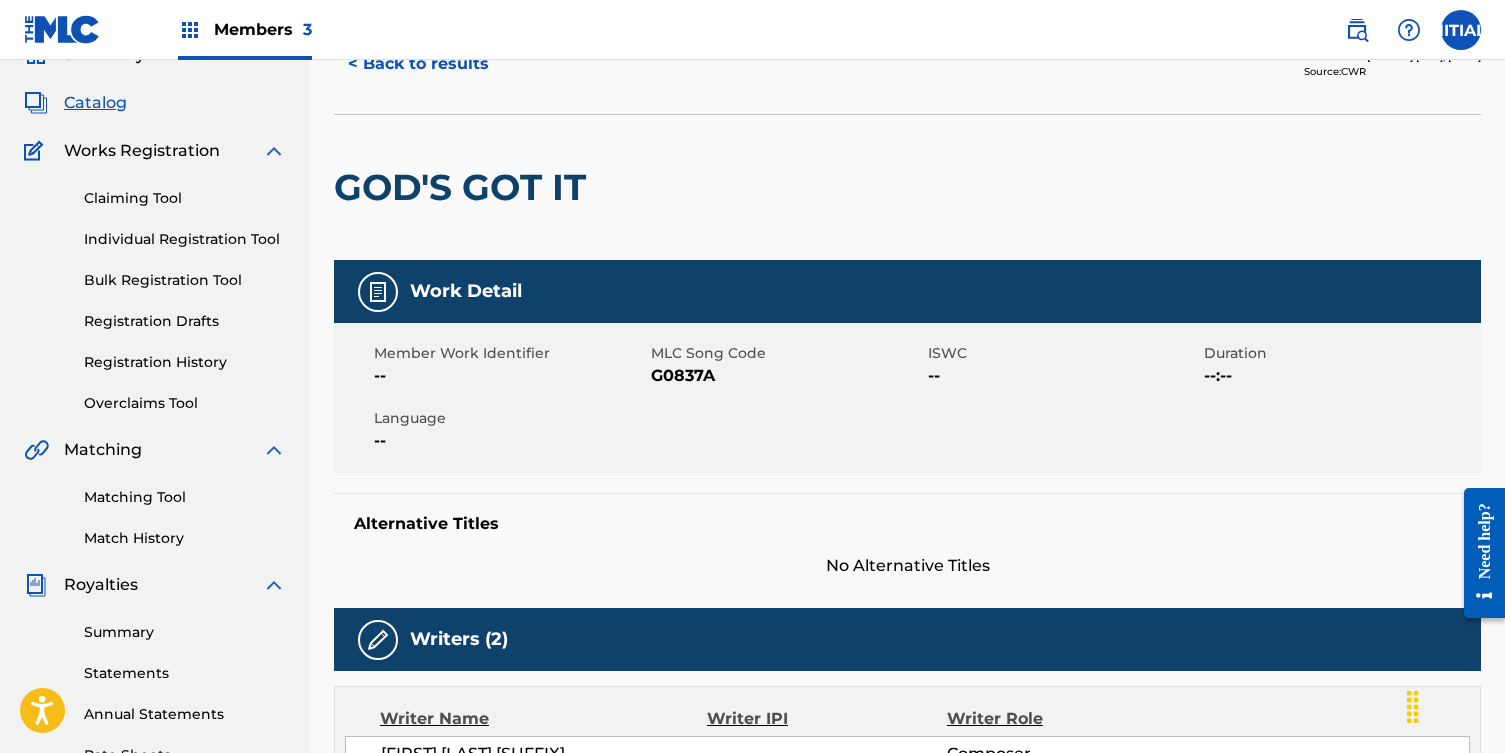 scroll, scrollTop: 108, scrollLeft: 0, axis: vertical 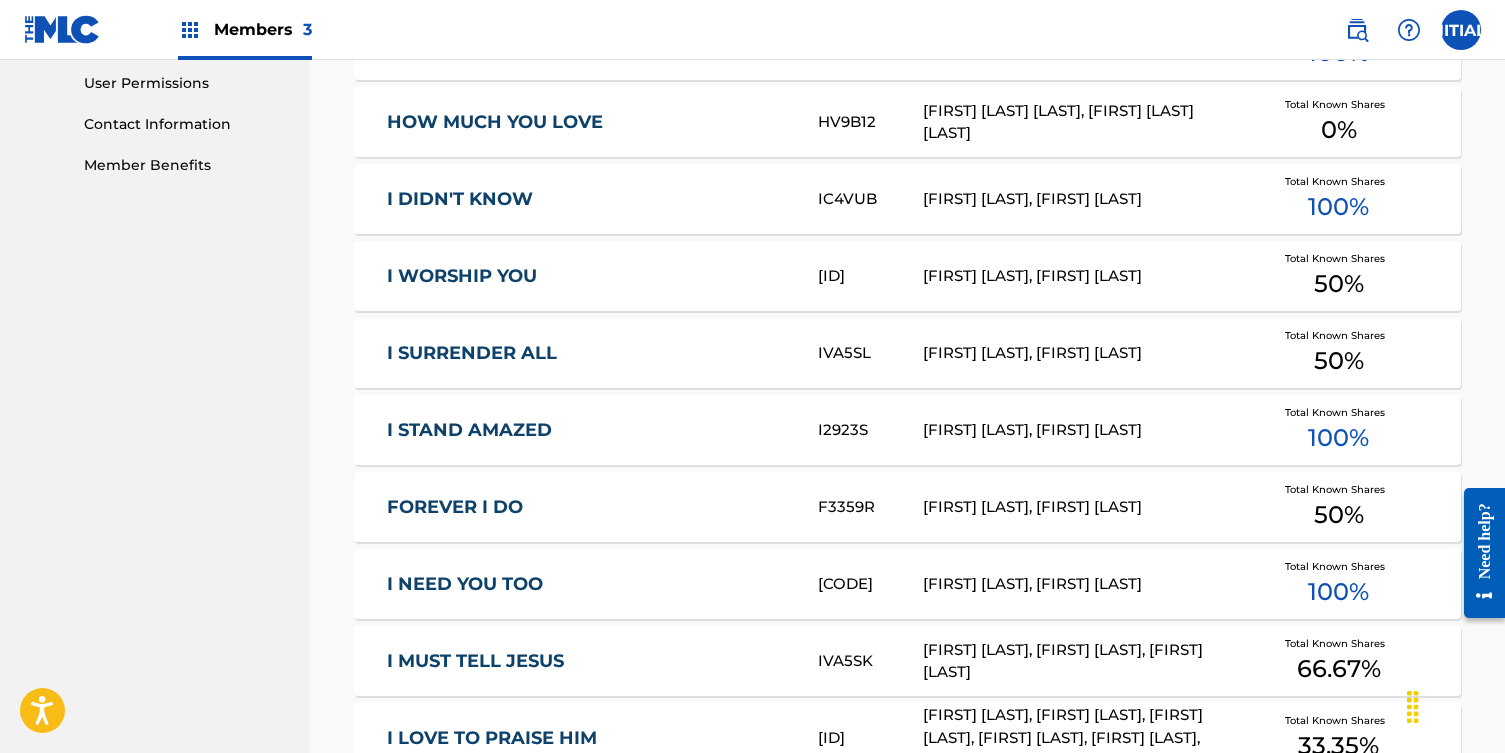 click on "I WORSHIP YOU" at bounding box center [589, 276] 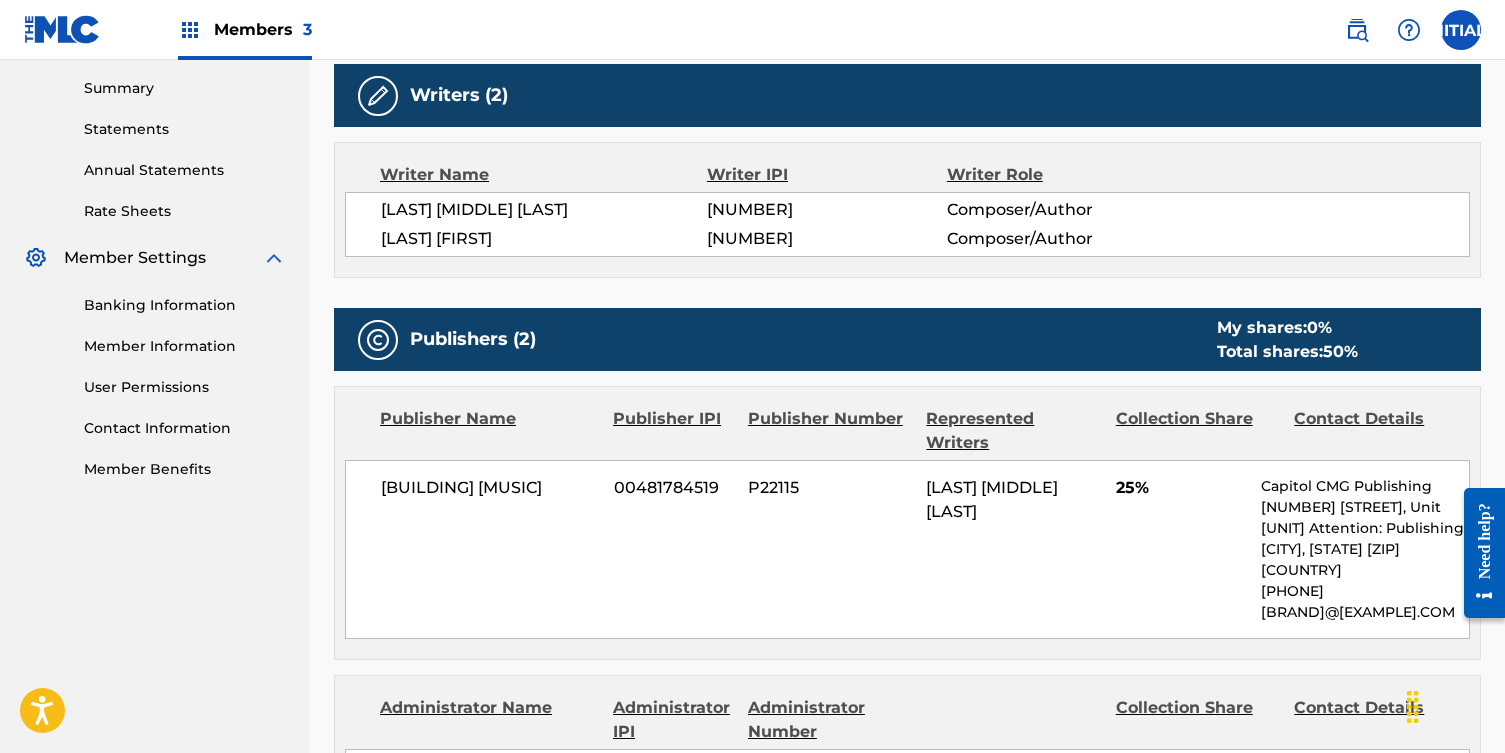 scroll, scrollTop: 625, scrollLeft: 0, axis: vertical 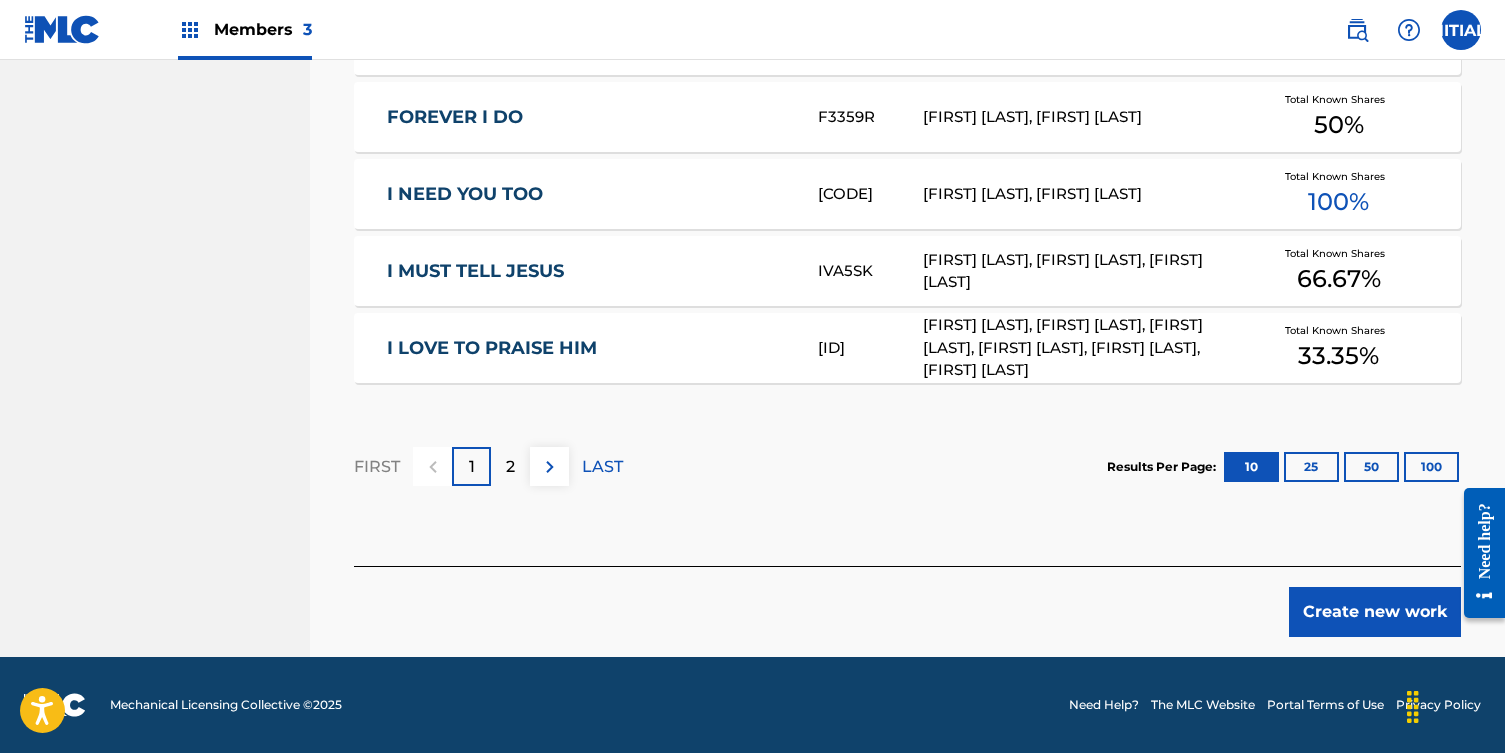 click on "I MUST TELL JESUS" at bounding box center [589, 271] 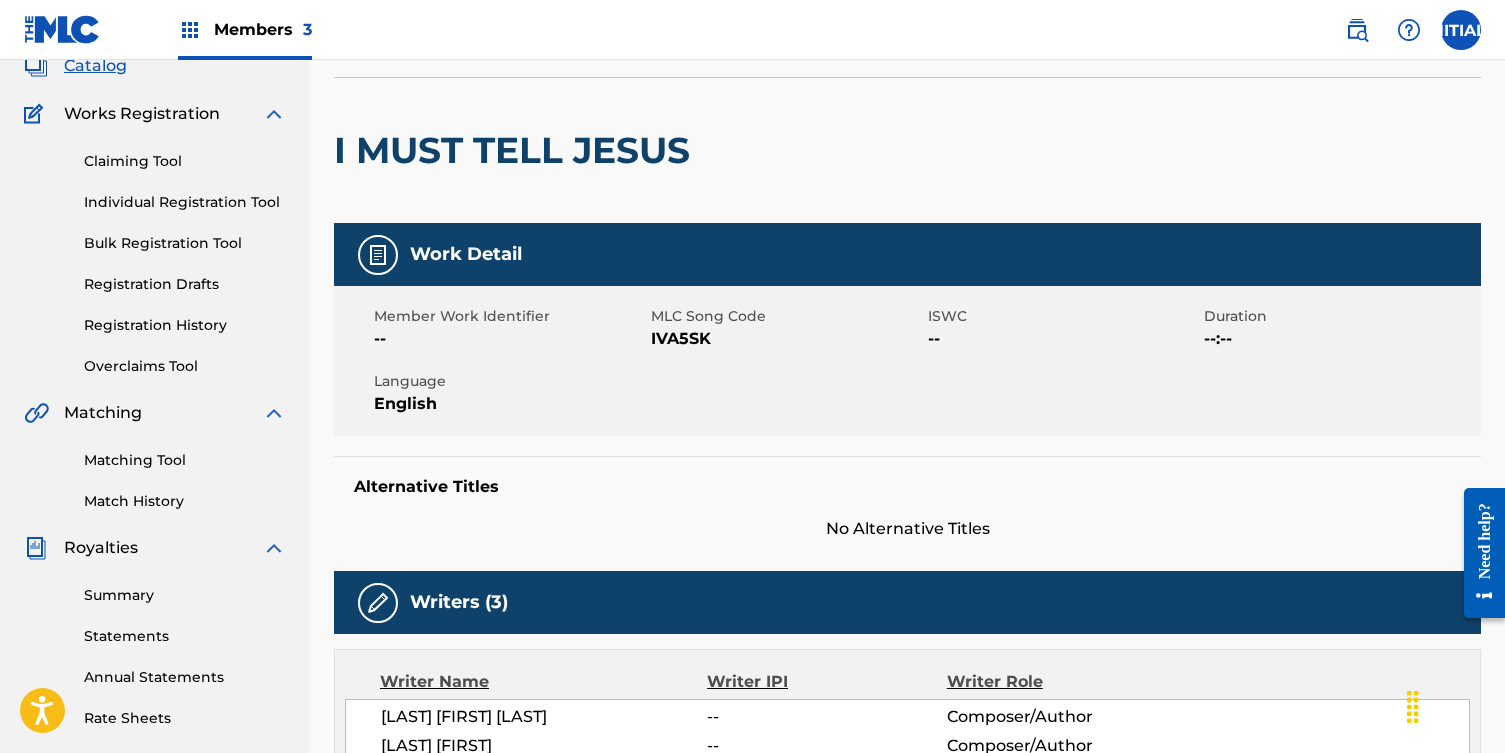 scroll, scrollTop: 0, scrollLeft: 0, axis: both 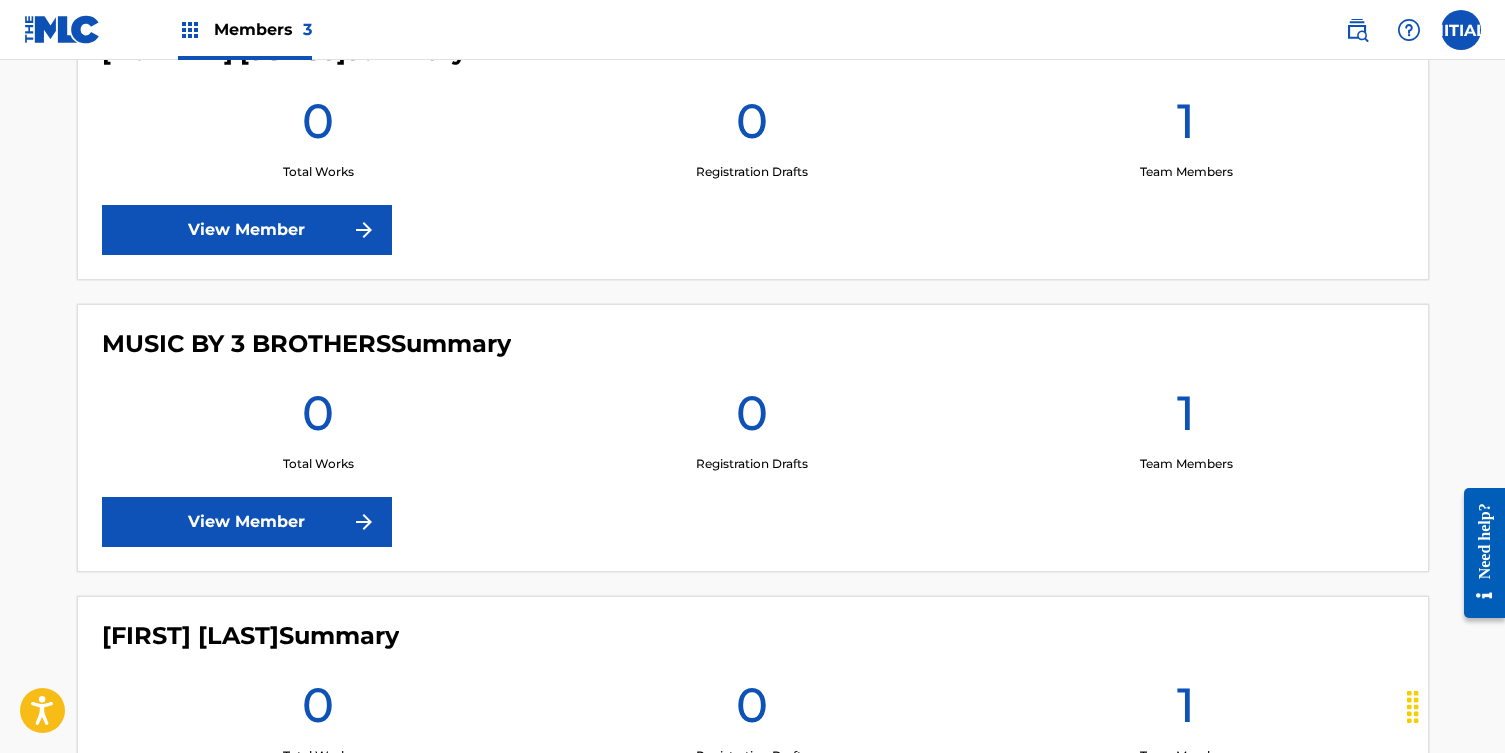 click on "View Member" at bounding box center [247, 522] 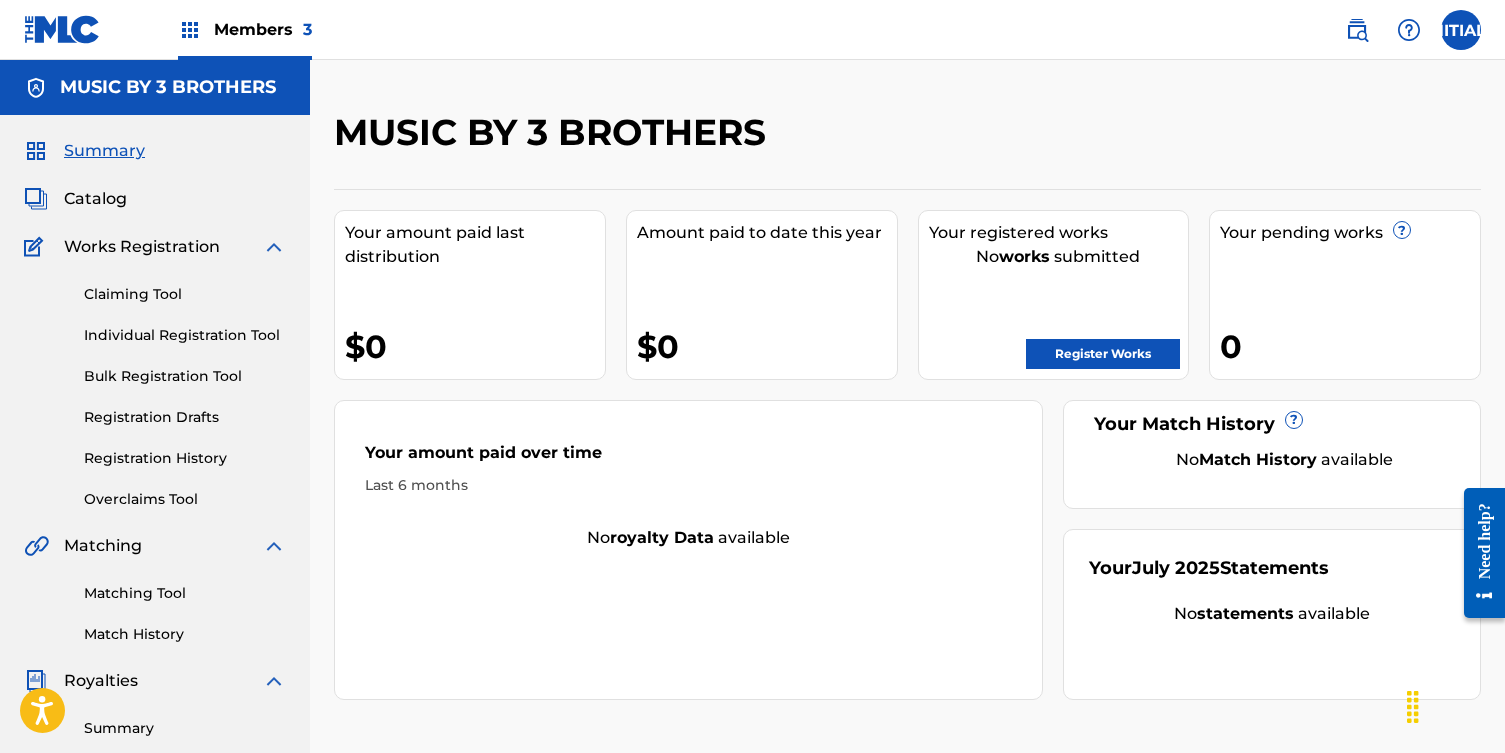 click on "Register Works" at bounding box center [1103, 354] 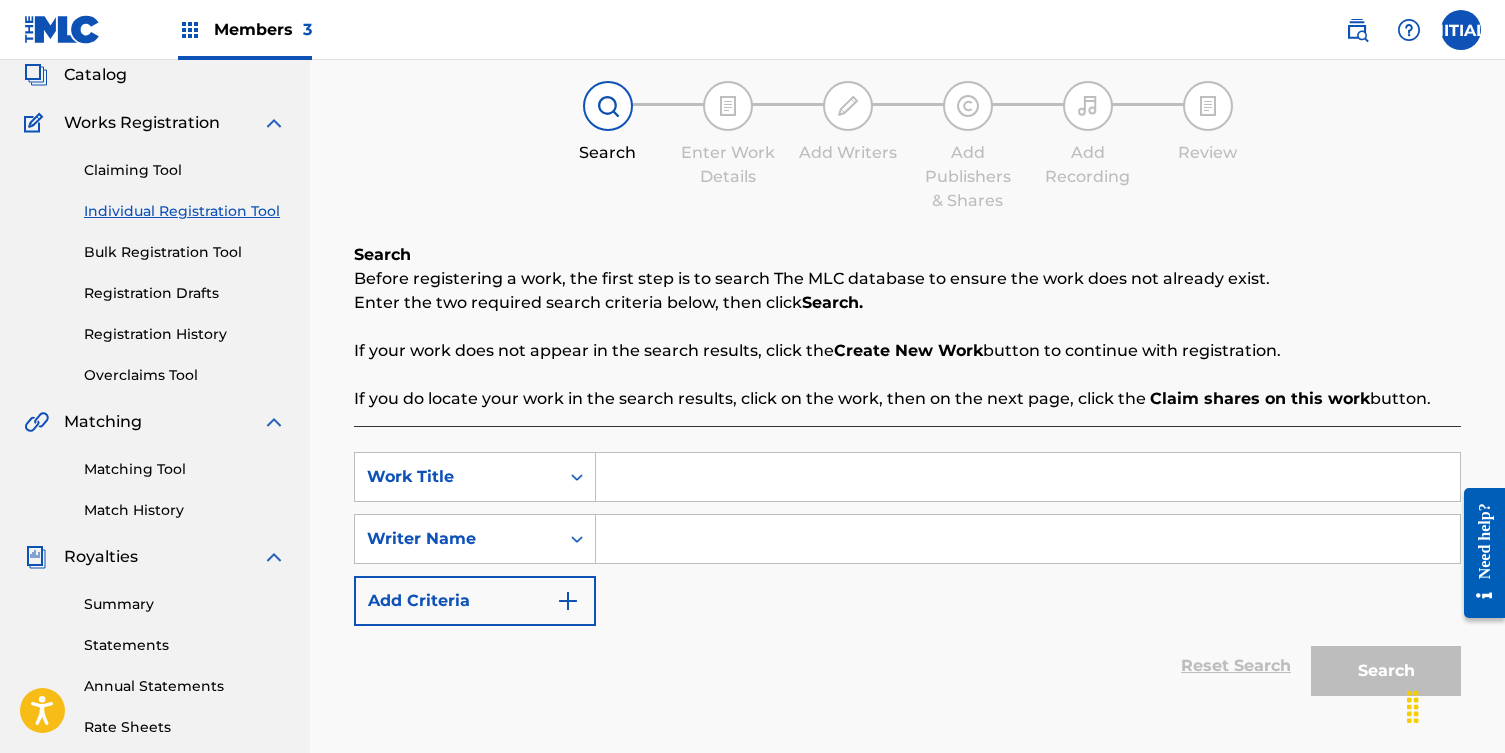 scroll, scrollTop: 126, scrollLeft: 0, axis: vertical 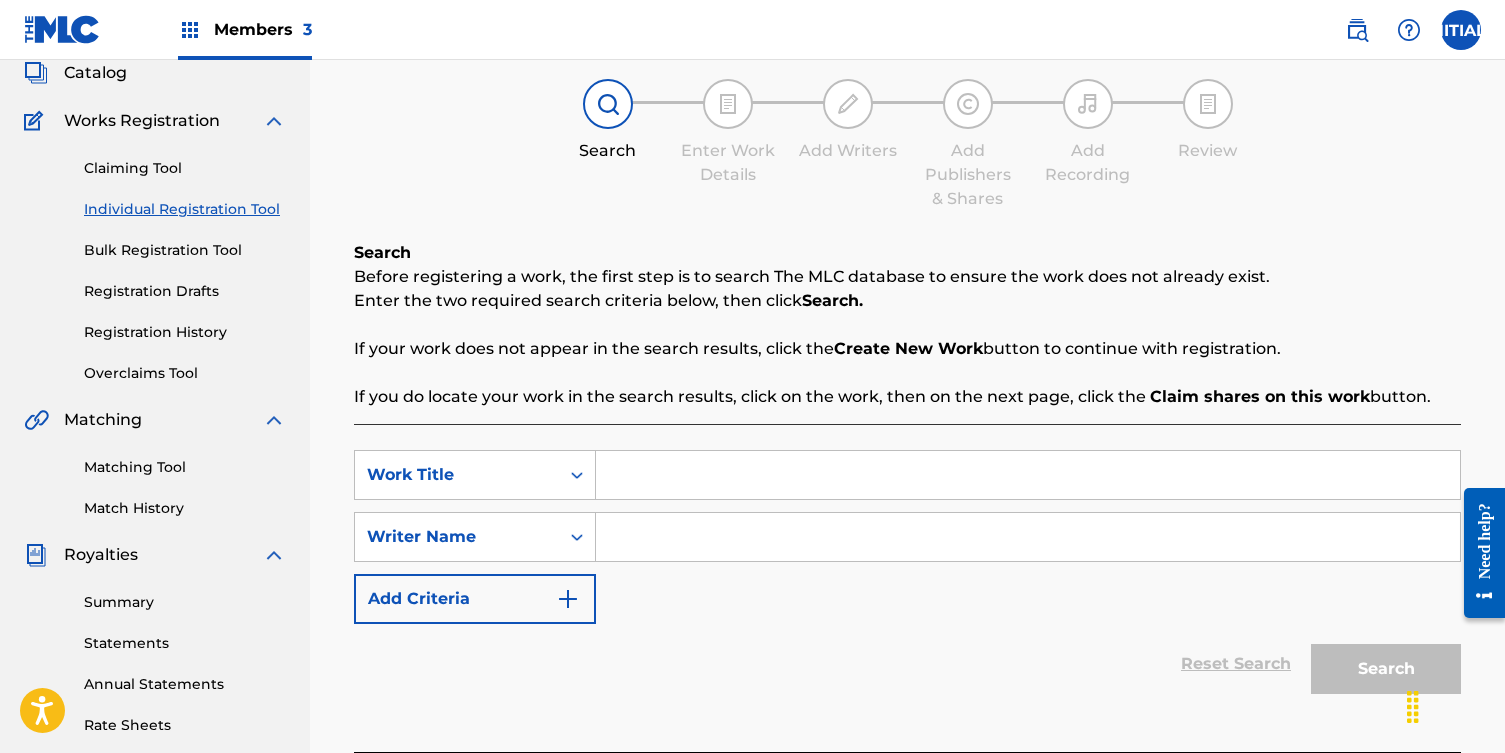 click at bounding box center (1028, 475) 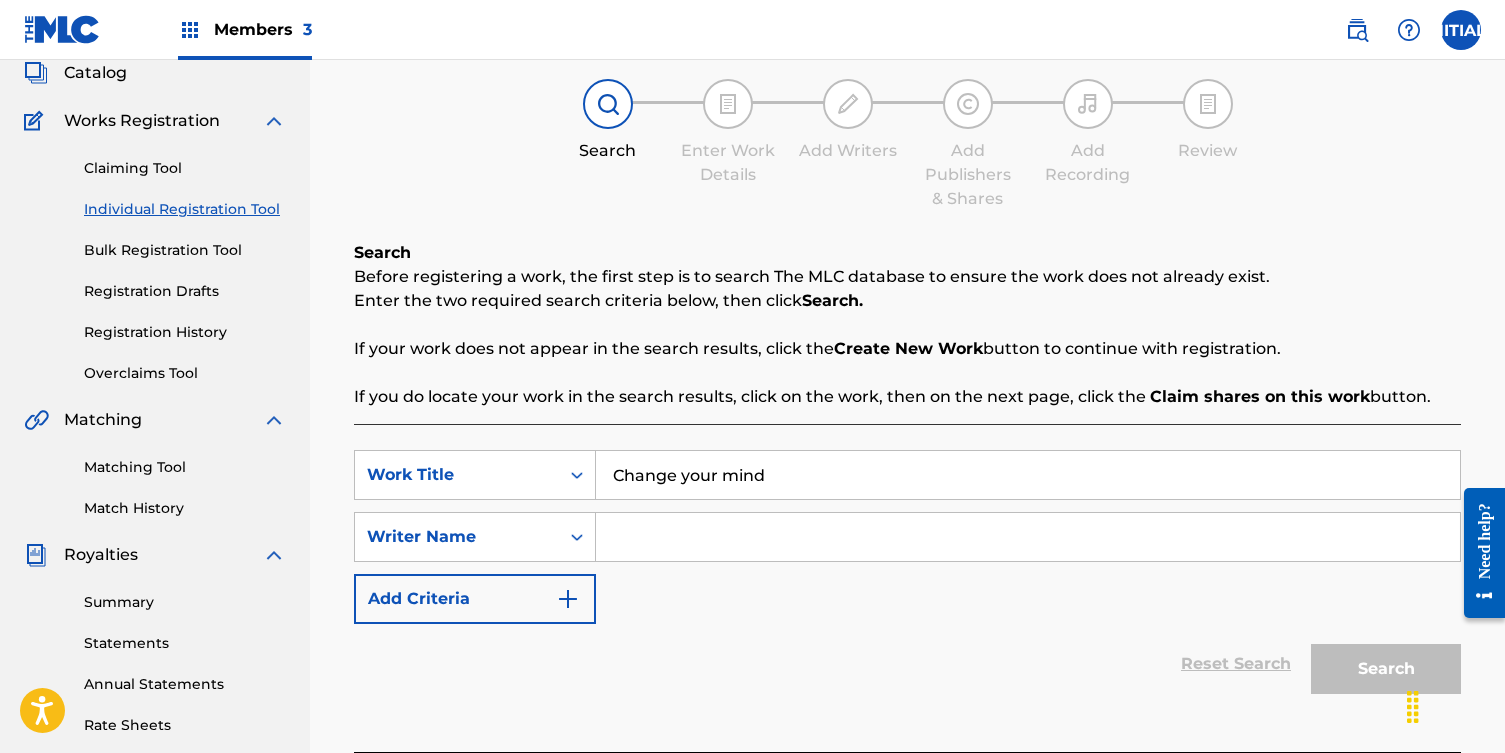 type on "Change your mind" 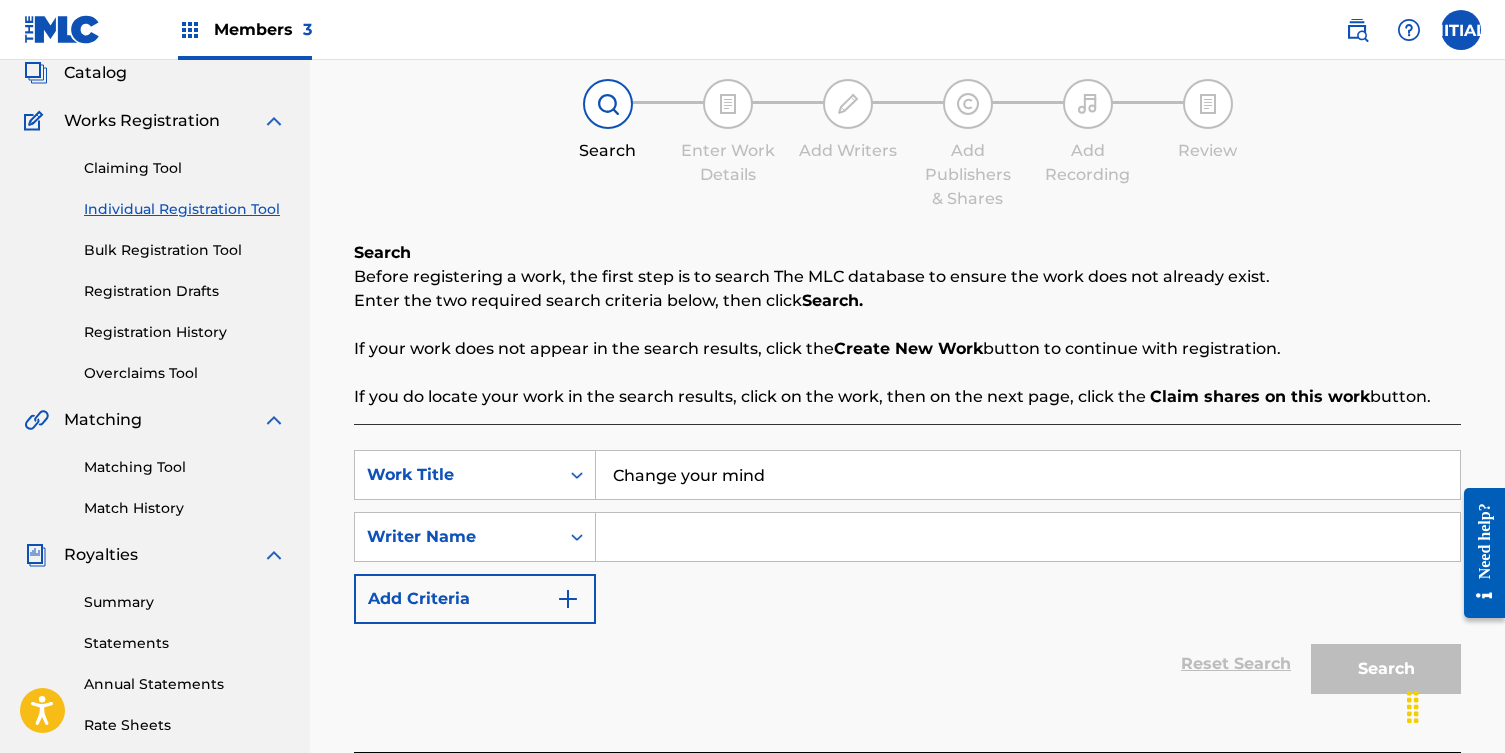 type on "[FIRST] [LAST] [SUFFIX]" 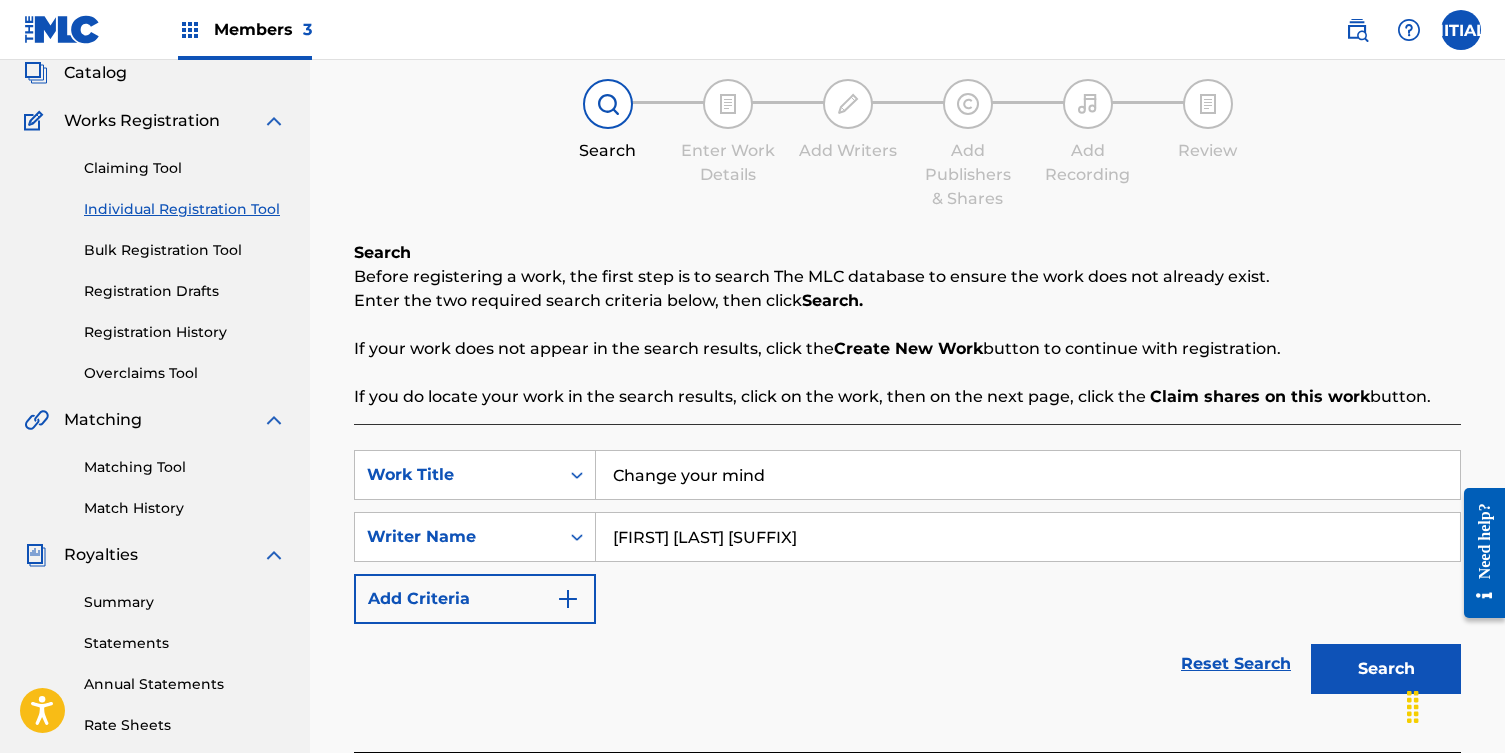 click on "Search" at bounding box center [1386, 669] 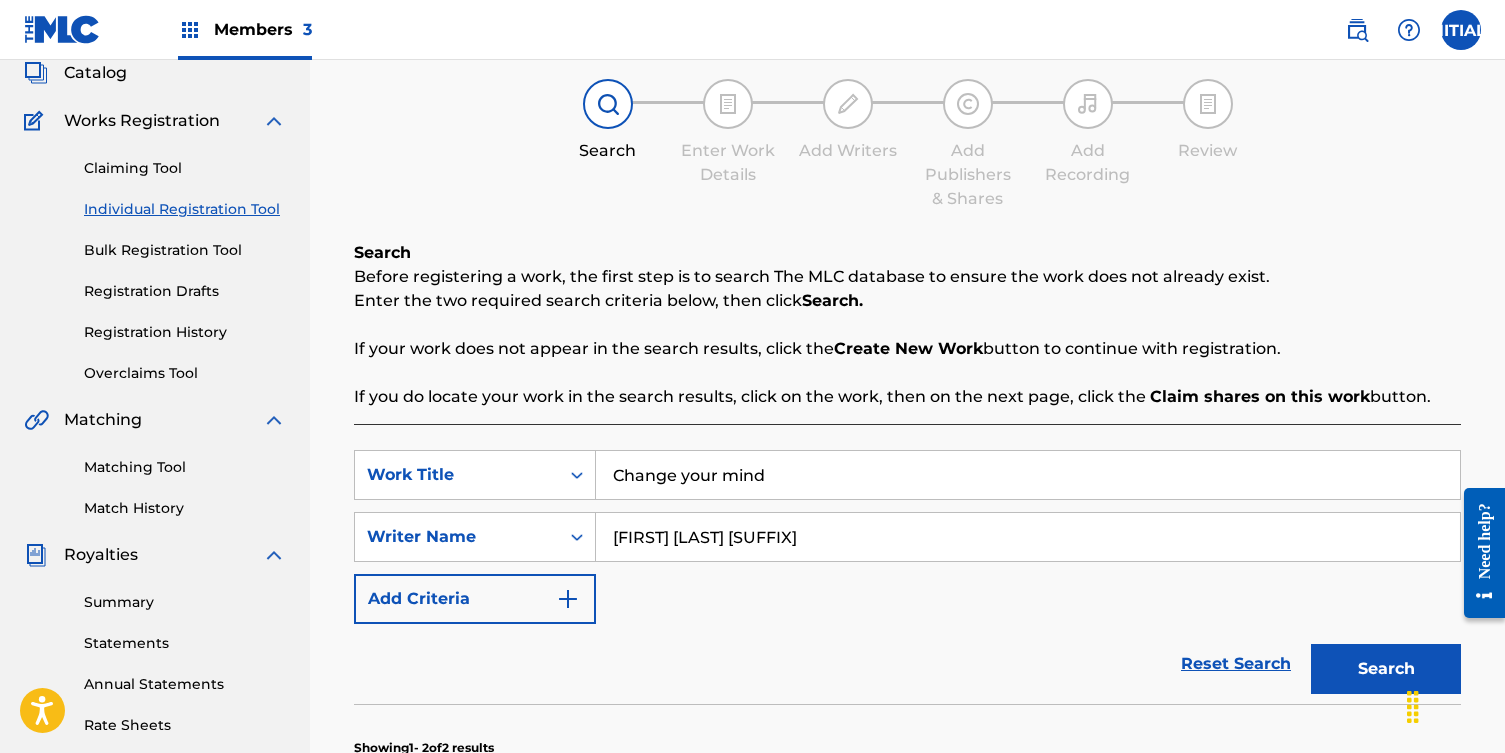 click on "Search" at bounding box center (1386, 669) 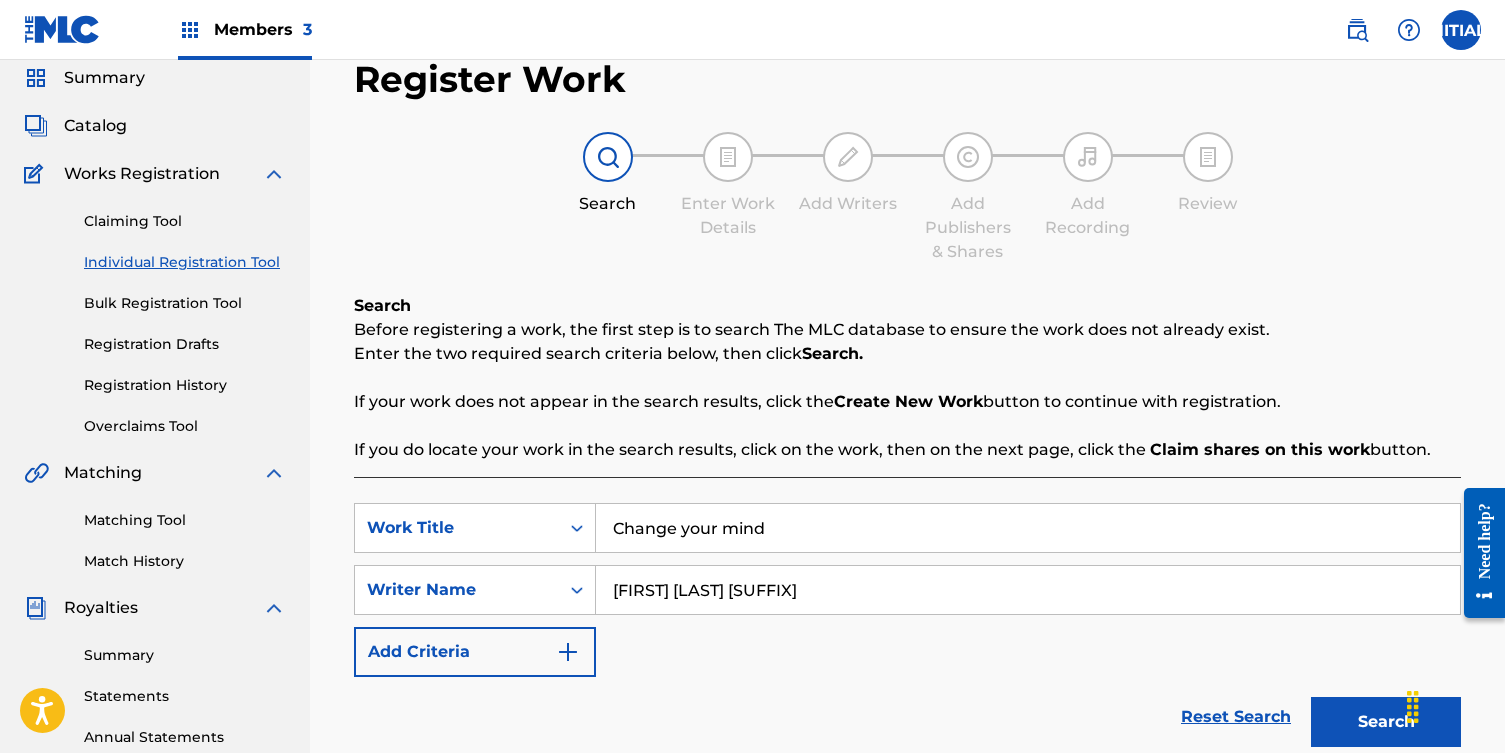 scroll, scrollTop: 88, scrollLeft: 0, axis: vertical 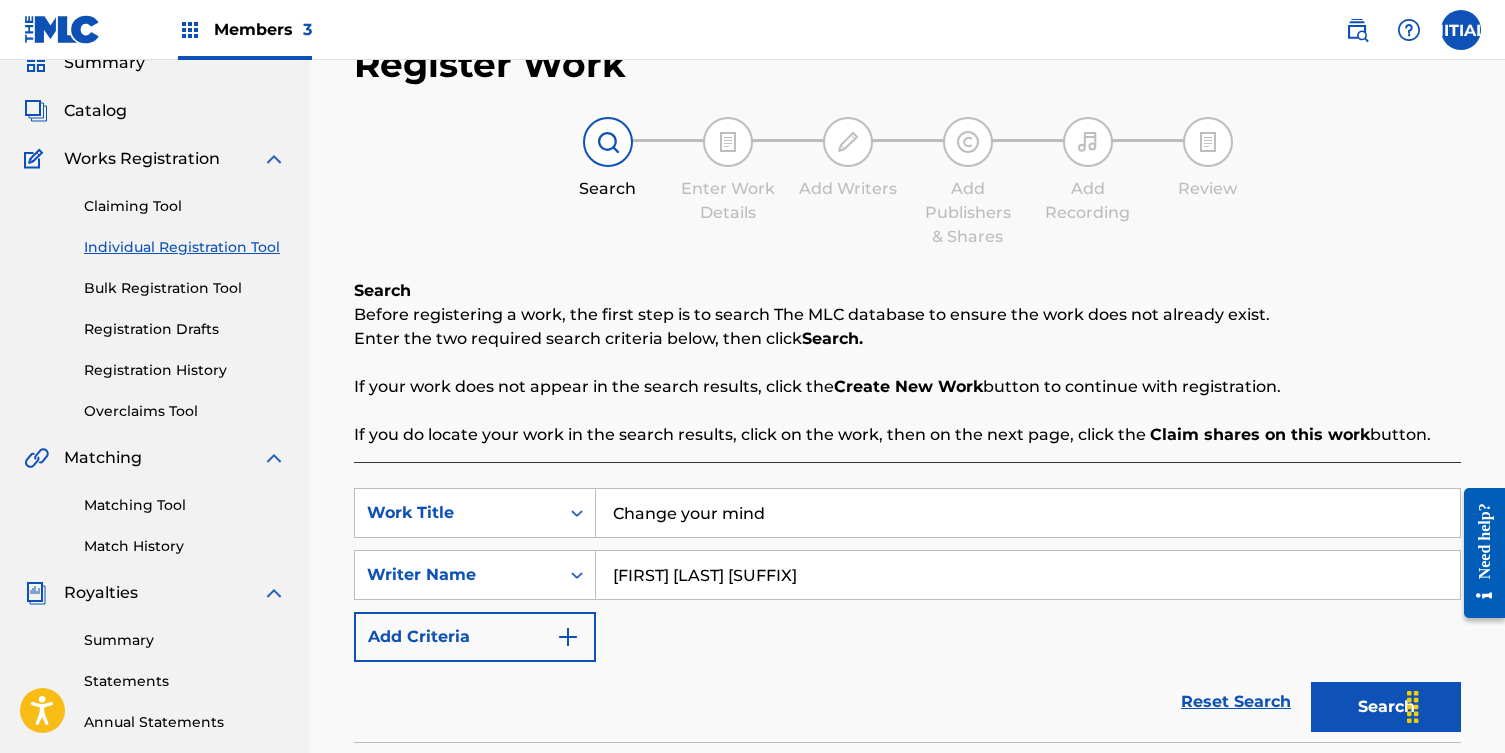 click on "Change your mind" at bounding box center [1028, 513] 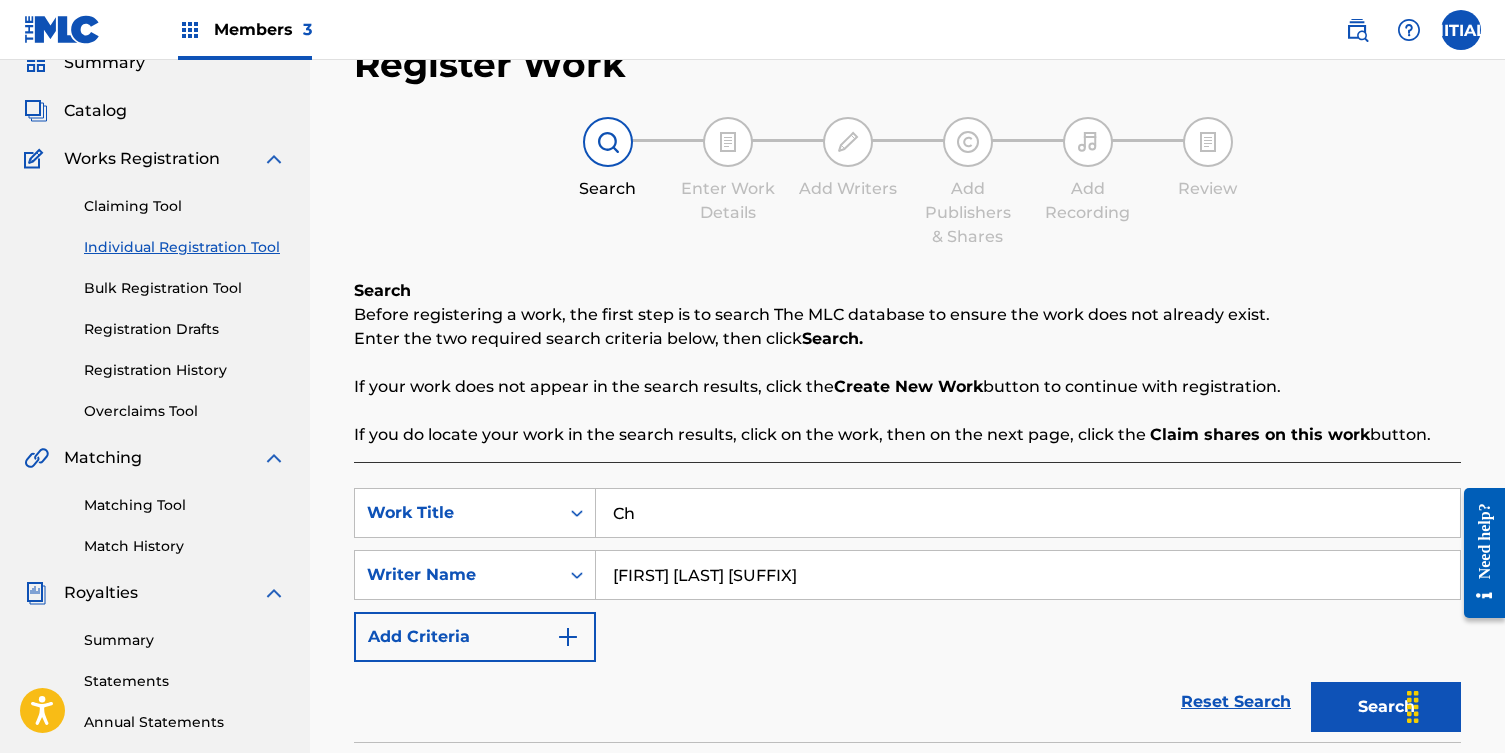 type on "C" 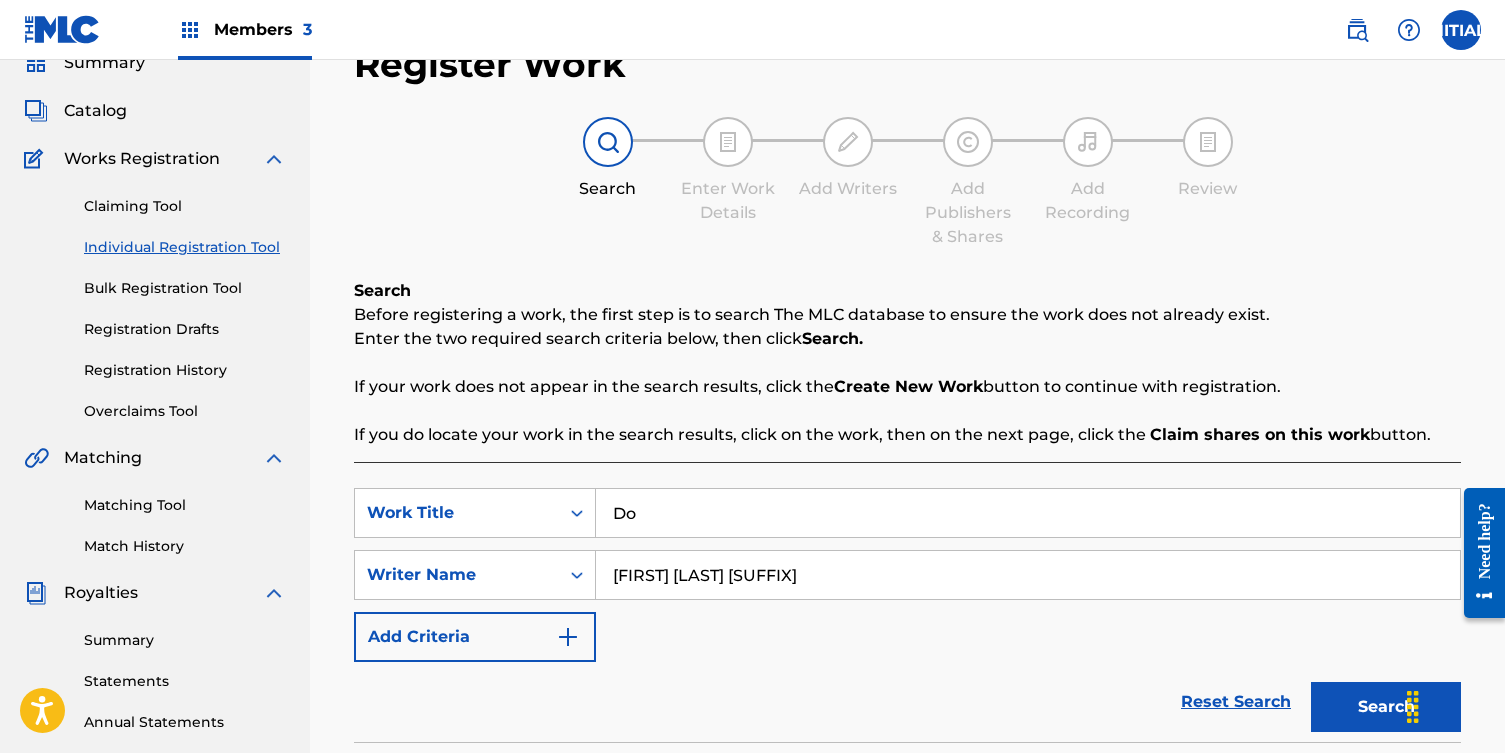 type on "D" 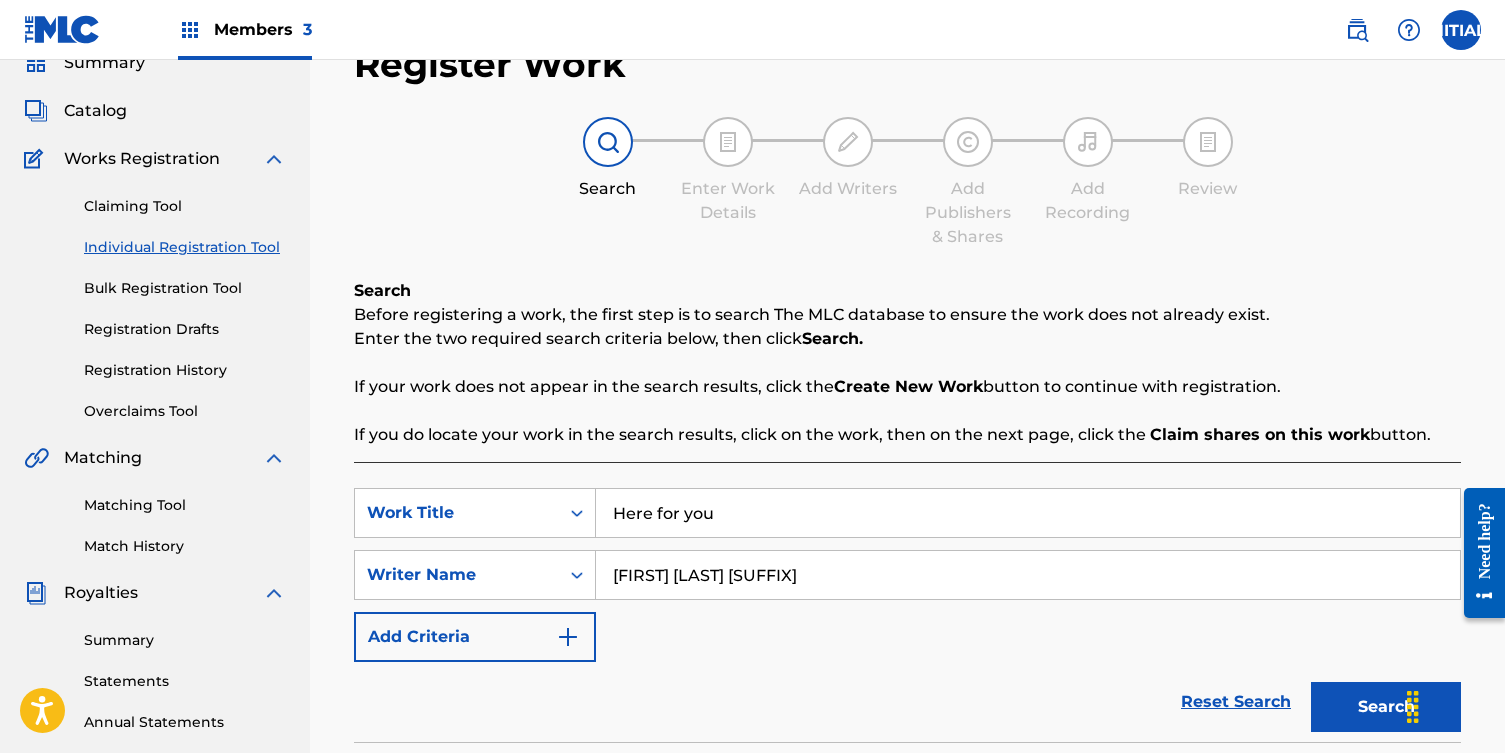 click on "Search" at bounding box center [1386, 707] 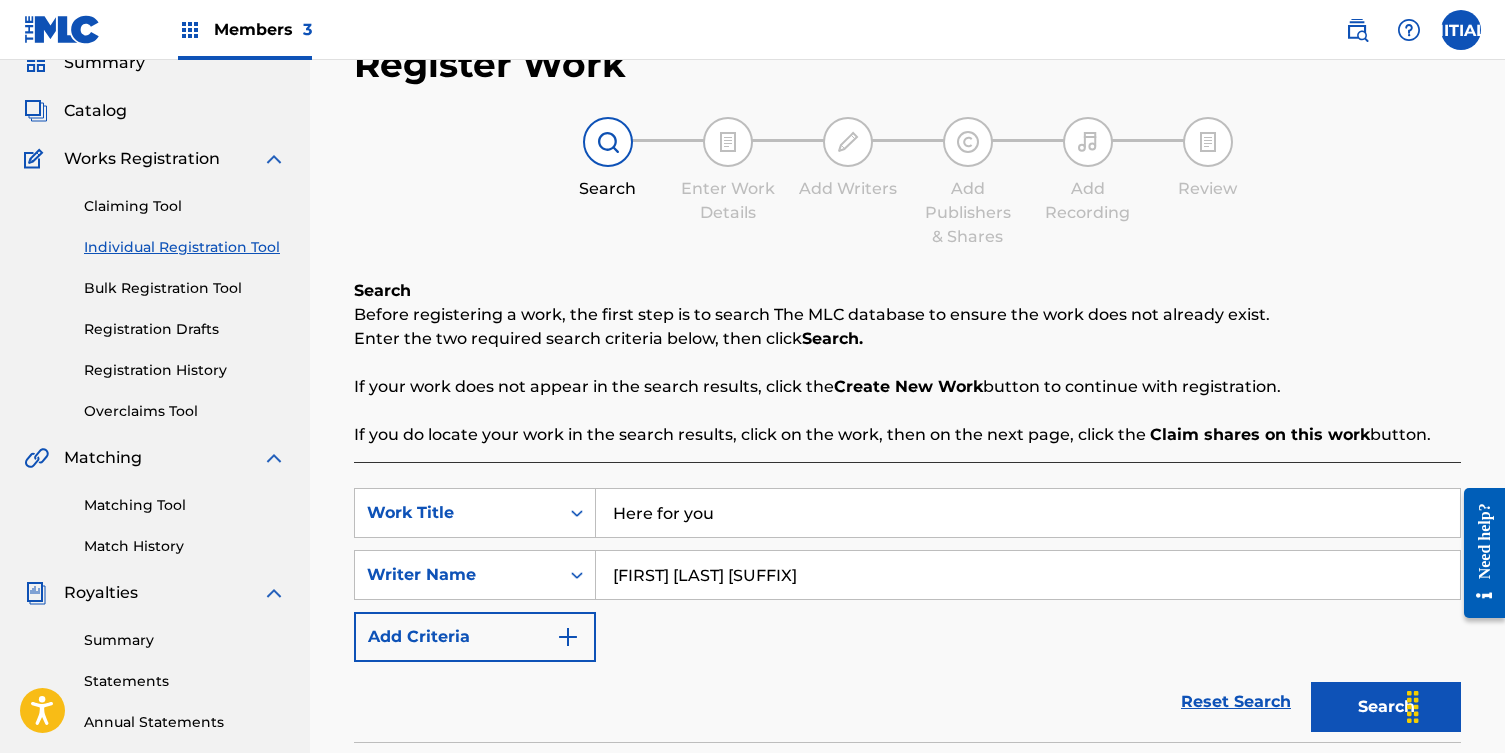 click on "Here for you" at bounding box center (1028, 513) 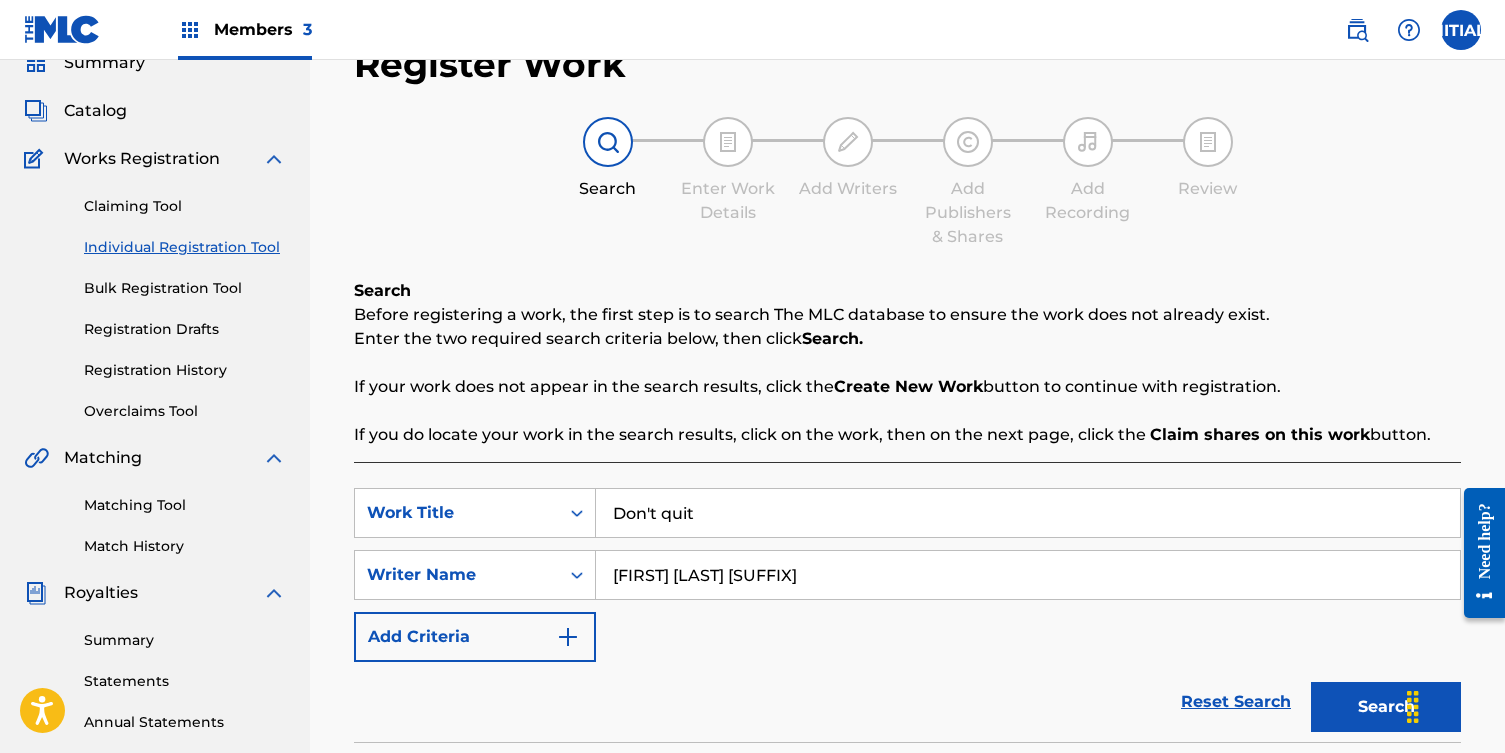 type on "Don't quit" 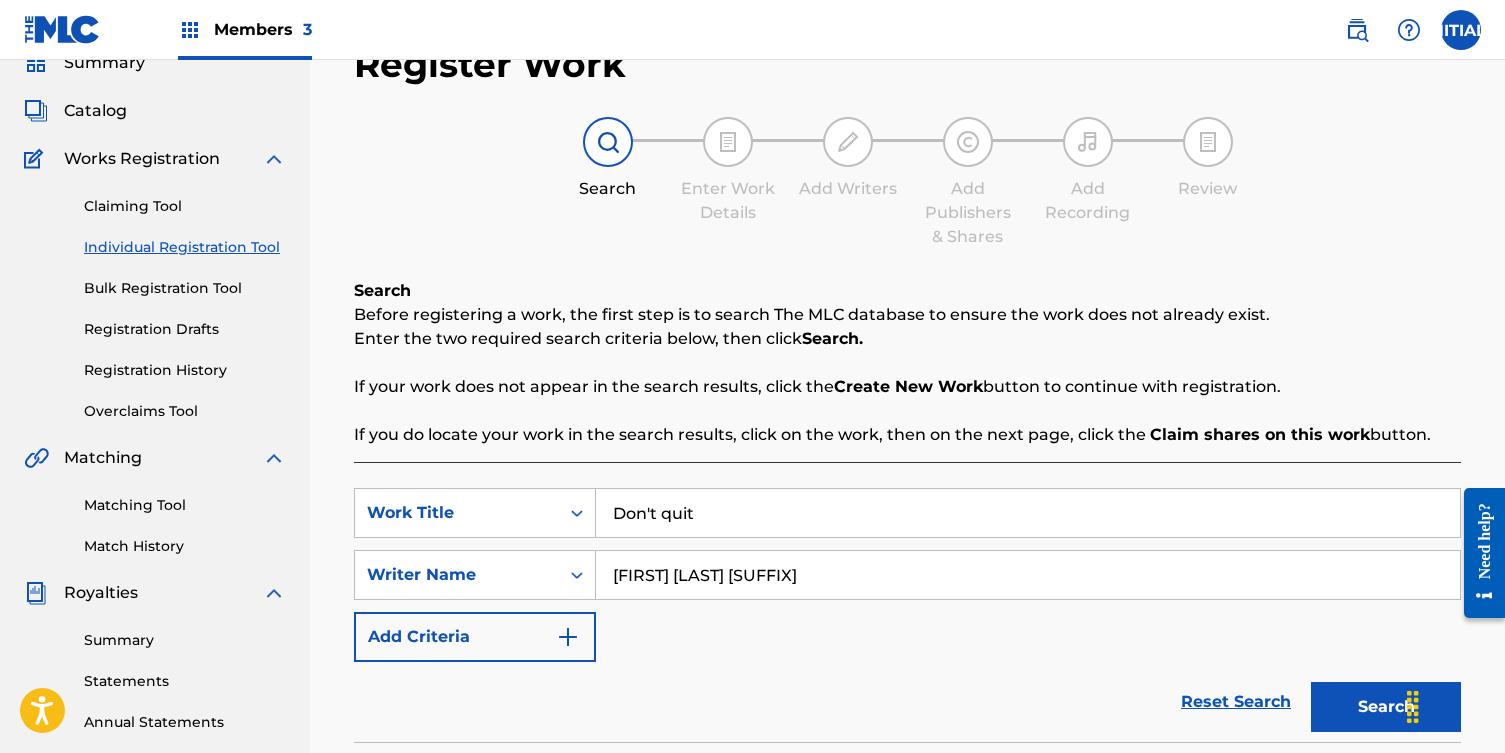 click on "Search" at bounding box center [1386, 707] 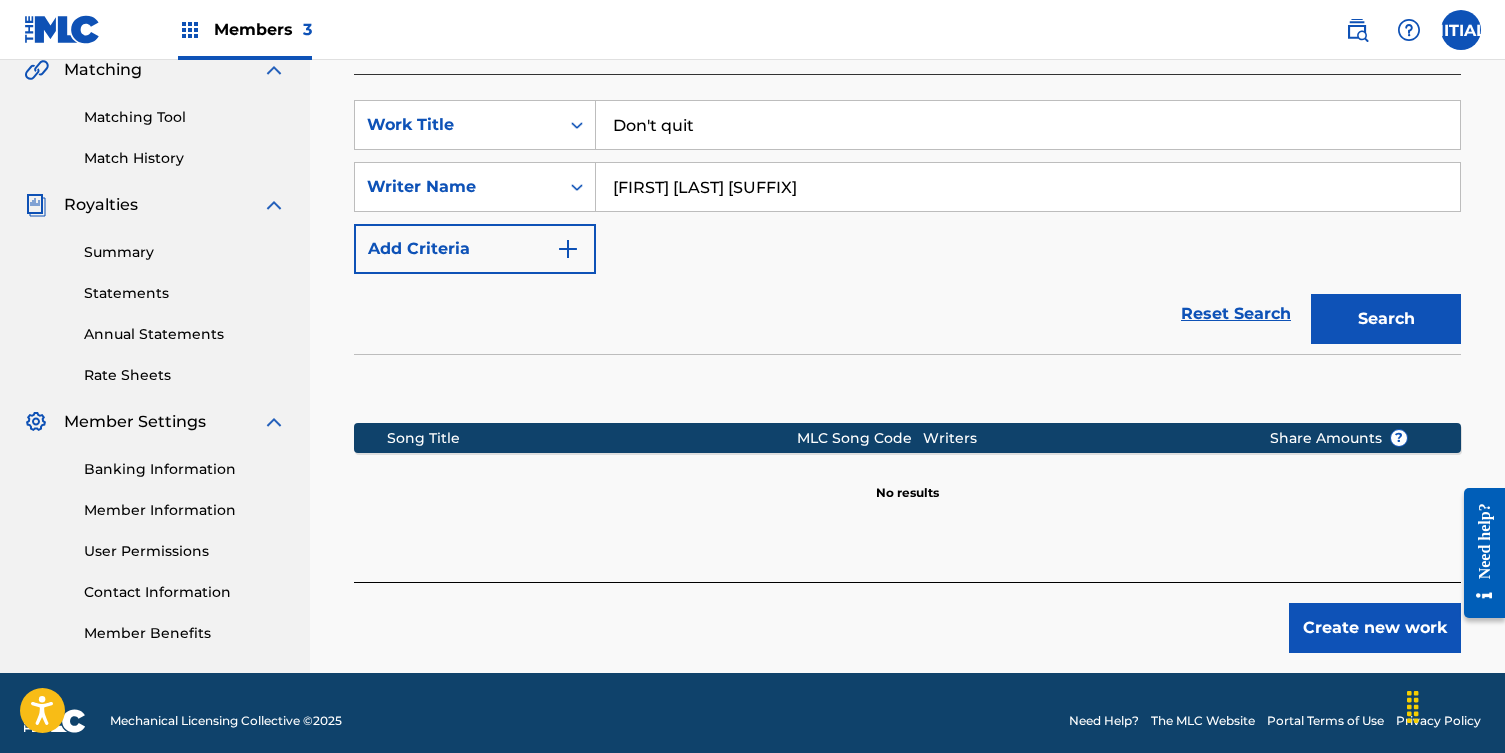 scroll, scrollTop: 492, scrollLeft: 0, axis: vertical 